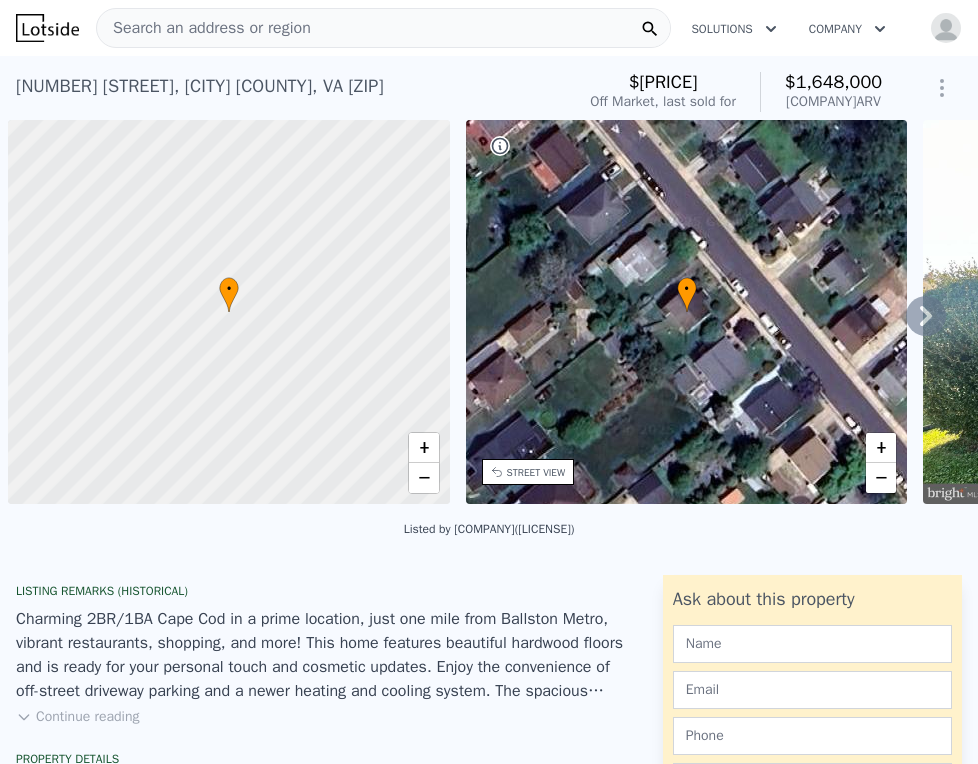 scroll, scrollTop: 0, scrollLeft: 0, axis: both 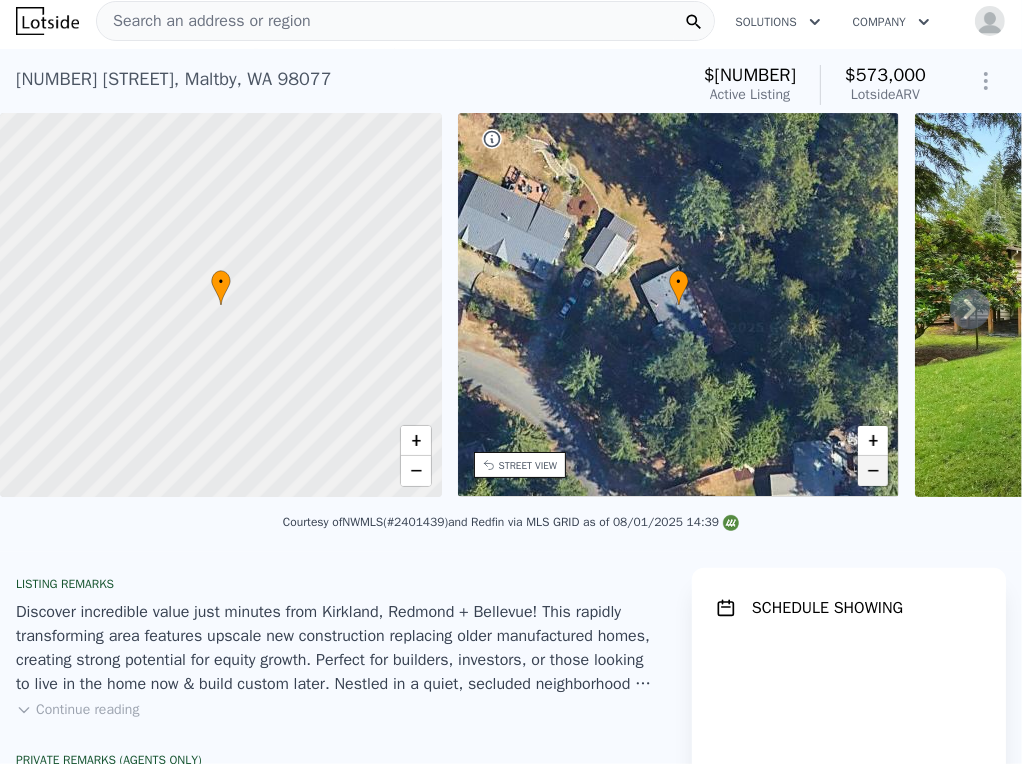 click on "−" at bounding box center [873, 471] 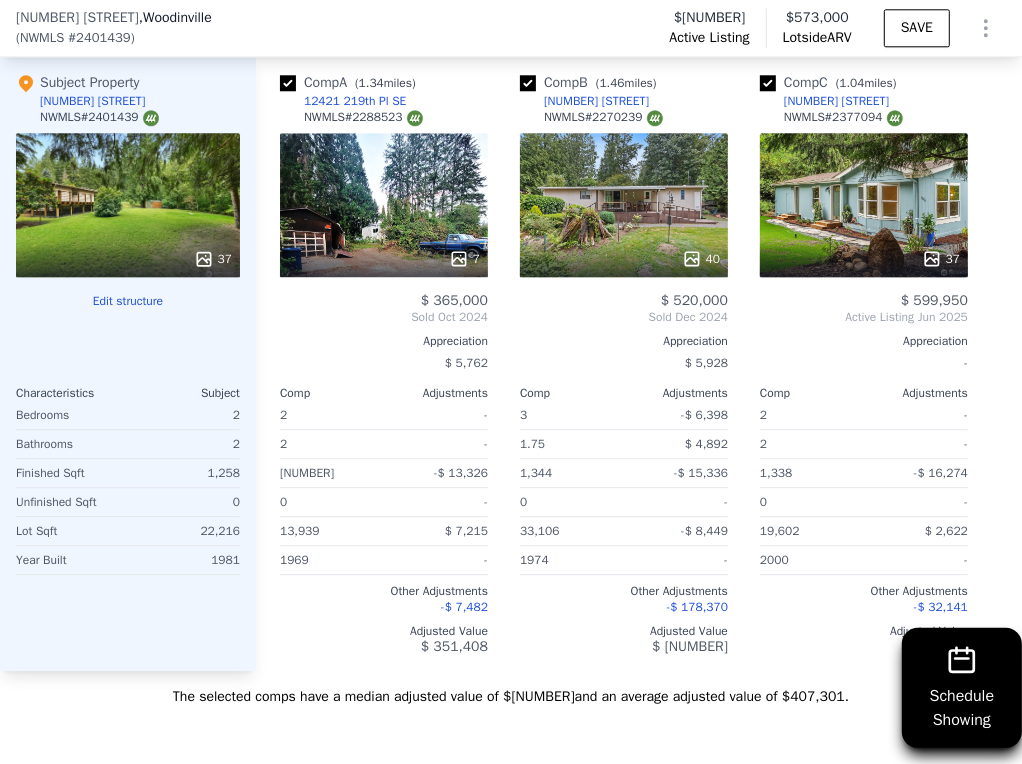 scroll, scrollTop: 3111, scrollLeft: 0, axis: vertical 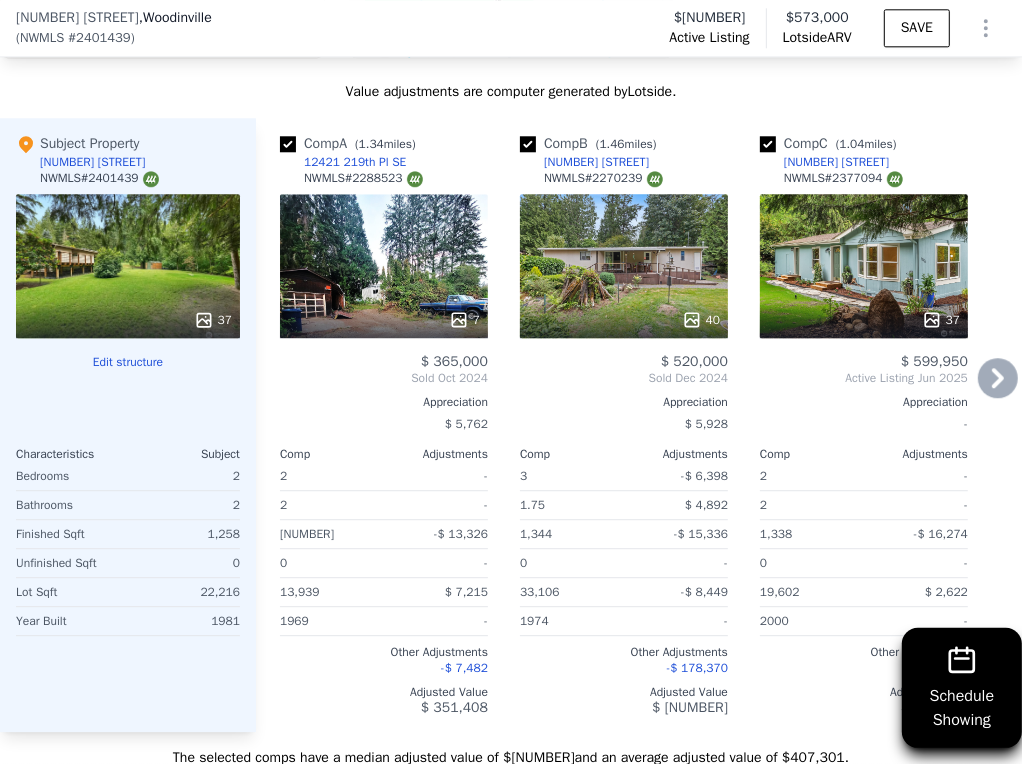click 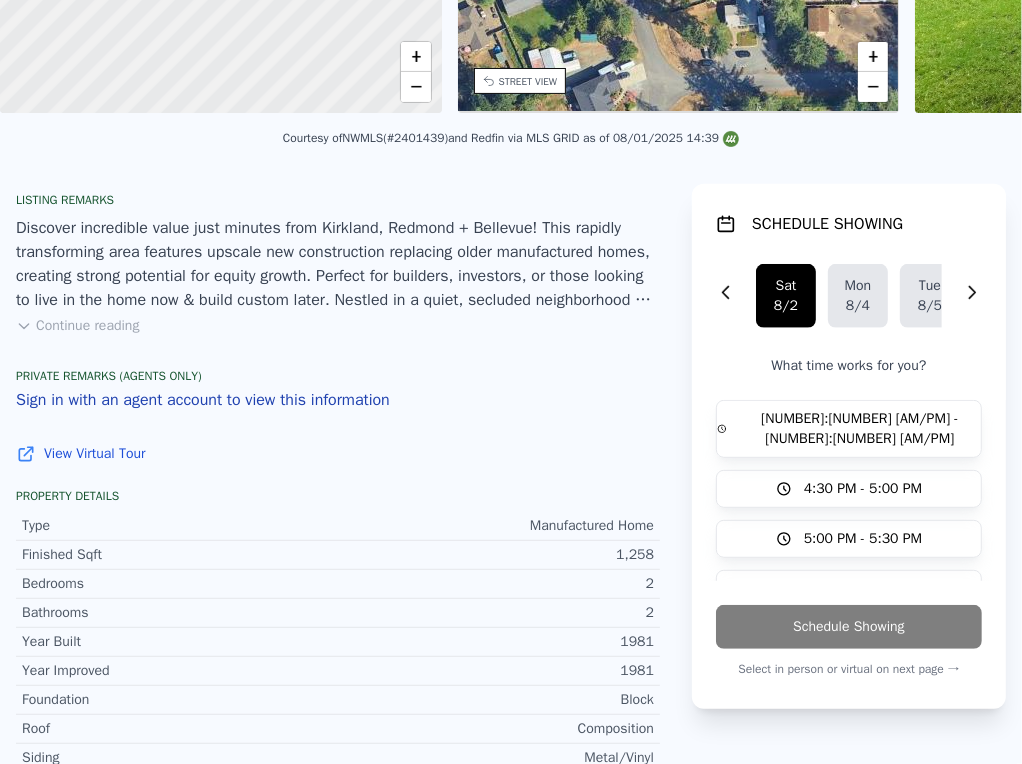 scroll, scrollTop: 7, scrollLeft: 0, axis: vertical 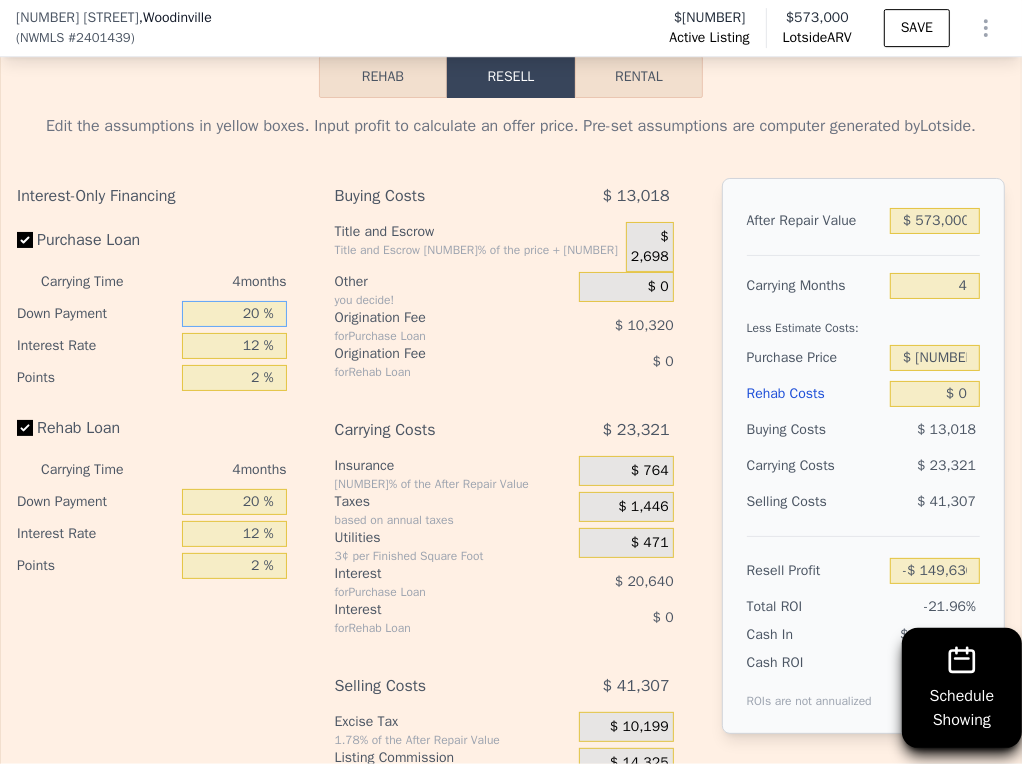 click on "20 %" at bounding box center (234, 314) 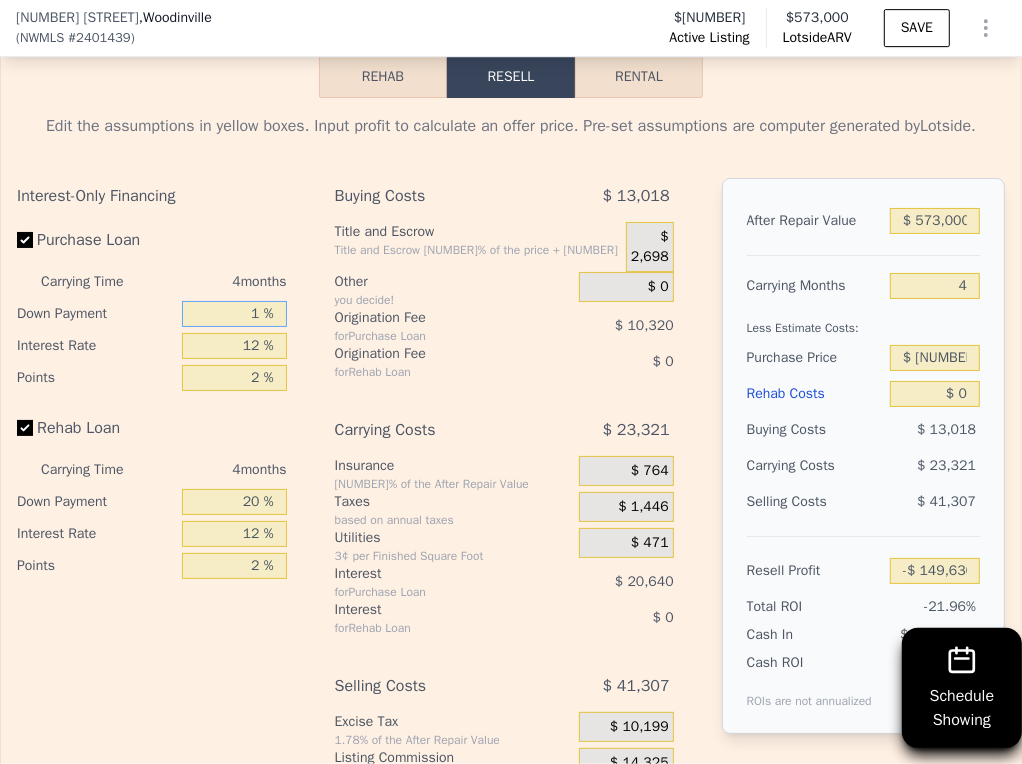 type on "10 %" 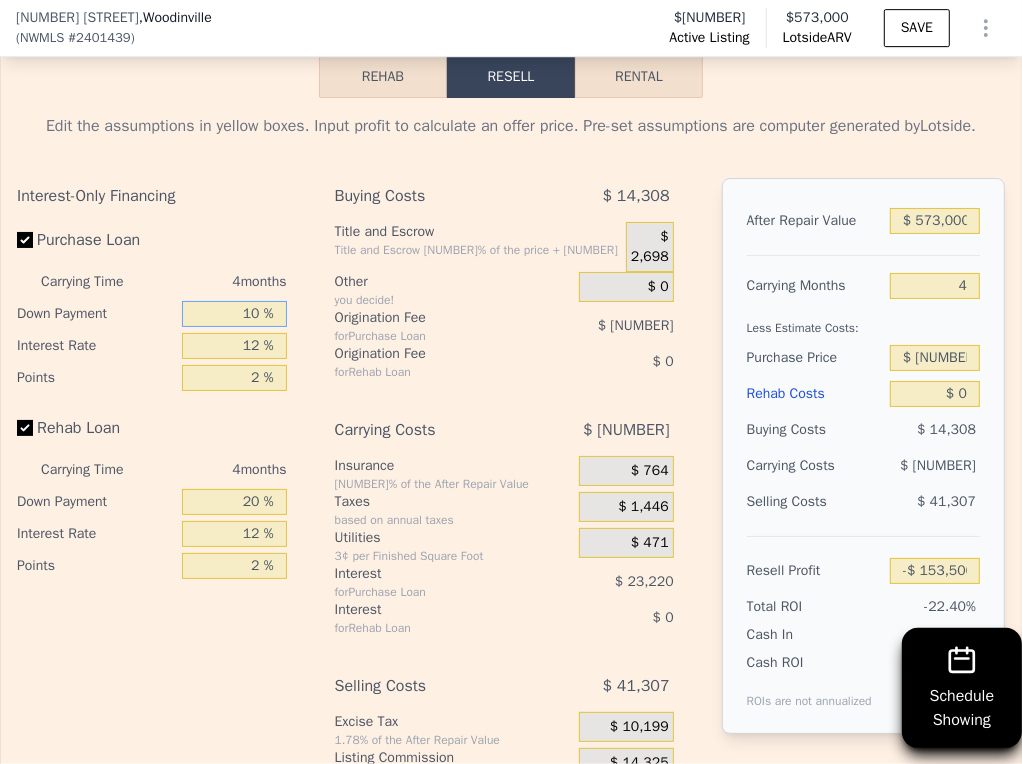 type on "-$ 153,506" 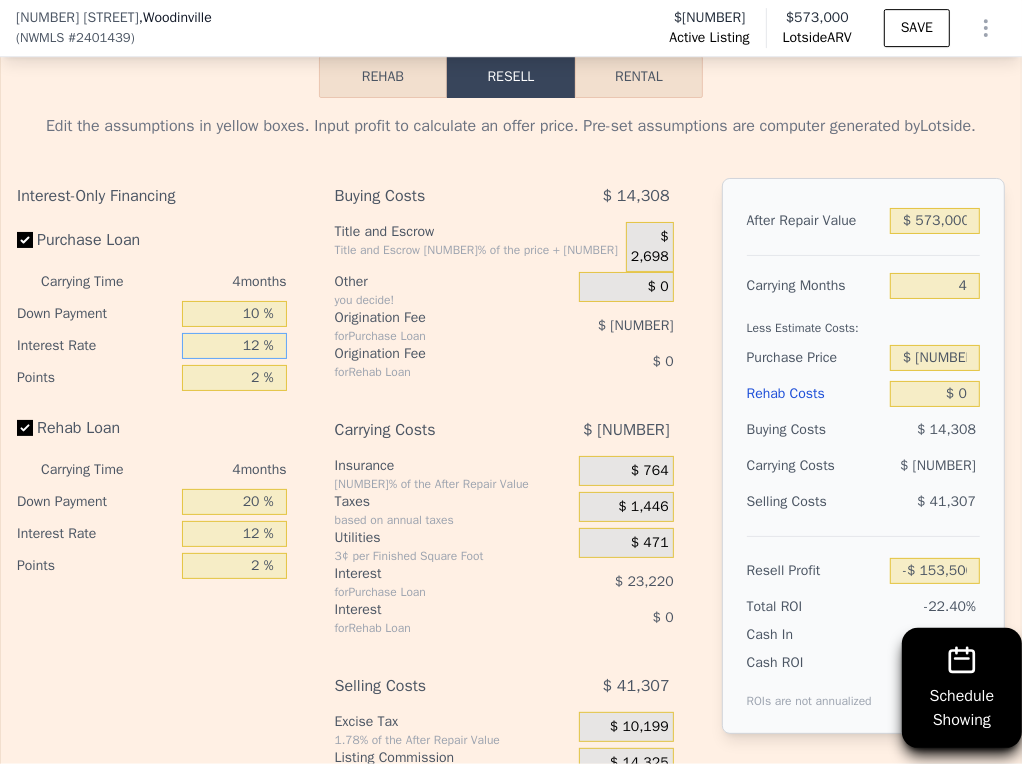 click on "12 %" at bounding box center [234, 346] 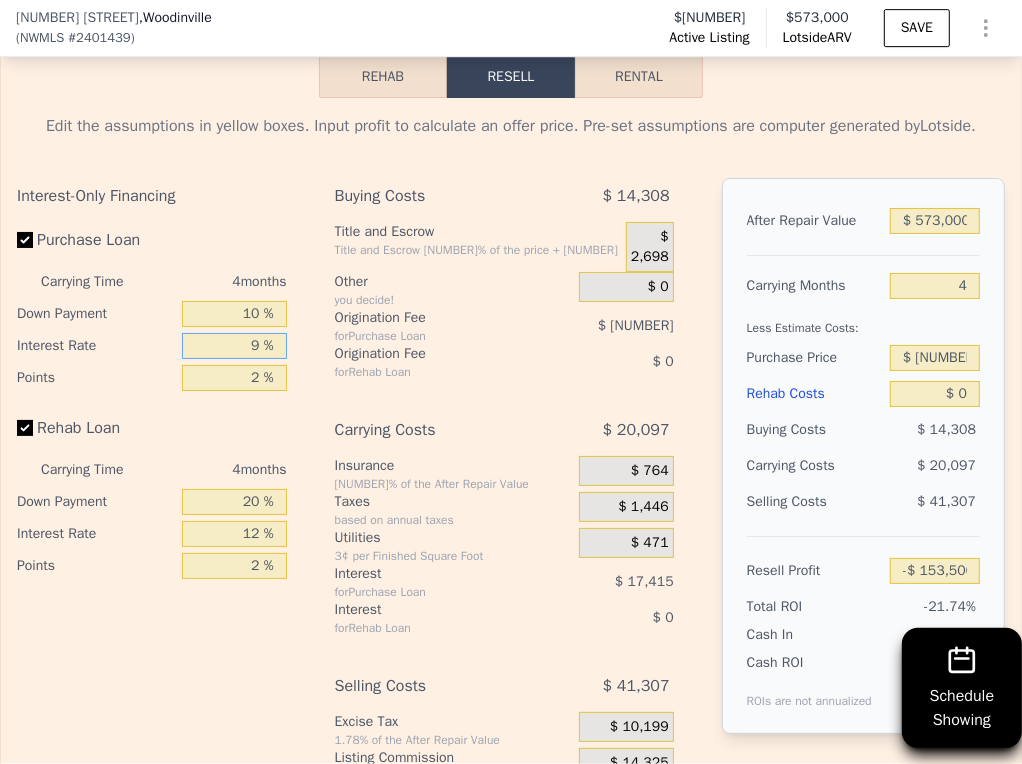 type on "-$ 147,702" 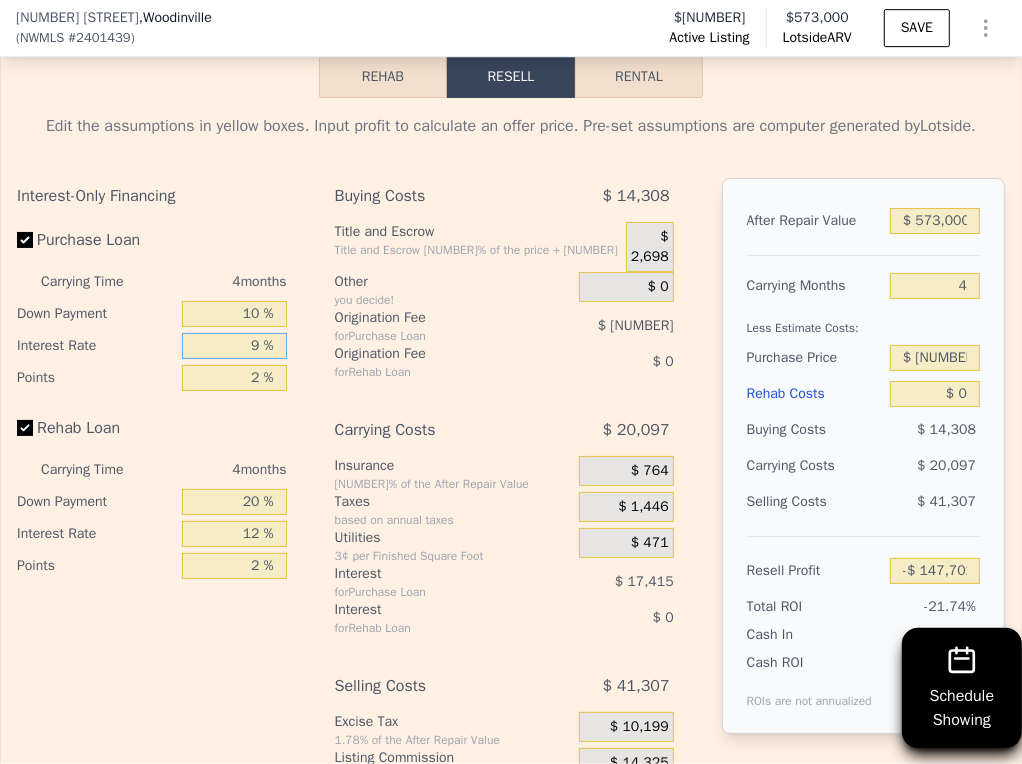 type on "9 %" 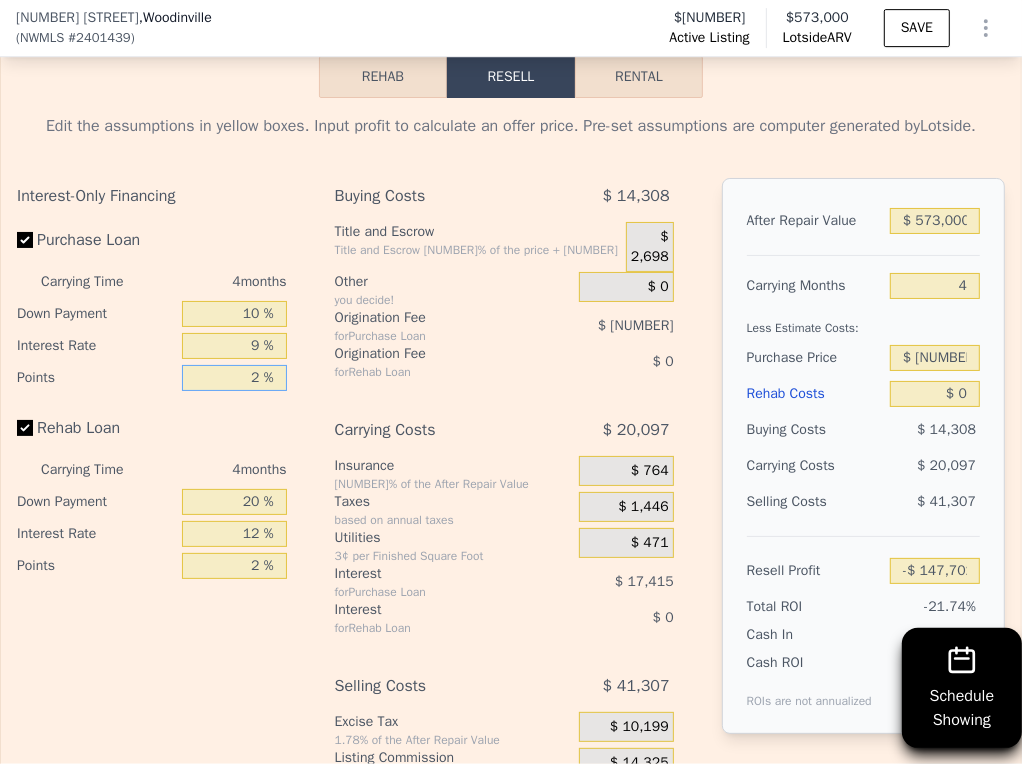 click on "2 %" at bounding box center [234, 378] 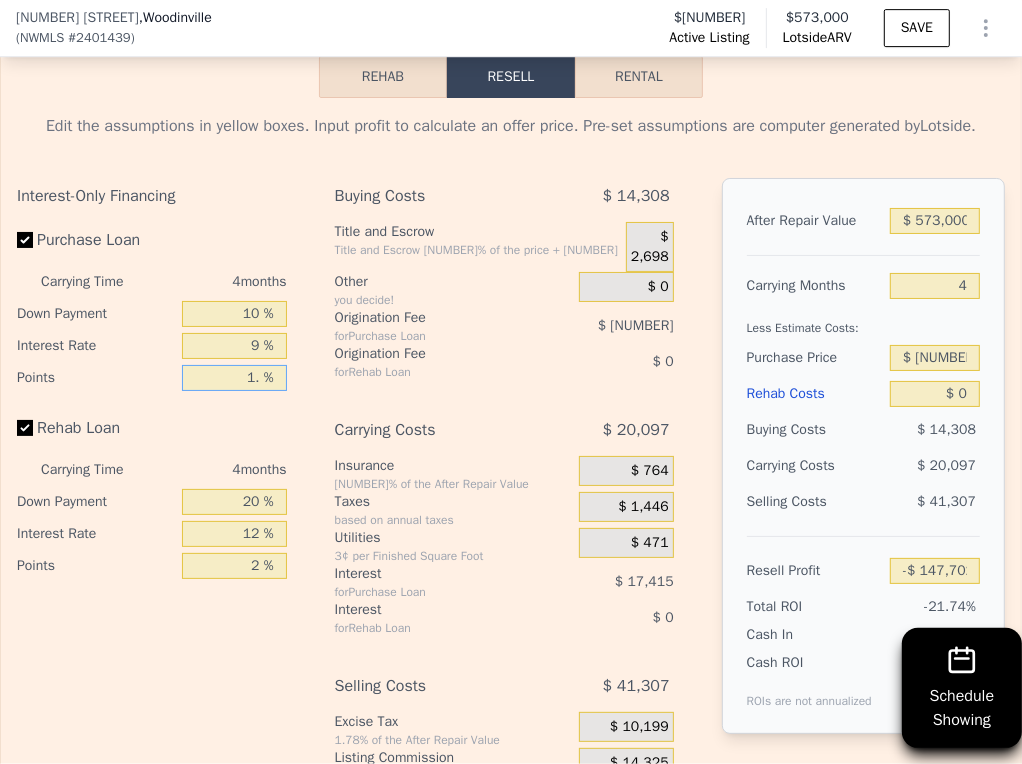 type on "1.5 %" 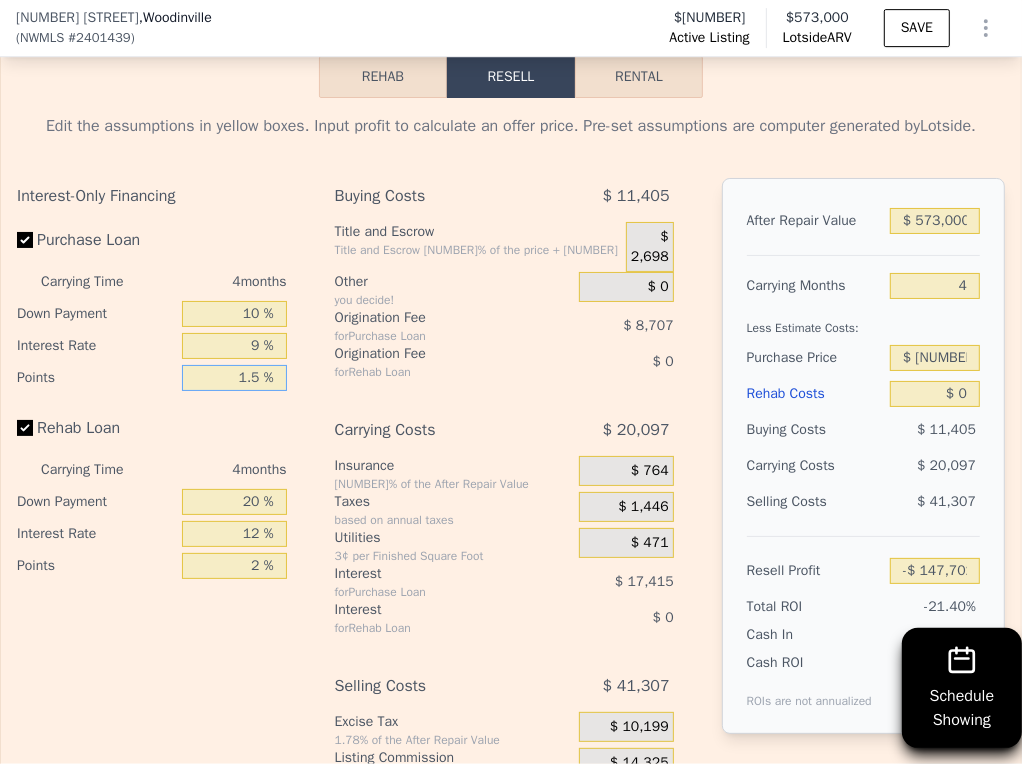 type on "-$ 144,799" 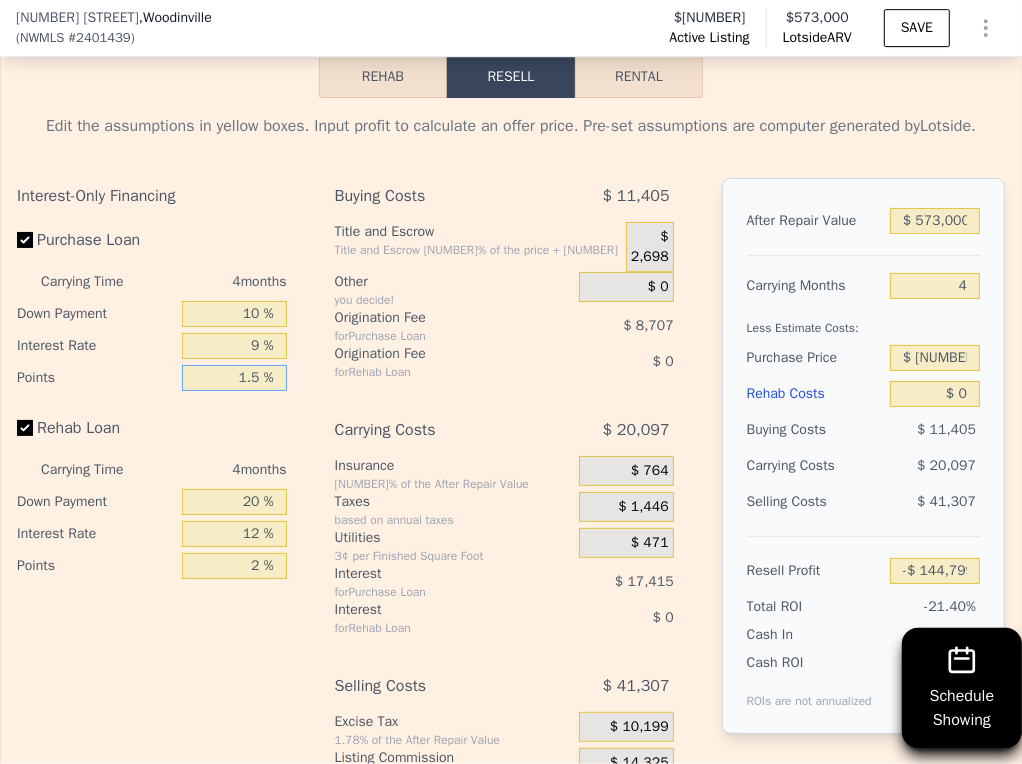 type on "1.5 %" 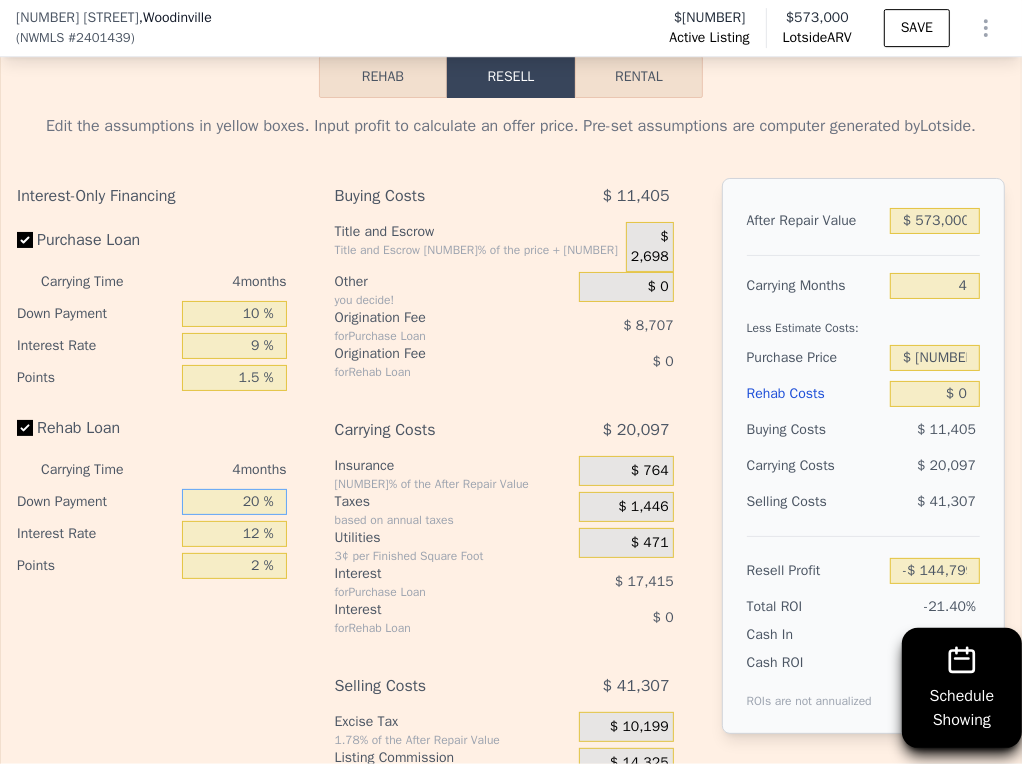 click on "20 %" at bounding box center (234, 502) 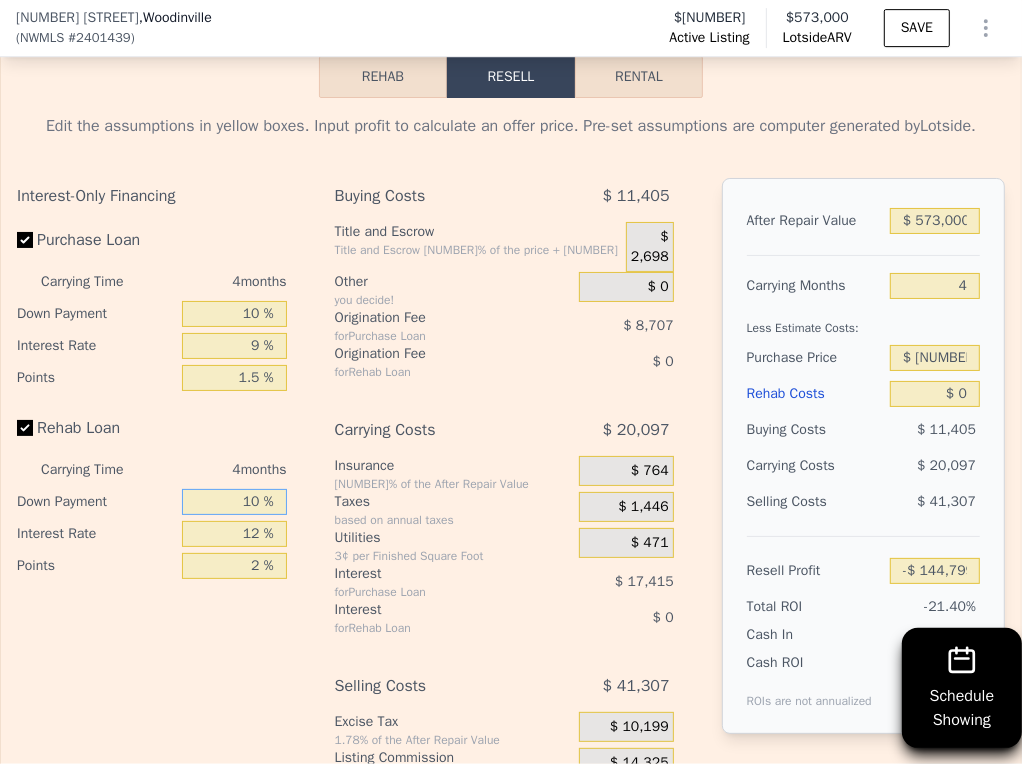 type on "10 %" 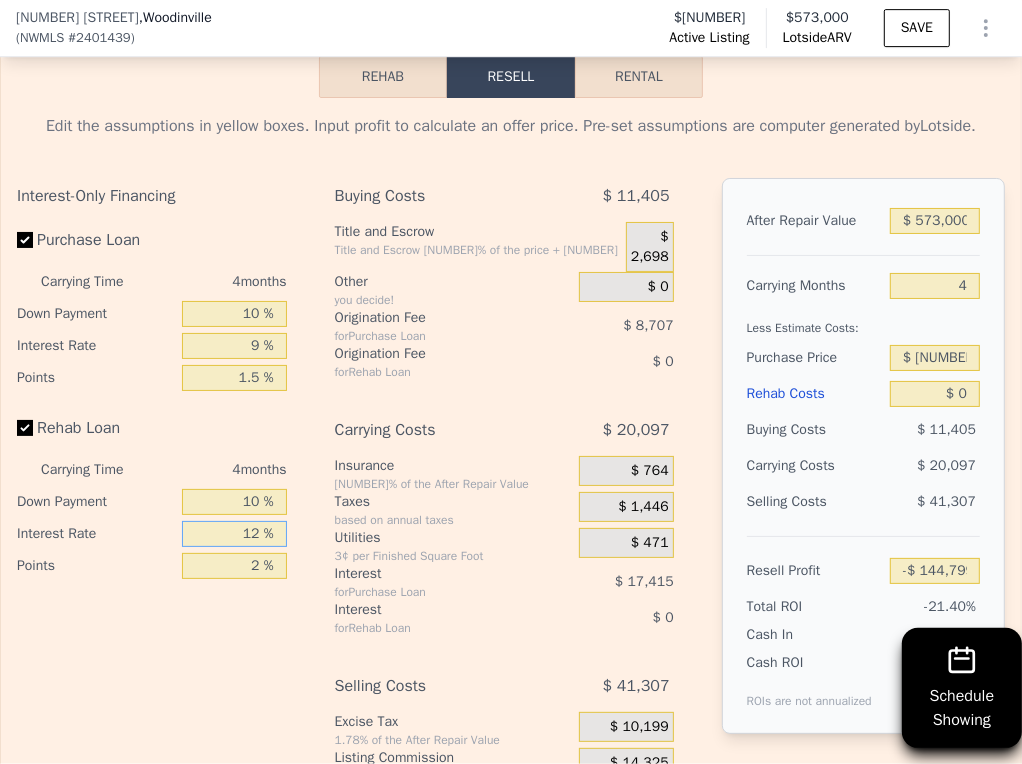 click on "12 %" at bounding box center [234, 534] 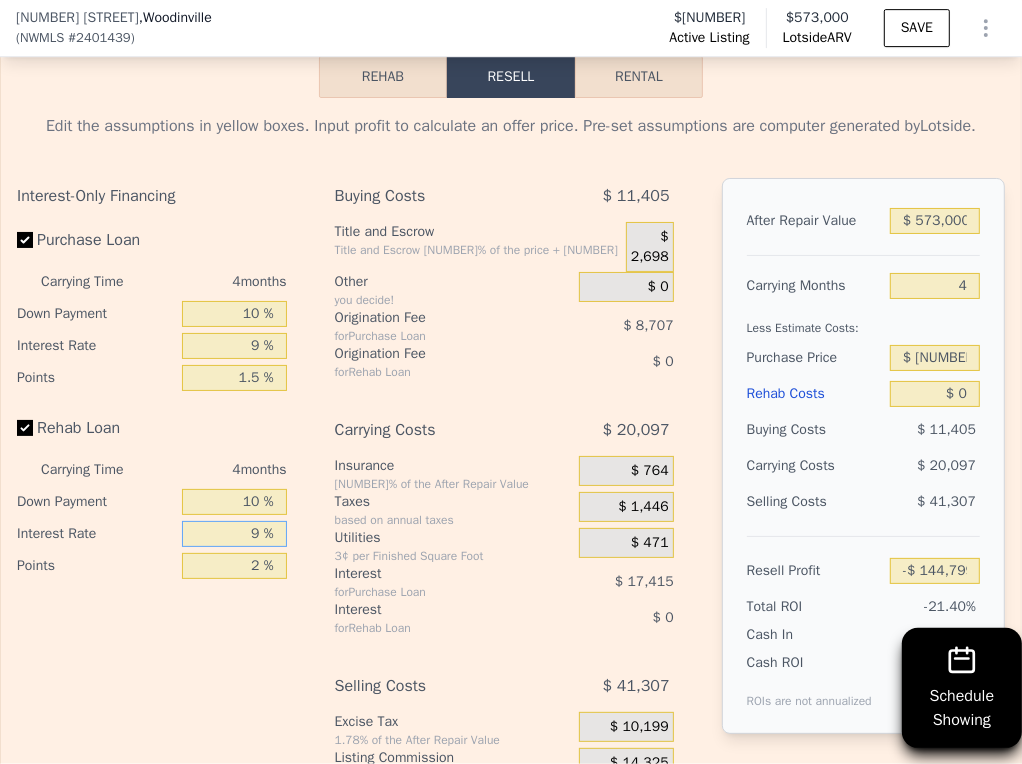 type on "9 %" 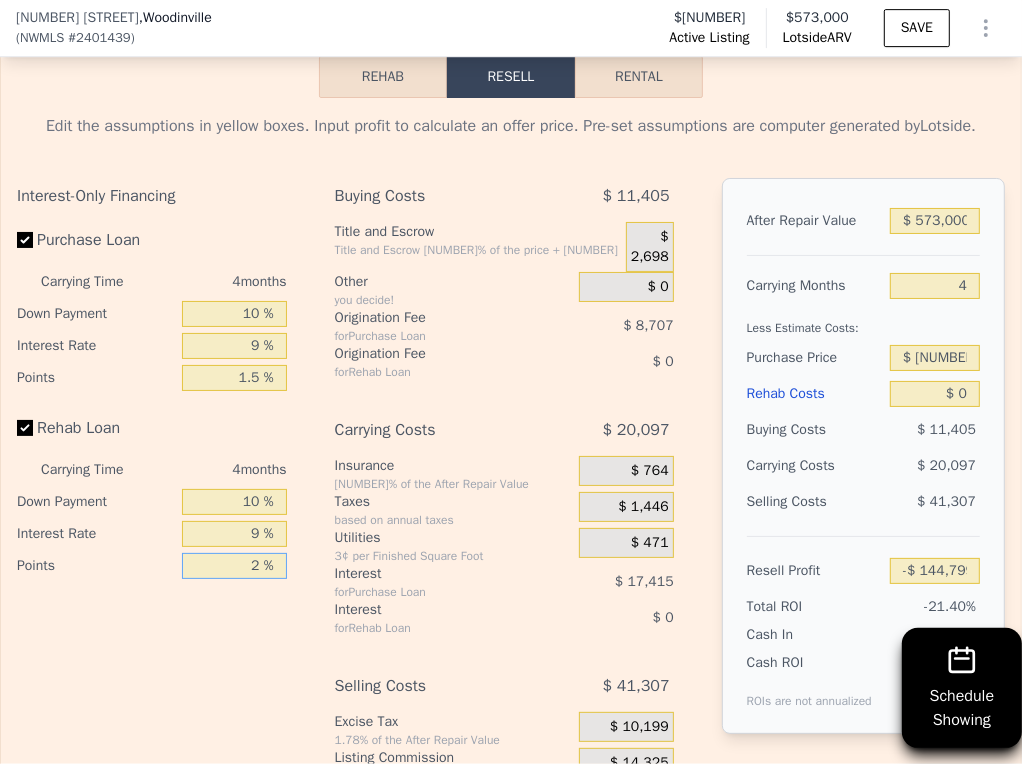 click on "2 %" at bounding box center [234, 566] 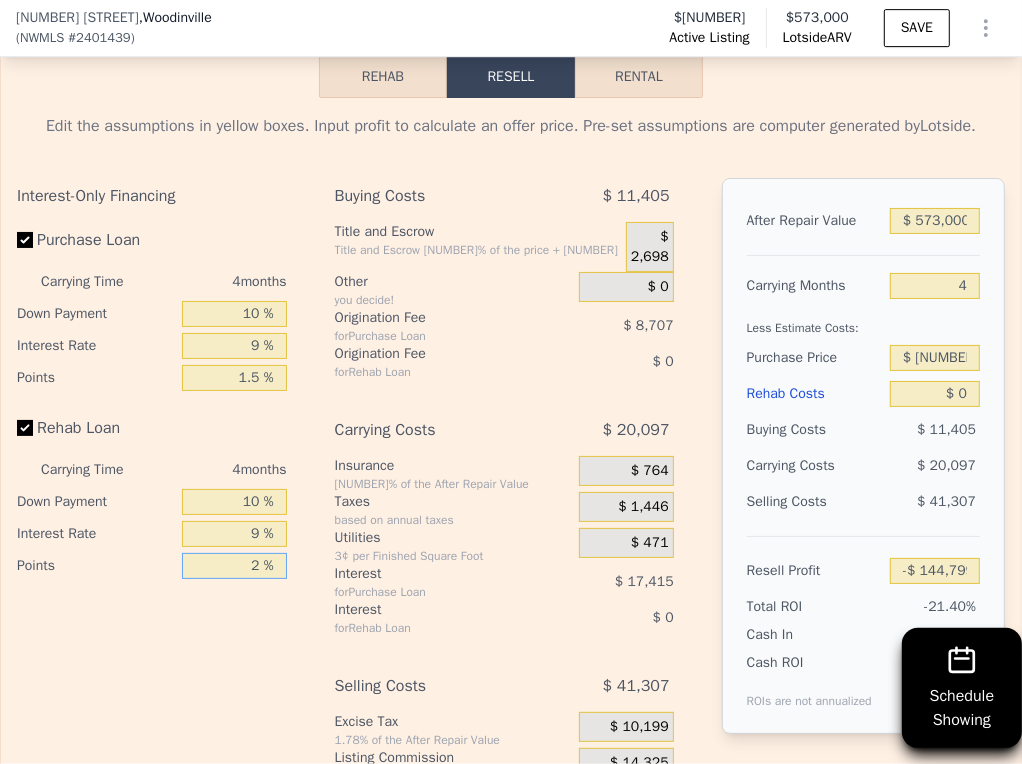 click on "2 %" at bounding box center (234, 566) 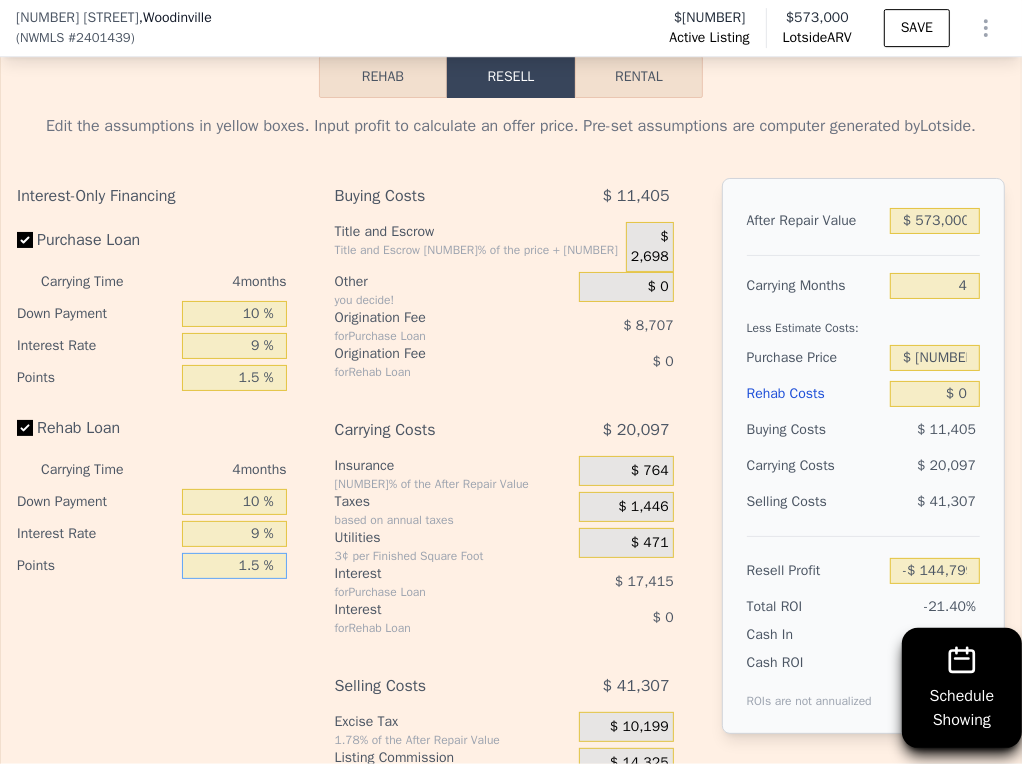 scroll, scrollTop: 4222, scrollLeft: 0, axis: vertical 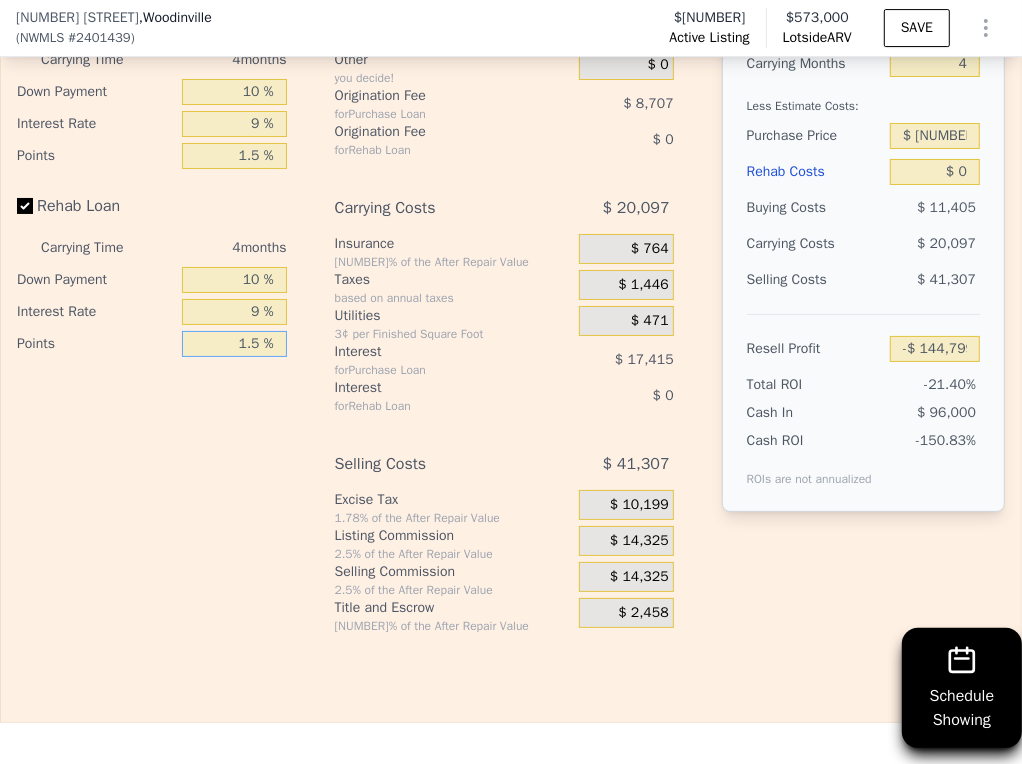 type on "1.5 %" 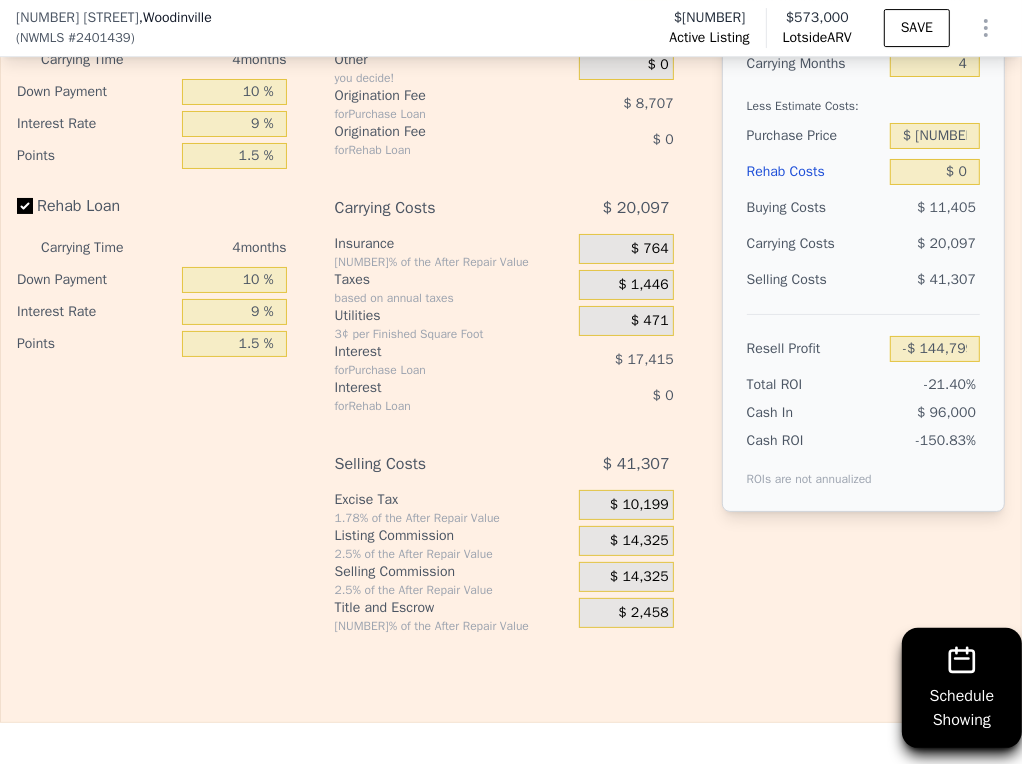 click on "$ 14,325" at bounding box center [639, 541] 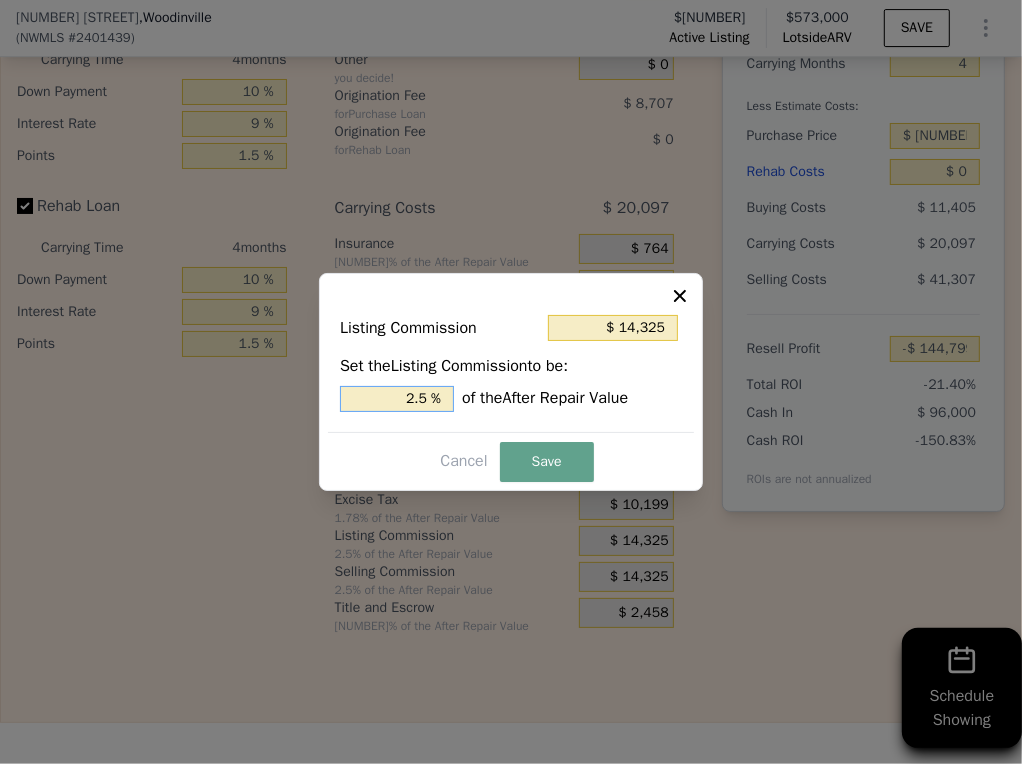 click on "2.5 %" at bounding box center [397, 399] 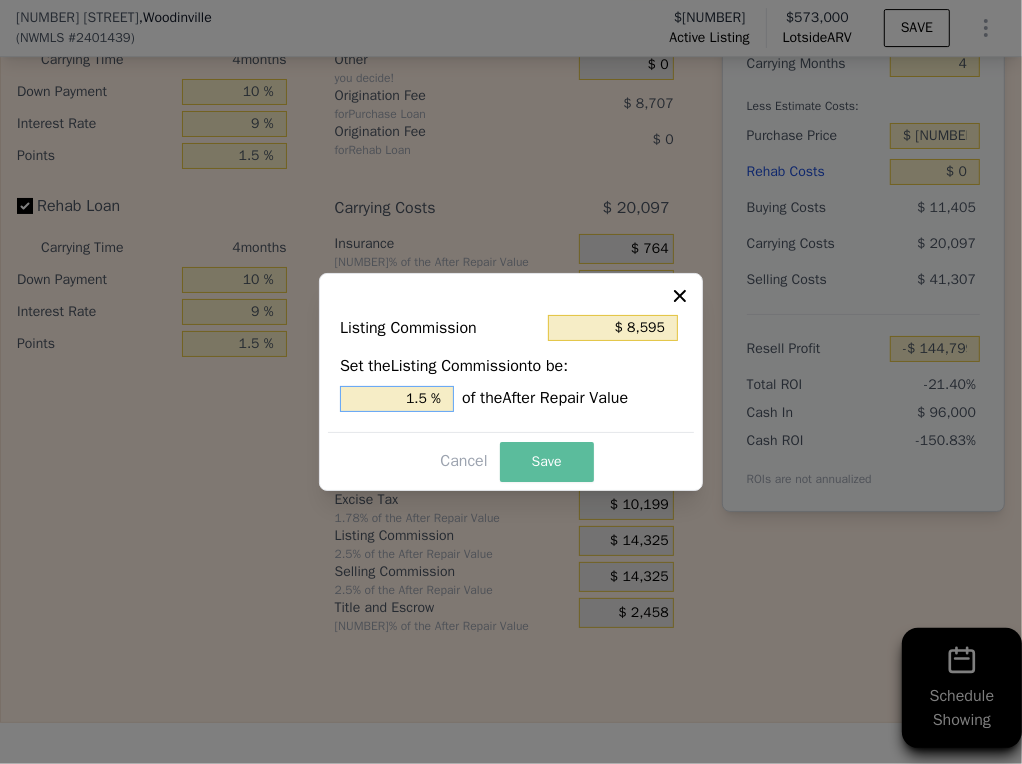 type on "1.5 %" 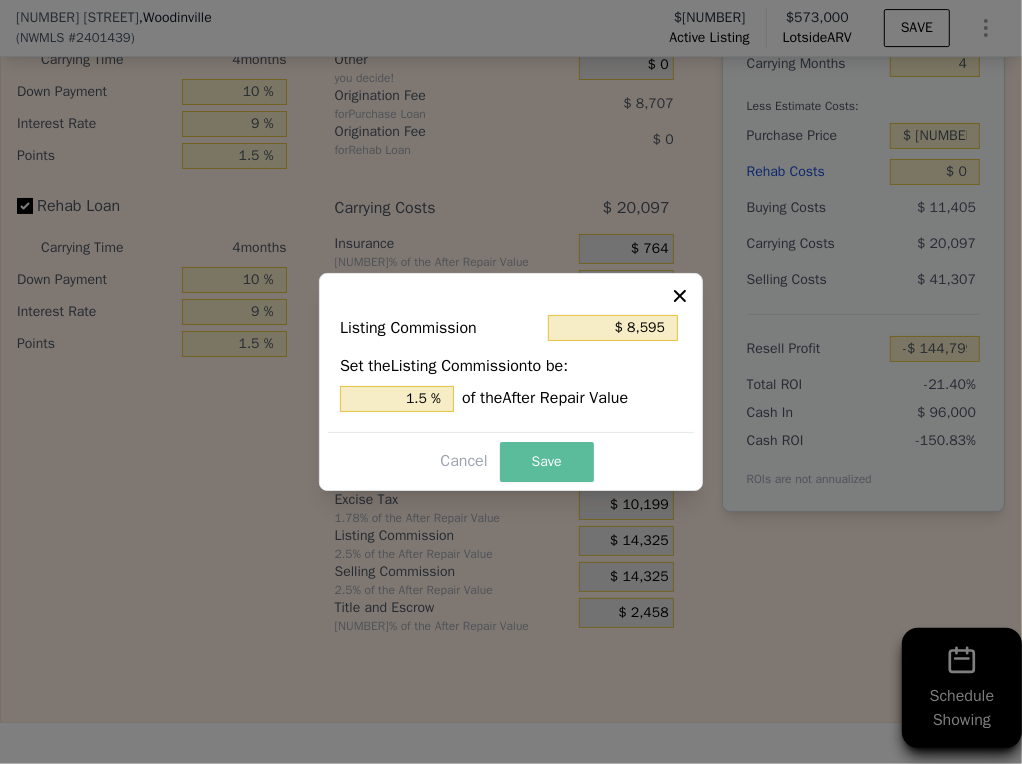click on "Save" at bounding box center (547, 462) 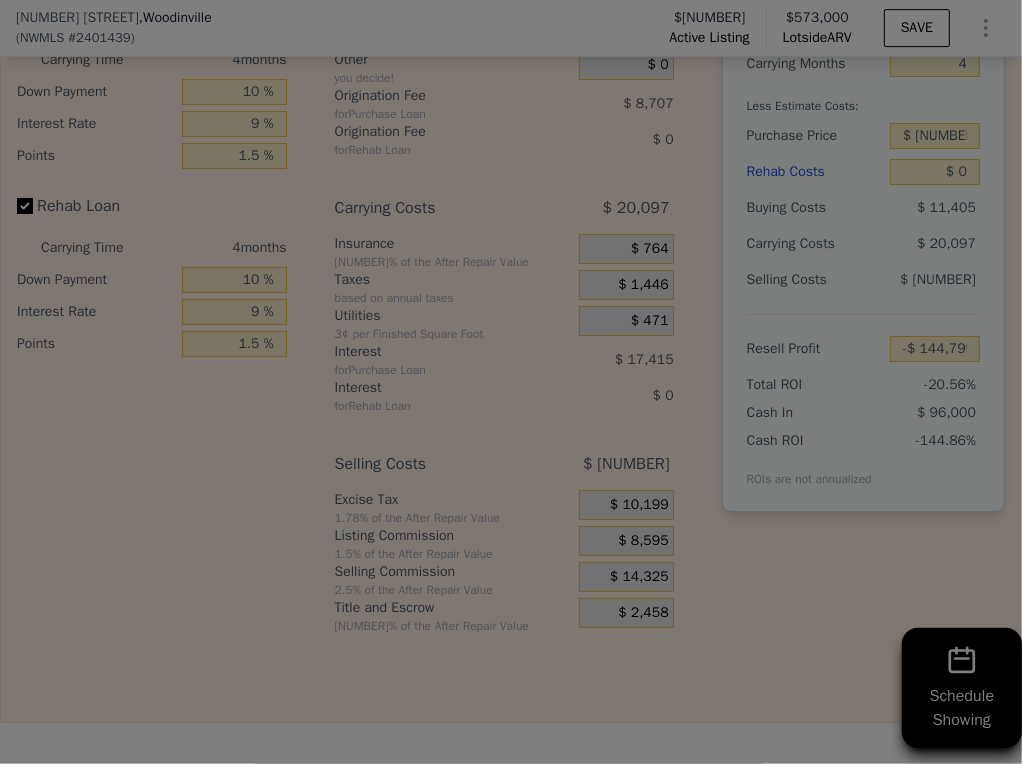 type on "-$ 139,069" 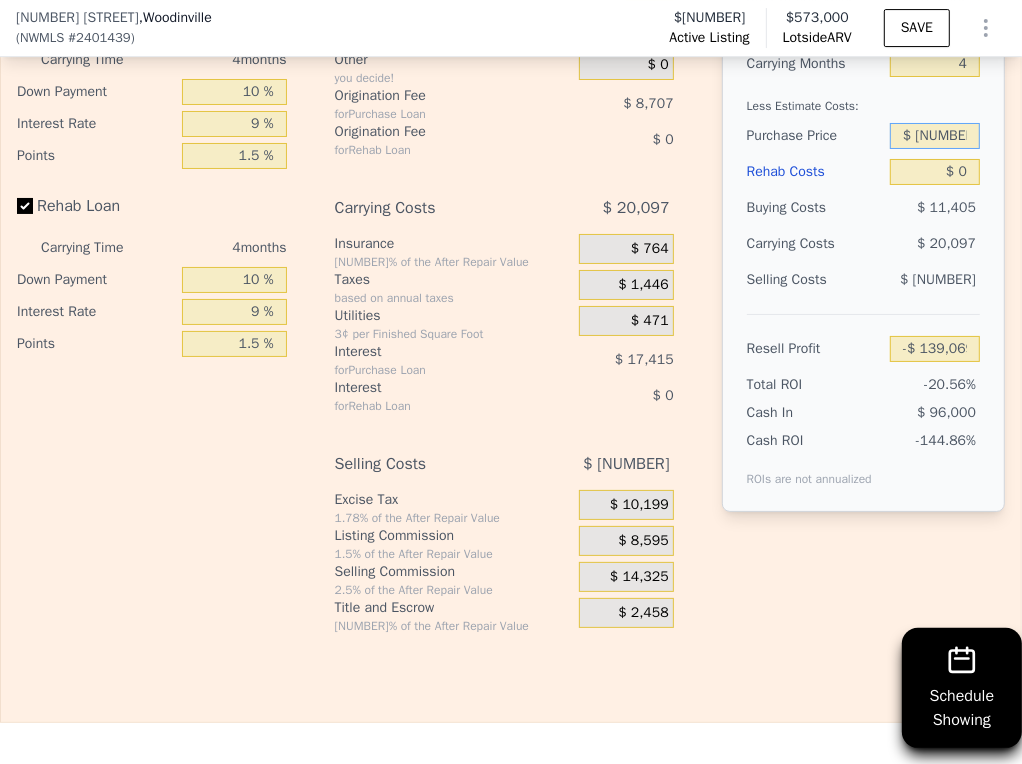 click on "$ 644,990" at bounding box center [935, 136] 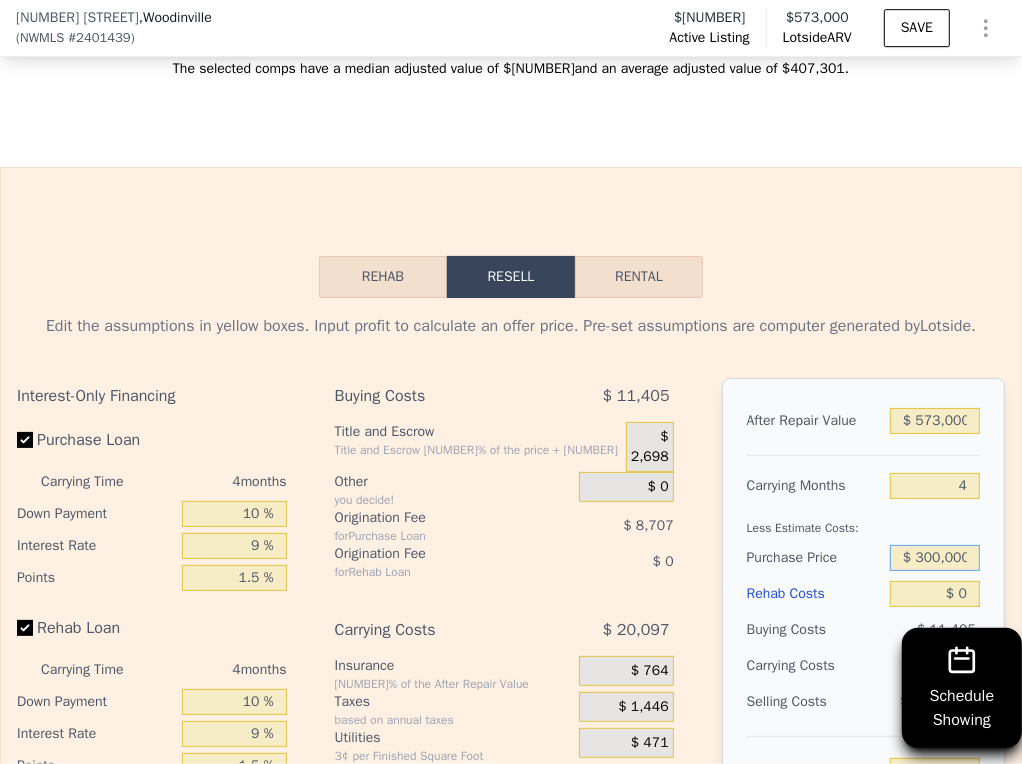 scroll, scrollTop: 3777, scrollLeft: 0, axis: vertical 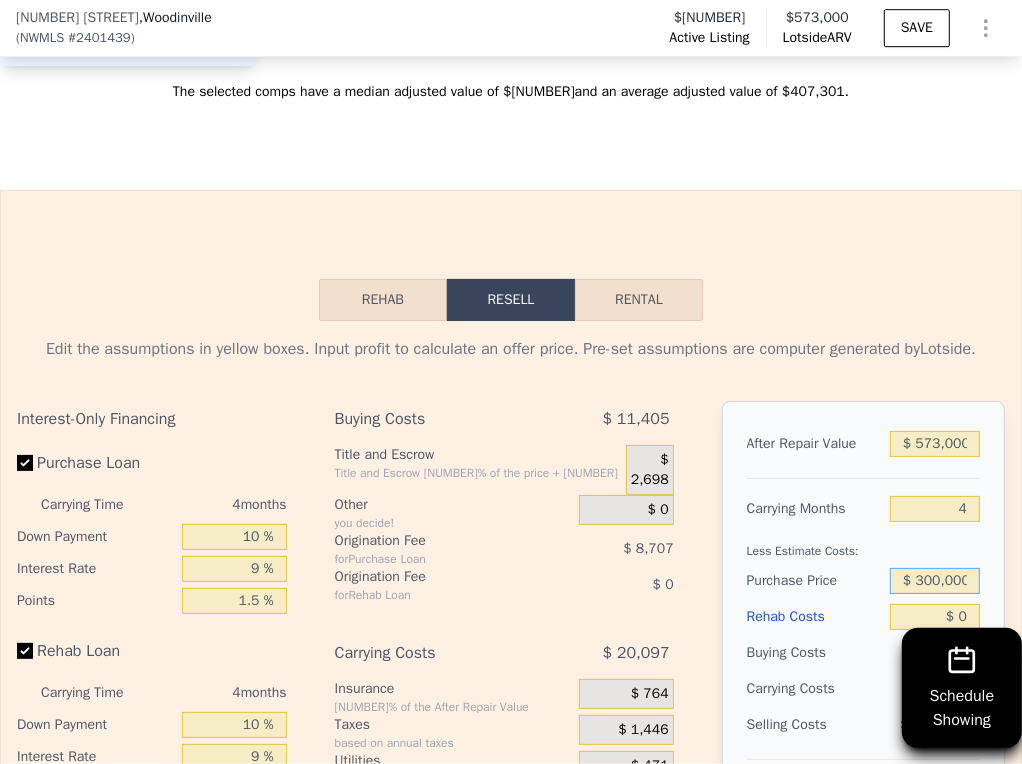 type on "$ 300,000" 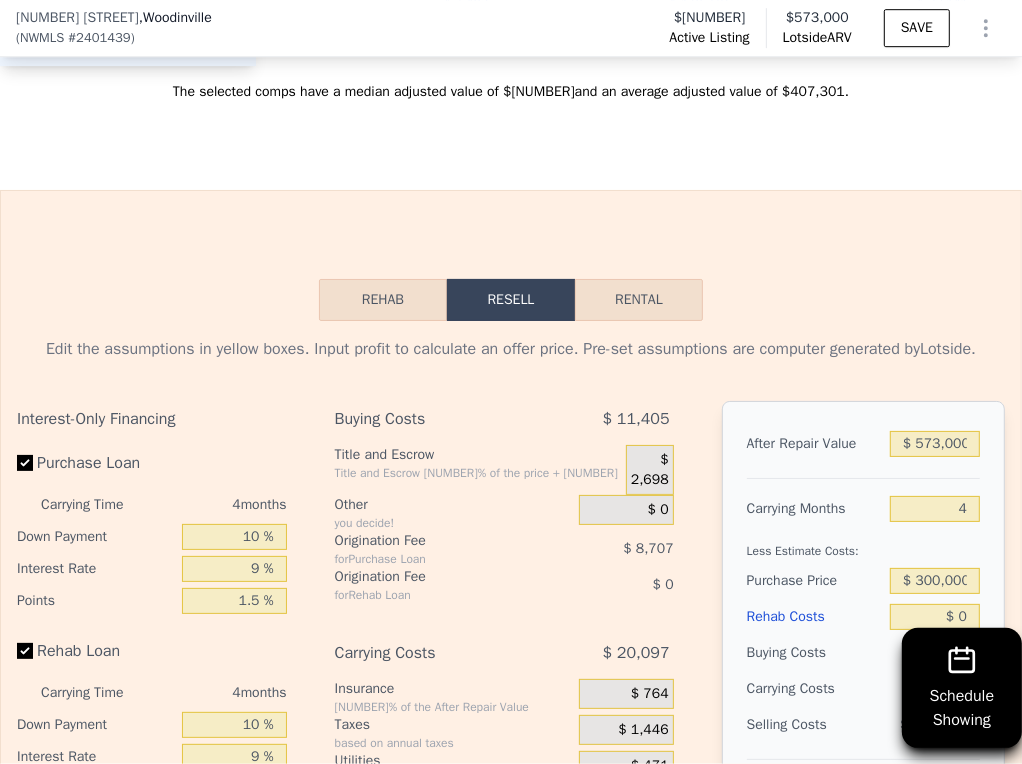 click on "After Repair Value $ 573,000 Carrying Months 4 Less Estimate Costs: Purchase Price $ 300,000 Rehab Costs $ 0 Buying Costs $ 11,405 Carrying Costs $ 20,097 Selling Costs $ 35,577 Resell Profit -$ 139,069 Total ROI -20.56% Cash In $ 96,000 Cash ROI ROIs are not annualized -144.86%" at bounding box center (863, 679) 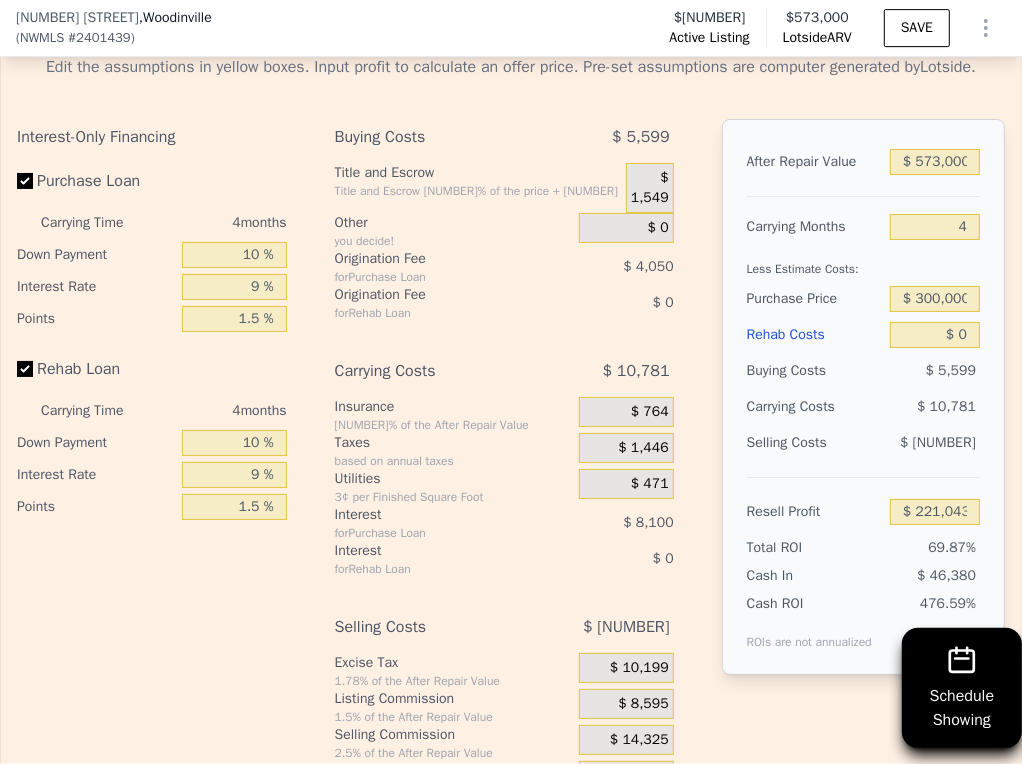 scroll, scrollTop: 4000, scrollLeft: 0, axis: vertical 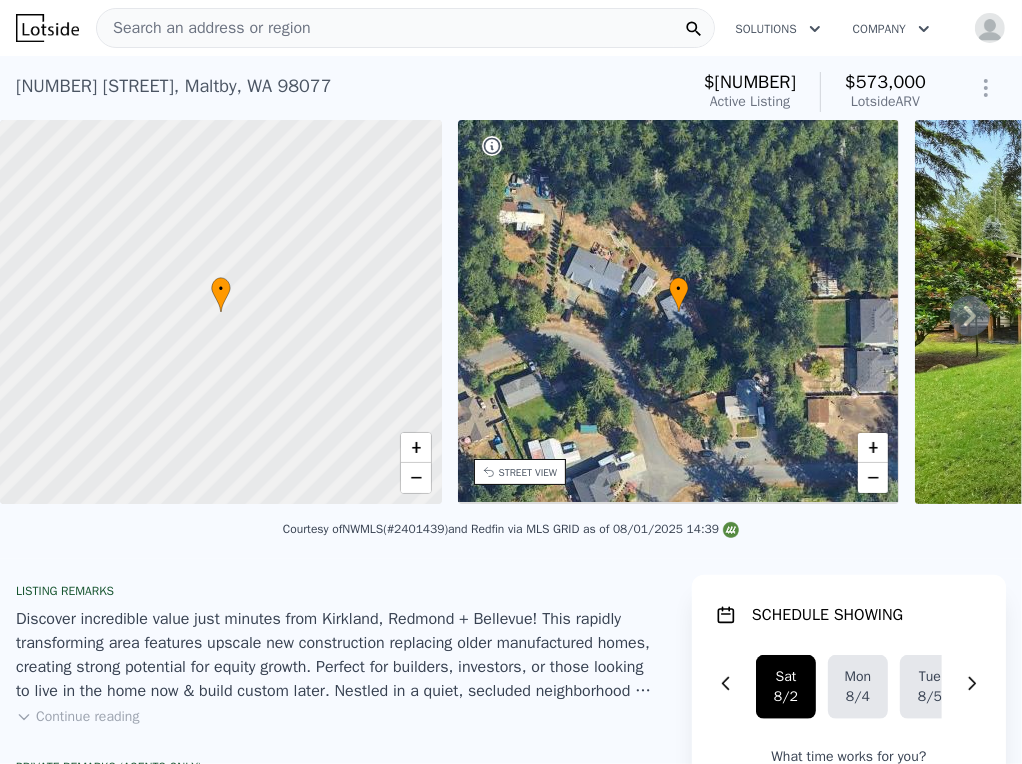 click on "Search an address or region" at bounding box center [405, 28] 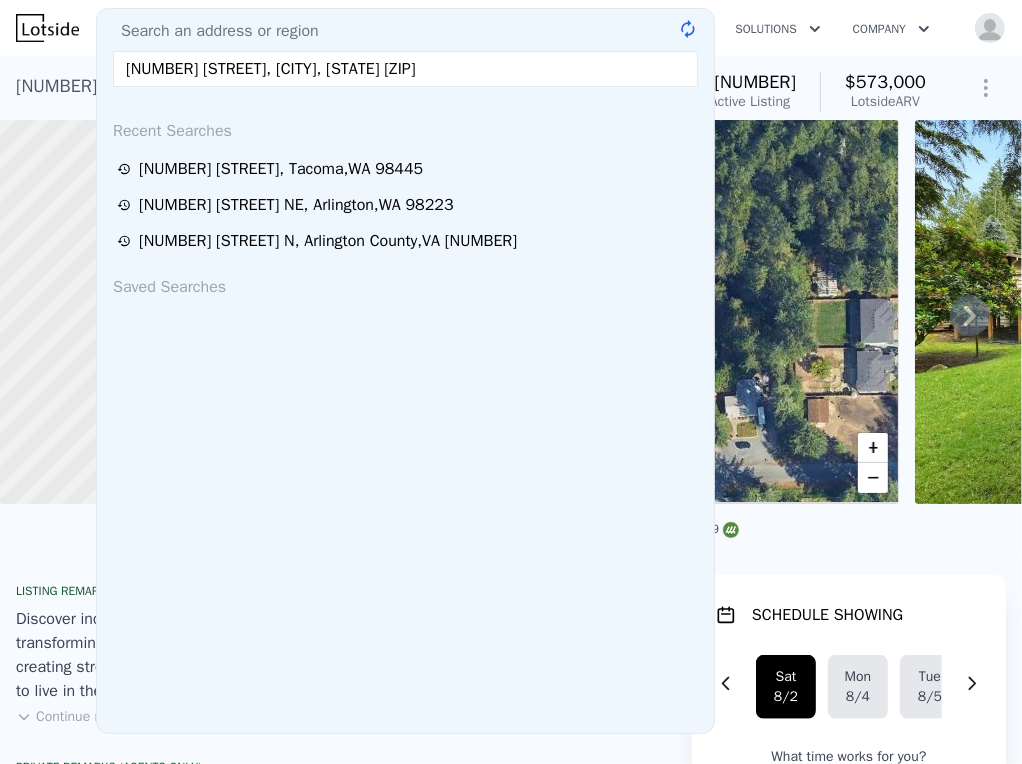 click on "8292 NE Snowberry Loop, Vancouver, WA 98664" at bounding box center [405, 69] 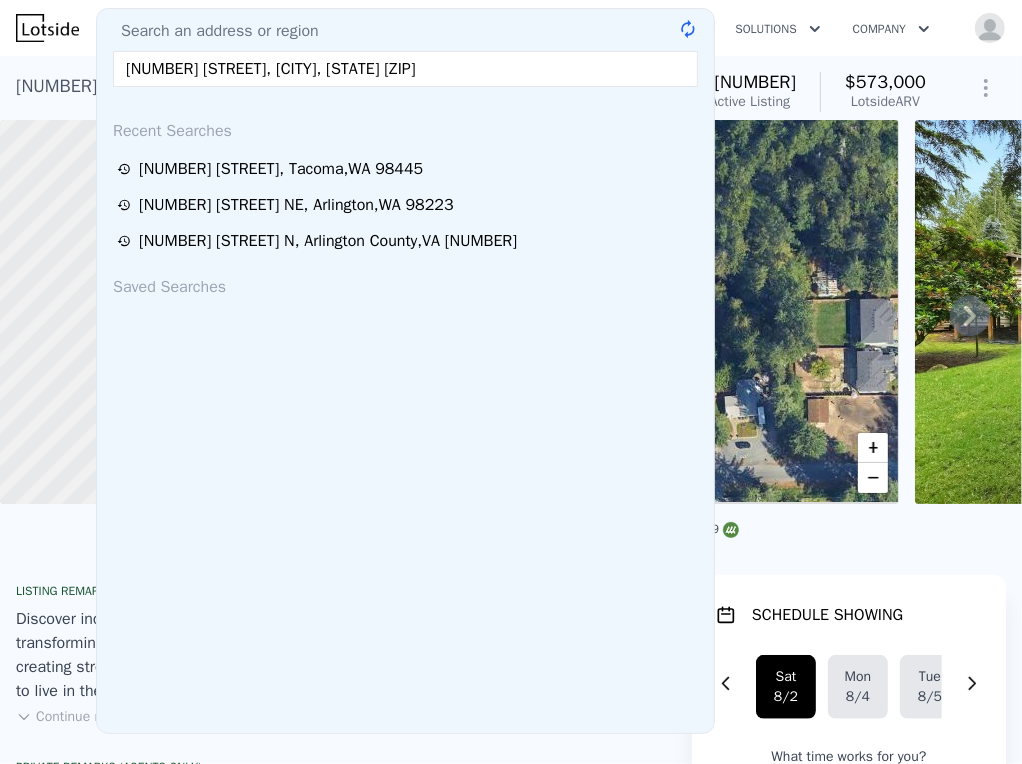 click on "8292 NE Snowberry Loop, Vancouver, WA 98664" at bounding box center [405, 69] 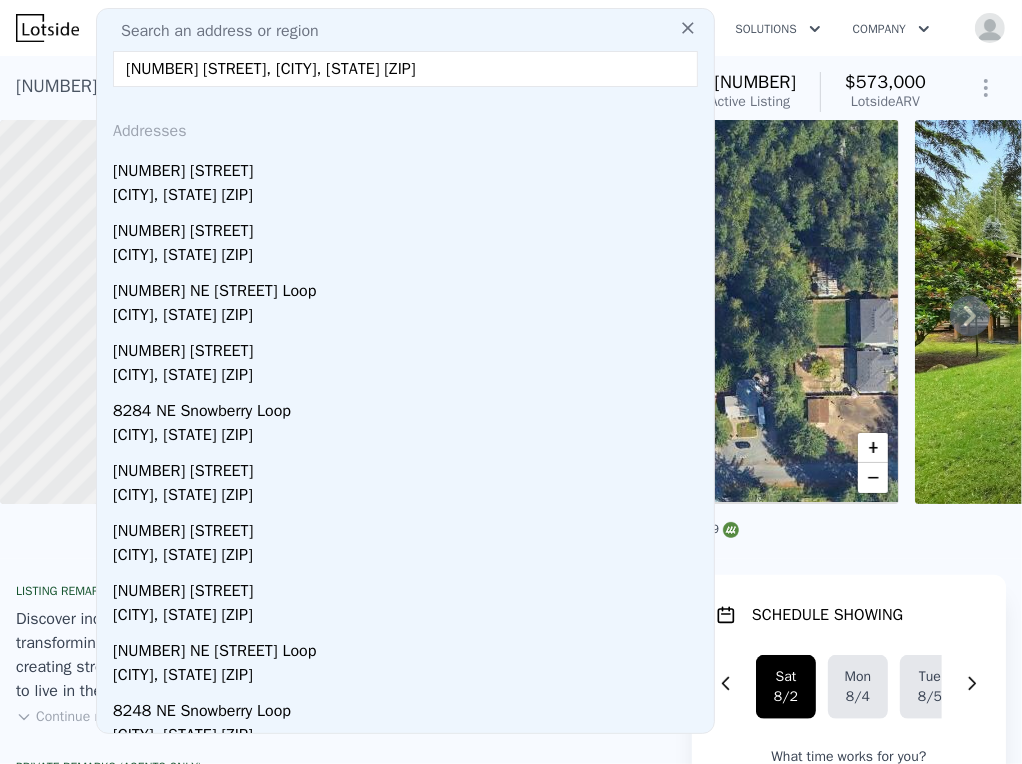 click on "8292 NE Snowberry Loop, Vancouver, WA 98664" at bounding box center [405, 69] 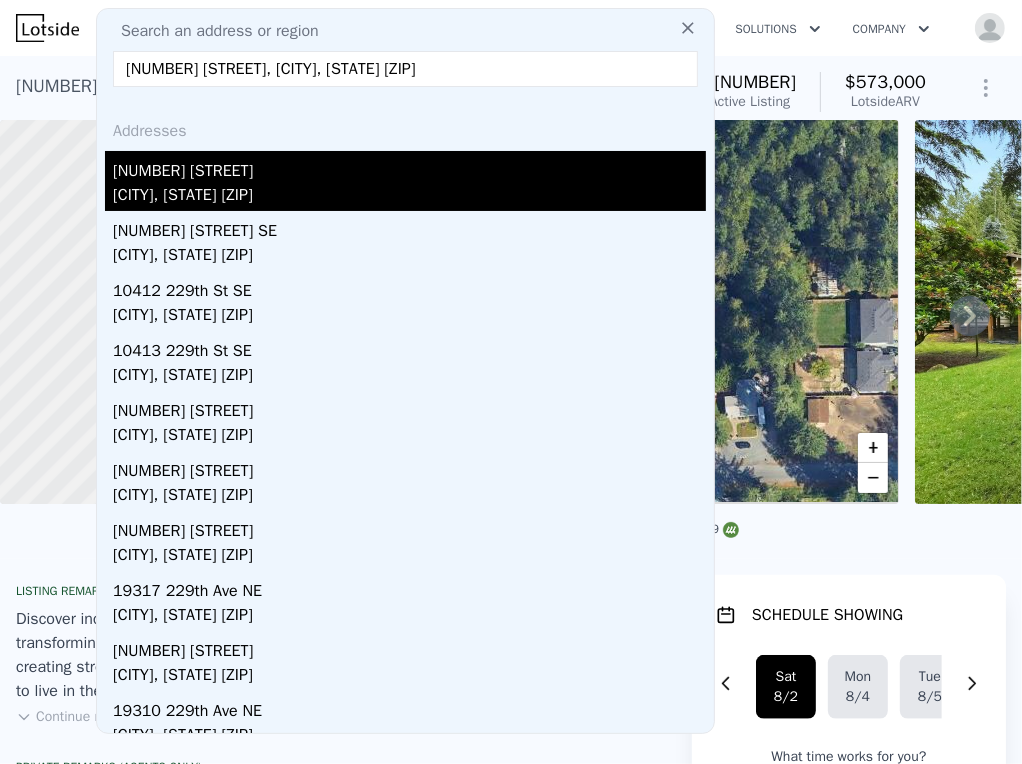 type on "10427 SE 229th St, Woodinville, WA 98077" 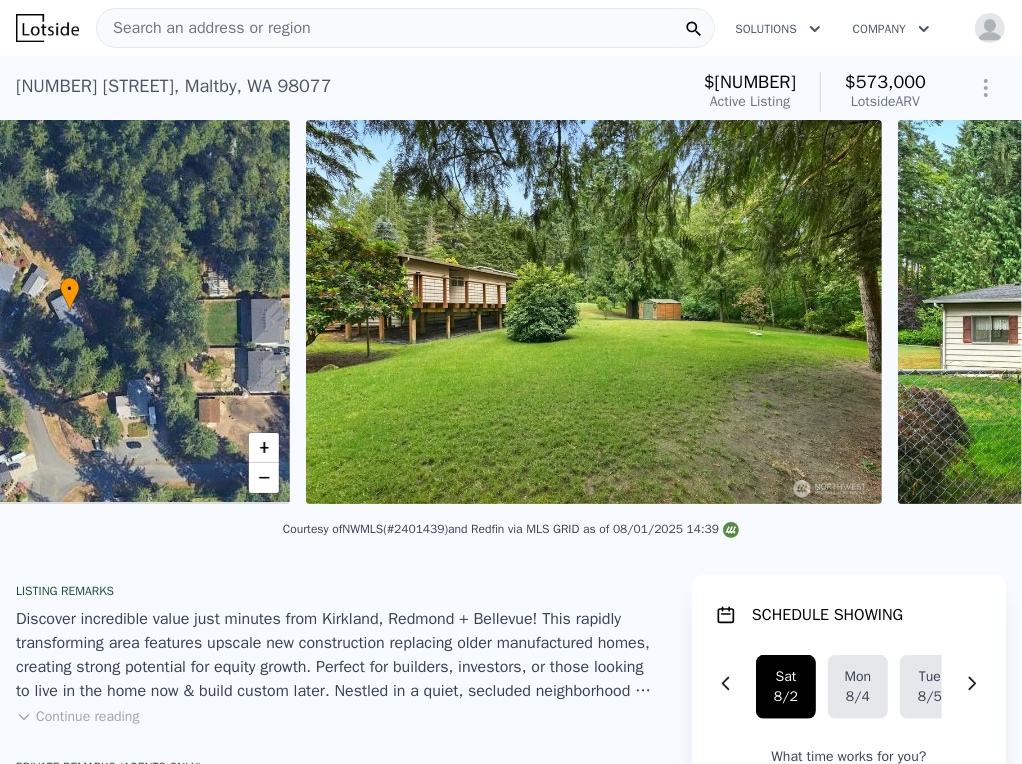 scroll, scrollTop: 0, scrollLeft: 0, axis: both 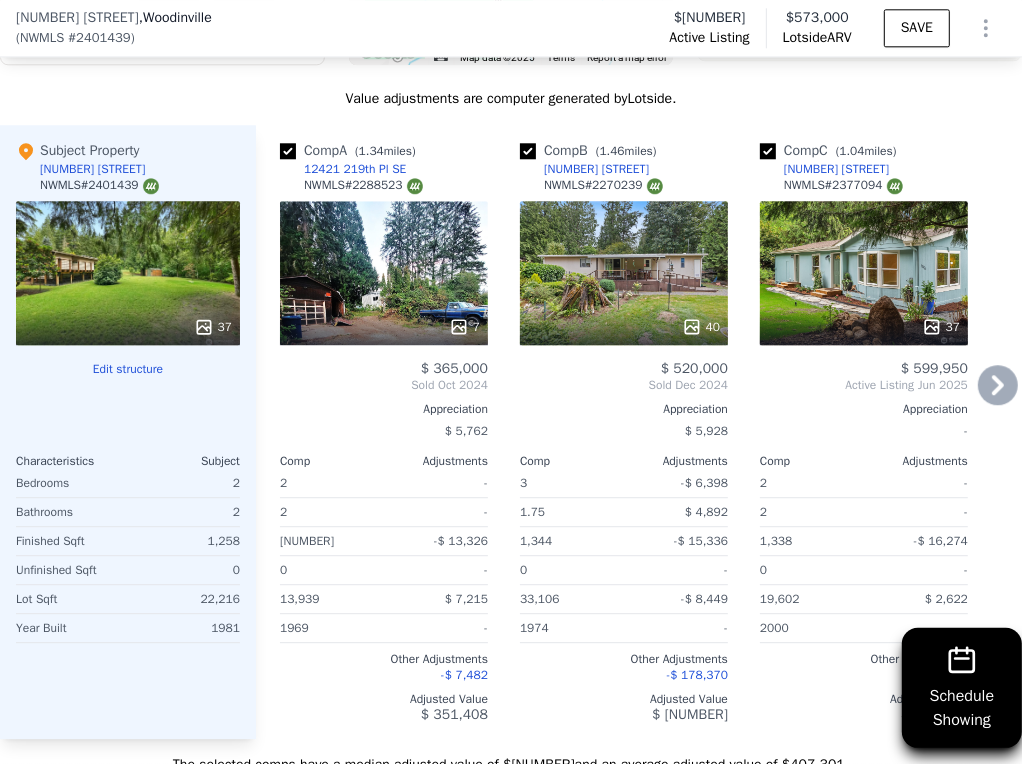 click 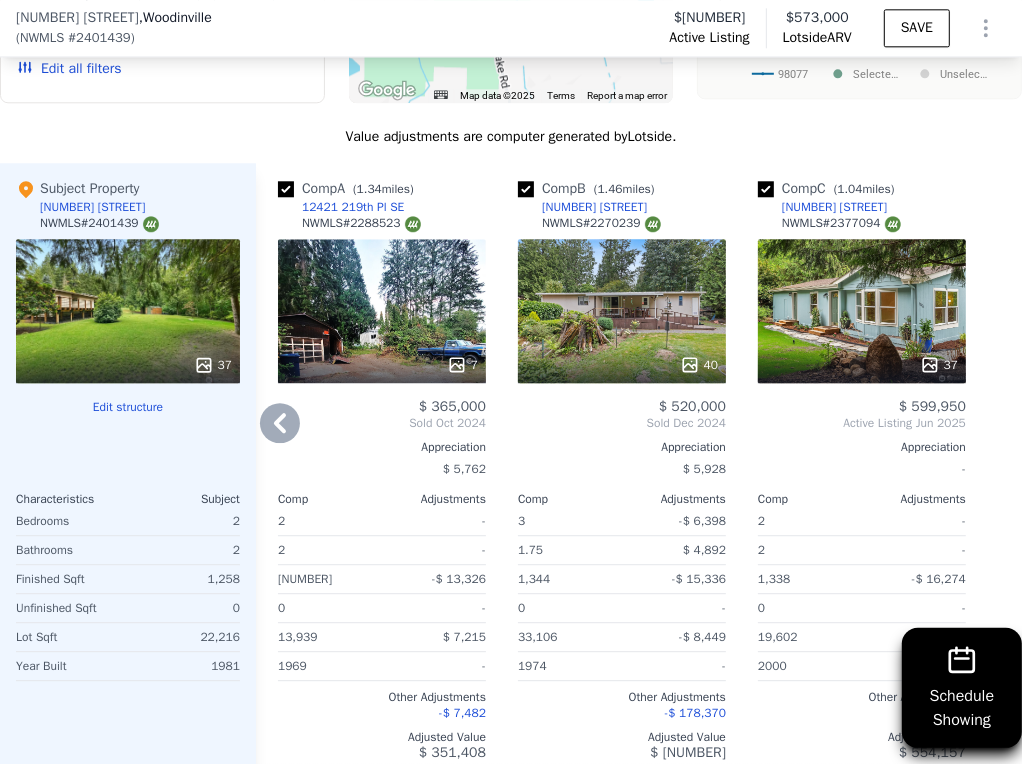scroll, scrollTop: 3104, scrollLeft: 0, axis: vertical 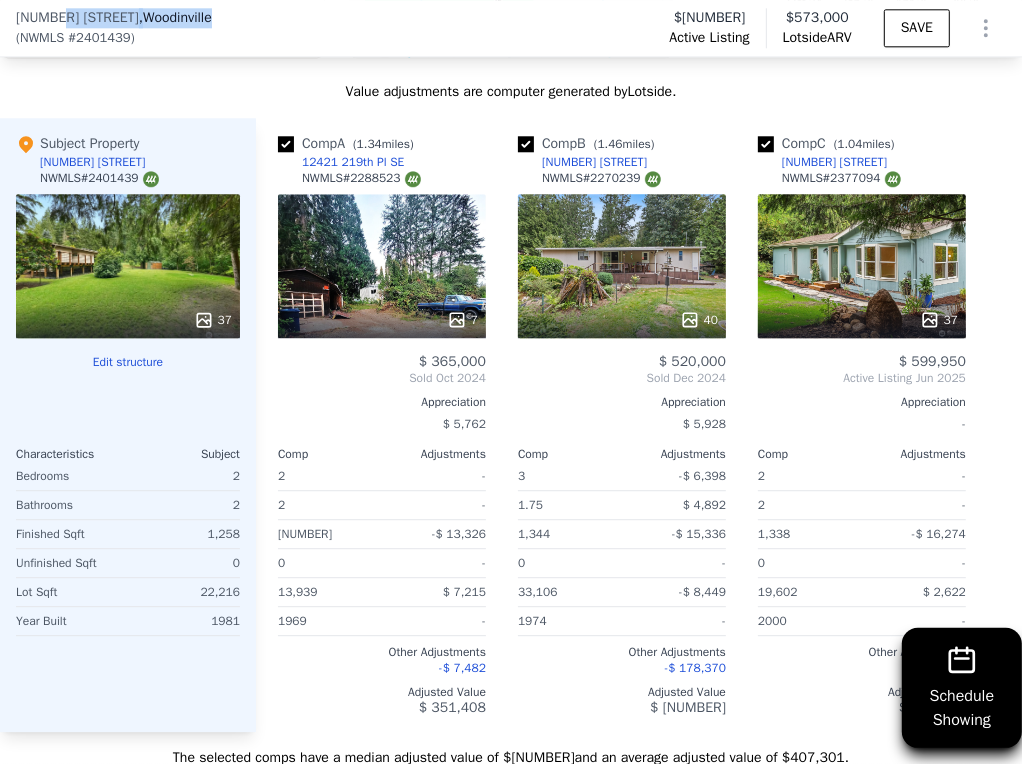 drag, startPoint x: 60, startPoint y: 15, endPoint x: 222, endPoint y: 18, distance: 162.02777 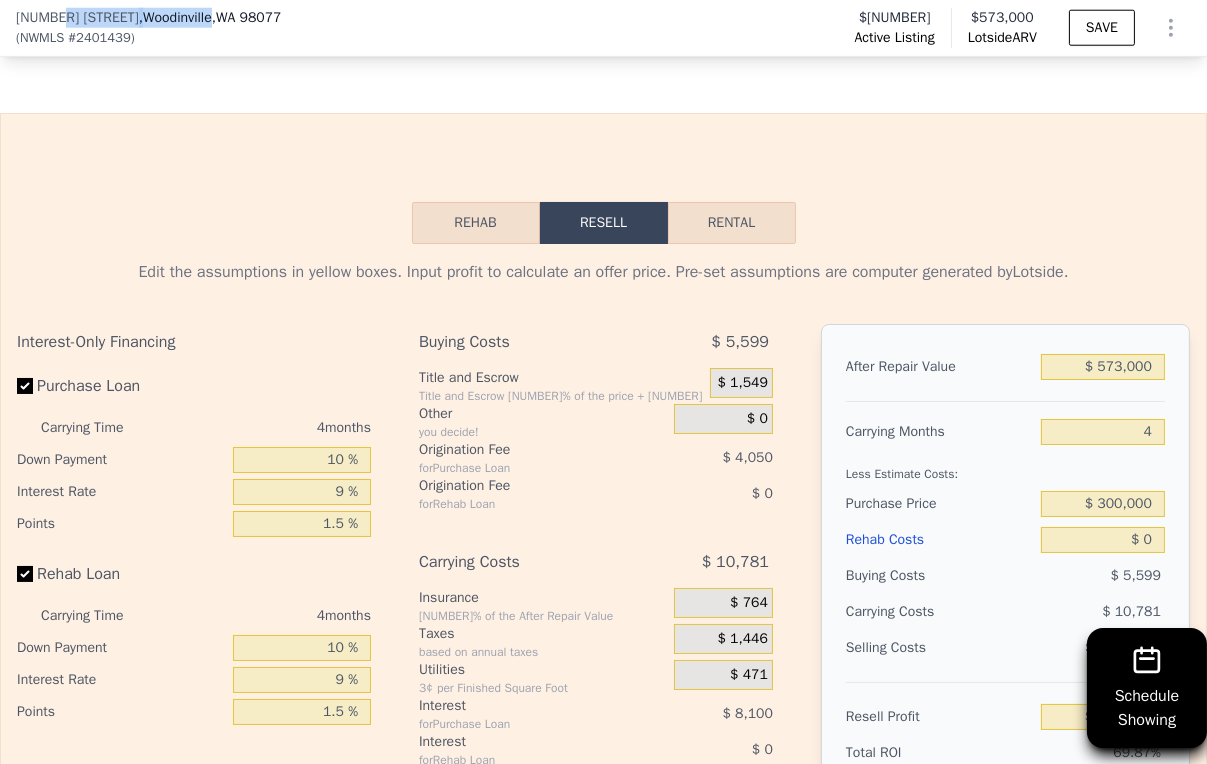 scroll, scrollTop: 0, scrollLeft: 0, axis: both 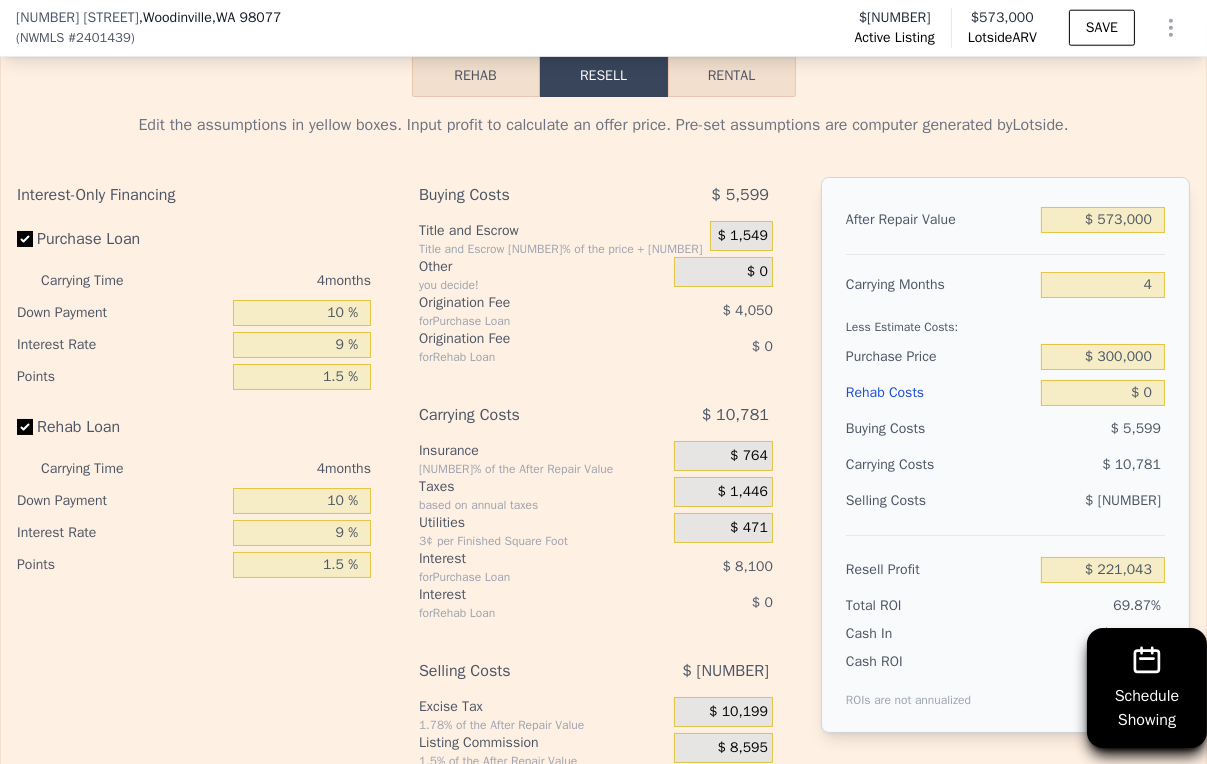 click on "Total ROI" at bounding box center [904, 606] 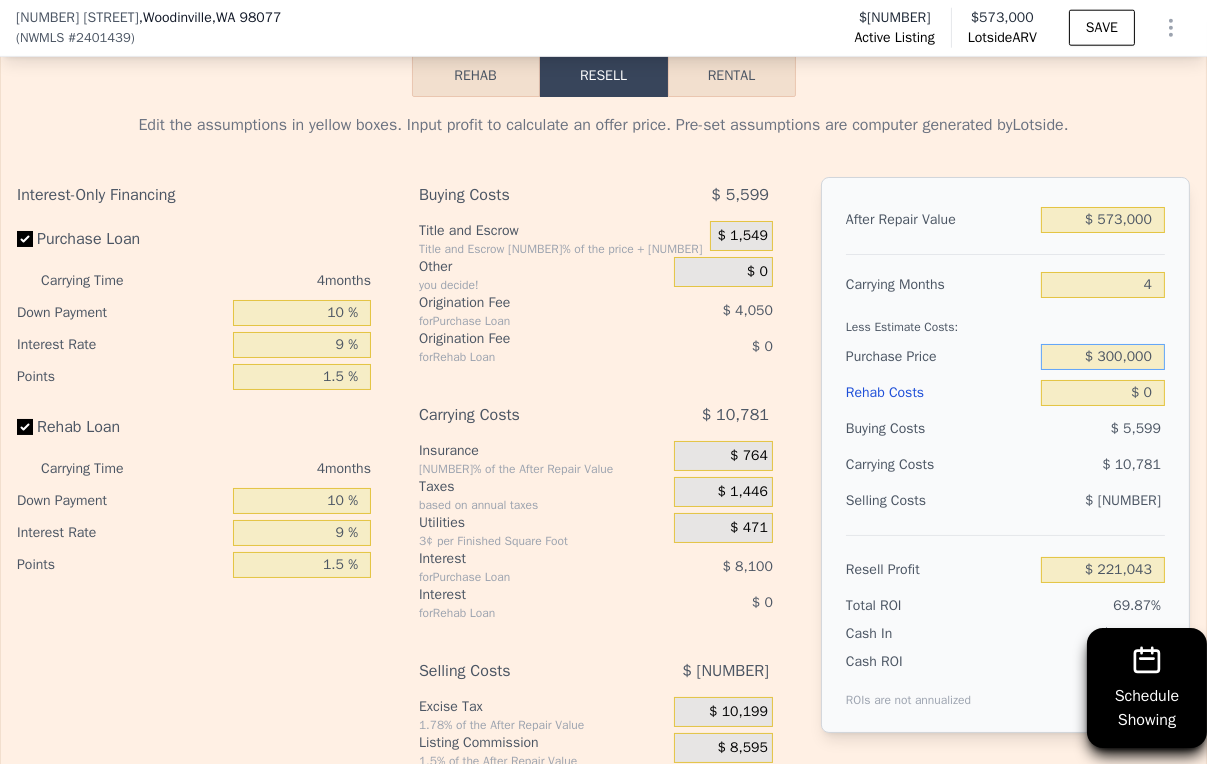 click on "$ 300,000" at bounding box center (1103, 357) 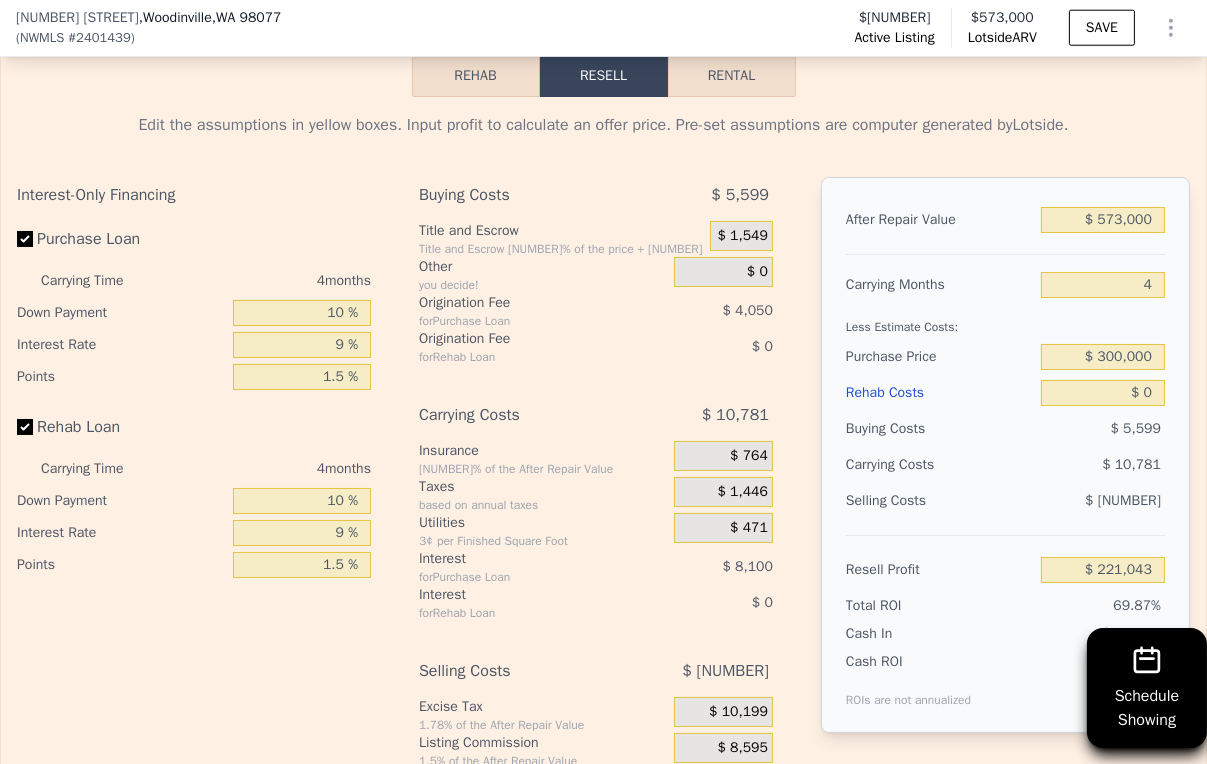 click on "Resell Profit" at bounding box center [939, 570] 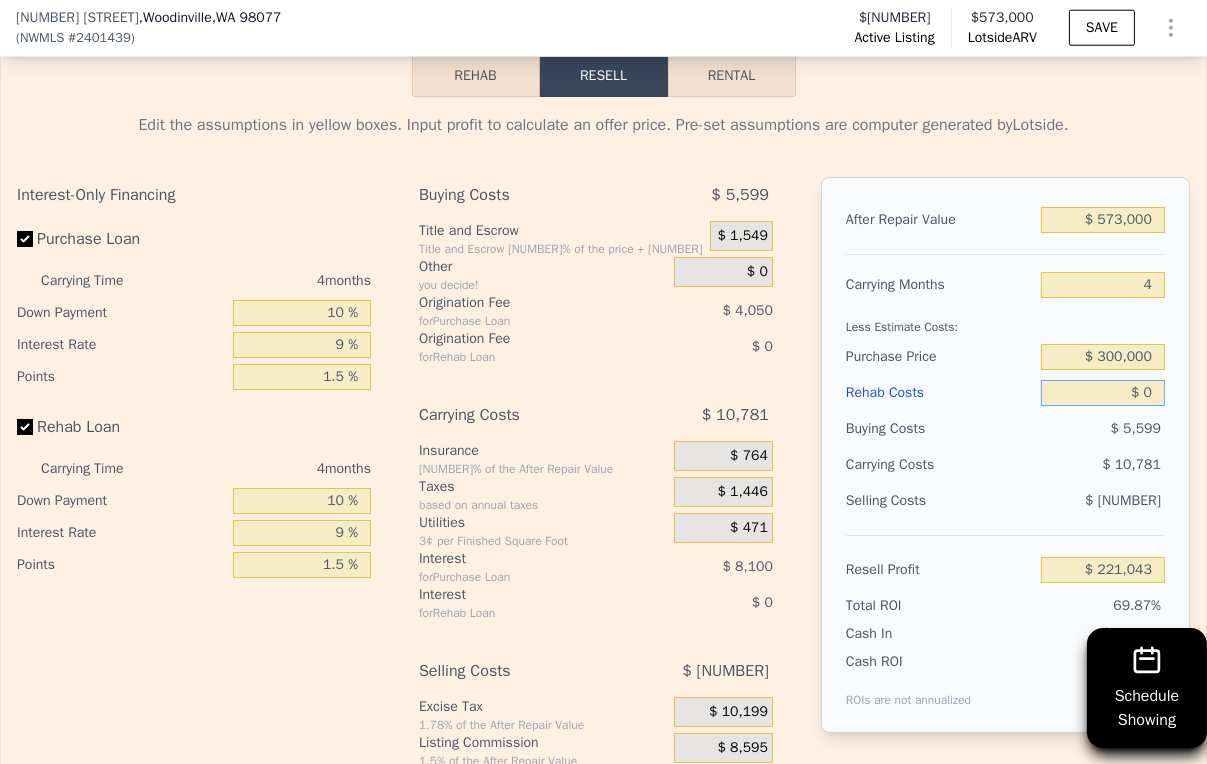 drag, startPoint x: 1138, startPoint y: 413, endPoint x: 1096, endPoint y: 409, distance: 42.190044 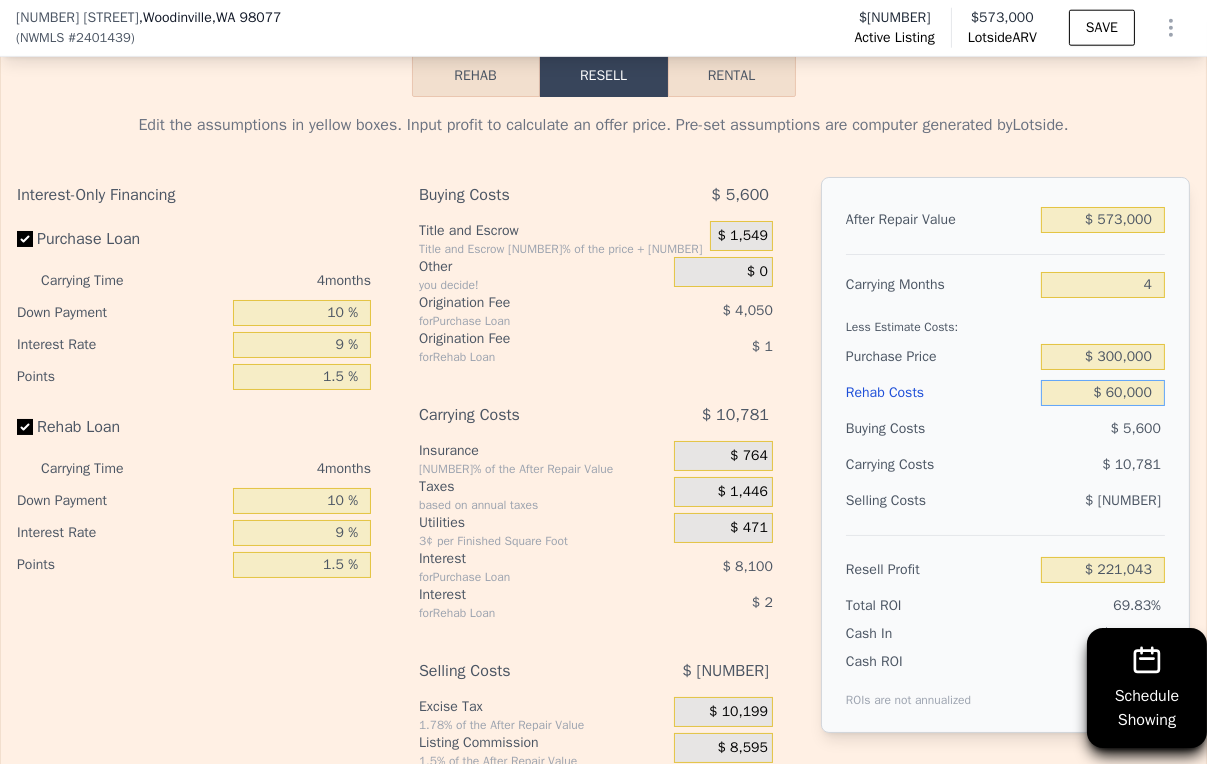 type on "$ 600,000" 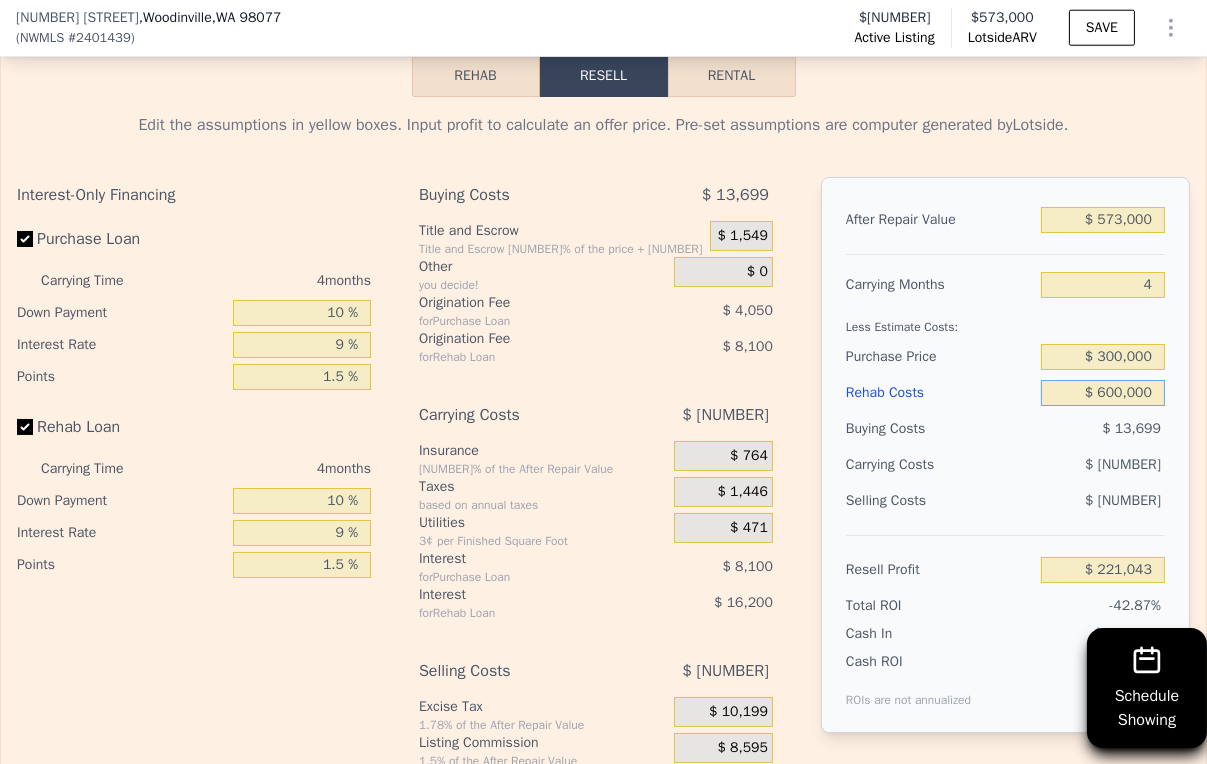type on "-$ 403,257" 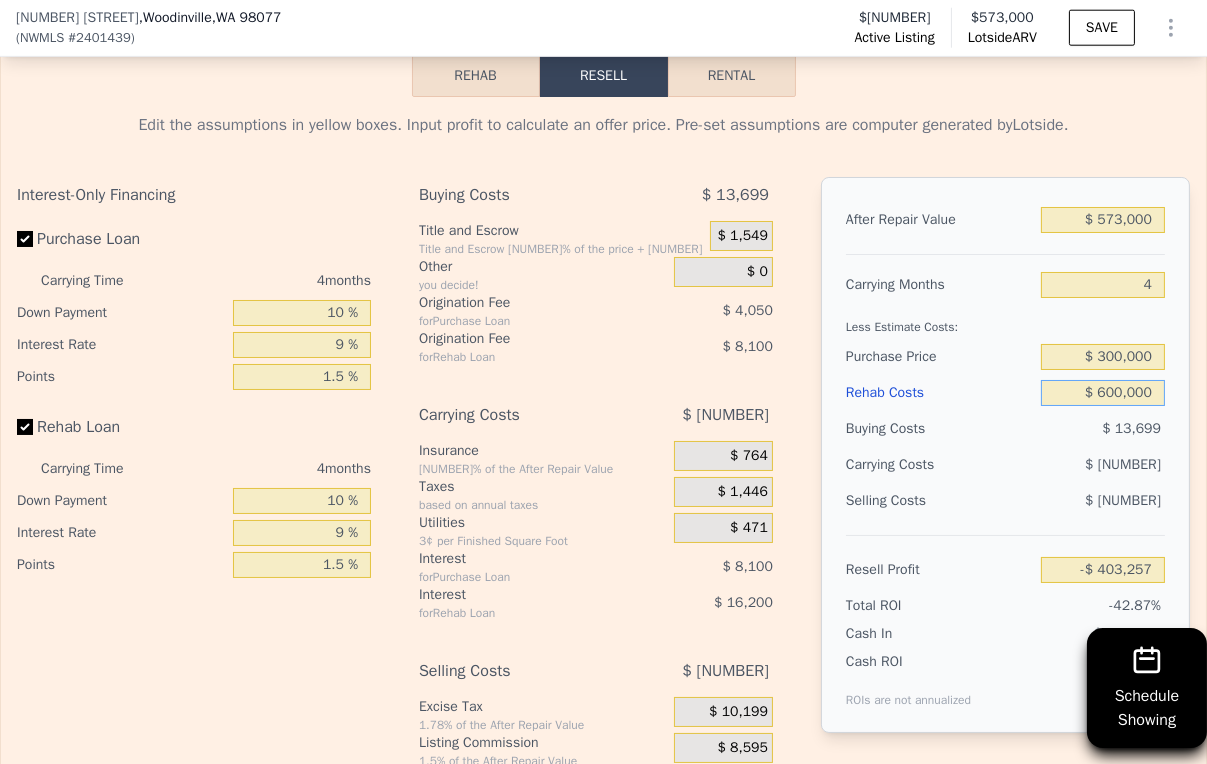 type on "$ 60,000" 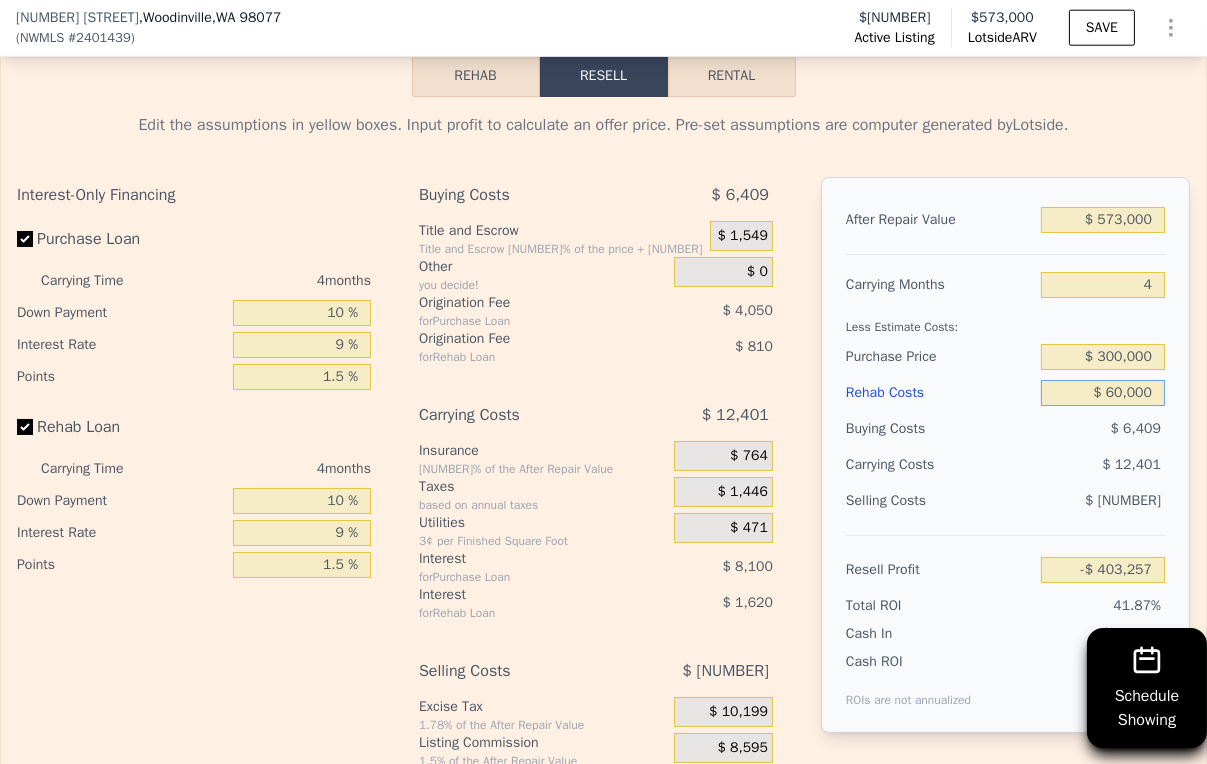 type on "$ 158,613" 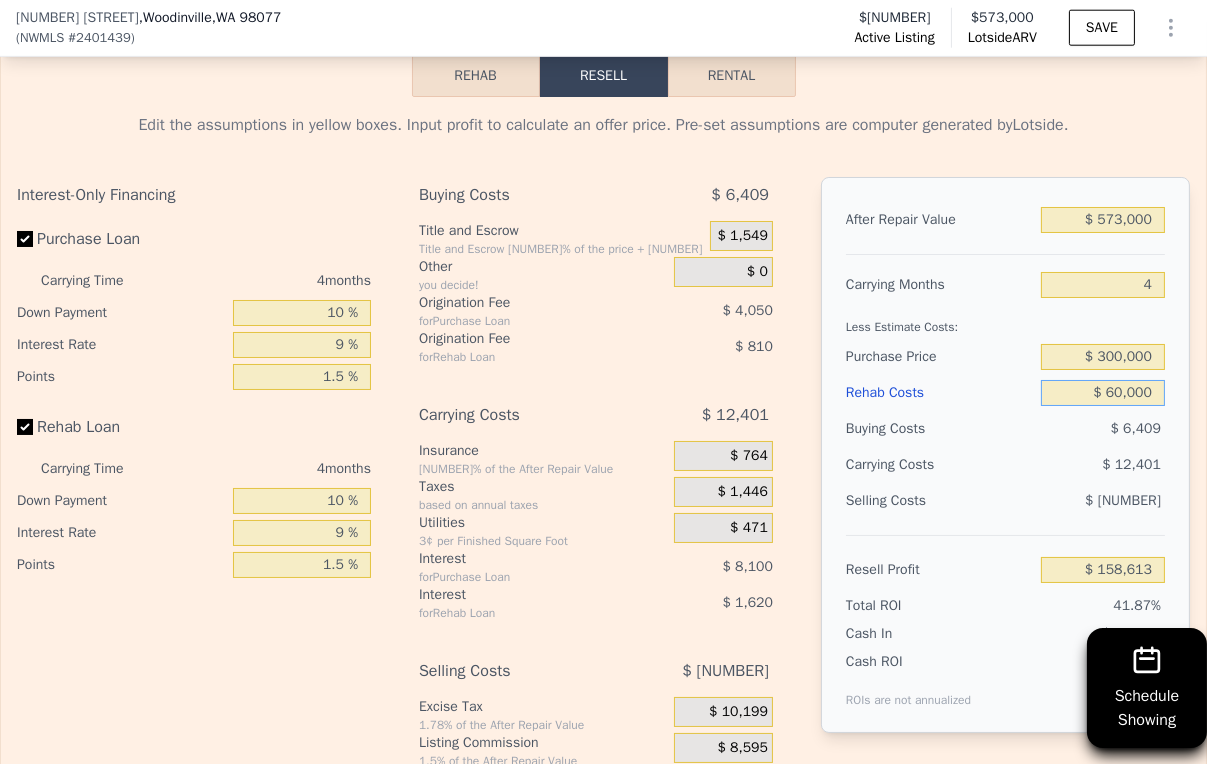 type on "$ 60,000" 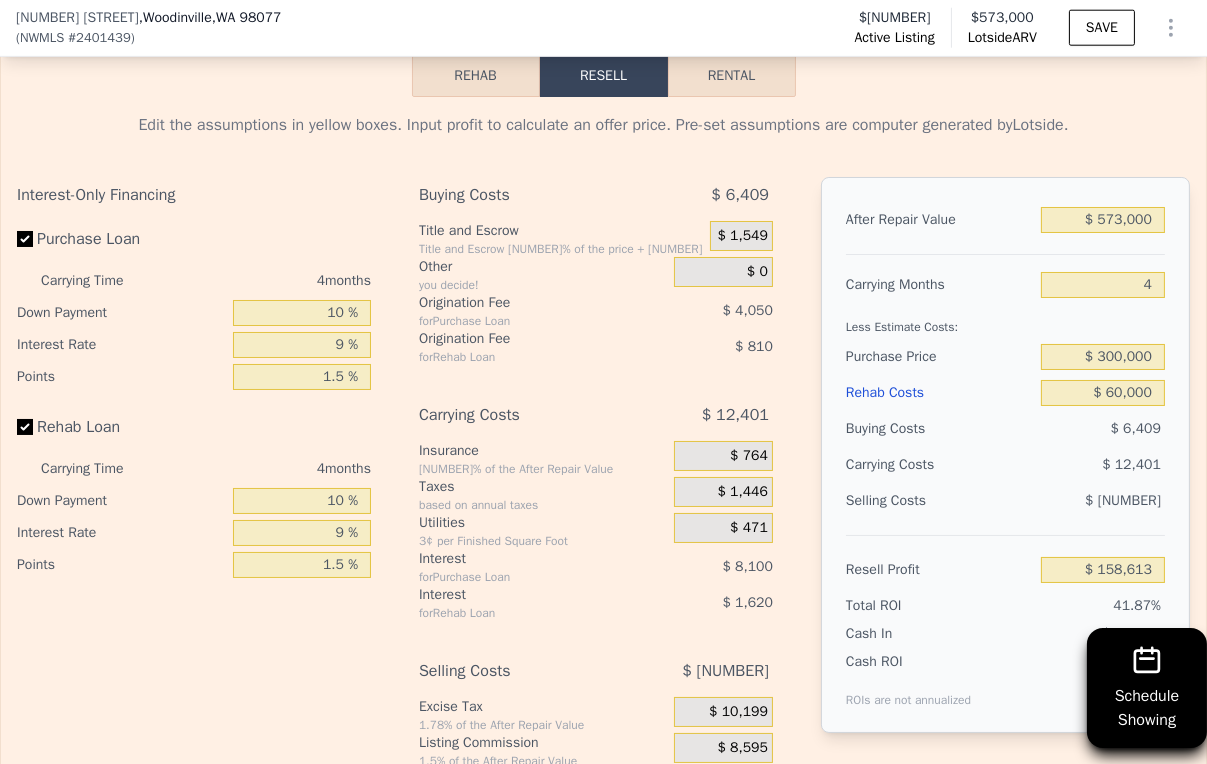 click on "$ 12,401" at bounding box center [1067, 465] 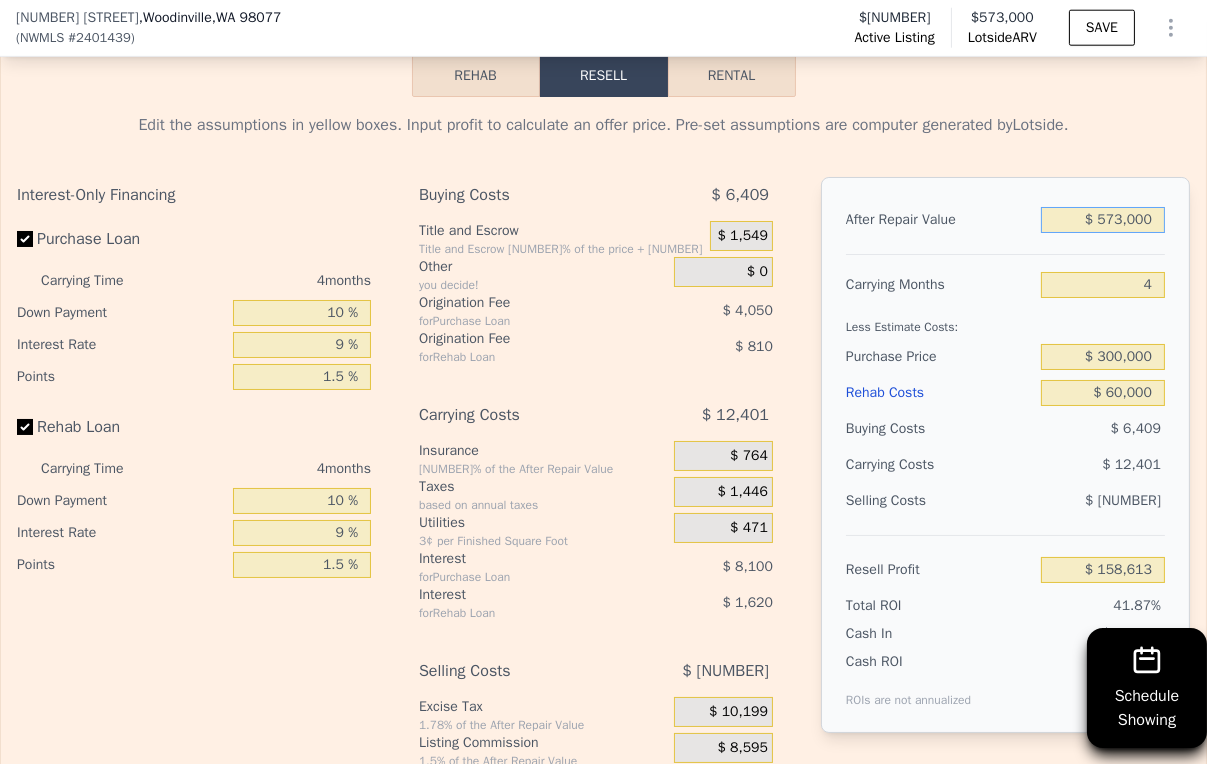 drag, startPoint x: 1107, startPoint y: 233, endPoint x: 1092, endPoint y: 233, distance: 15 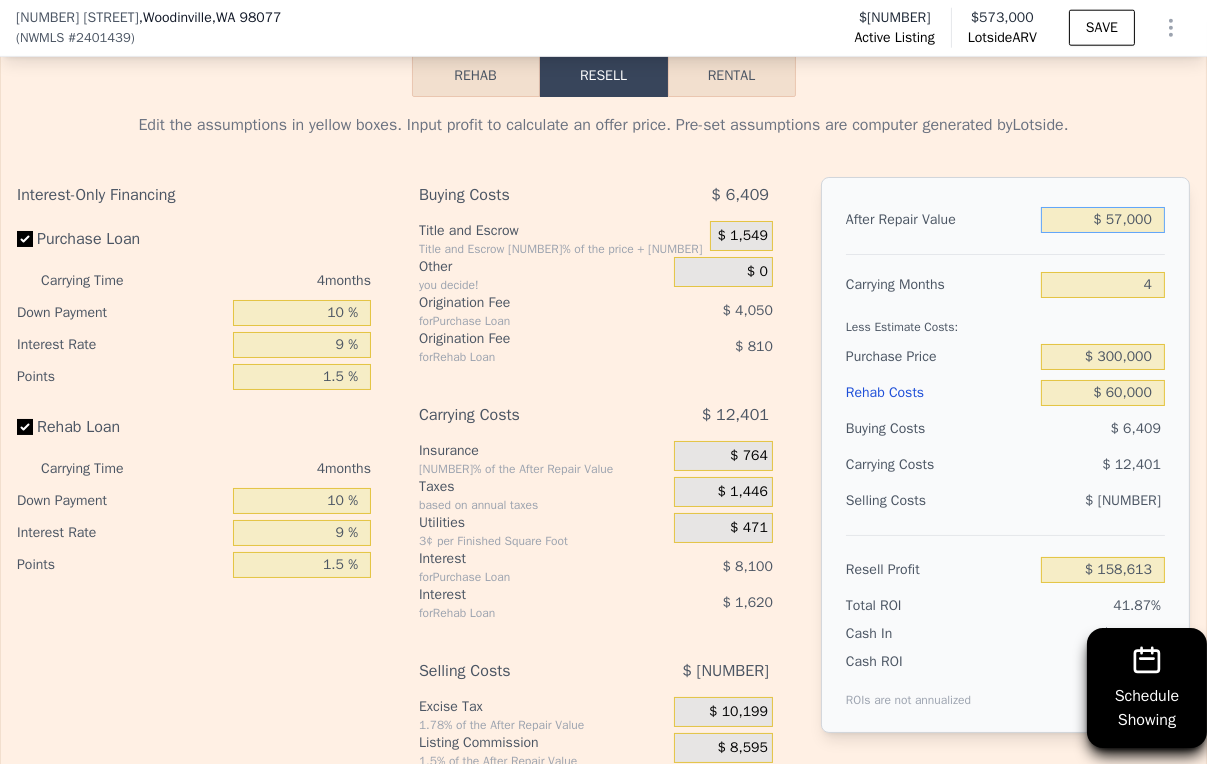 type on "$ 575,000" 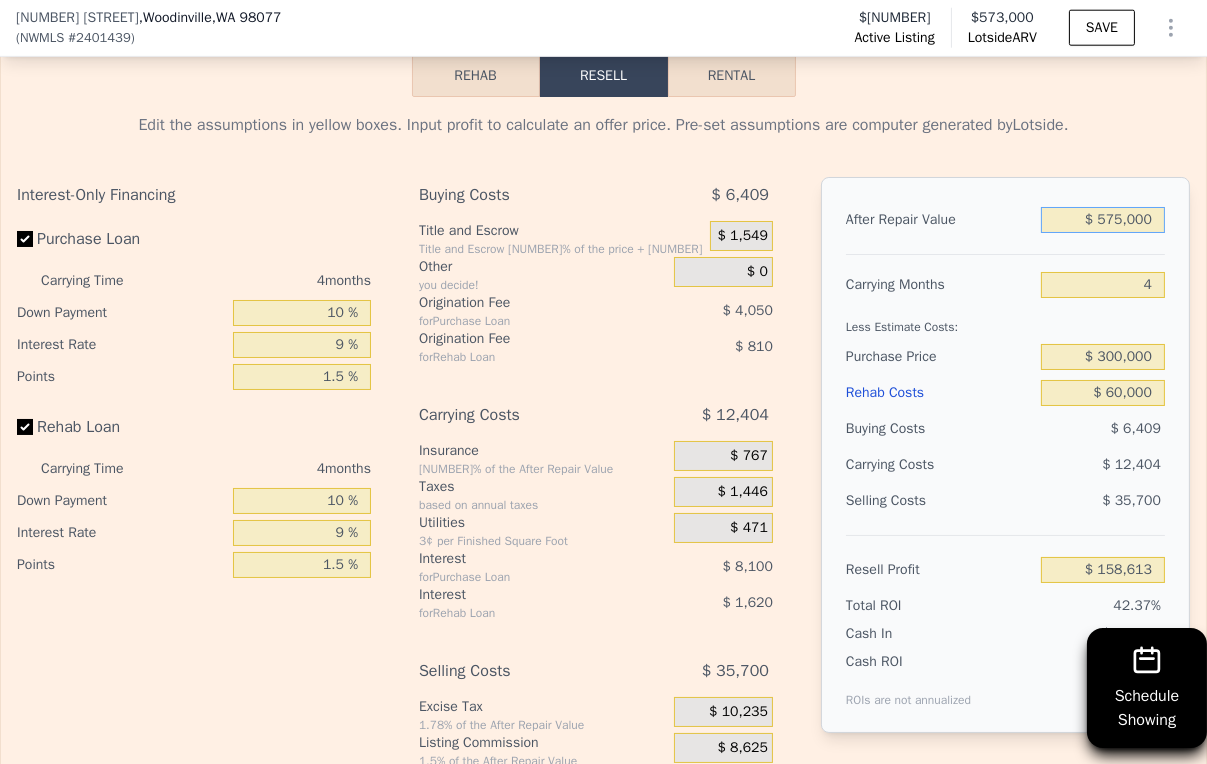 type on "$ 160,487" 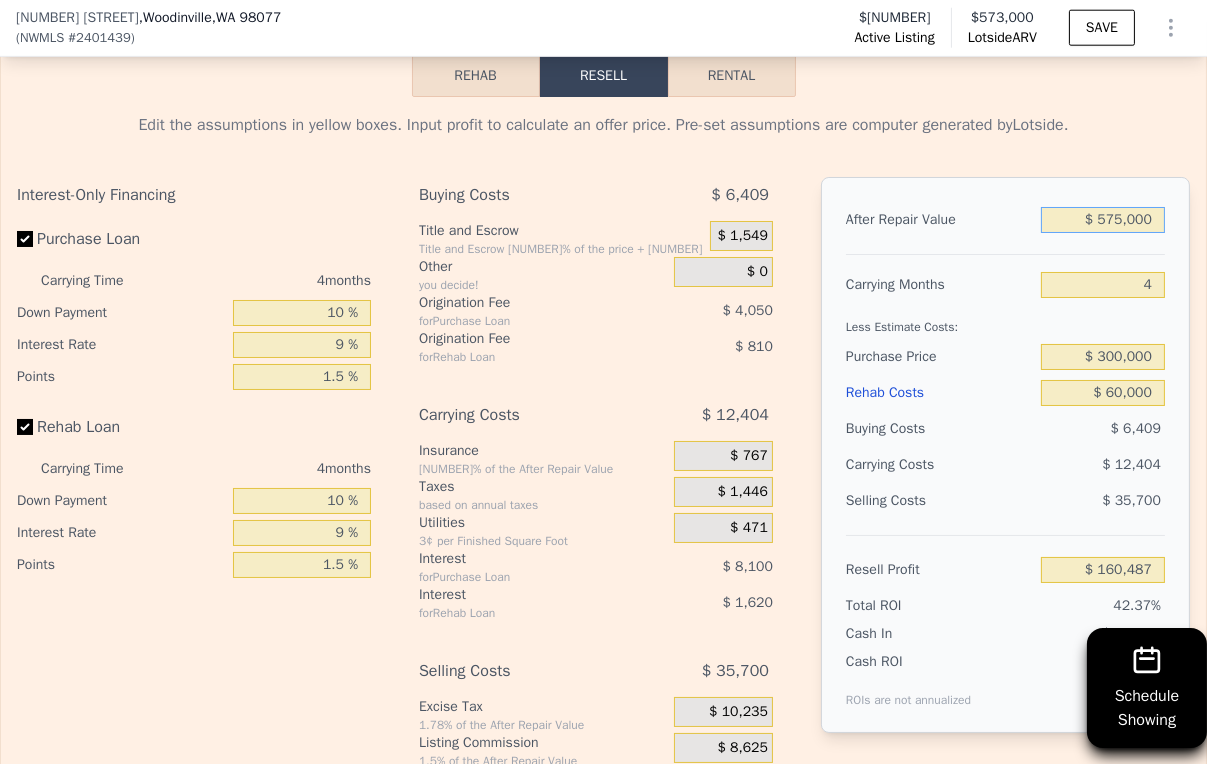 type on "$ 575,000" 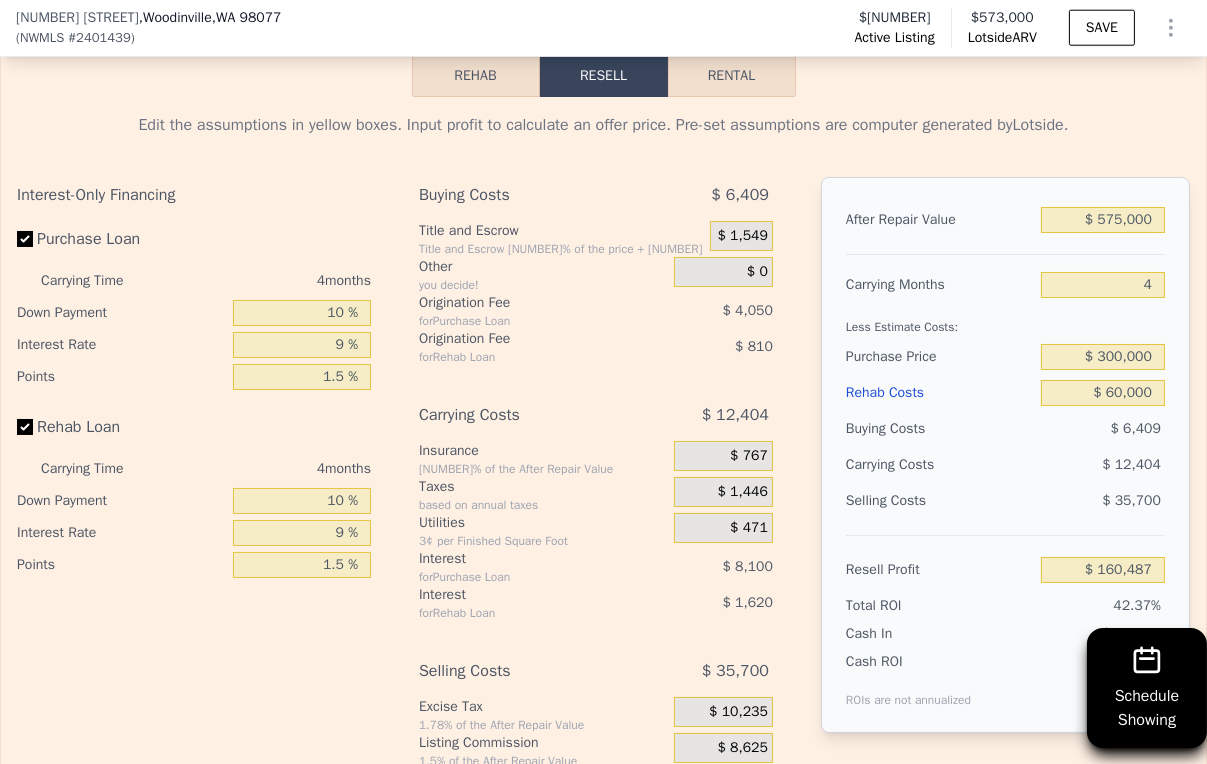 click on "Purchase Price" at bounding box center [939, 357] 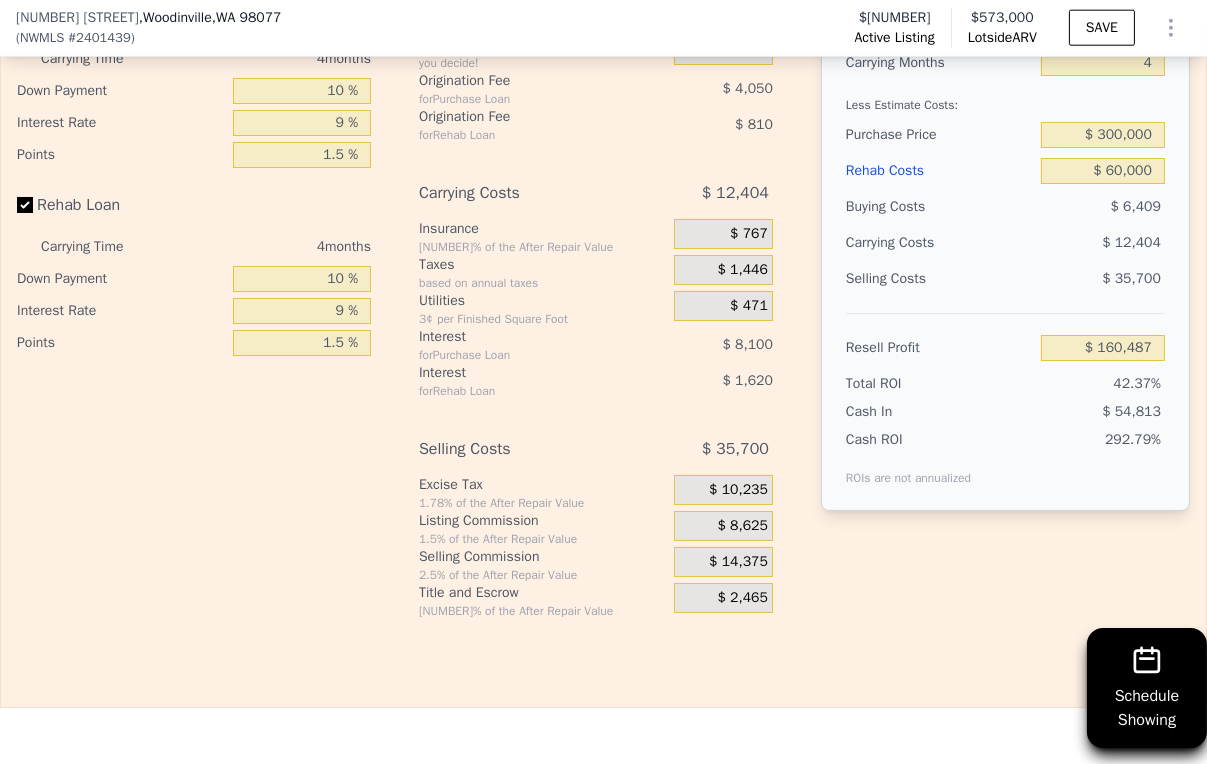 scroll, scrollTop: 3703, scrollLeft: 0, axis: vertical 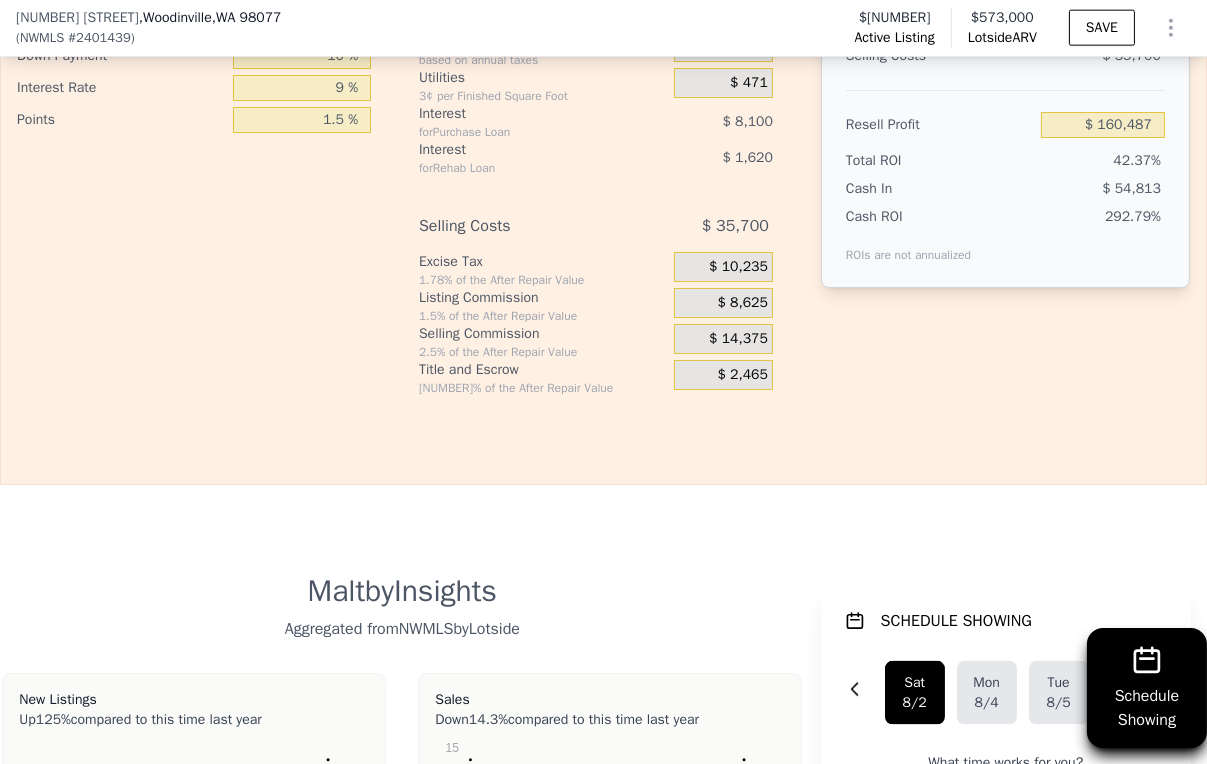 click on "$ 8,625" at bounding box center (743, 303) 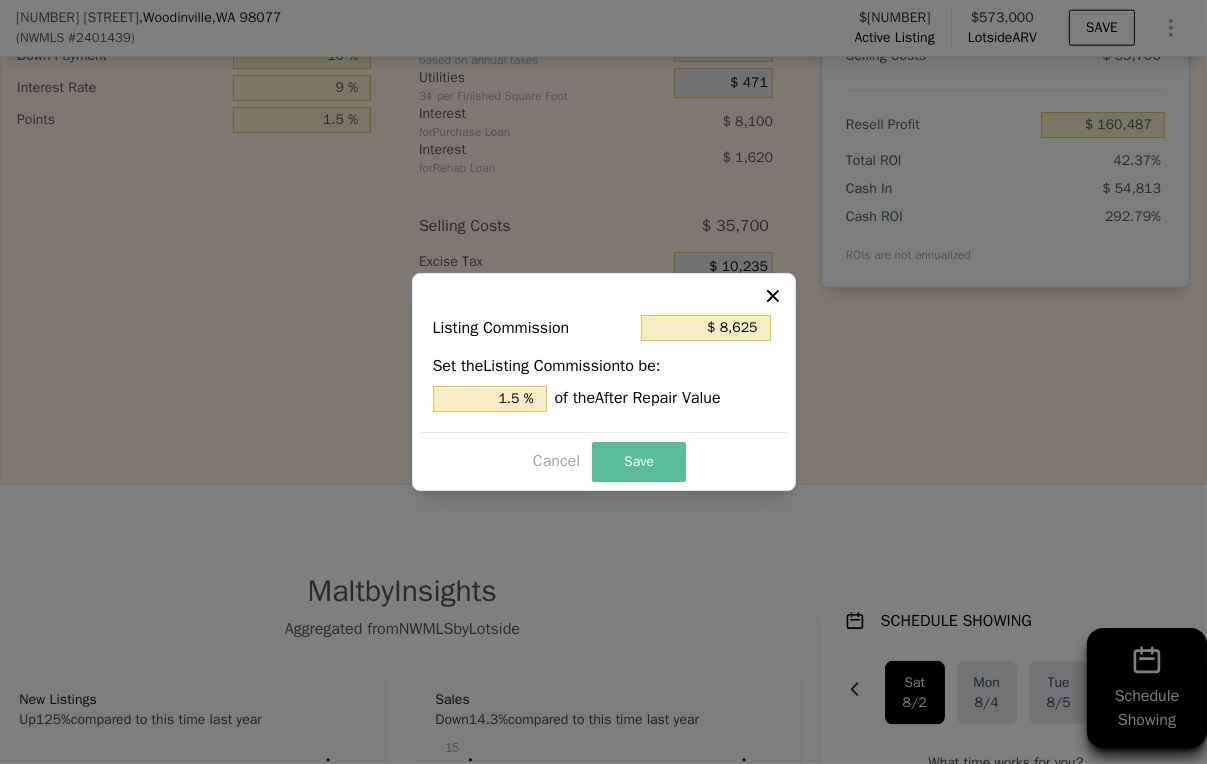 click on "Save" at bounding box center (639, 462) 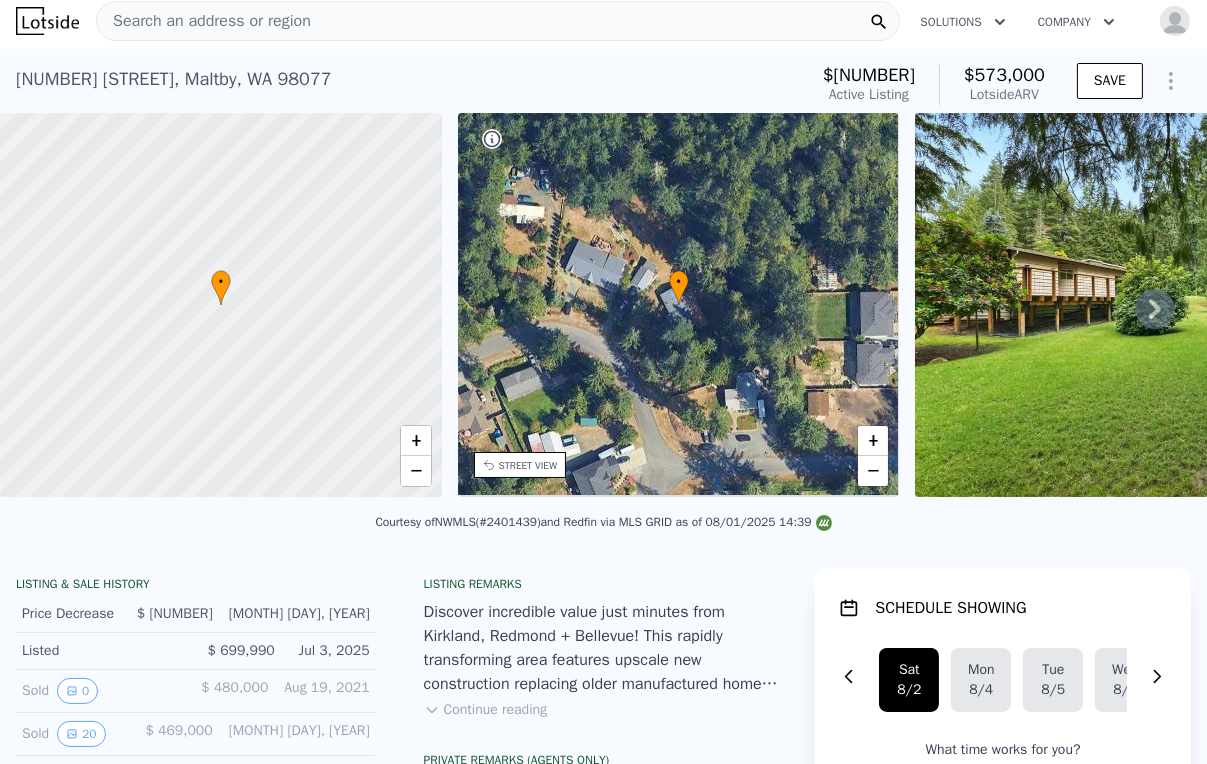 scroll, scrollTop: 0, scrollLeft: 0, axis: both 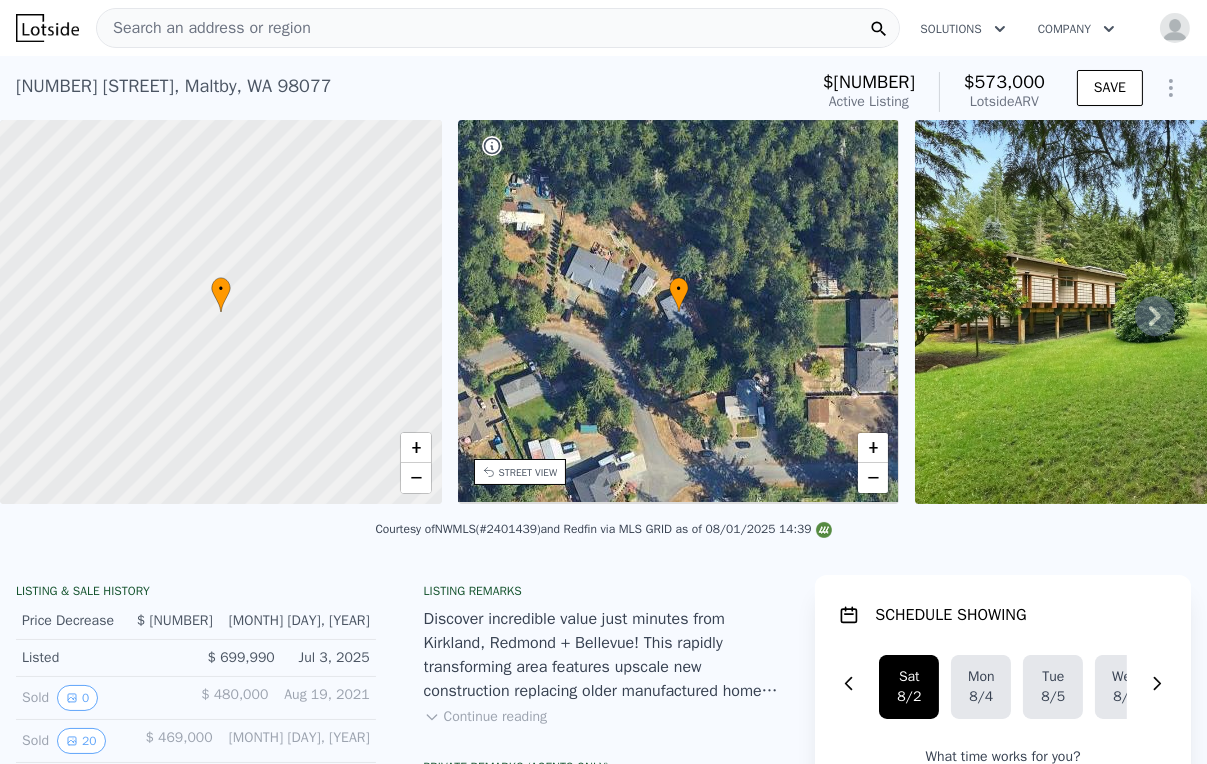 click on "Search an address or region" at bounding box center [498, 28] 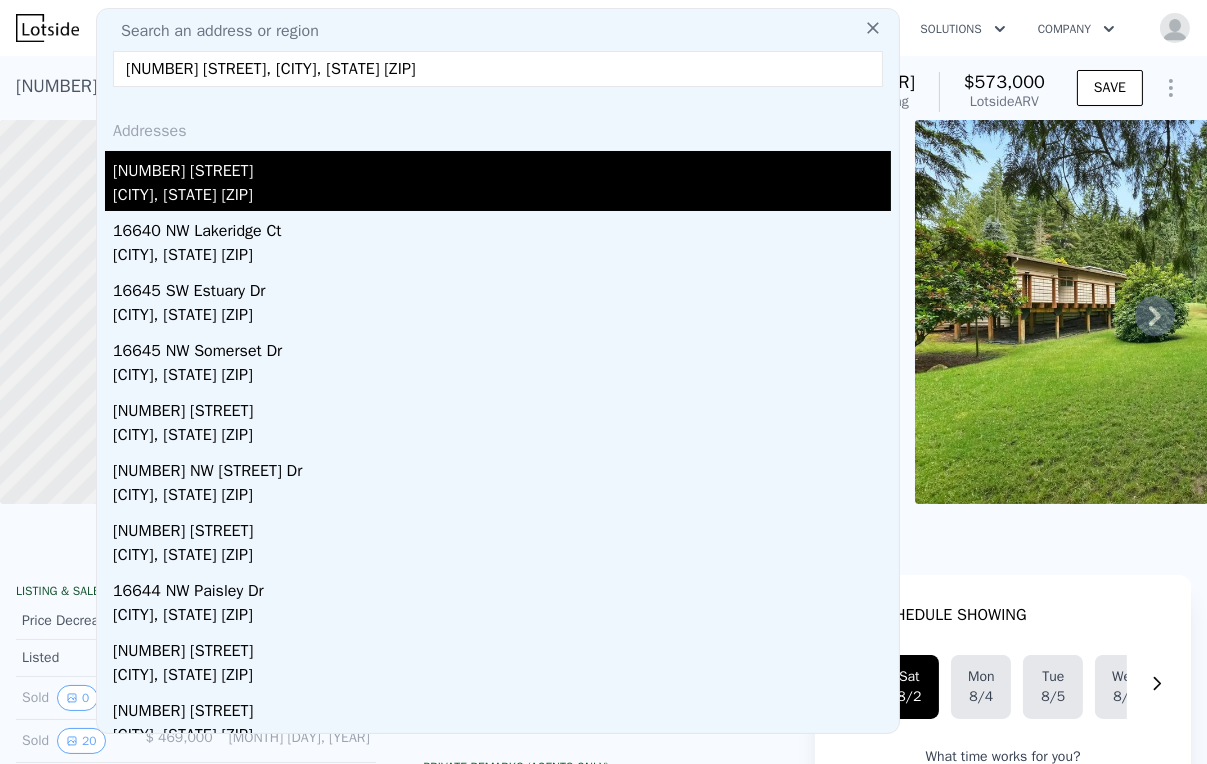 type on "1664 NW Rolling Hill Dr, Beaverton, OR 97006" 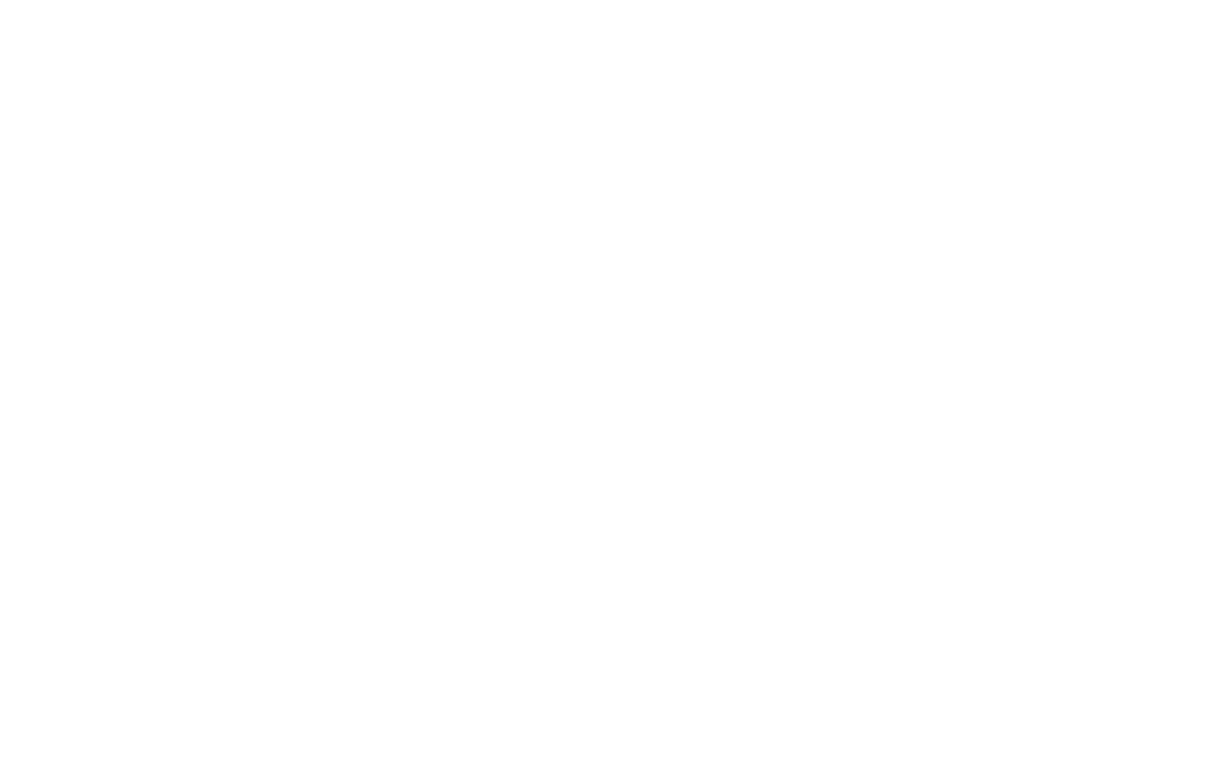scroll, scrollTop: 0, scrollLeft: 0, axis: both 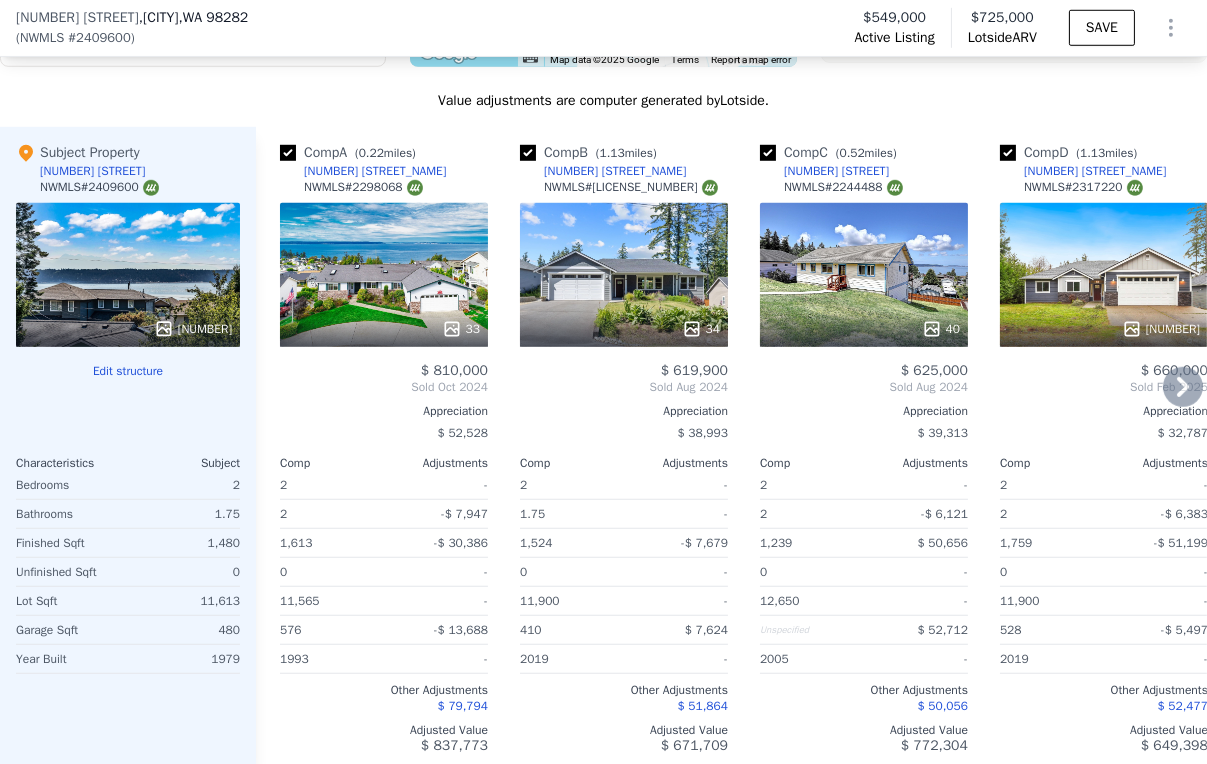 click 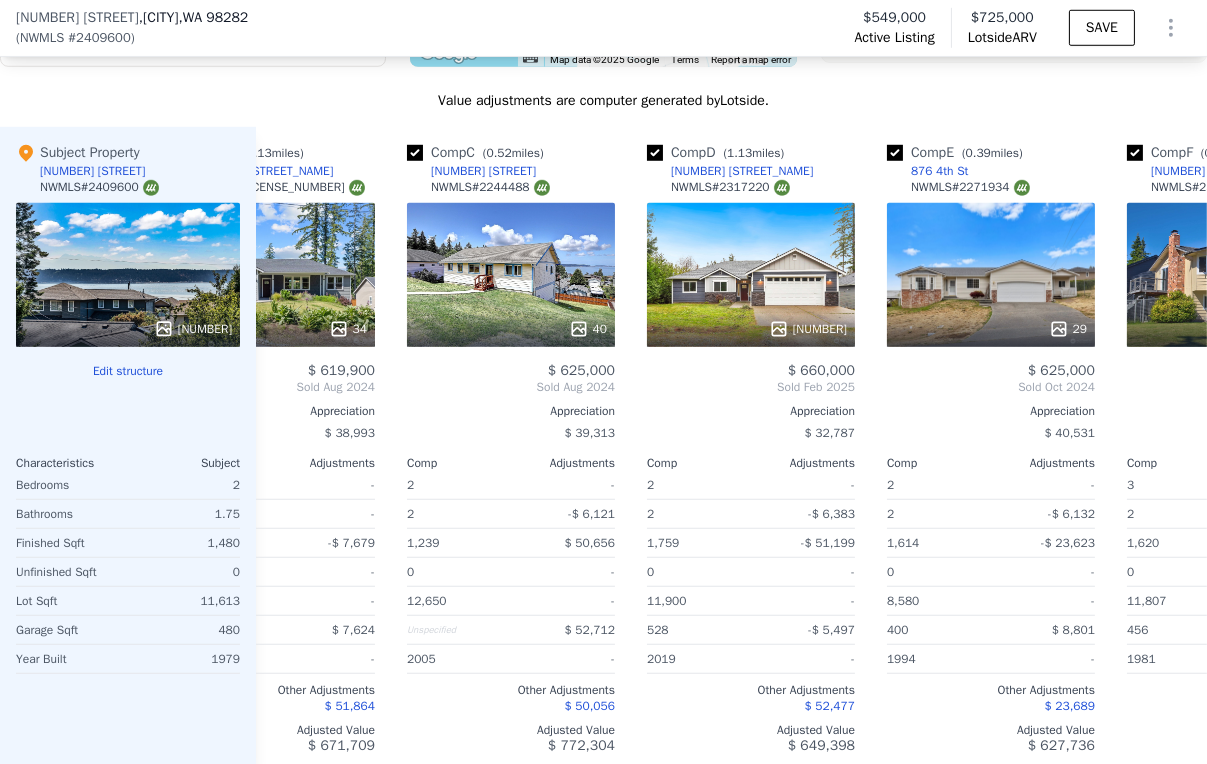scroll, scrollTop: 0, scrollLeft: 480, axis: horizontal 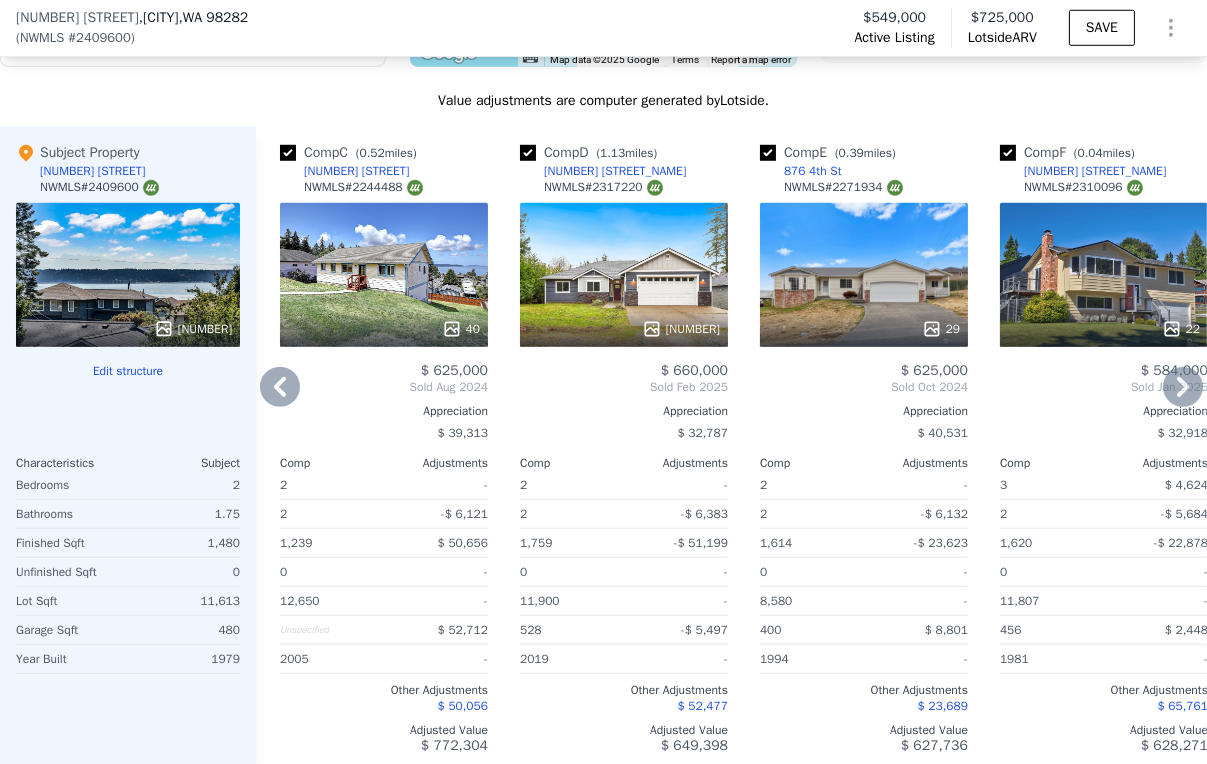 click 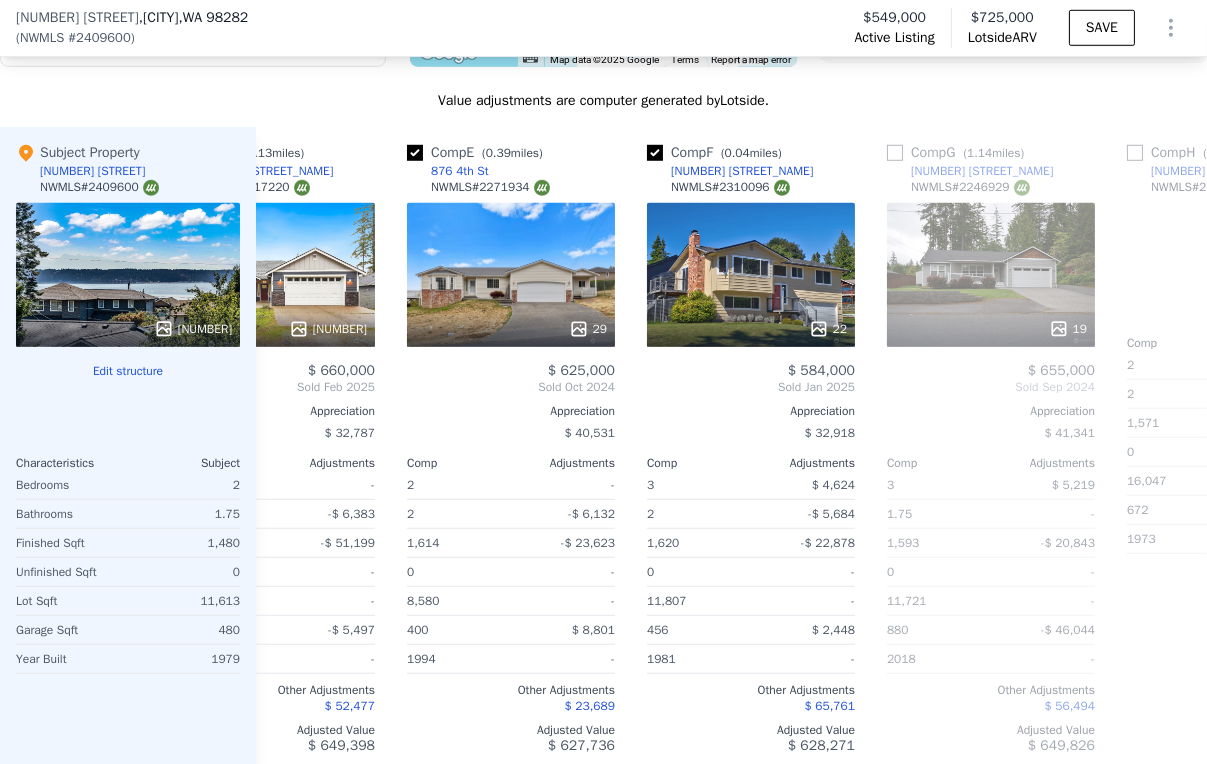 scroll, scrollTop: 0, scrollLeft: 960, axis: horizontal 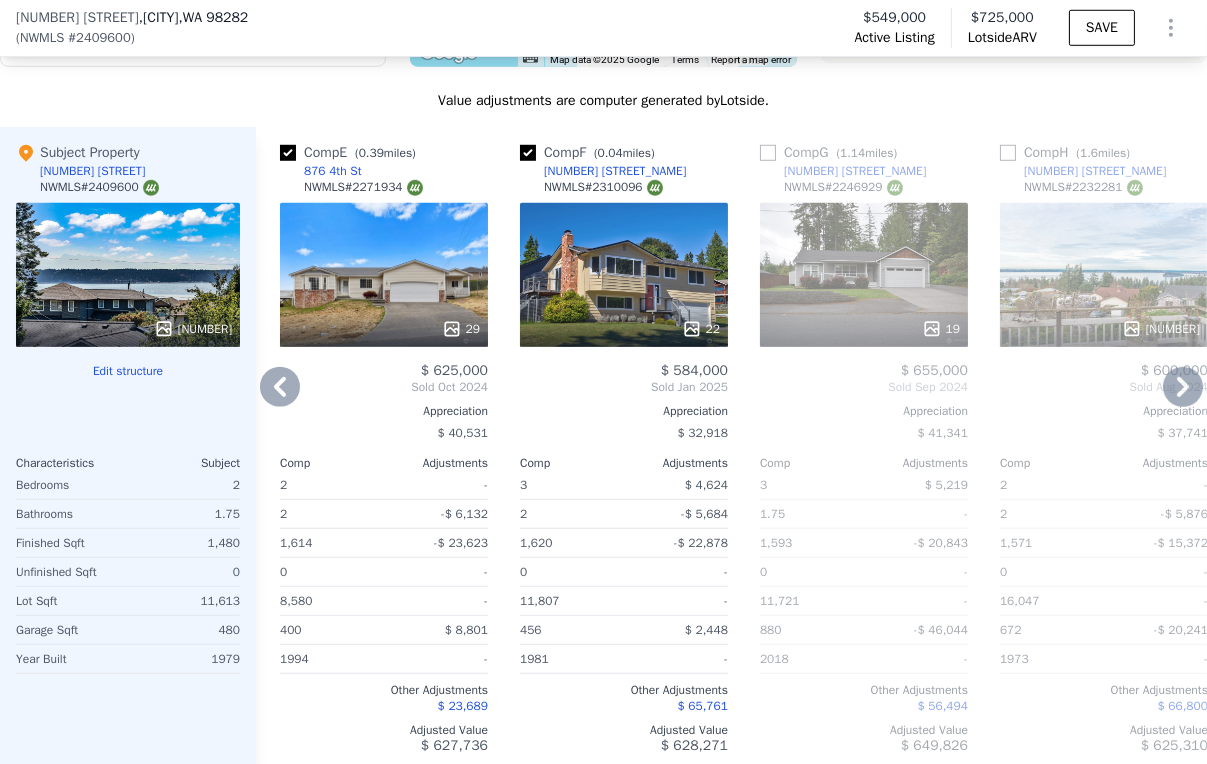 click 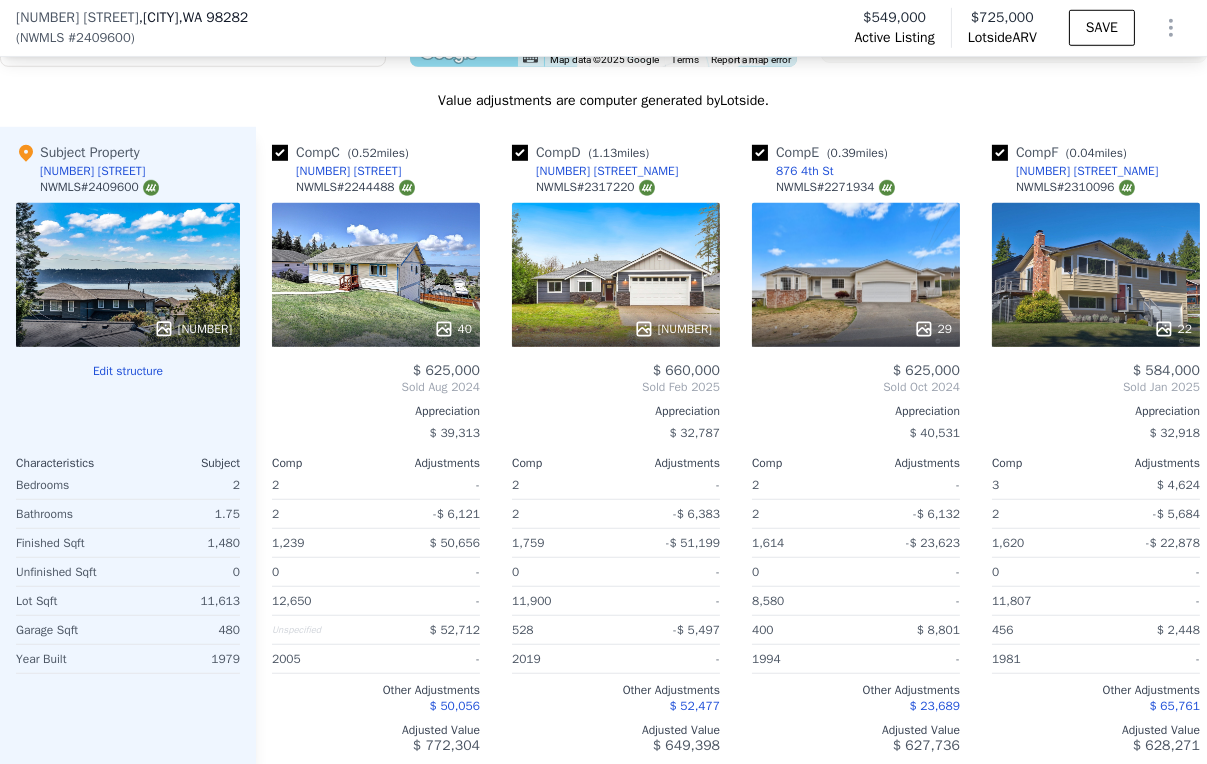 scroll, scrollTop: 0, scrollLeft: 480, axis: horizontal 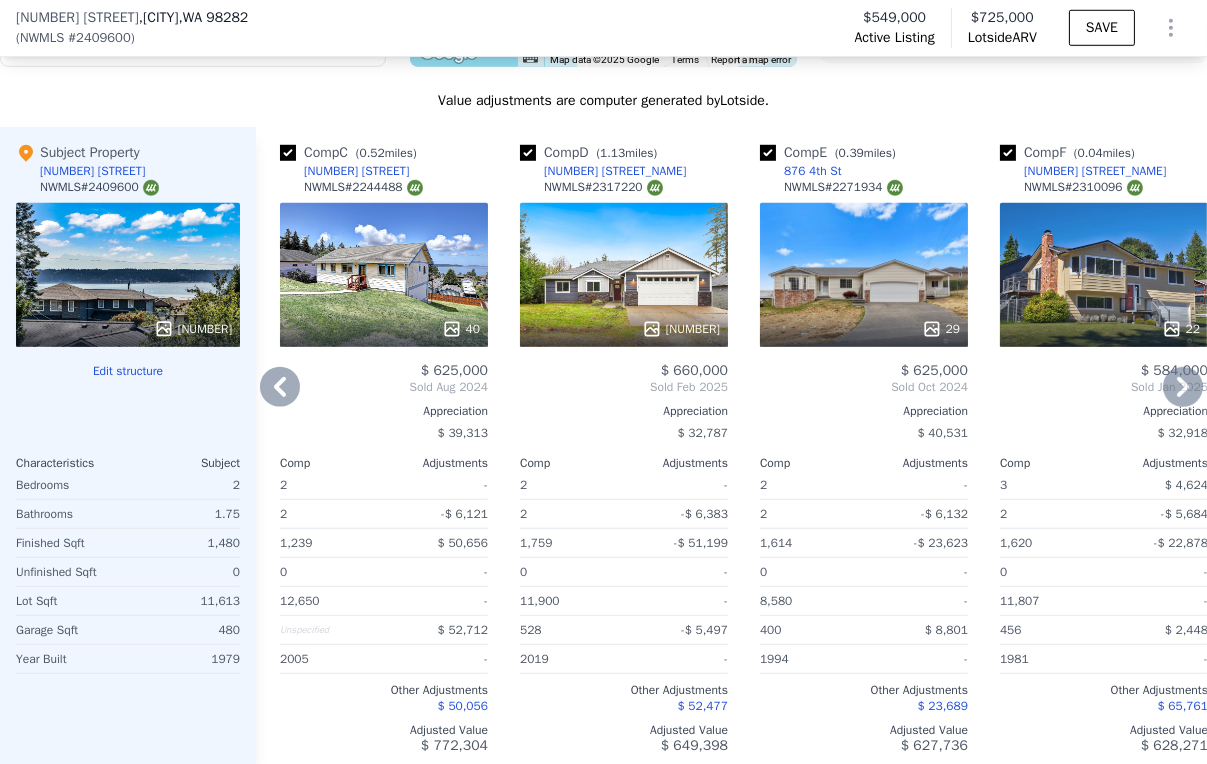 click 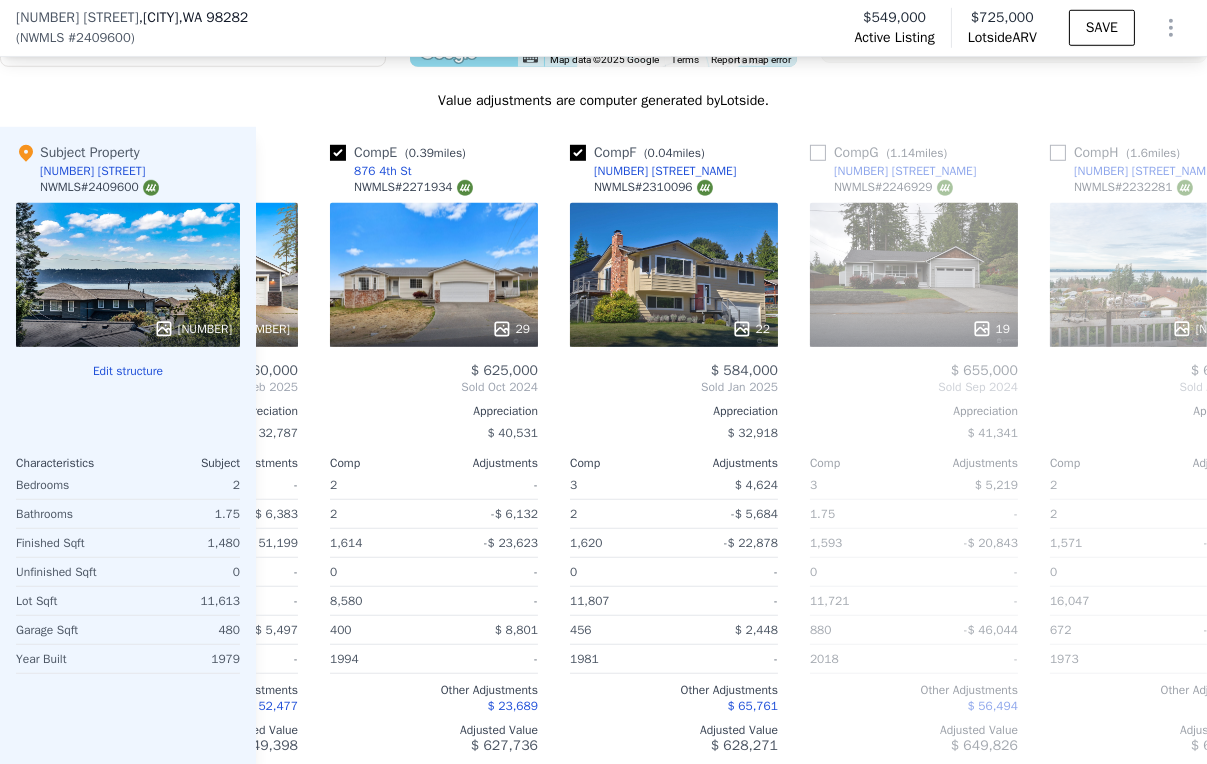 scroll, scrollTop: 0, scrollLeft: 960, axis: horizontal 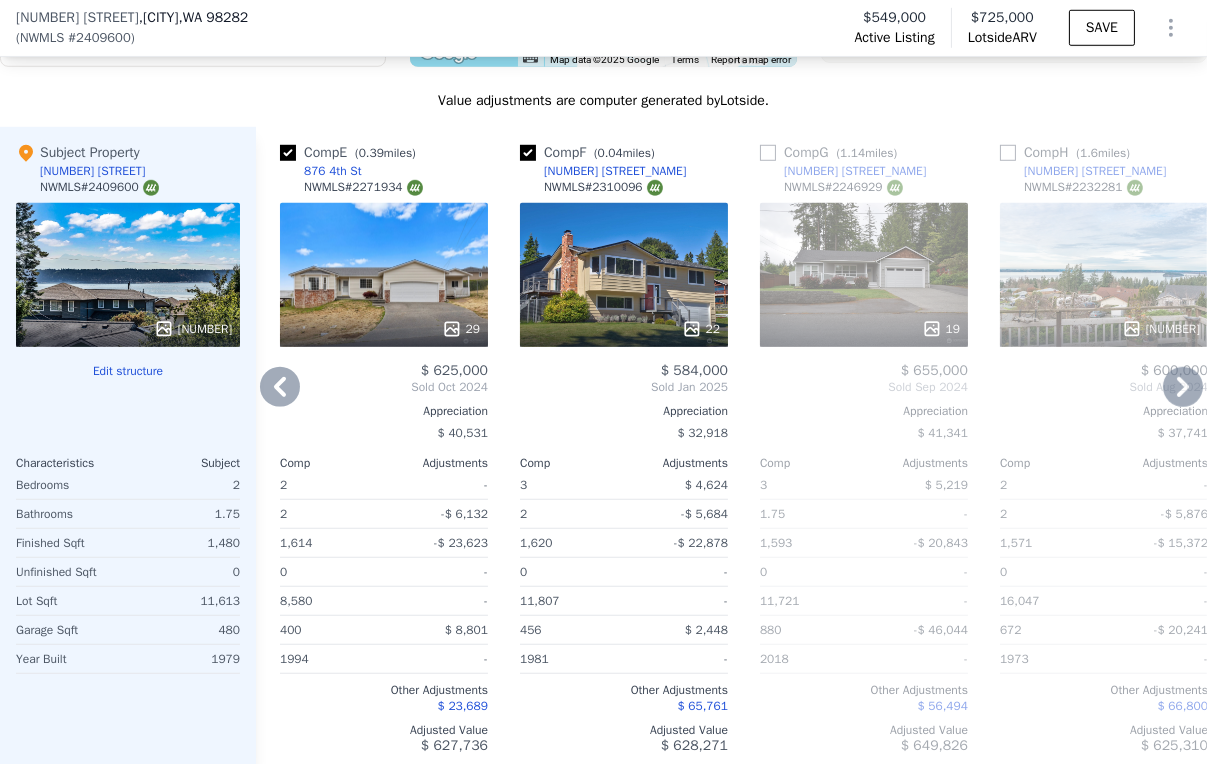 click 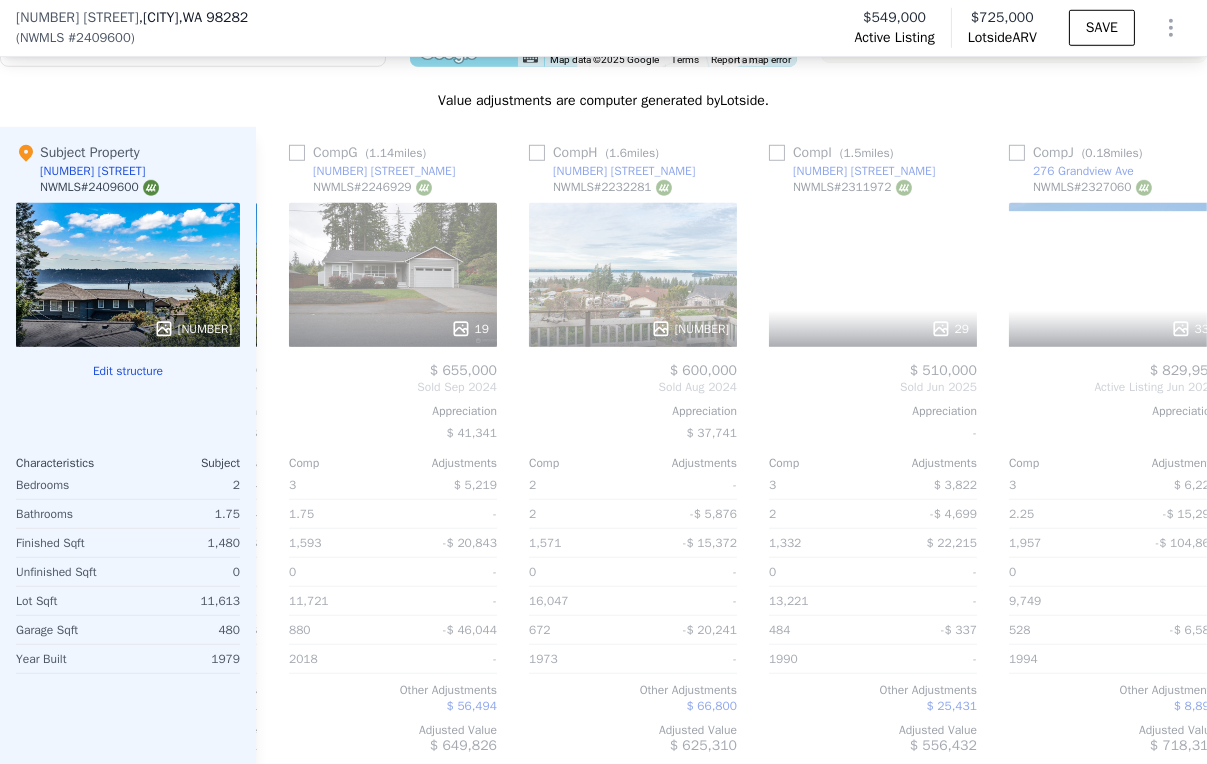 scroll, scrollTop: 0, scrollLeft: 1440, axis: horizontal 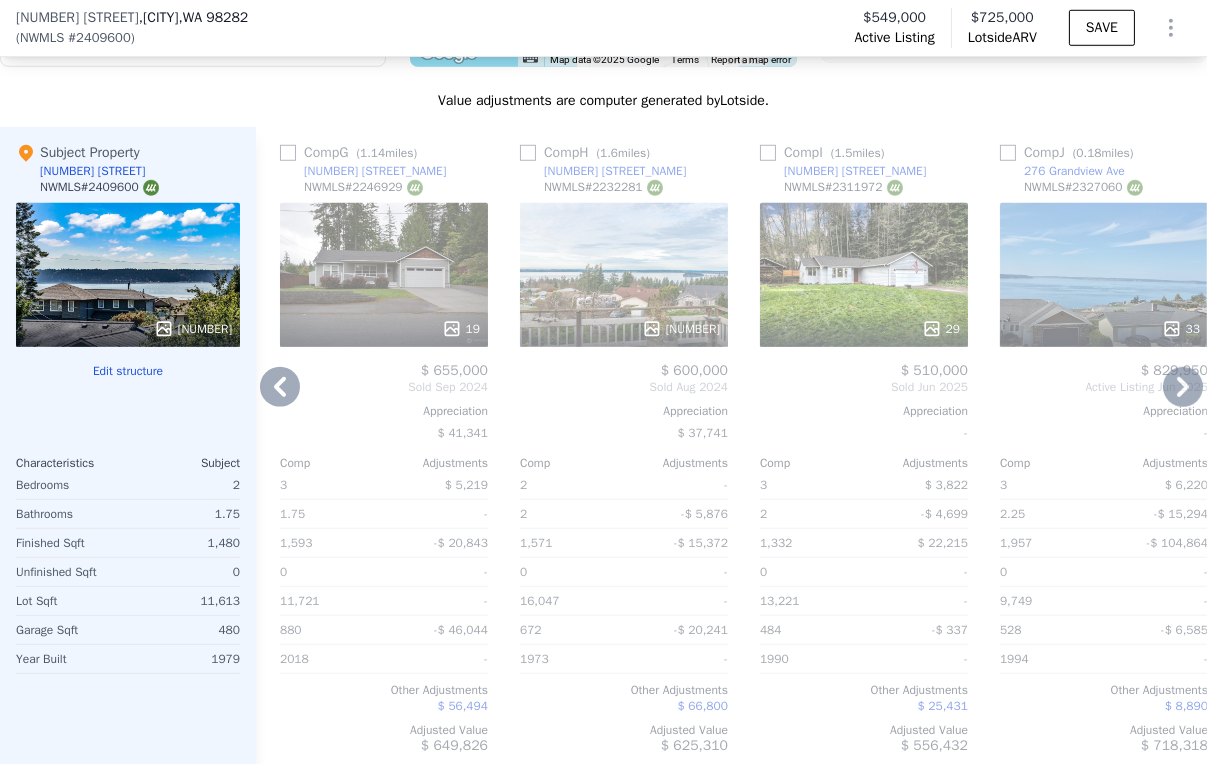 click 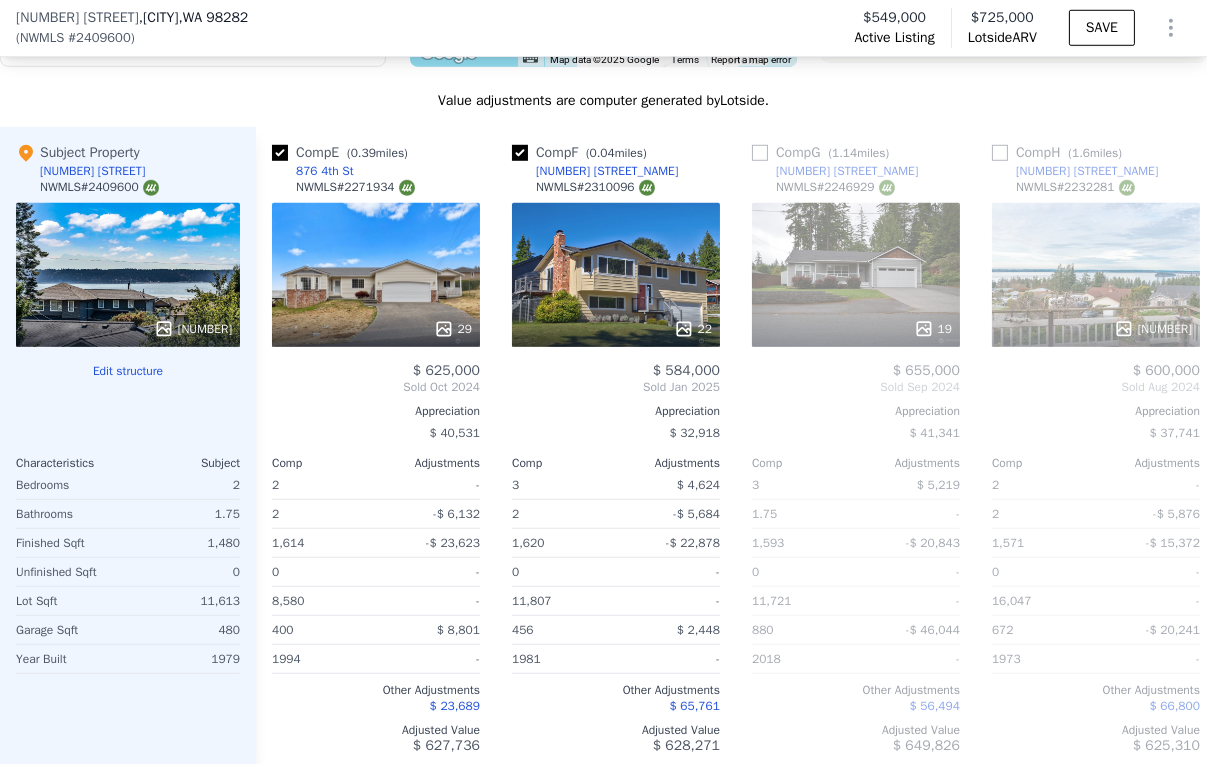 scroll, scrollTop: 0, scrollLeft: 960, axis: horizontal 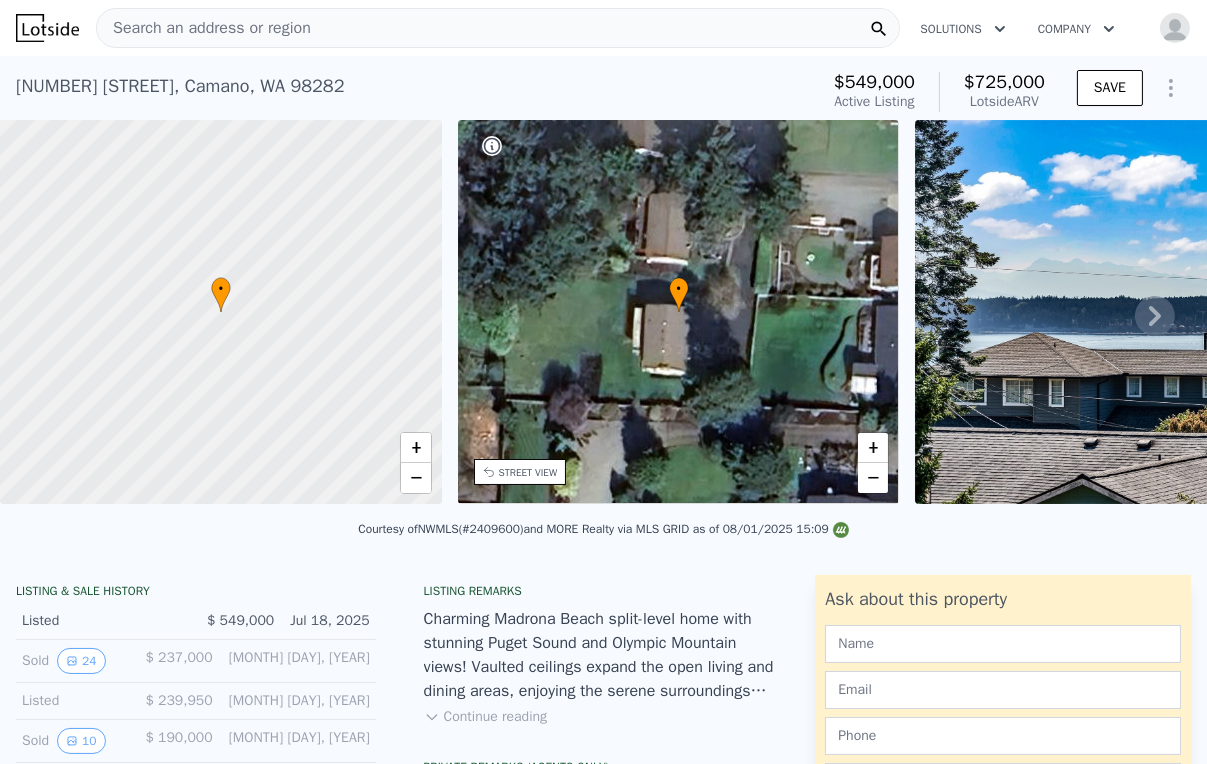 click on "Search an address or region" at bounding box center [498, 28] 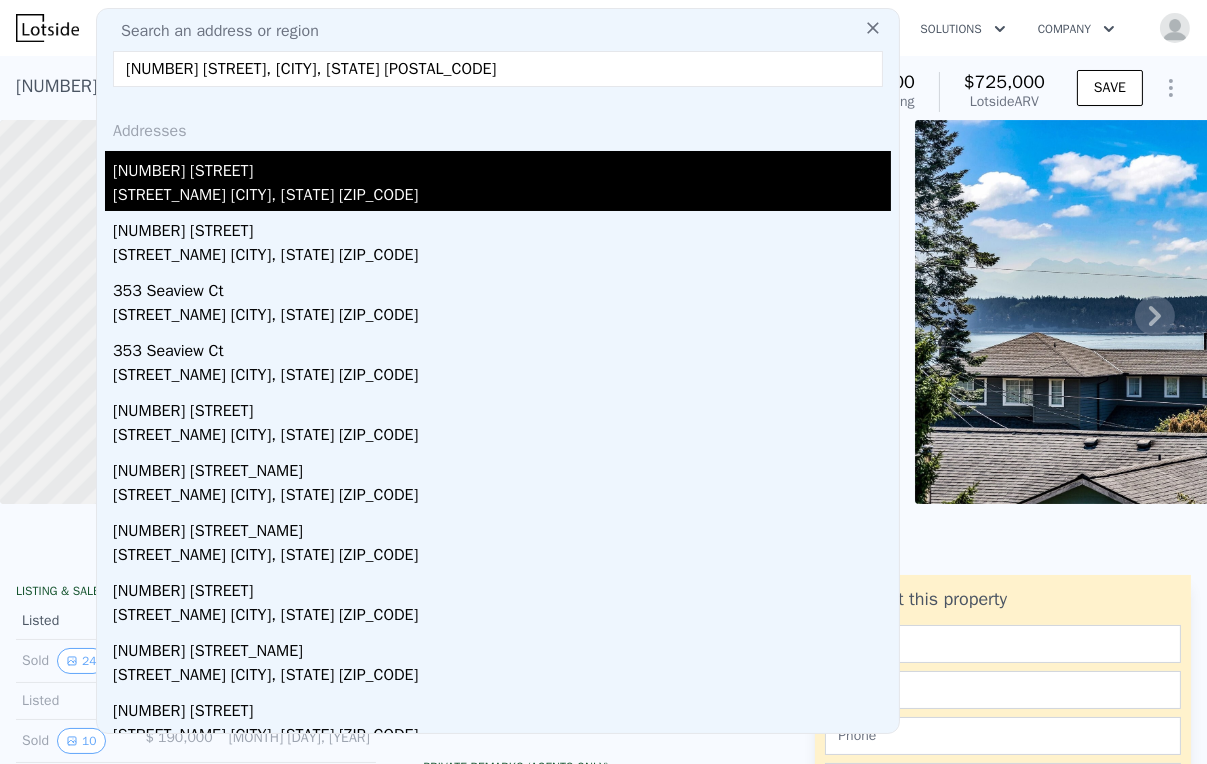 type on "345 Seaview Ct, Camano Island, WA 98282" 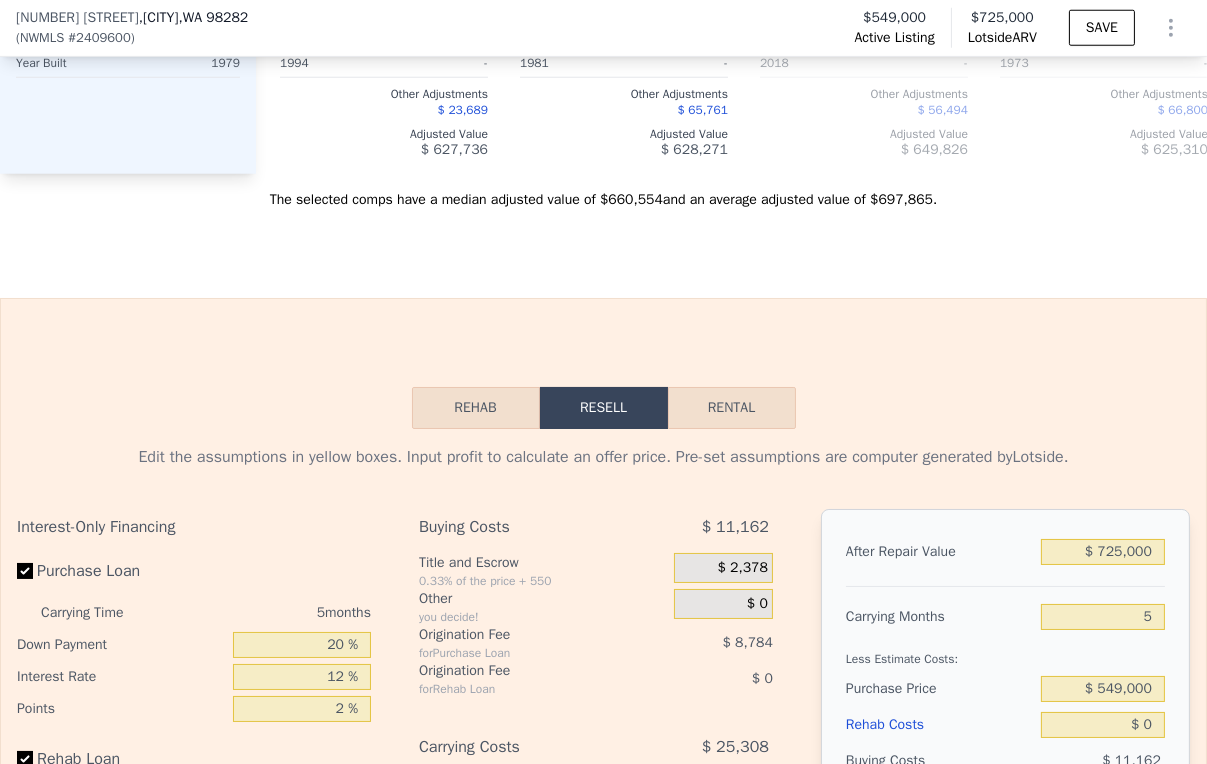 scroll, scrollTop: 2881, scrollLeft: 0, axis: vertical 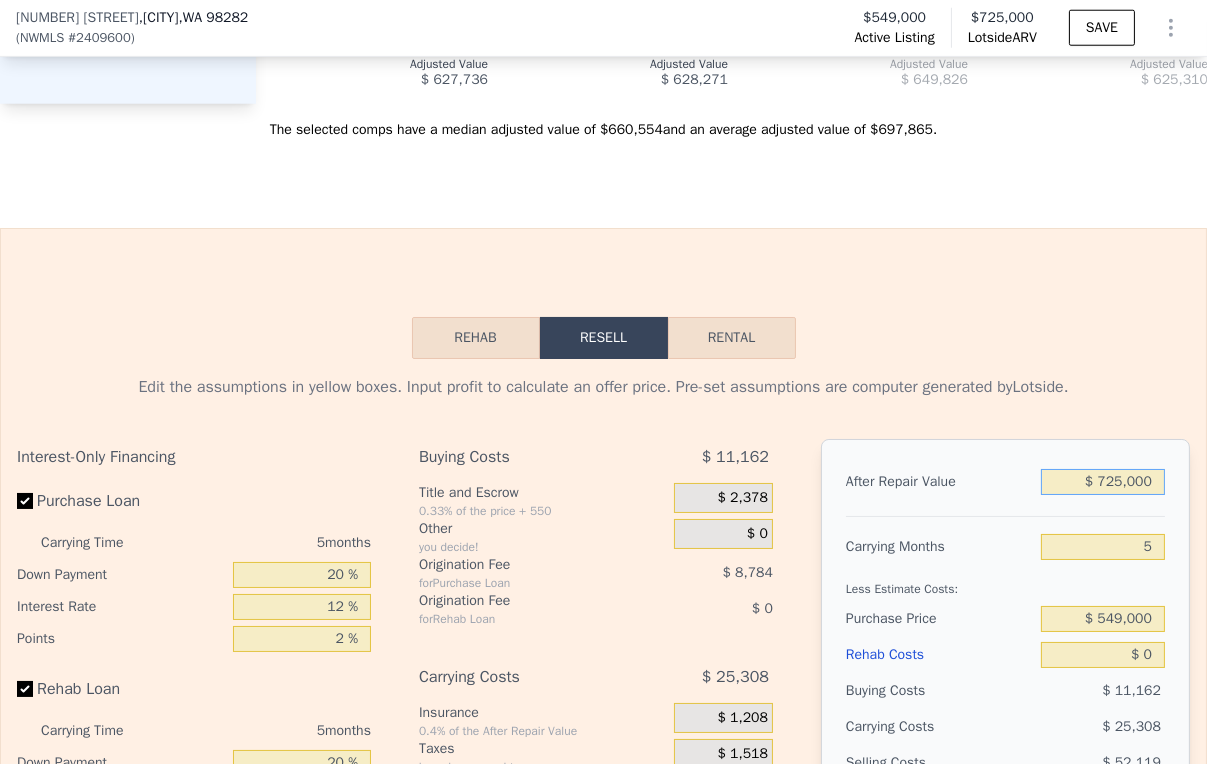 click on "$ 725,000" at bounding box center (1103, 482) 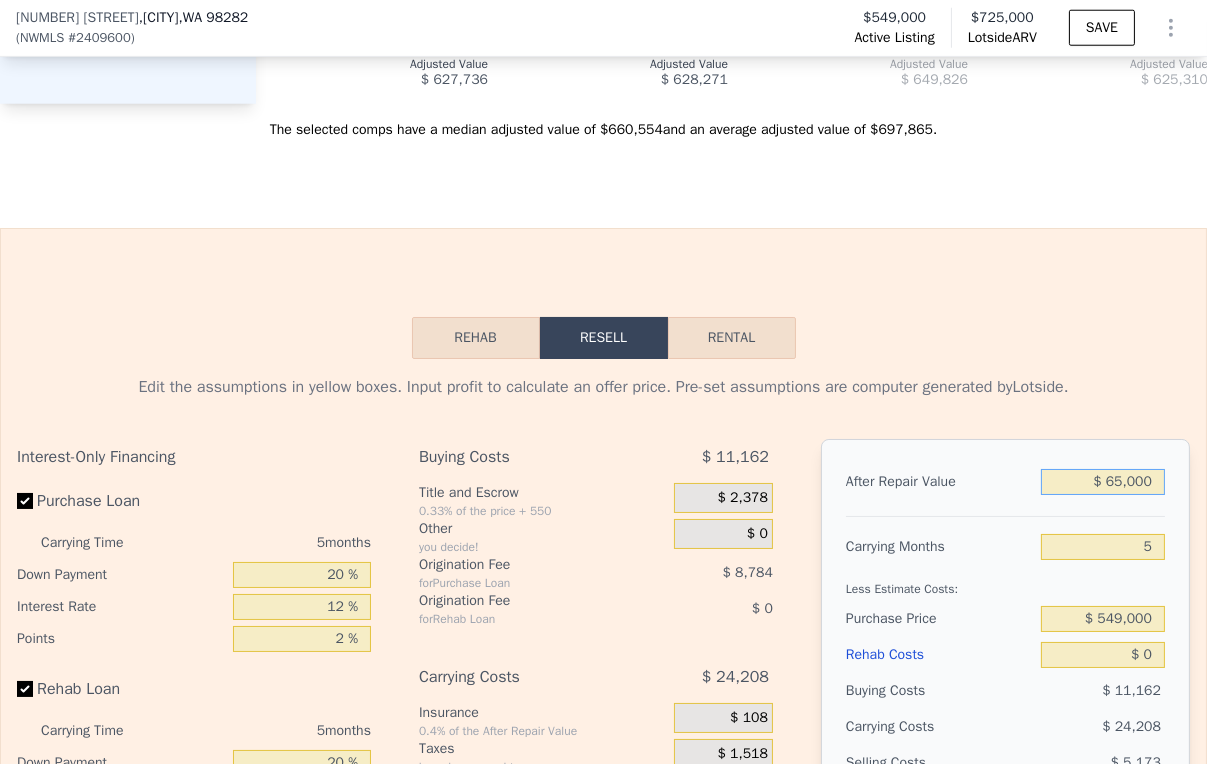 type on "$ 650,000" 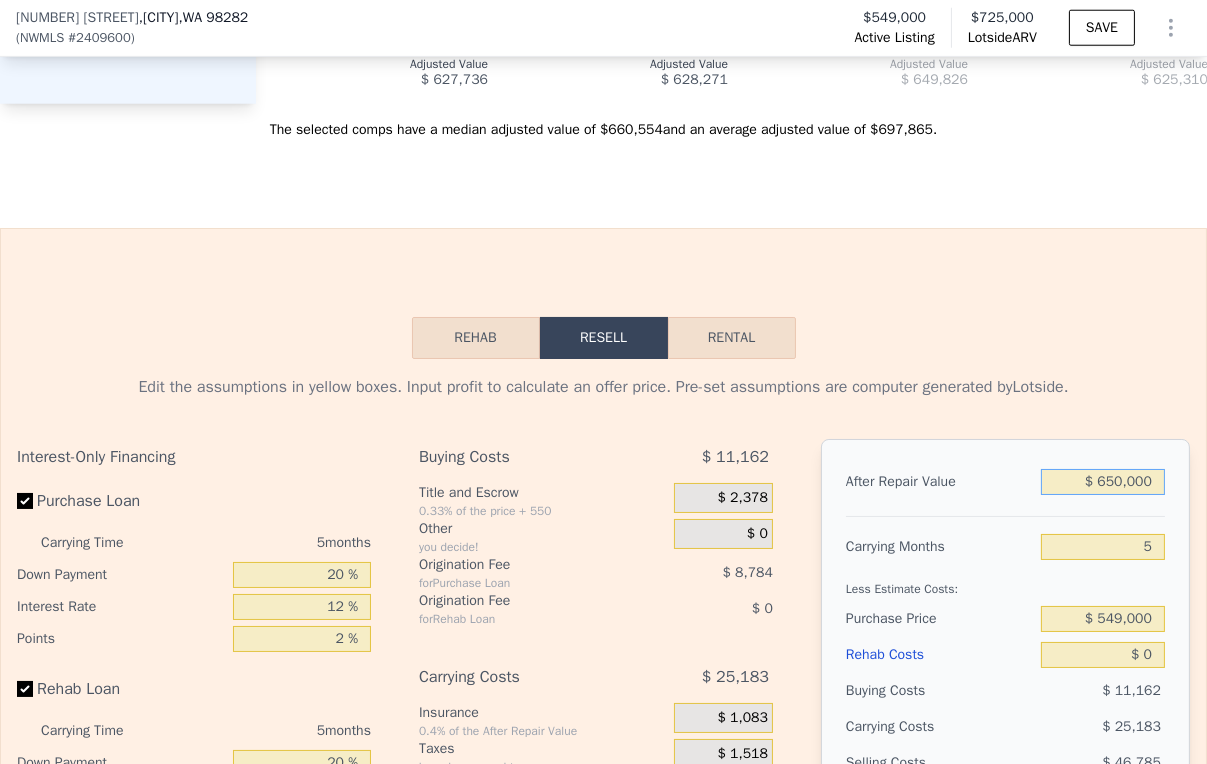 type on "$ 17,870" 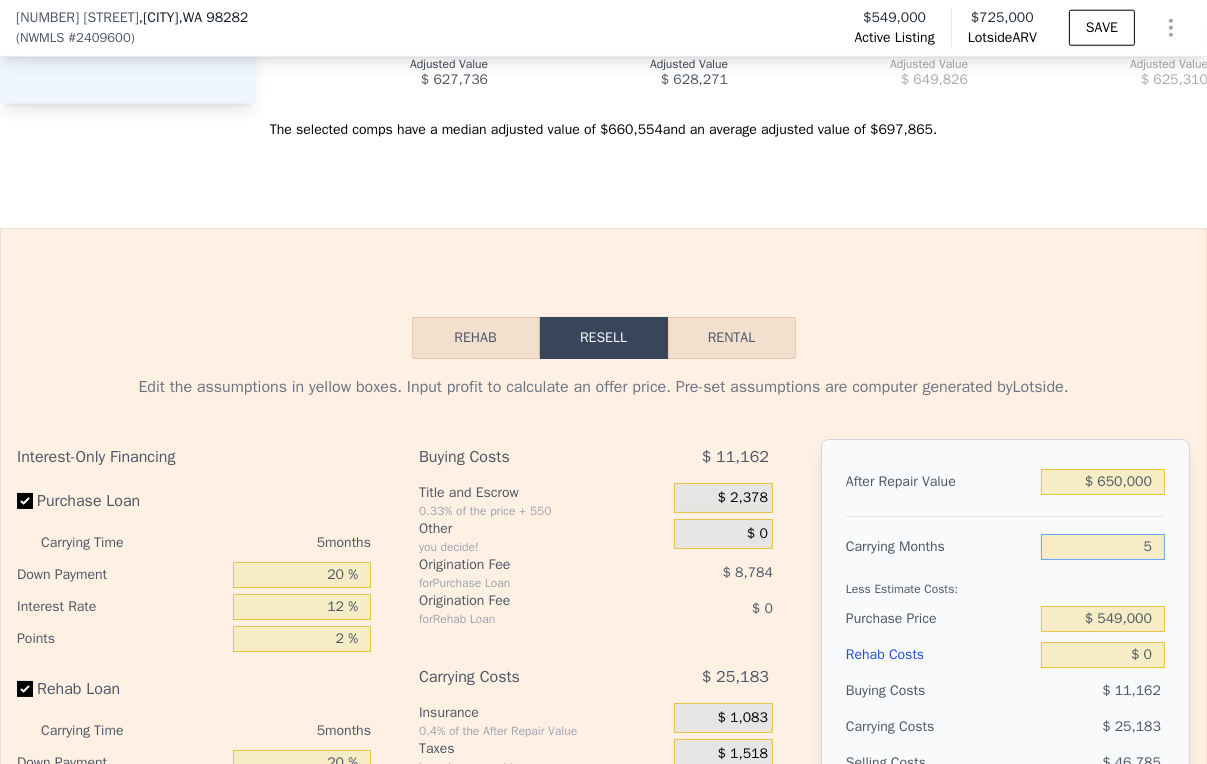 click on "5" at bounding box center [1103, 547] 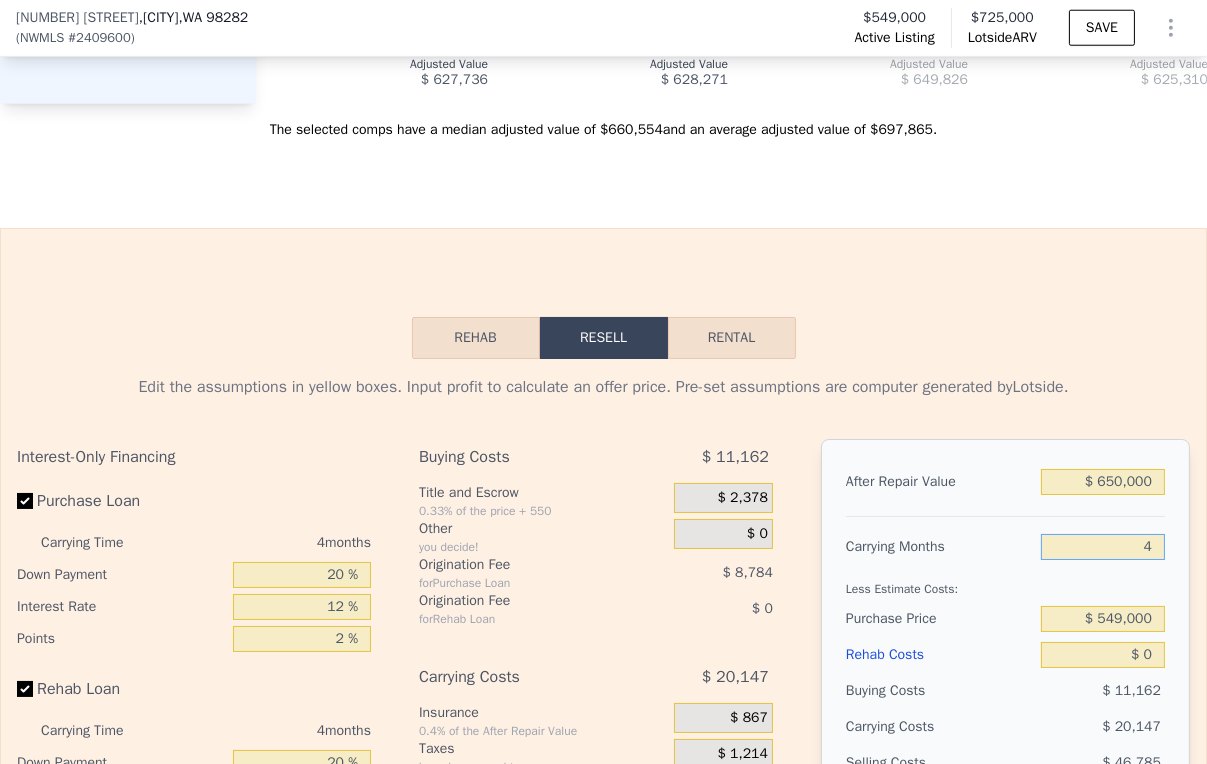 type on "$ 22,906" 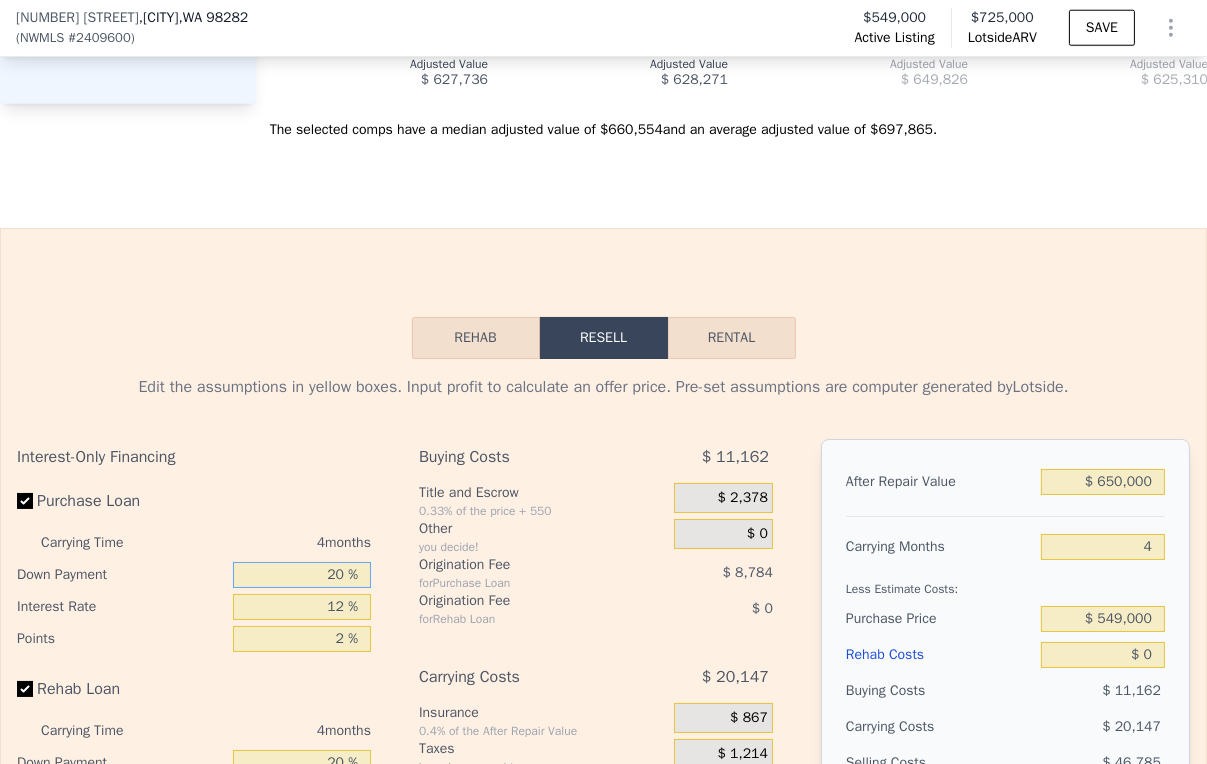 click on "20 %" at bounding box center (302, 575) 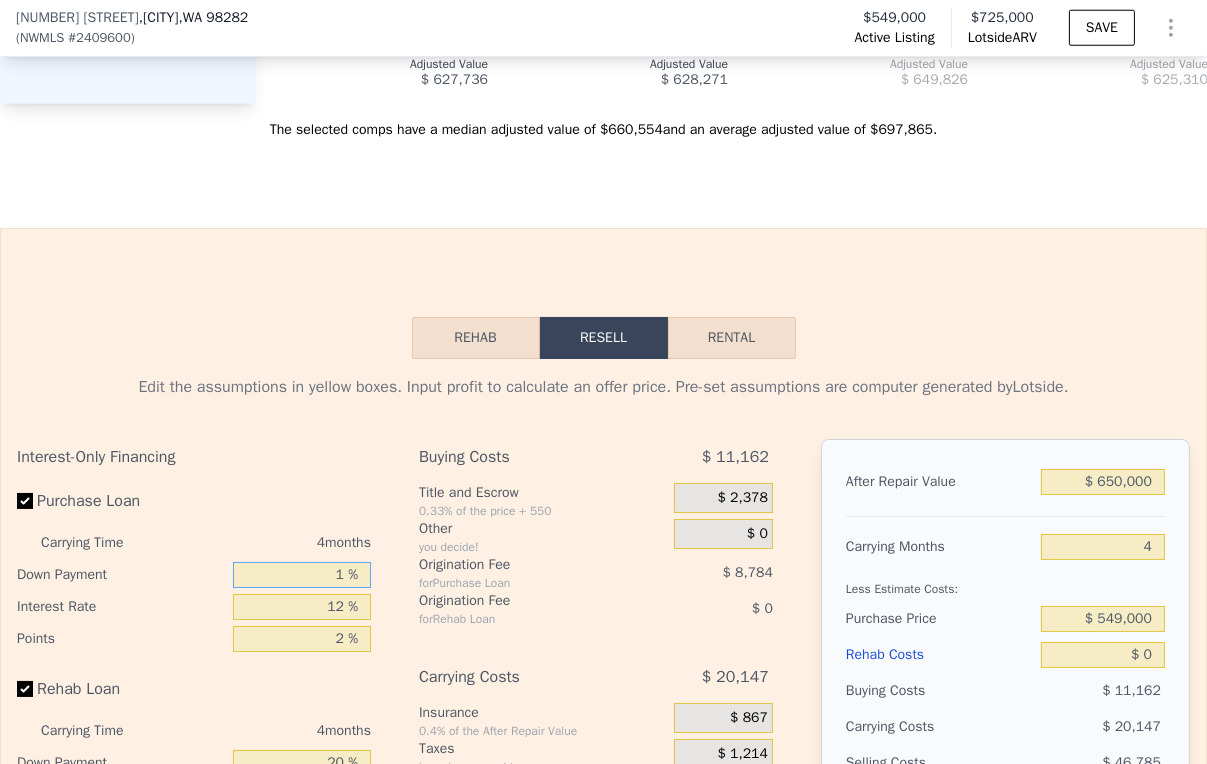 type on "10 %" 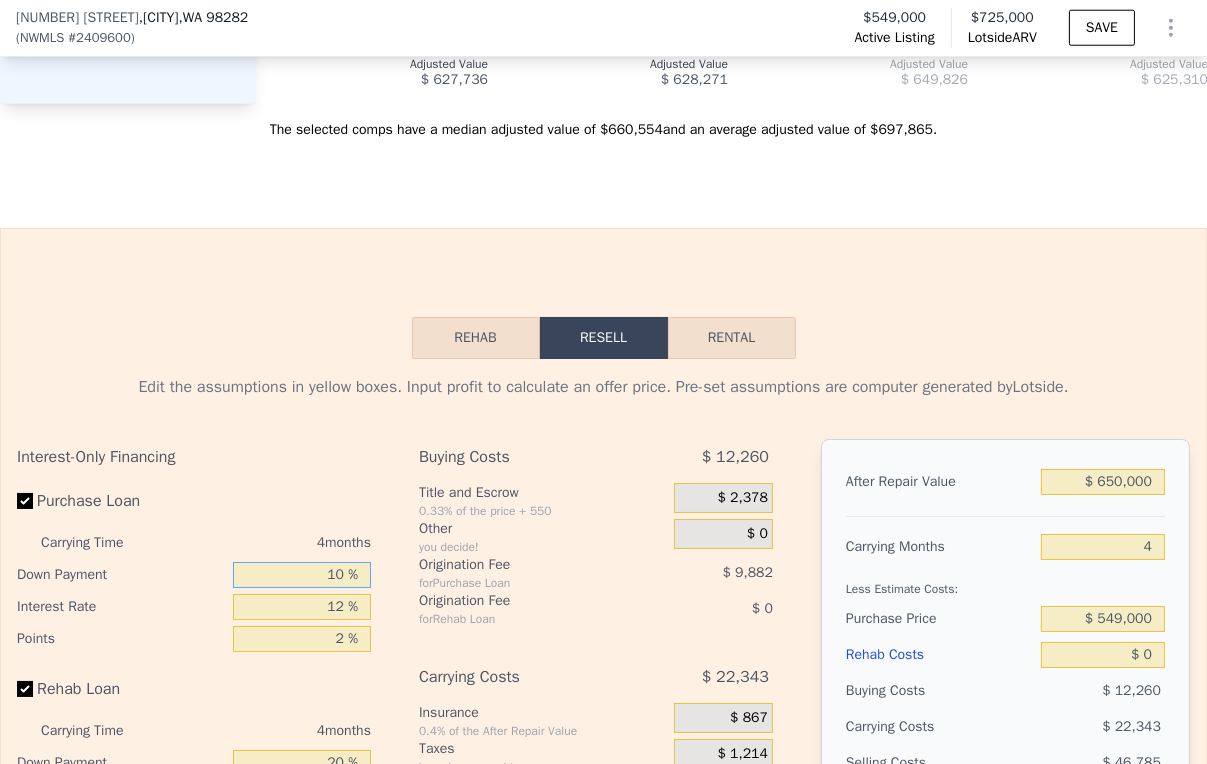 type on "$ 19,612" 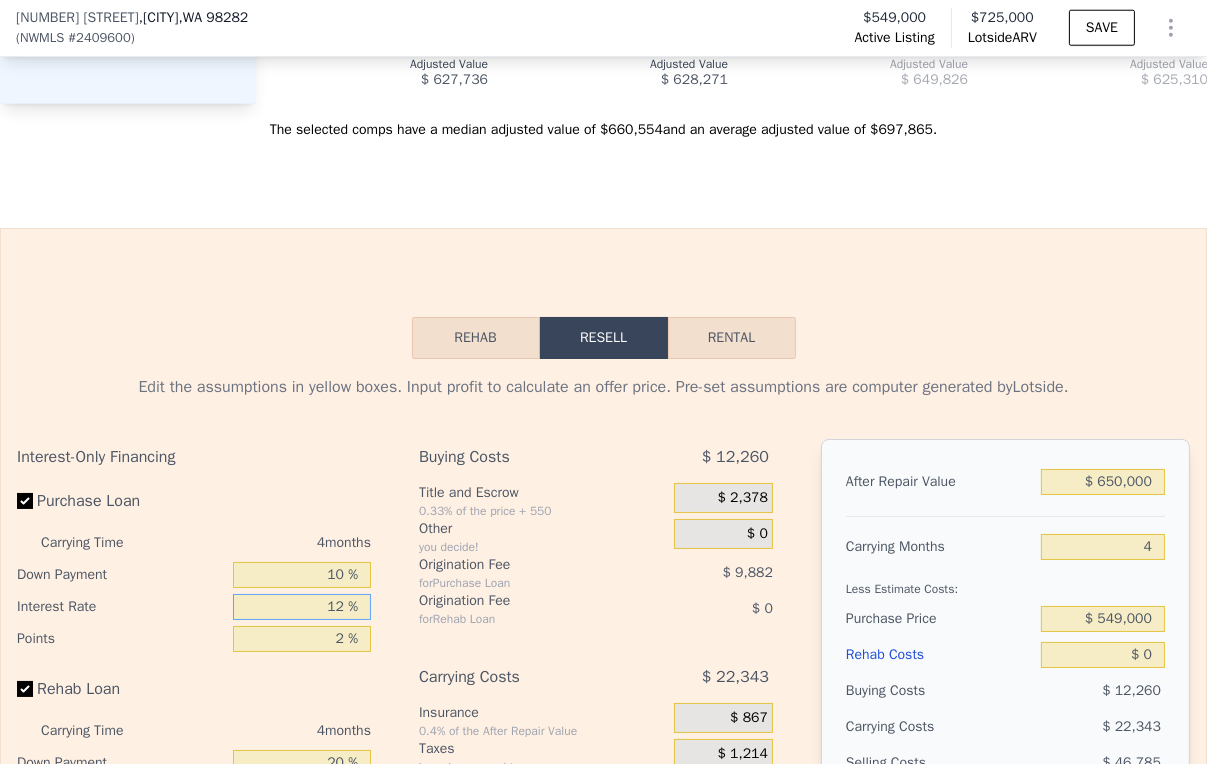 click on "12 %" at bounding box center (302, 607) 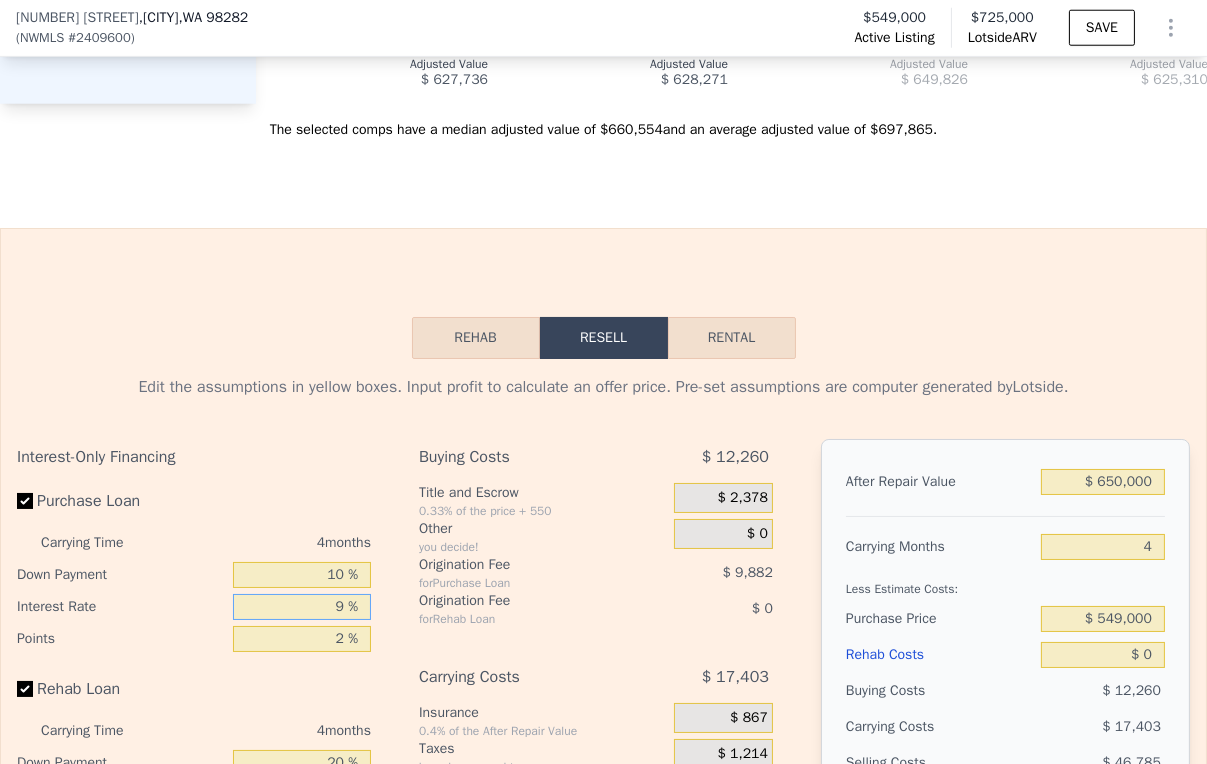 type on "$ 24,552" 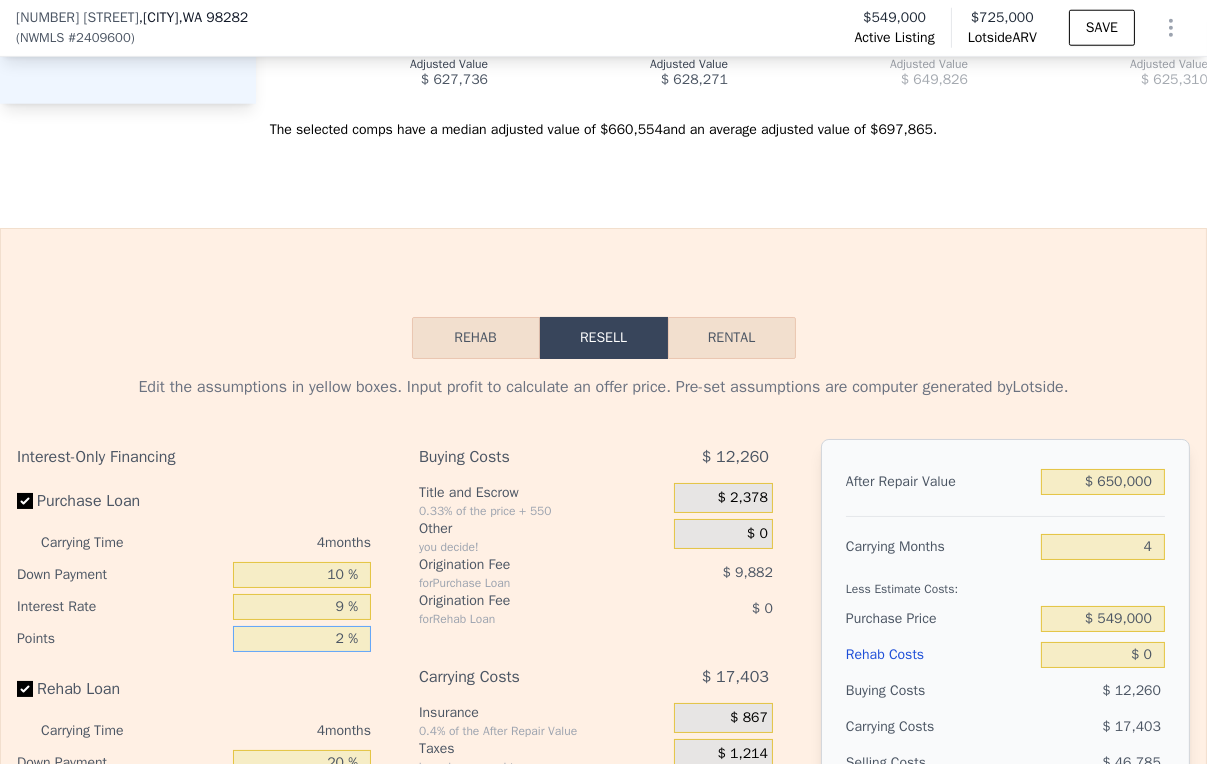 click on "2 %" at bounding box center [302, 639] 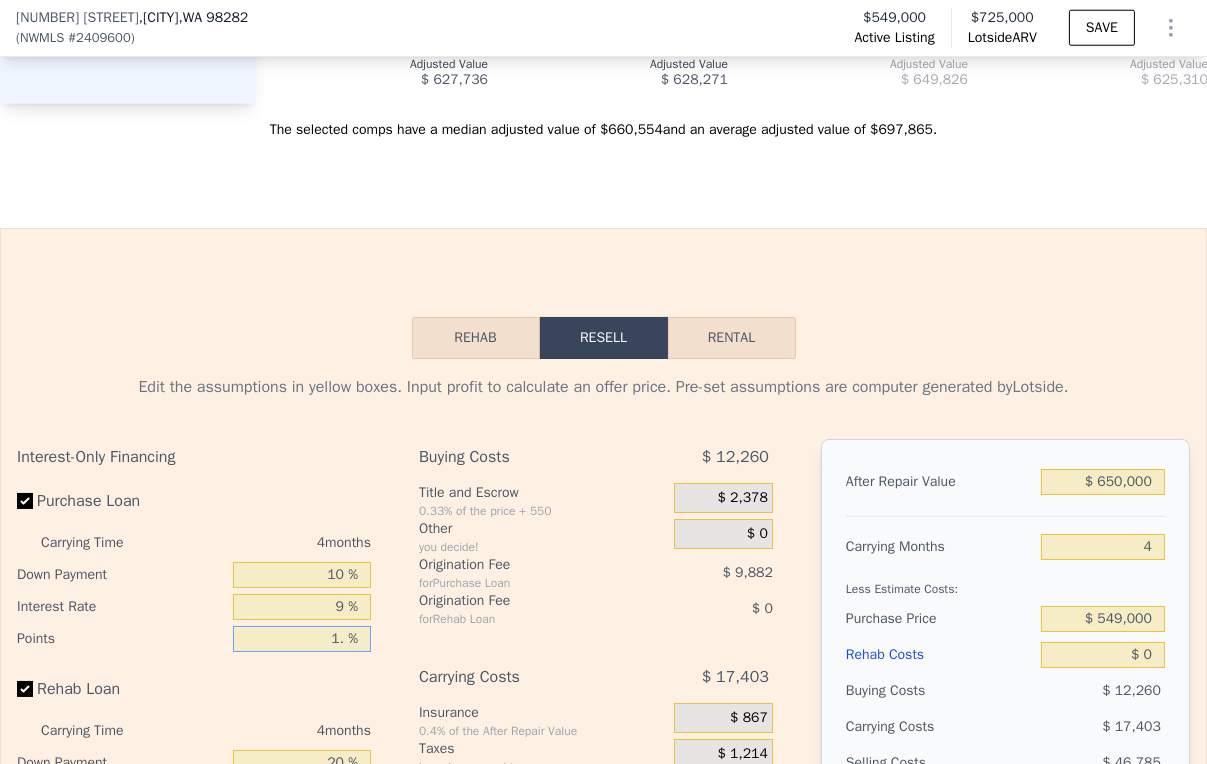 type on "1.5 %" 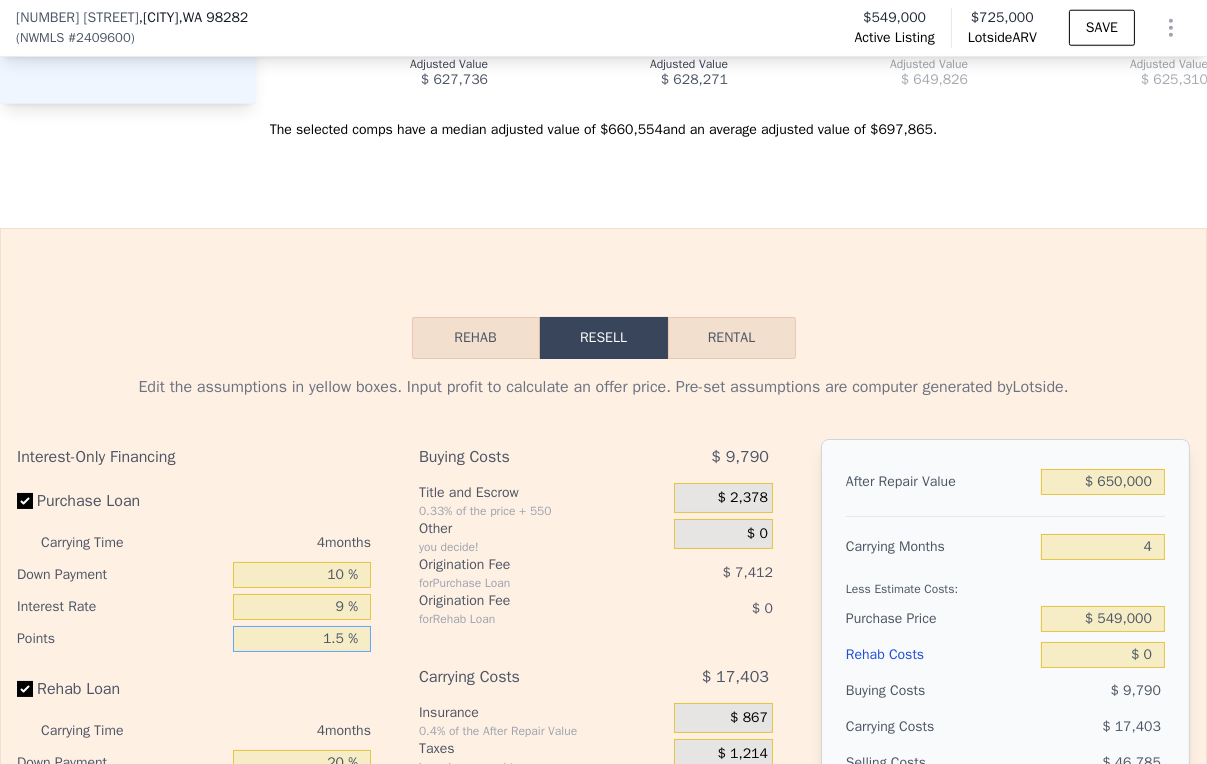 type on "$ 27,022" 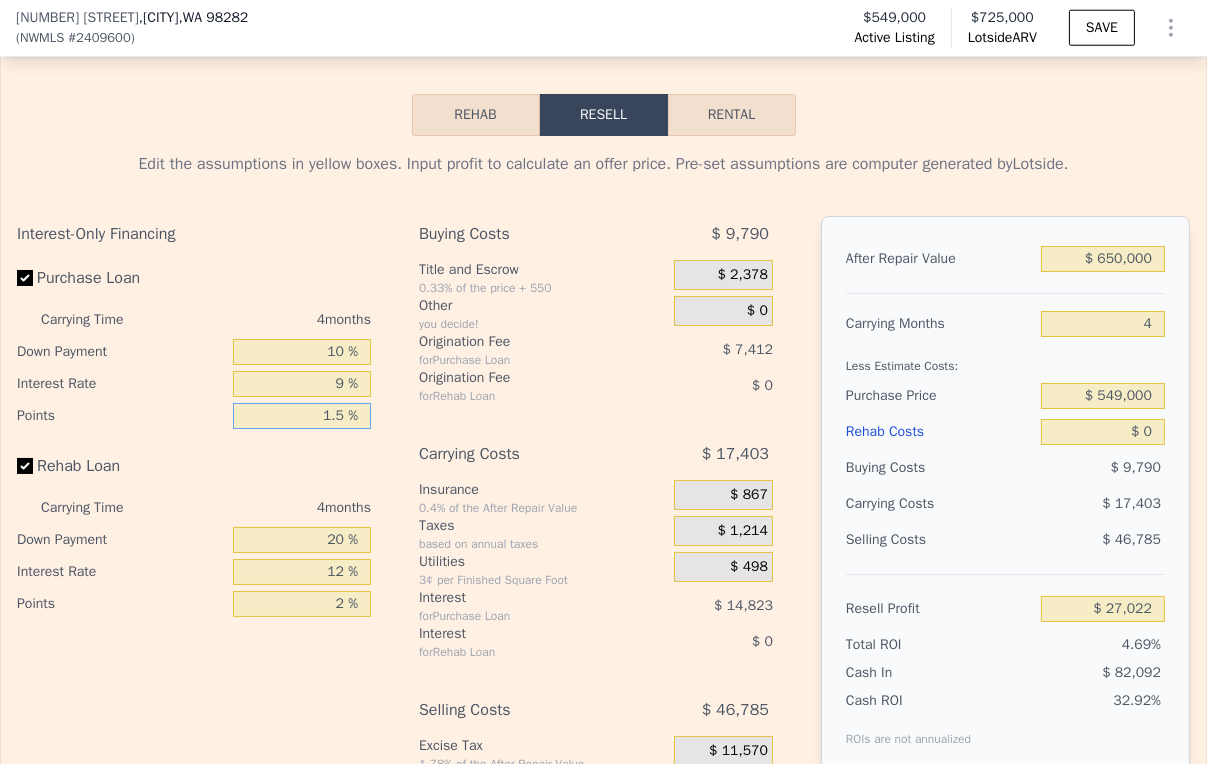 type on "1.5 %" 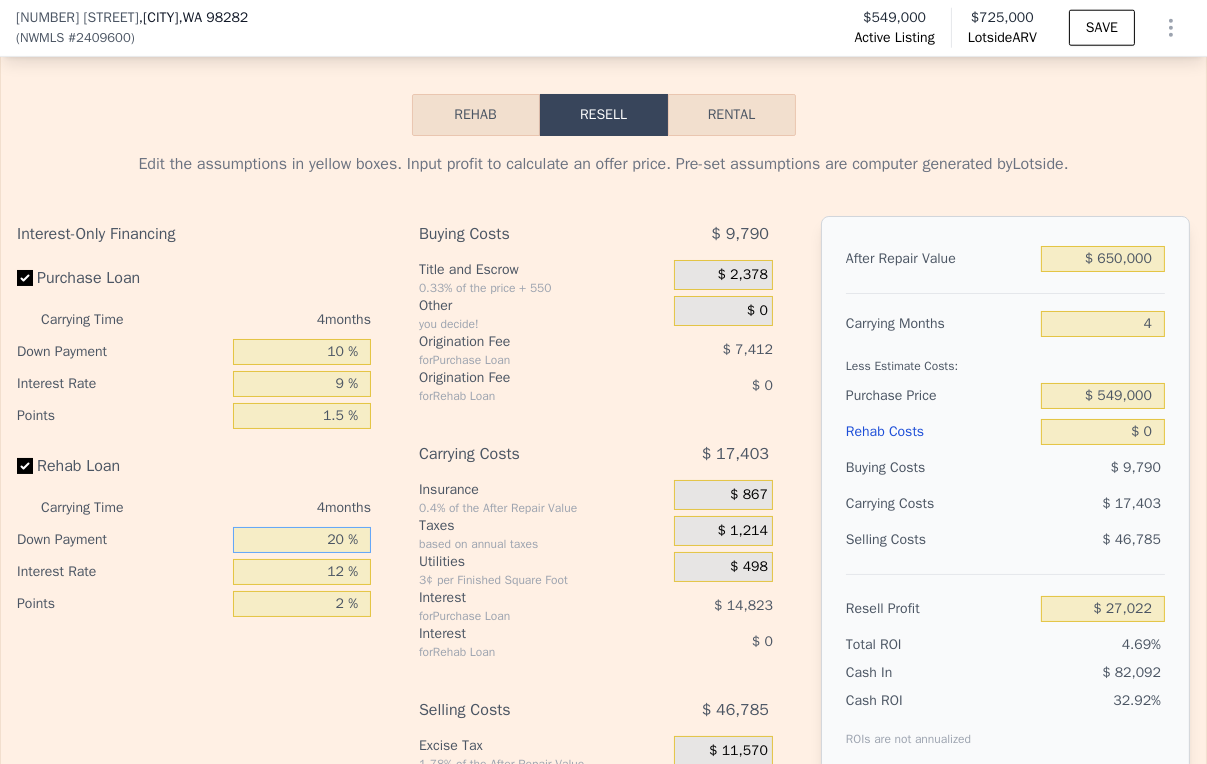 click on "20 %" at bounding box center [302, 540] 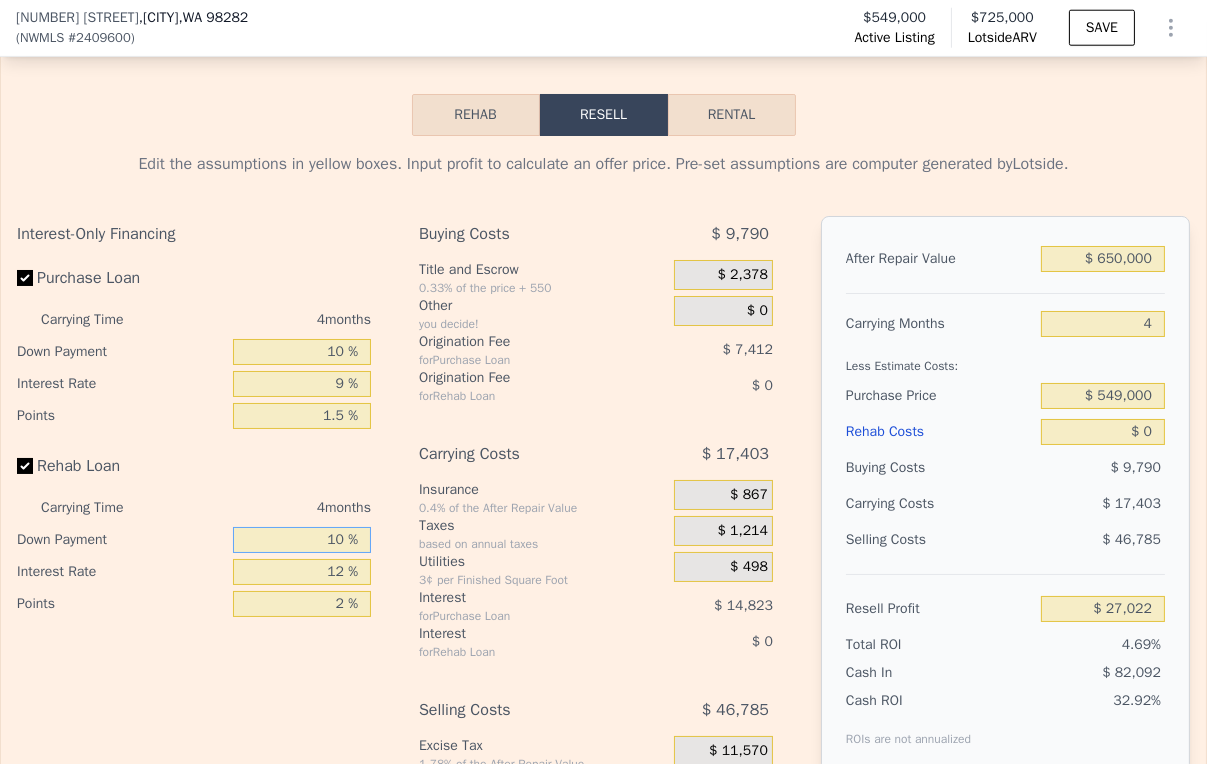 type on "10 %" 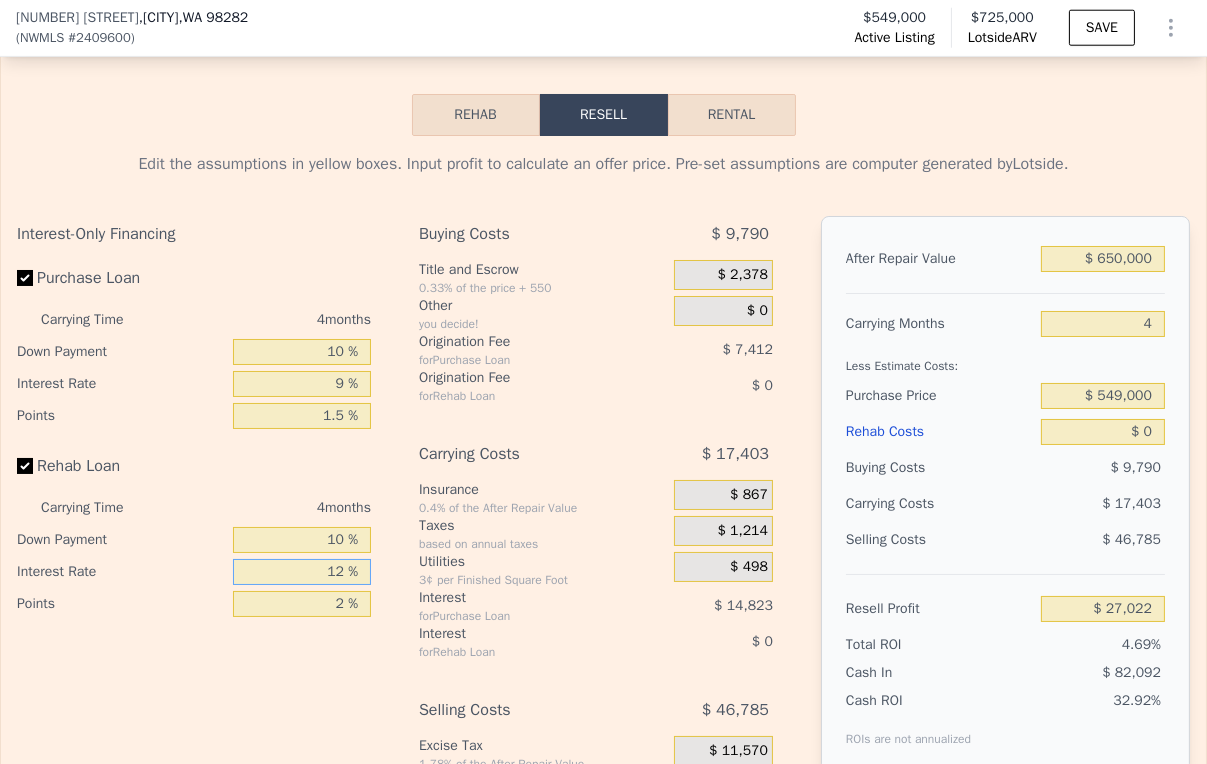 click on "12 %" at bounding box center [302, 572] 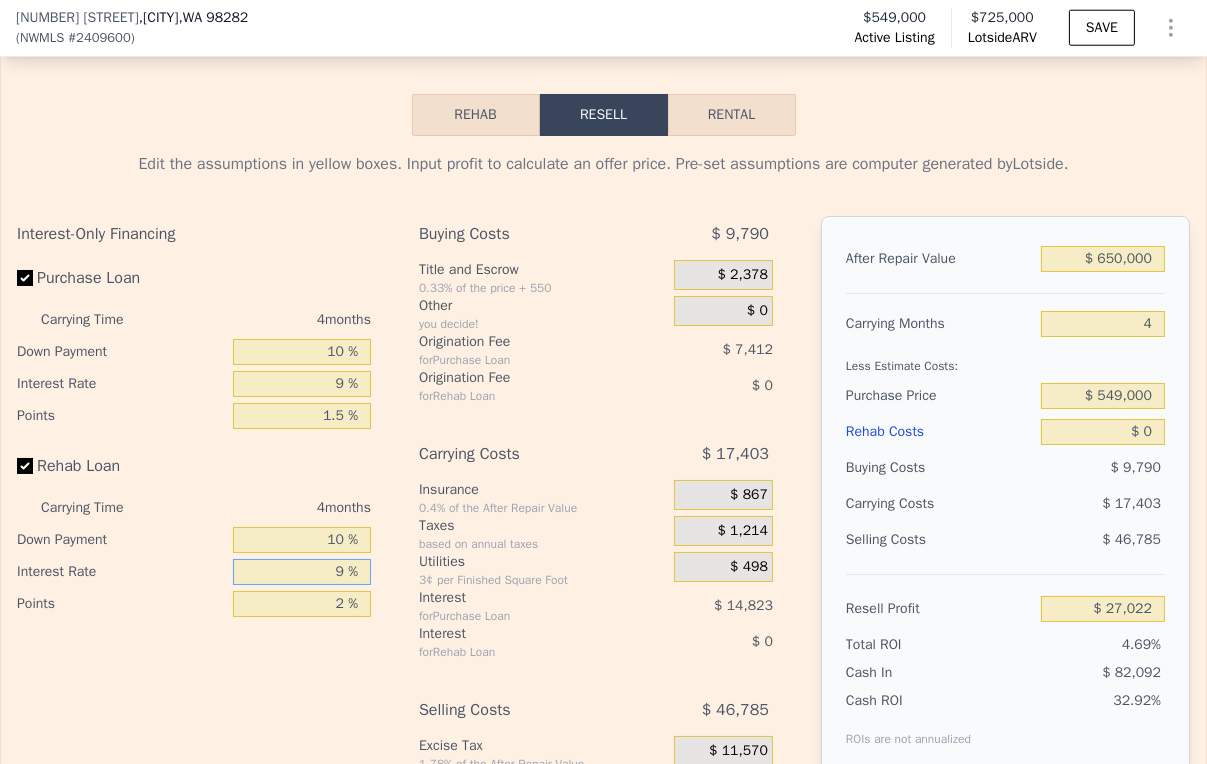 type on "9 %" 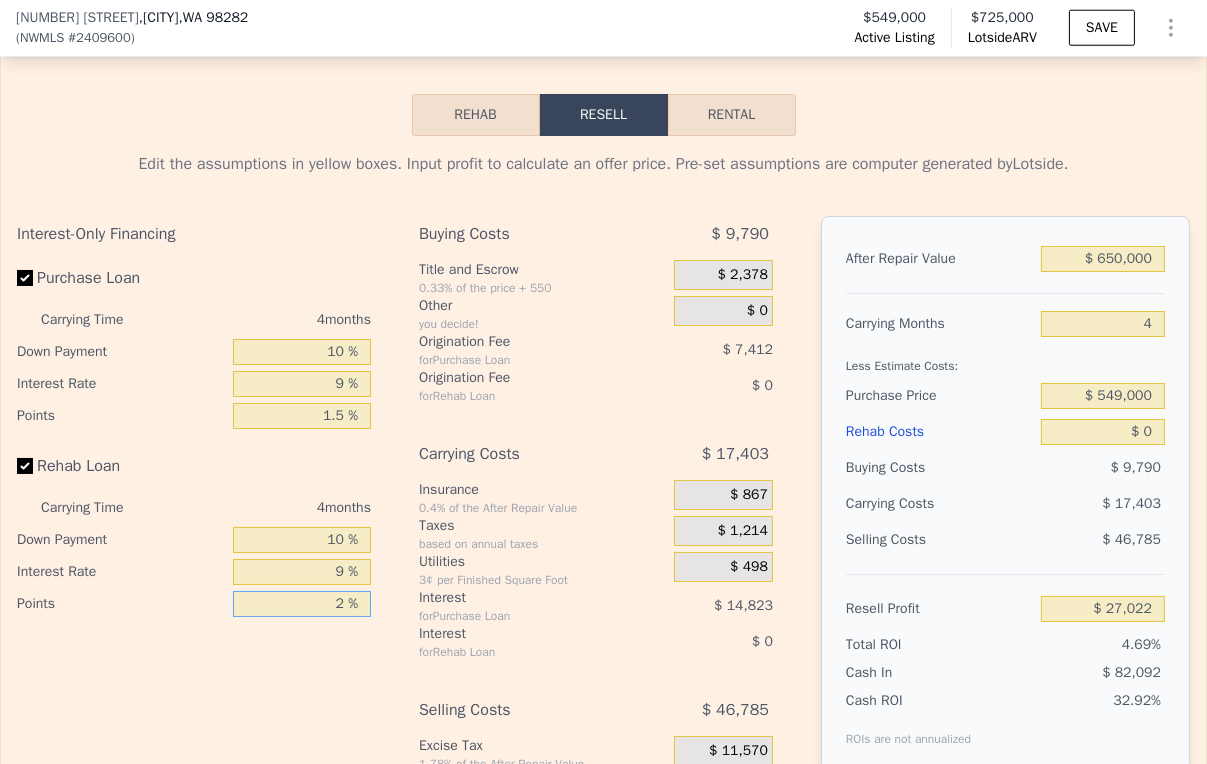 click on "2 %" at bounding box center (302, 604) 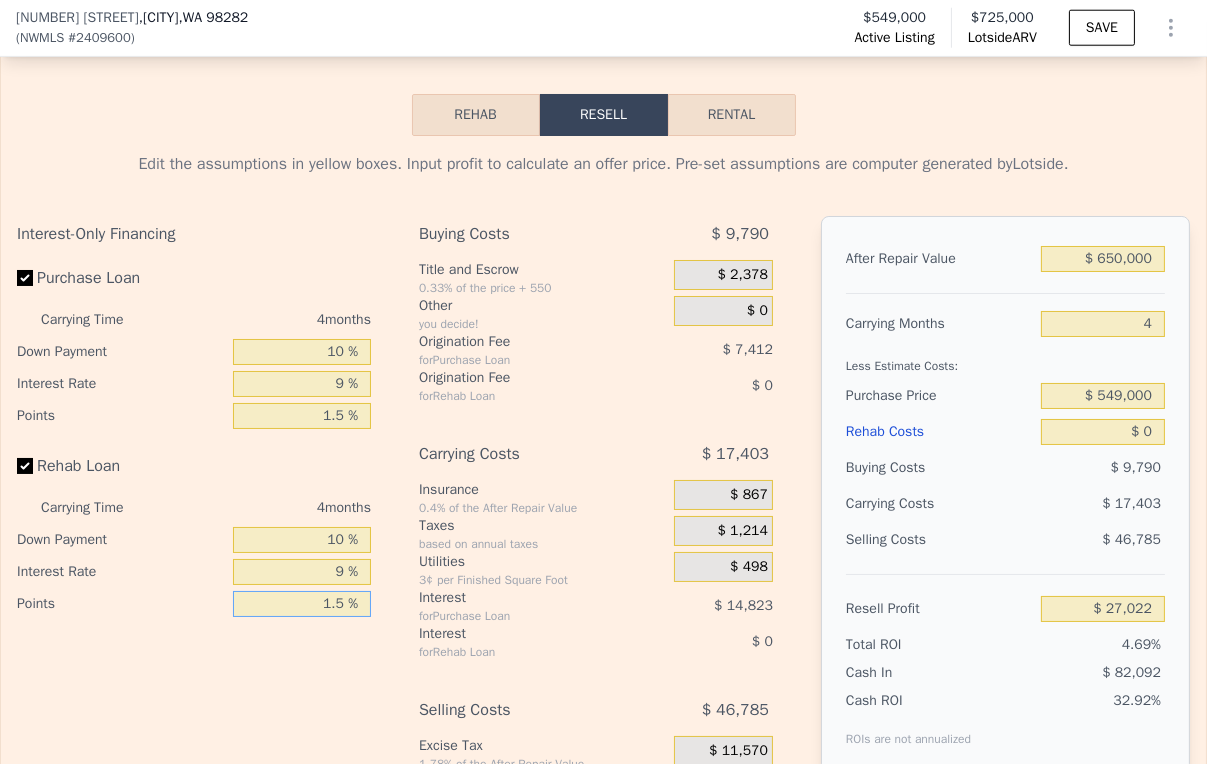 scroll, scrollTop: 3326, scrollLeft: 0, axis: vertical 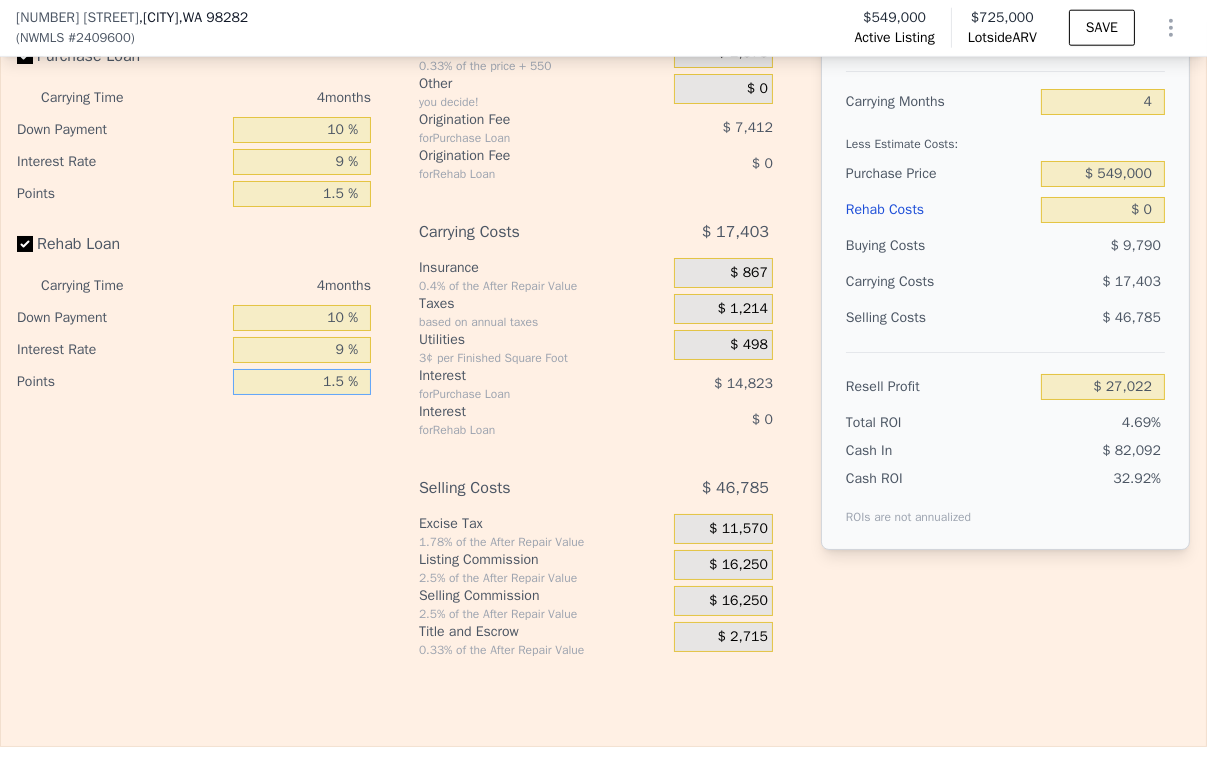 type on "1.5 %" 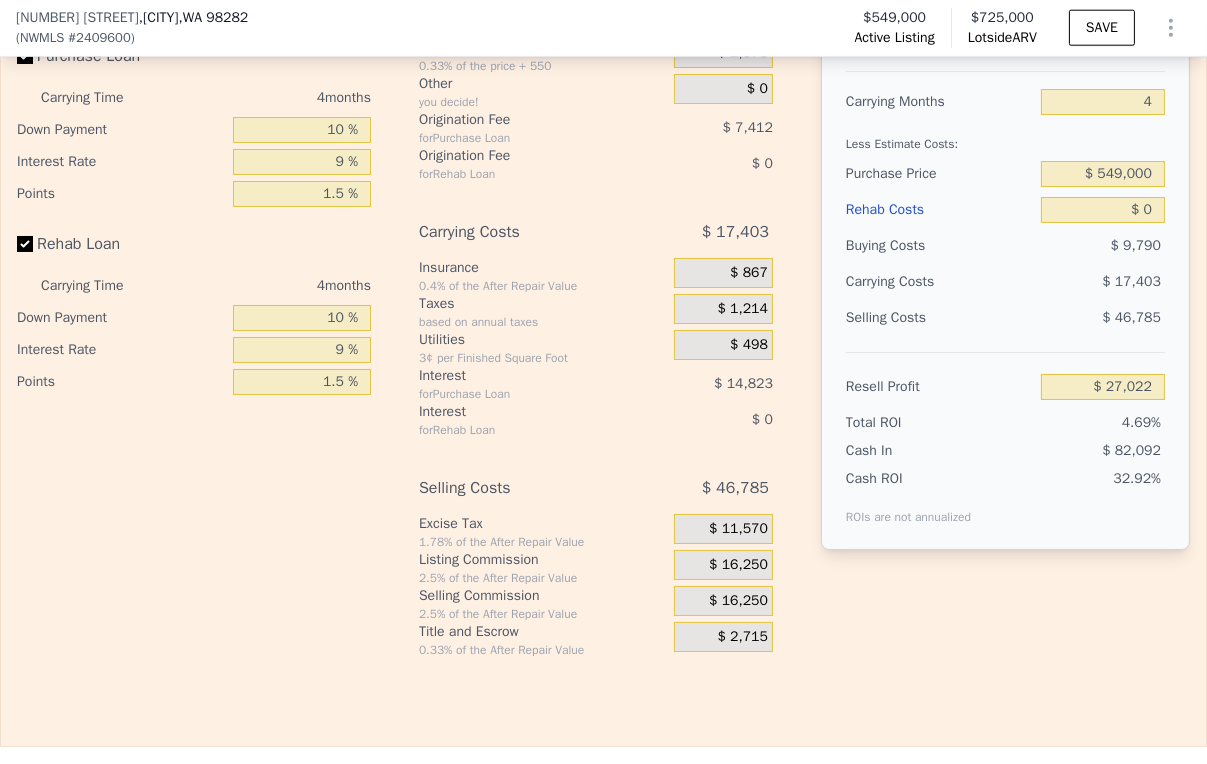 click on "$ 16,250" at bounding box center [738, 565] 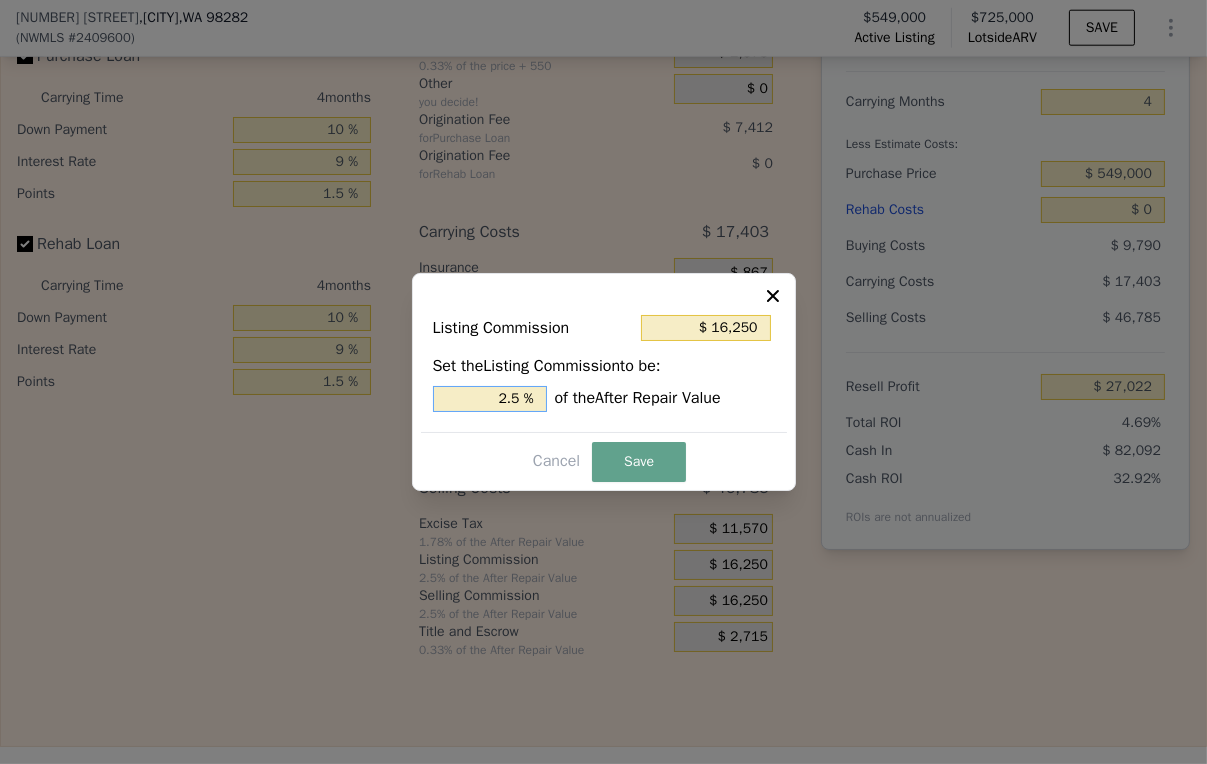 drag, startPoint x: 509, startPoint y: 398, endPoint x: 490, endPoint y: 400, distance: 19.104973 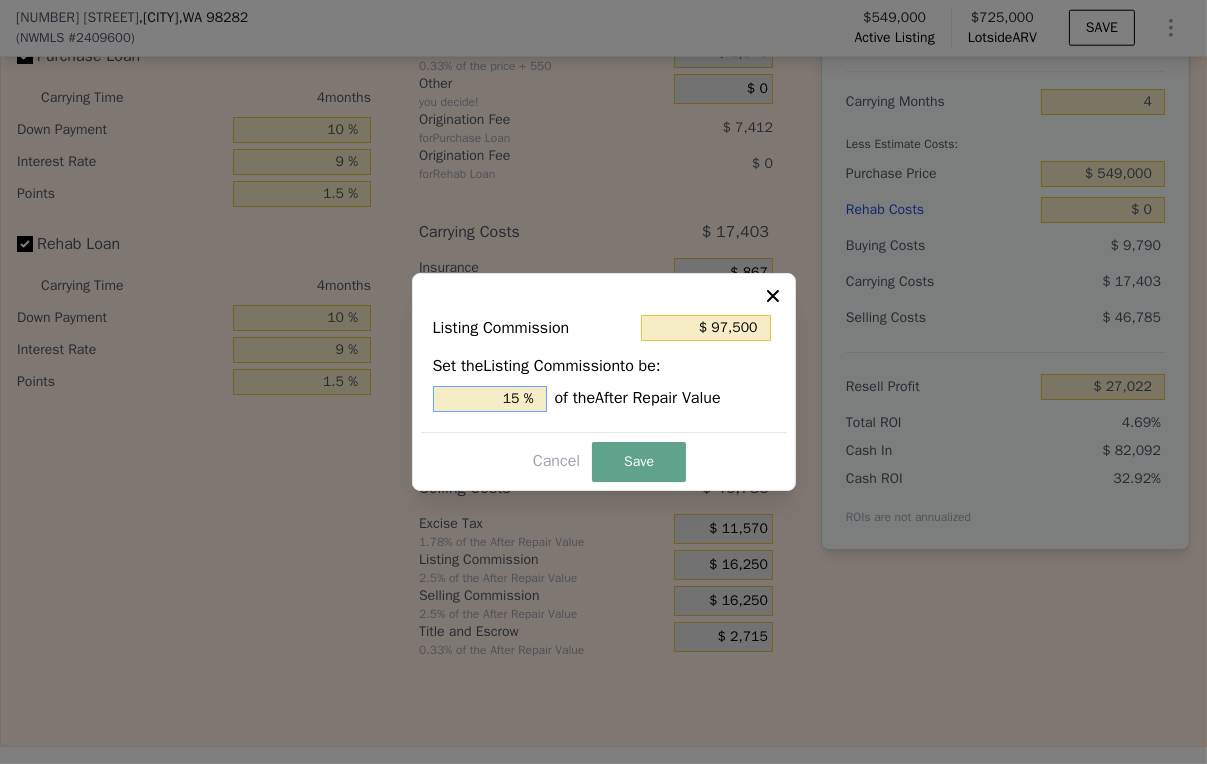 type on "$ 9,750" 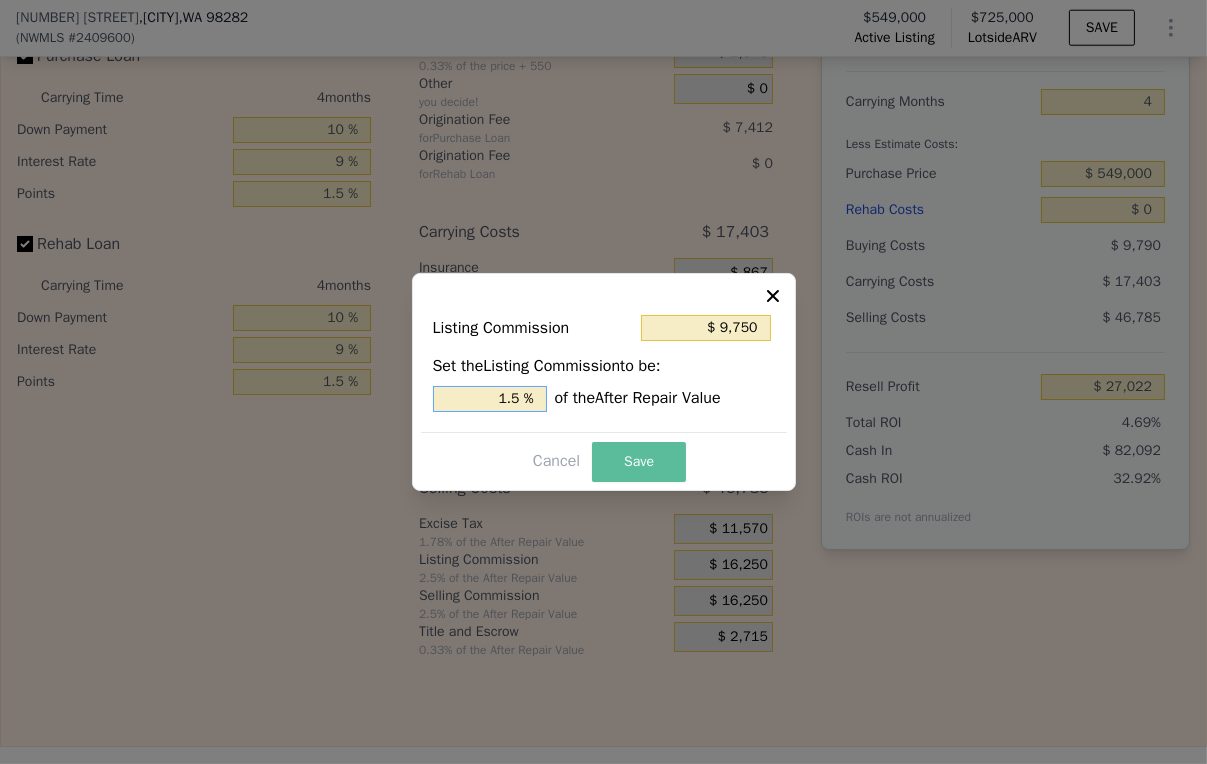 type on "1.5 %" 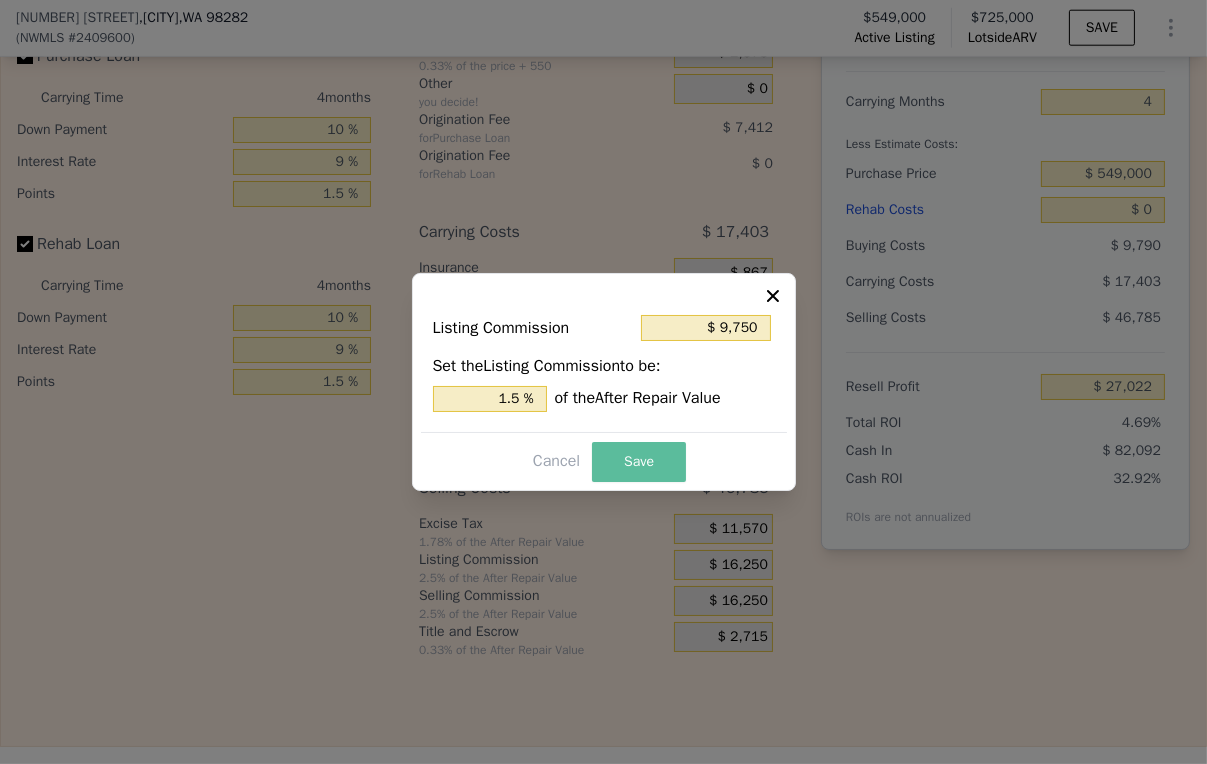 click on "Save" at bounding box center (639, 462) 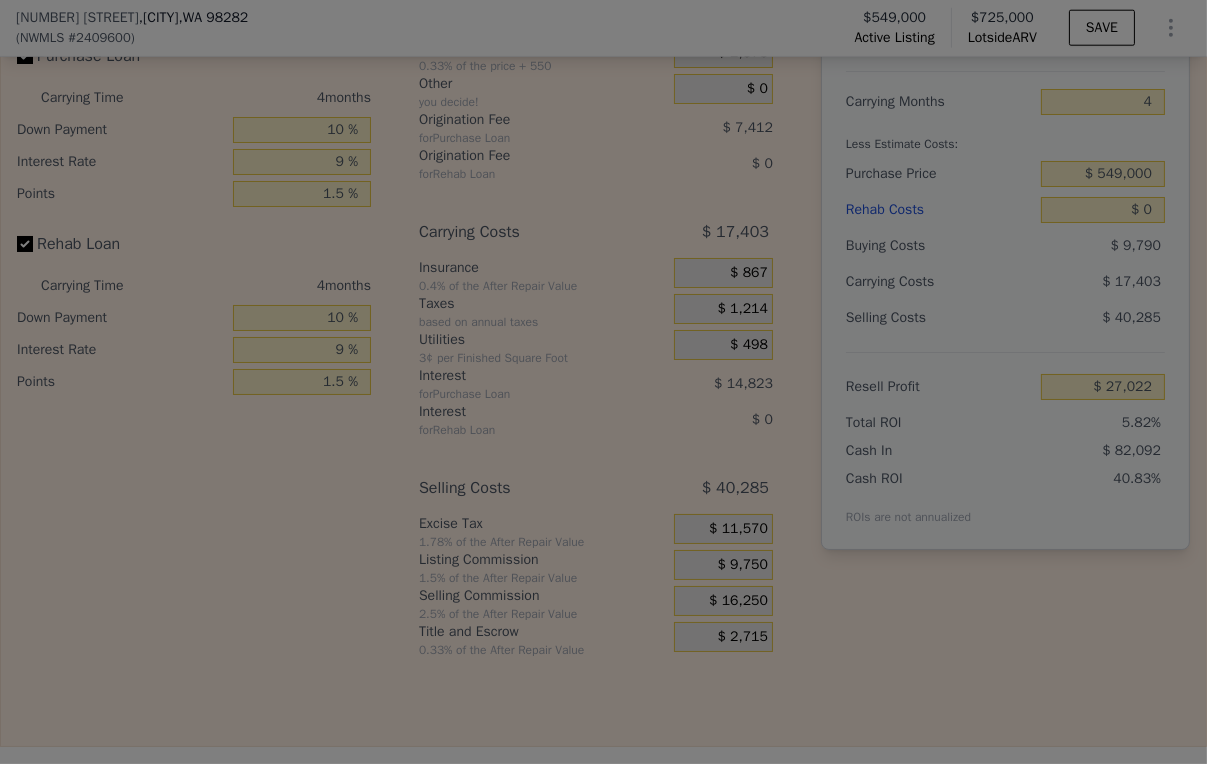 type on "$ 33,522" 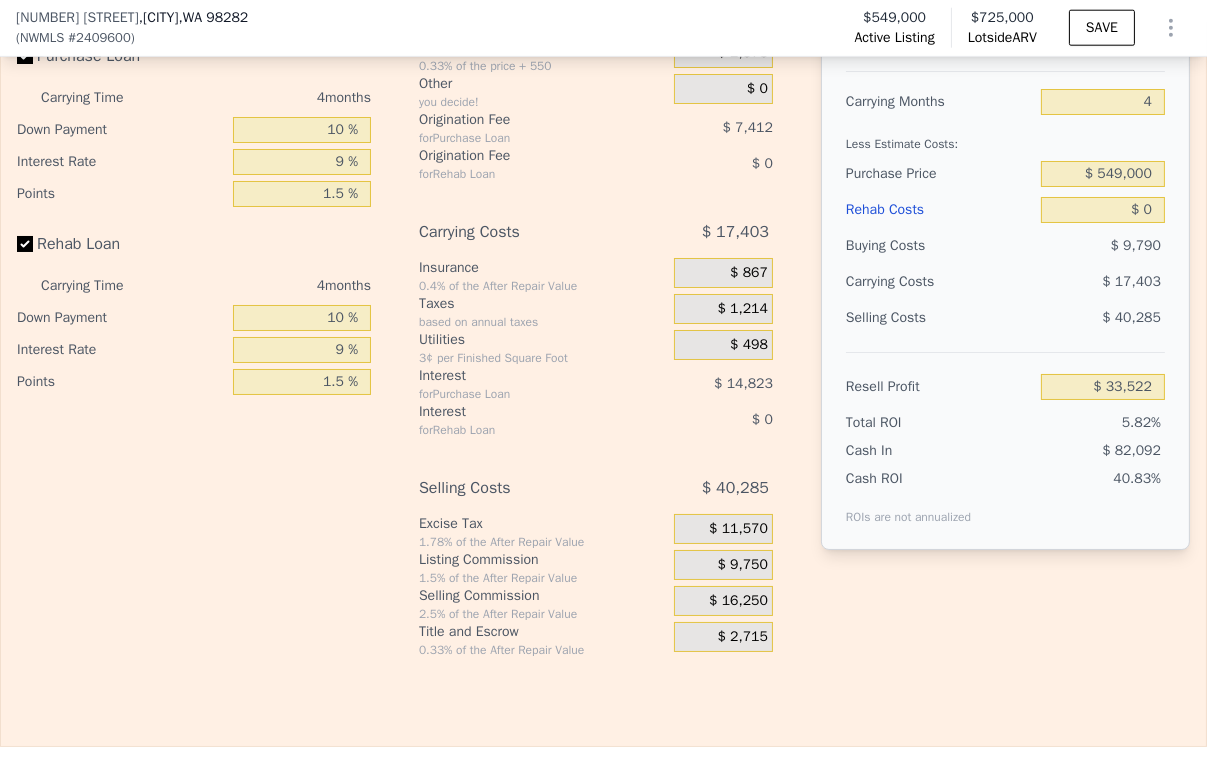 click on "$ 9,750" at bounding box center [743, 565] 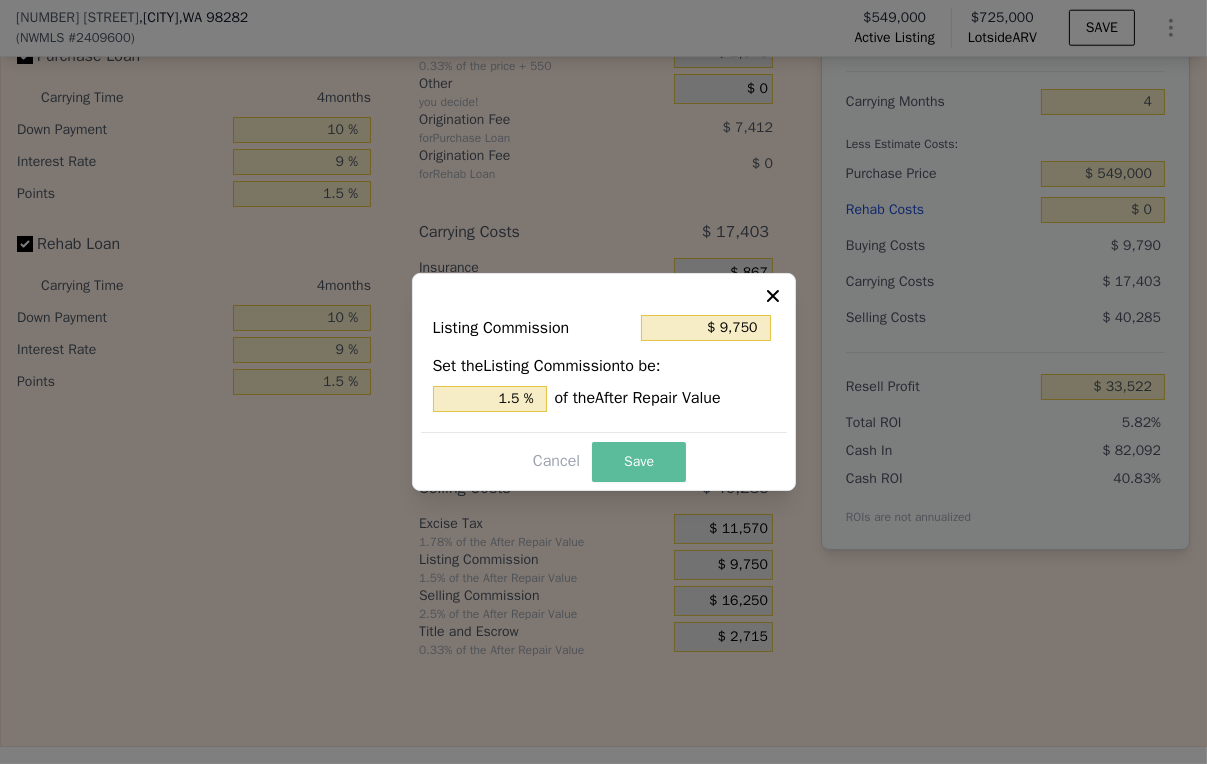 click on "Save" at bounding box center [639, 462] 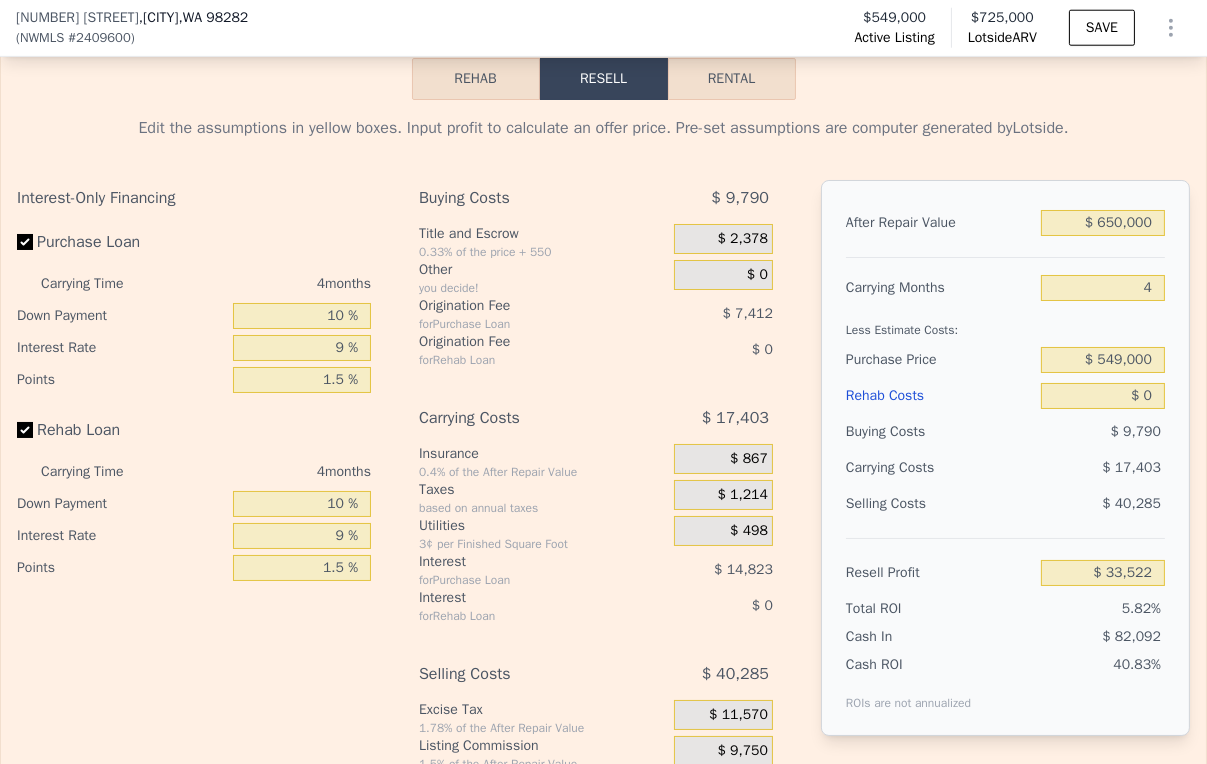 scroll, scrollTop: 3104, scrollLeft: 0, axis: vertical 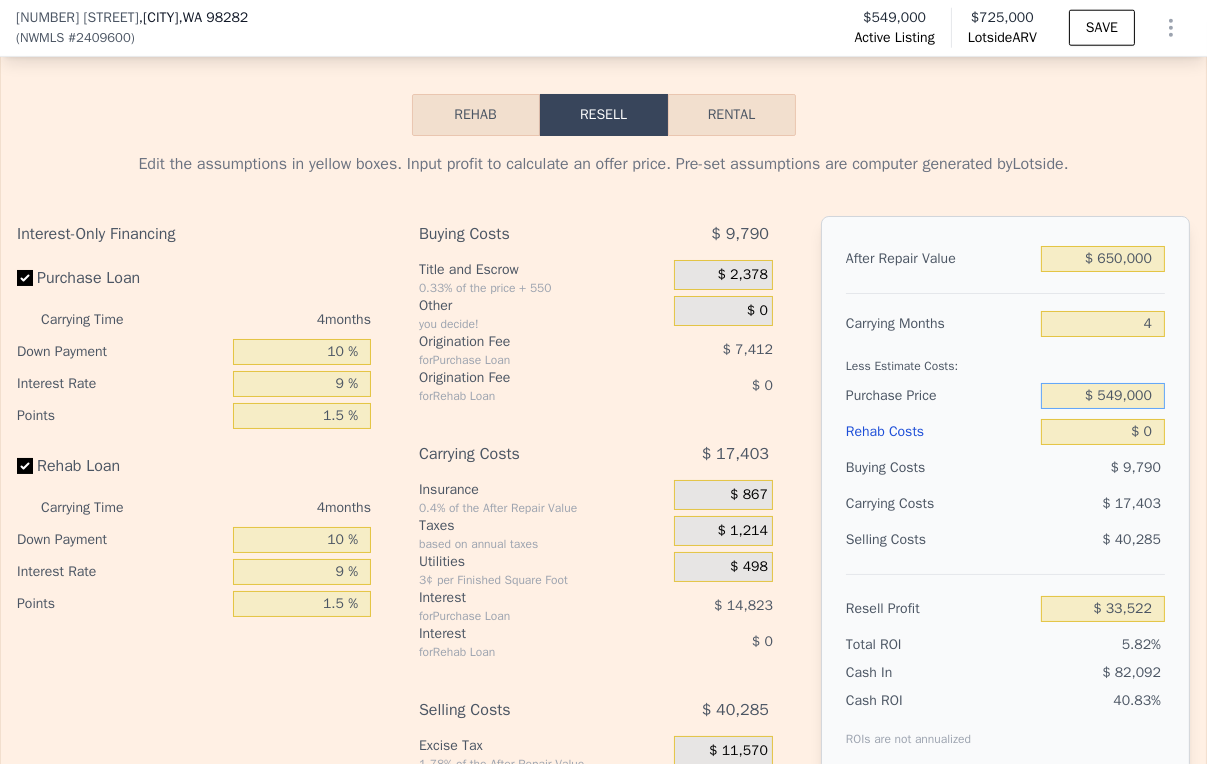 drag, startPoint x: 1144, startPoint y: 430, endPoint x: 1072, endPoint y: 431, distance: 72.00694 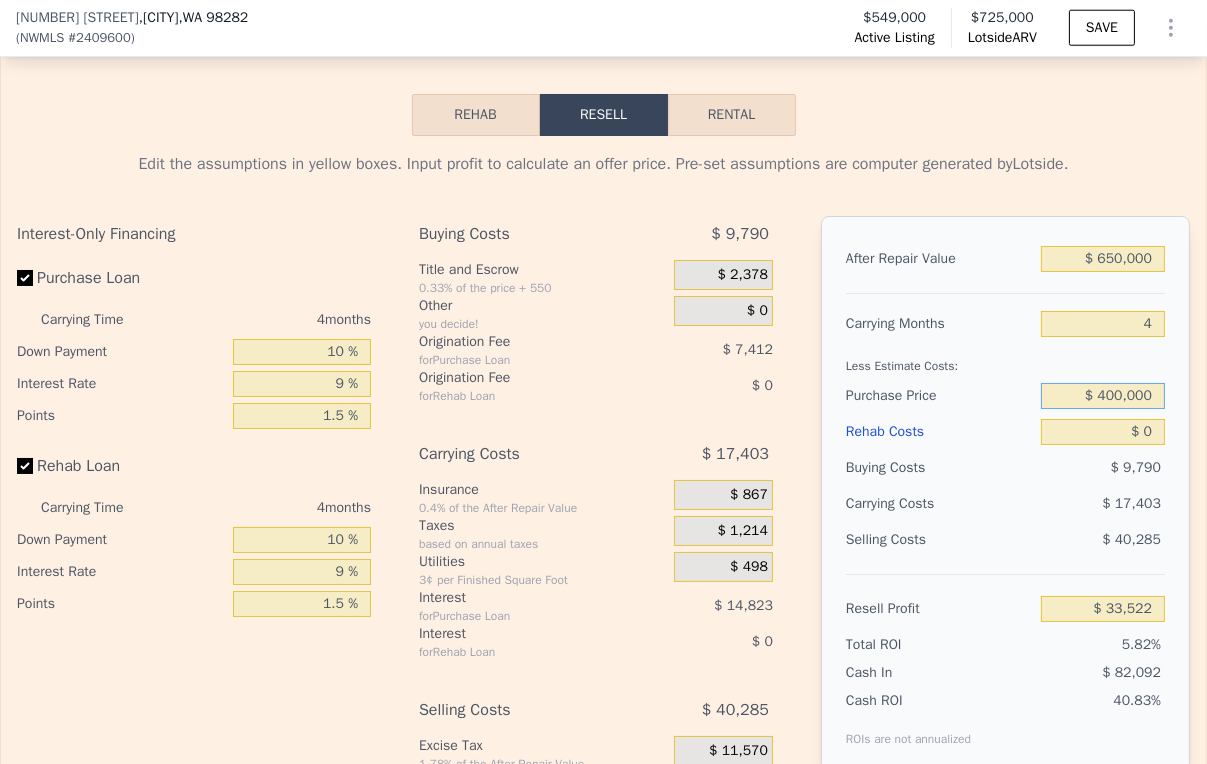 type on "$ 400,000" 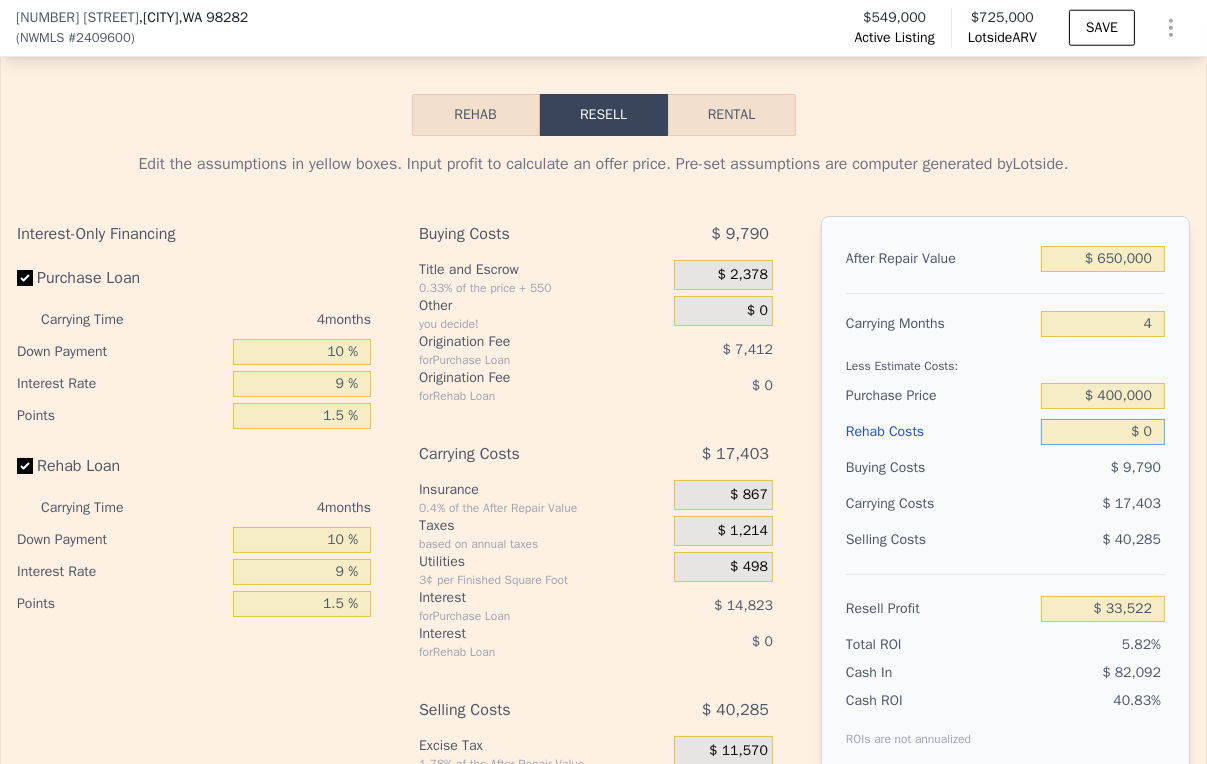 click on "$ 0" at bounding box center (1103, 432) 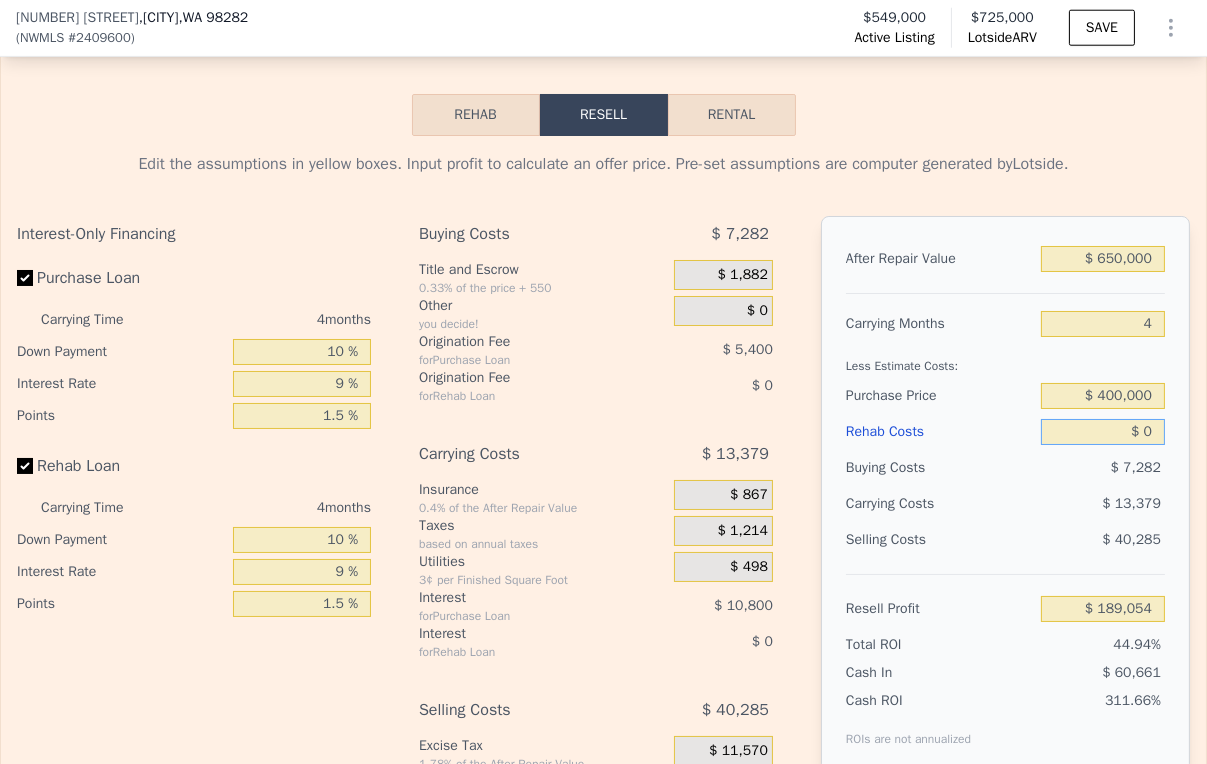 drag, startPoint x: 1141, startPoint y: 462, endPoint x: 1112, endPoint y: 464, distance: 29.068884 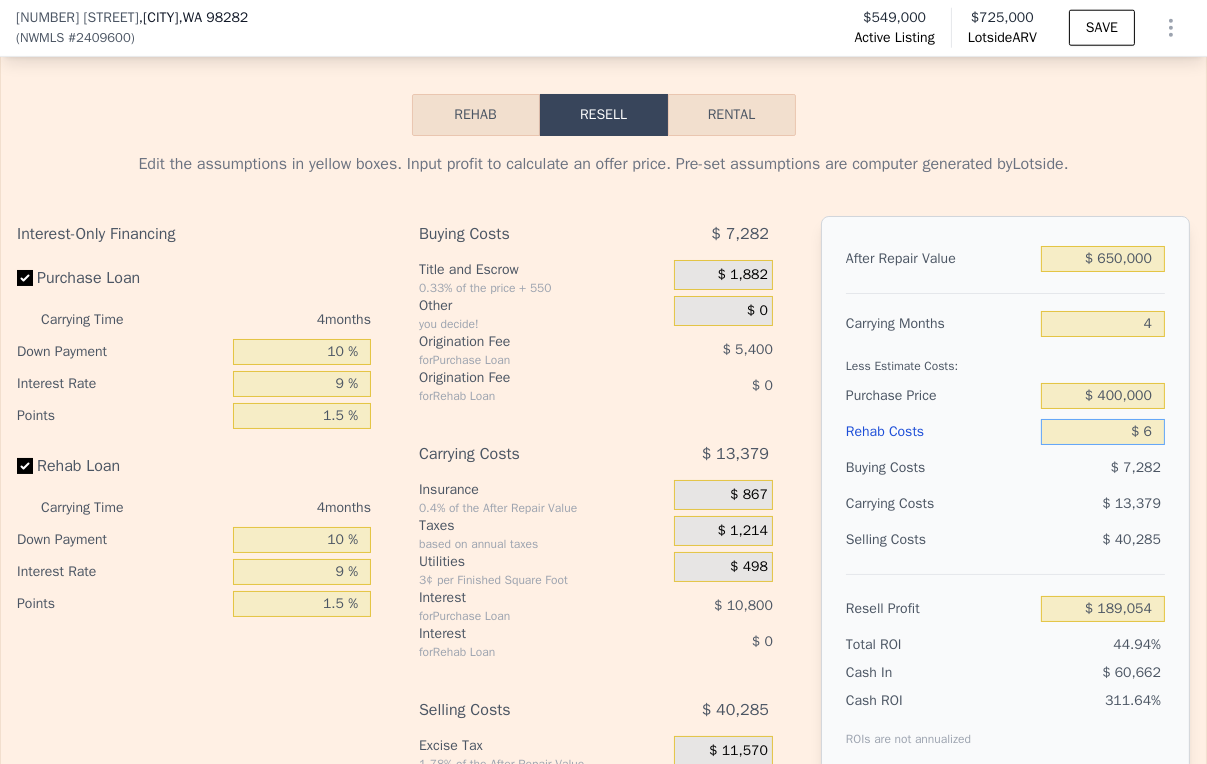 type on "$ 189,048" 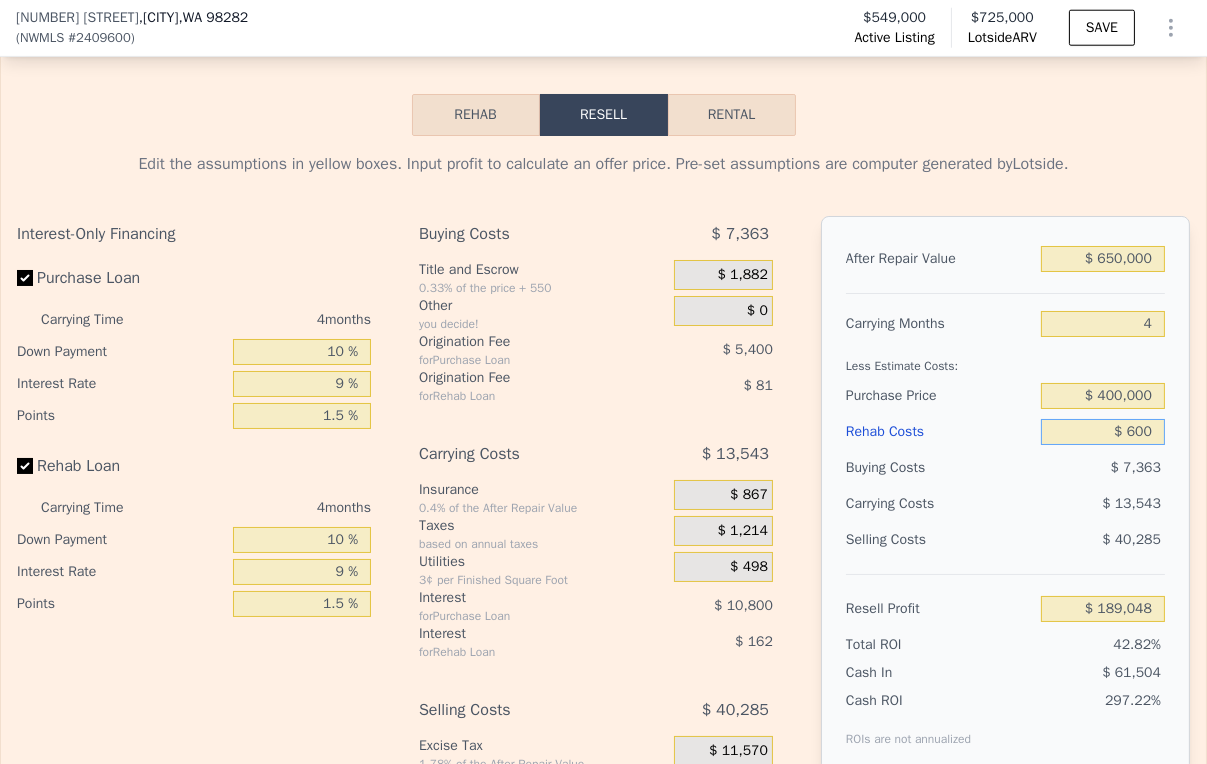 type on "$ 6,000" 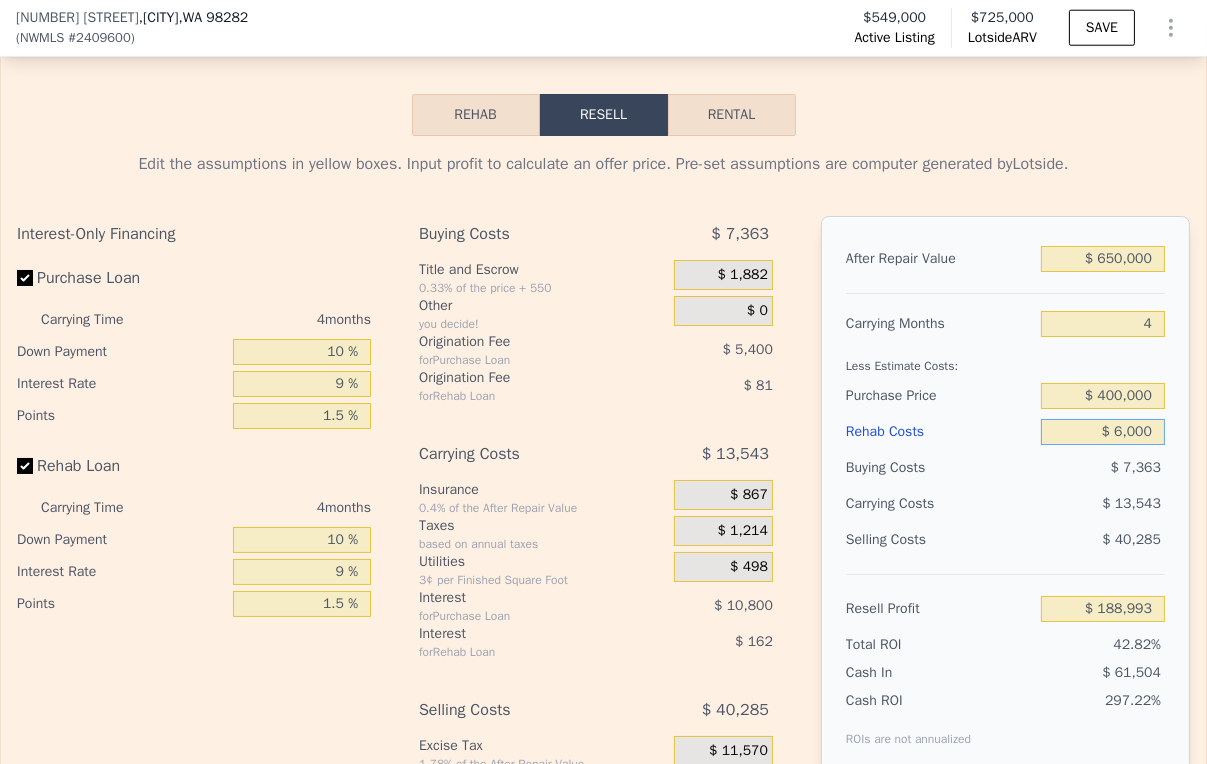 type on "$ 60,000" 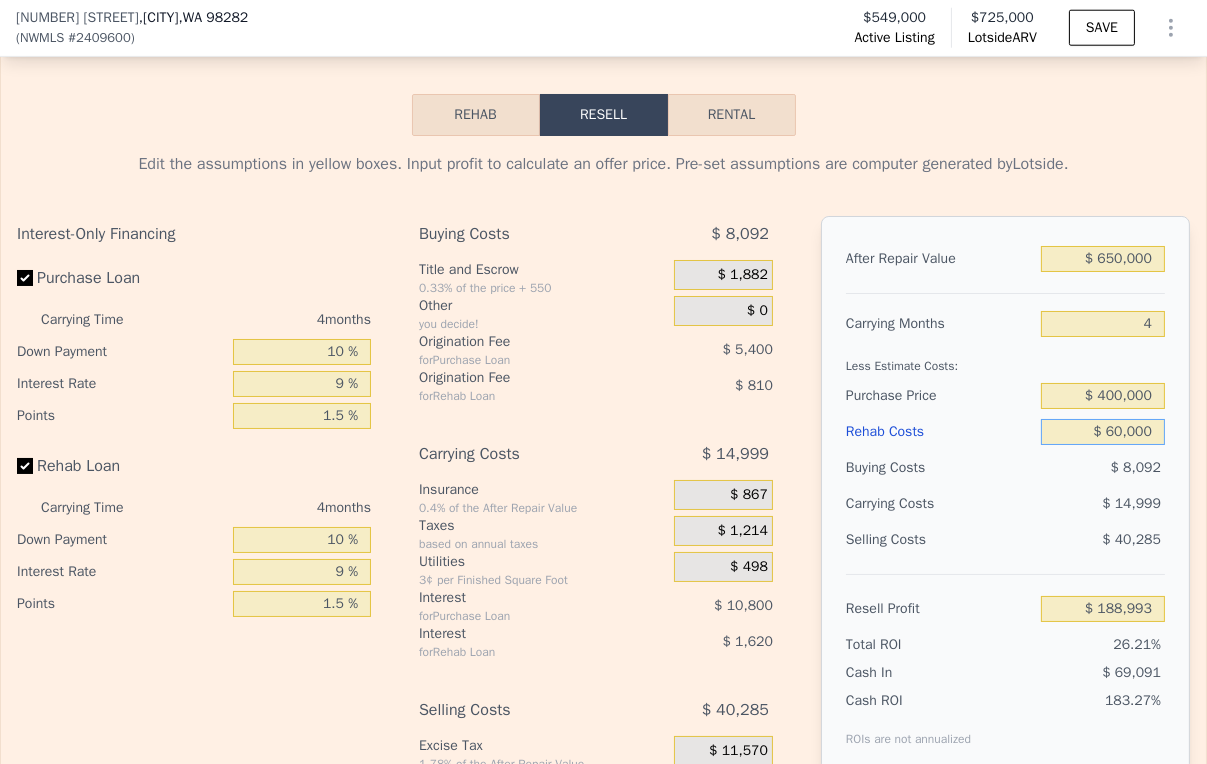 type on "$ 126,624" 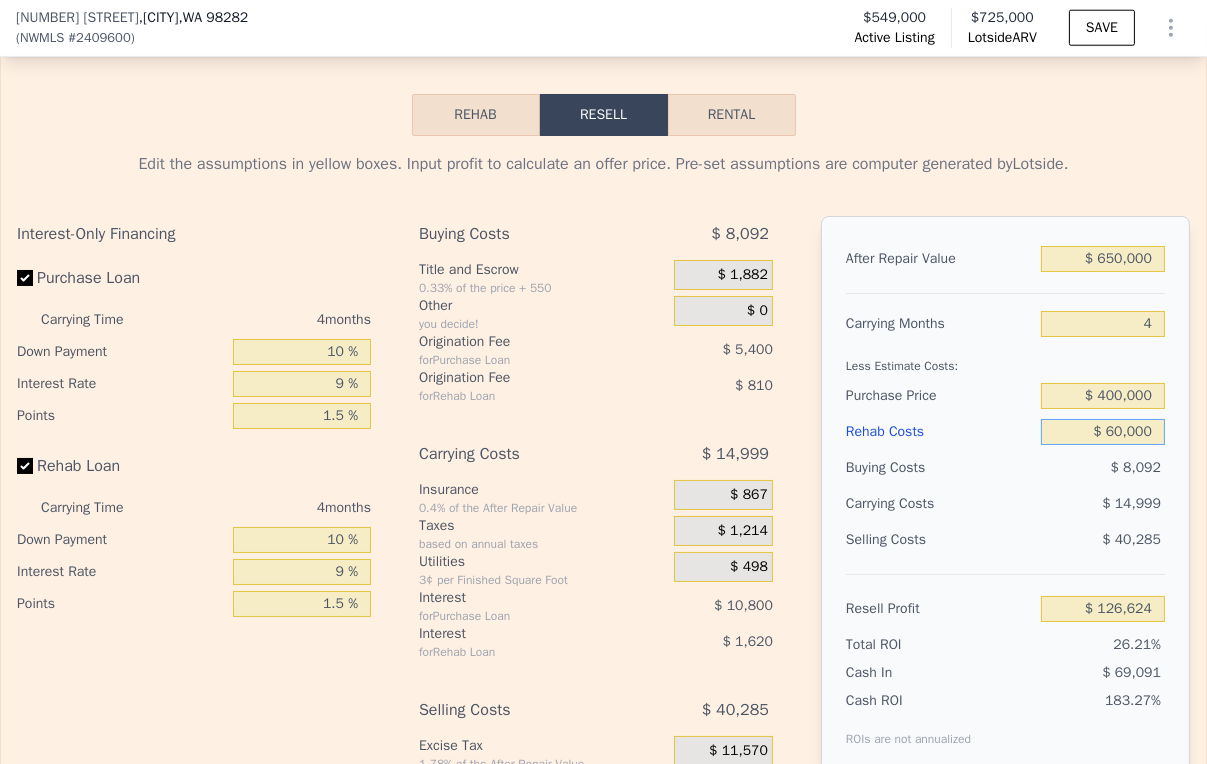 type on "$ 60,000" 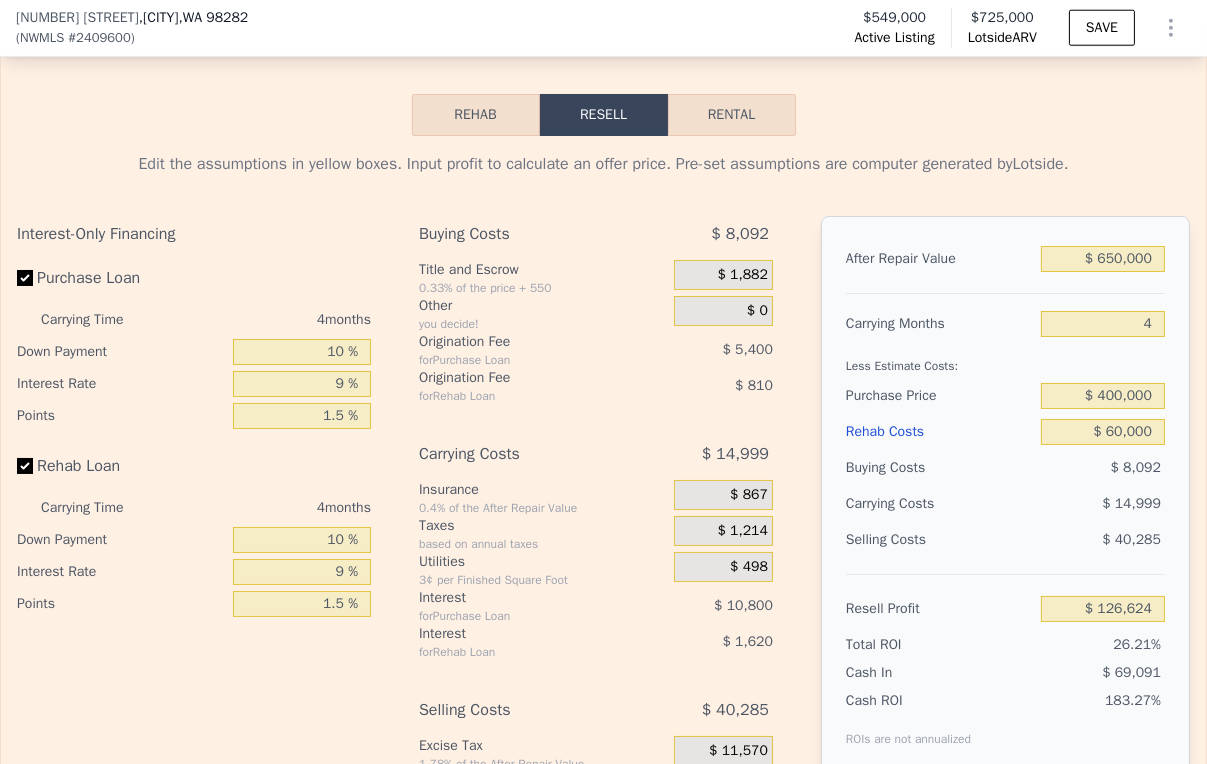 click on "$ 14,999" at bounding box center [1067, 504] 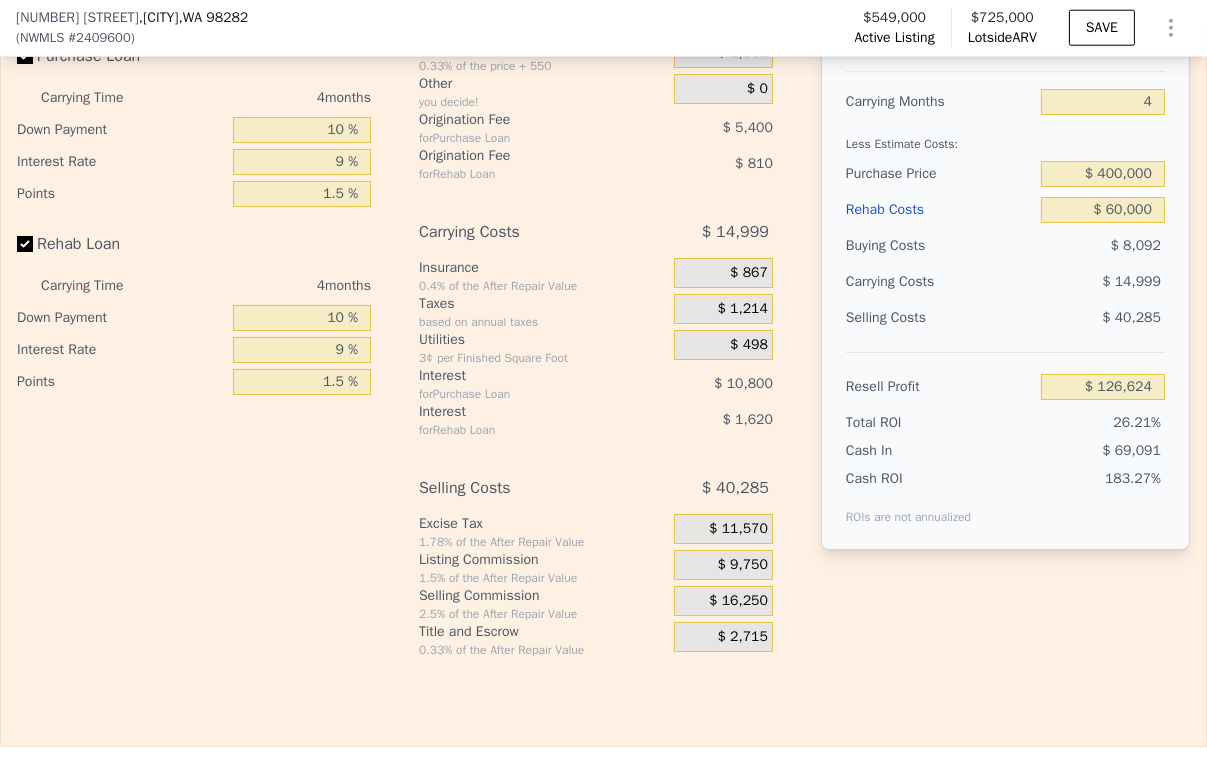click on "$ 11,570" at bounding box center [723, 529] 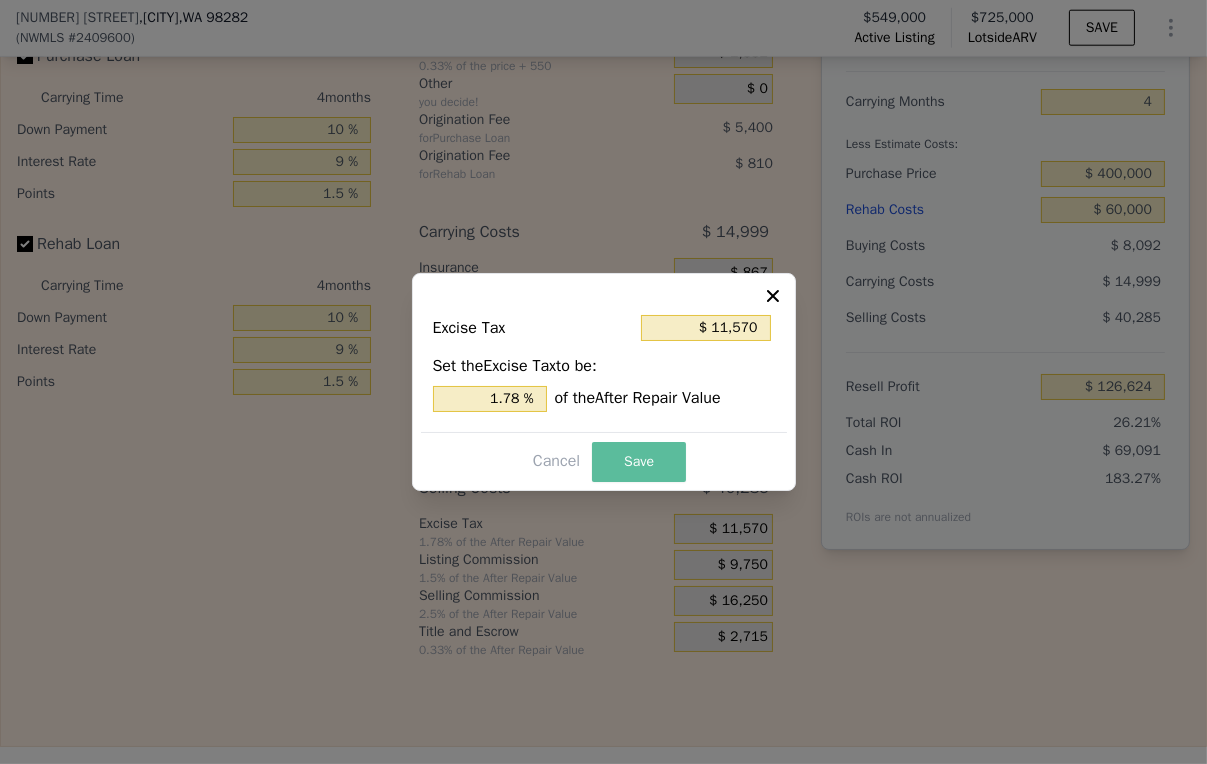 click on "Save" at bounding box center (639, 462) 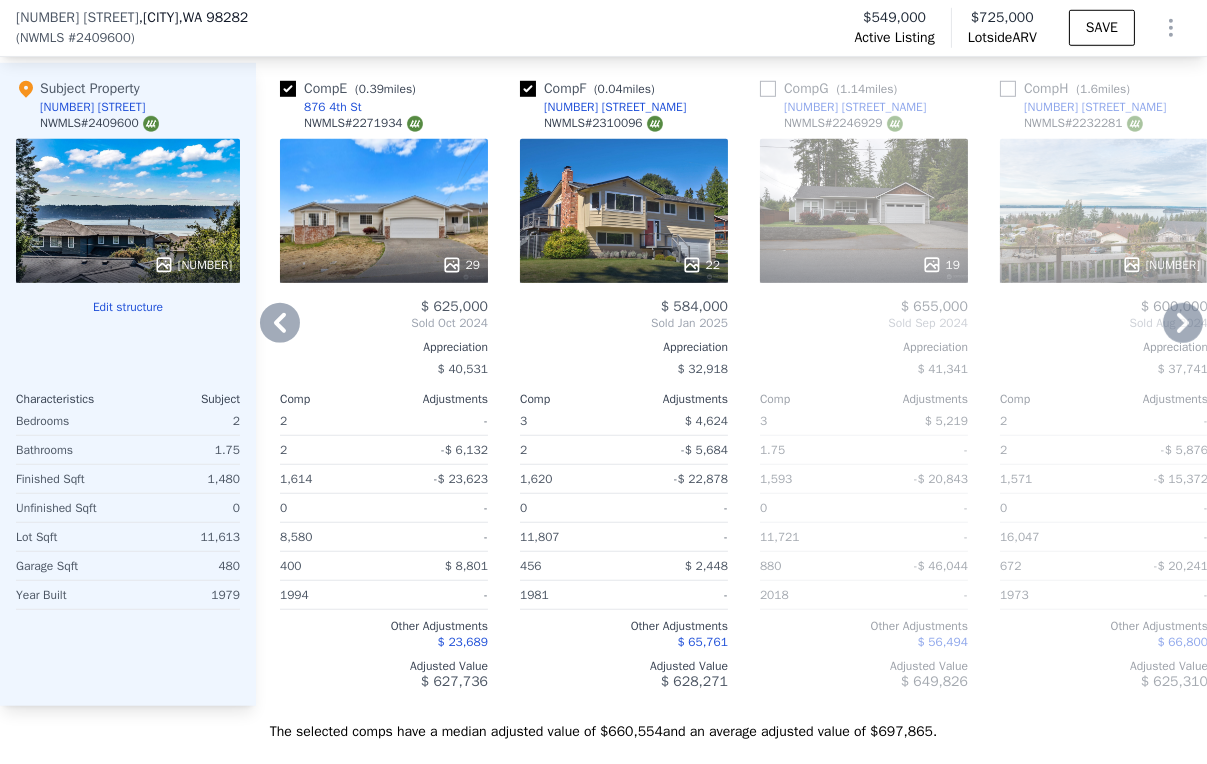 scroll, scrollTop: 2215, scrollLeft: 0, axis: vertical 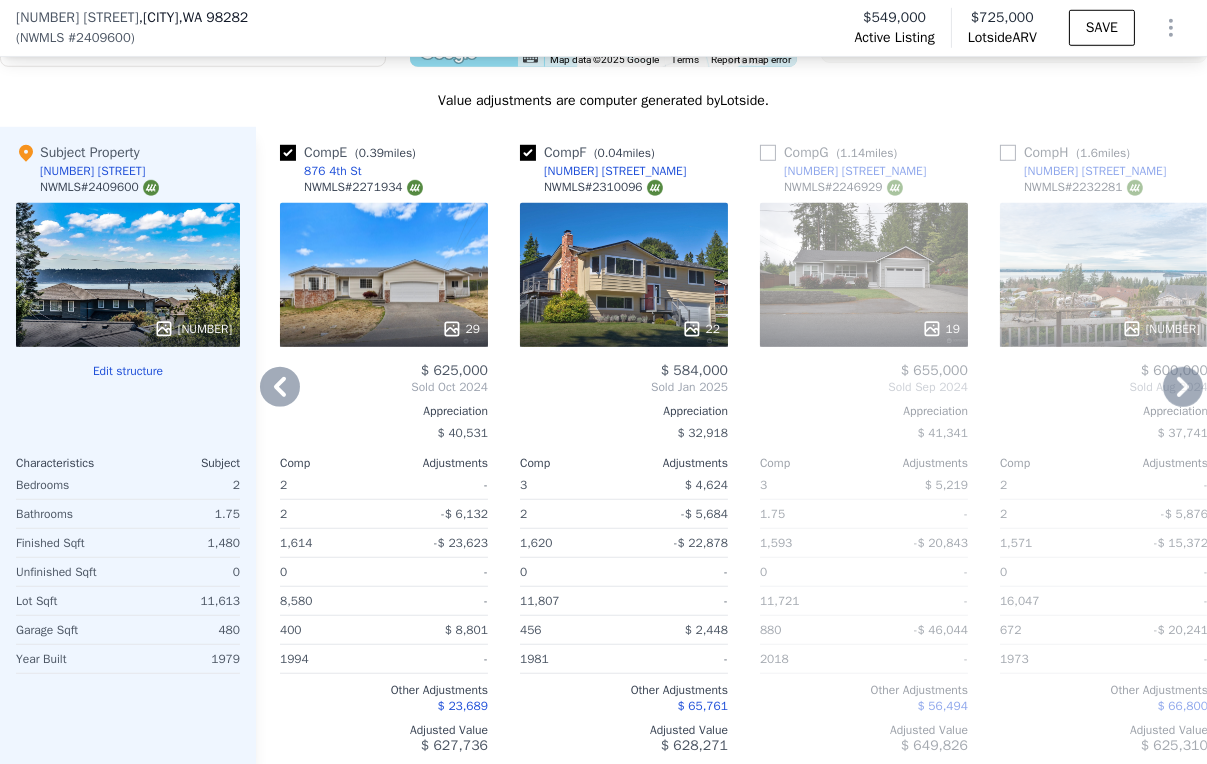 click 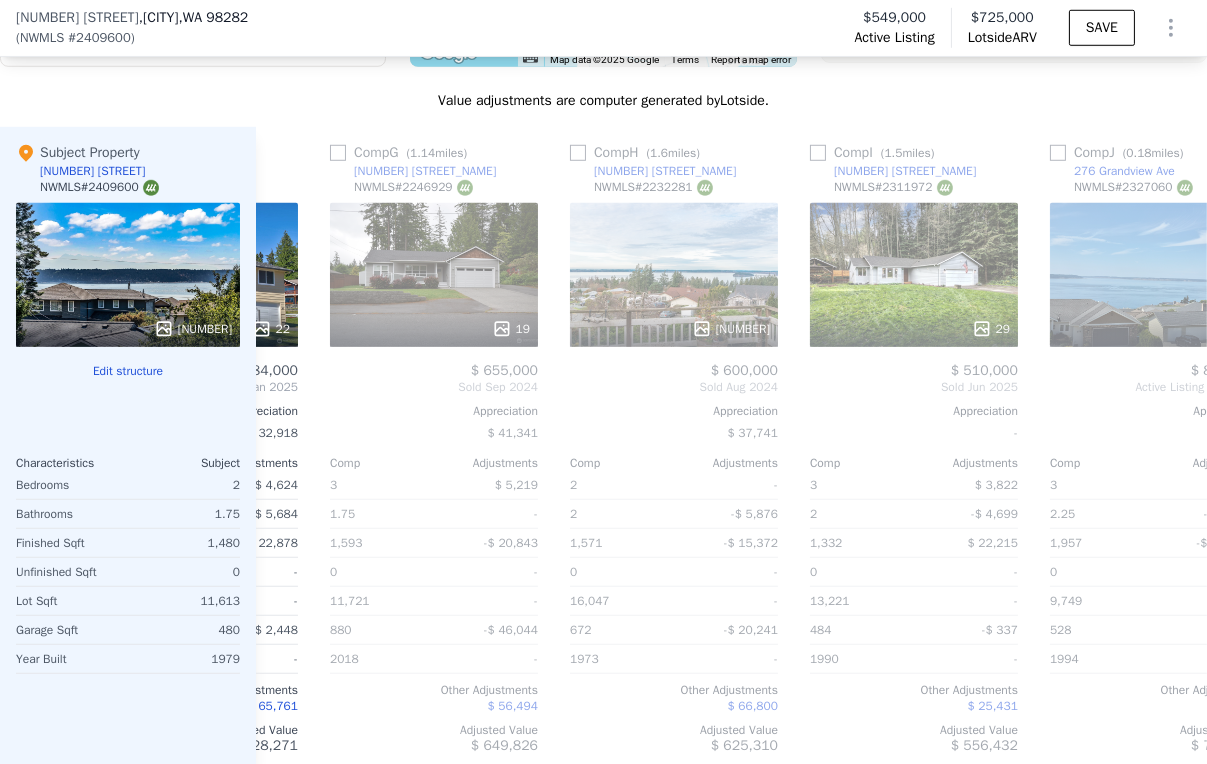 scroll, scrollTop: 0, scrollLeft: 1440, axis: horizontal 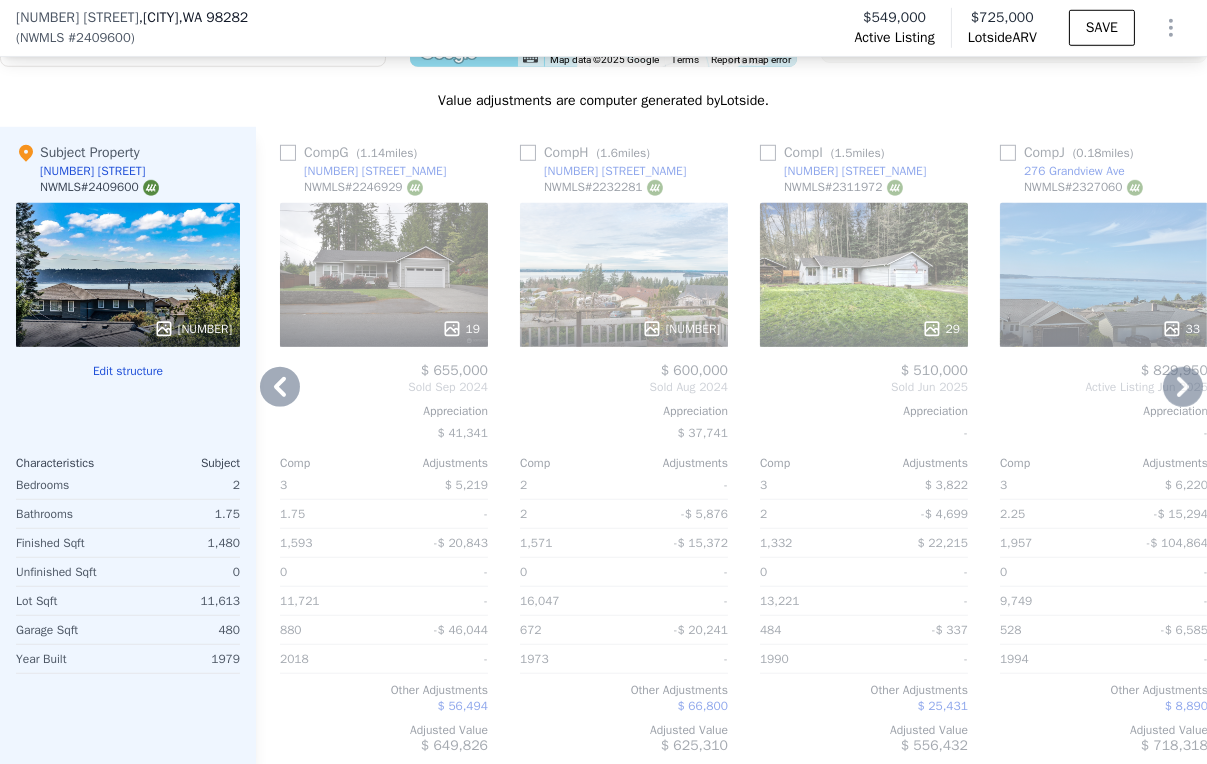click 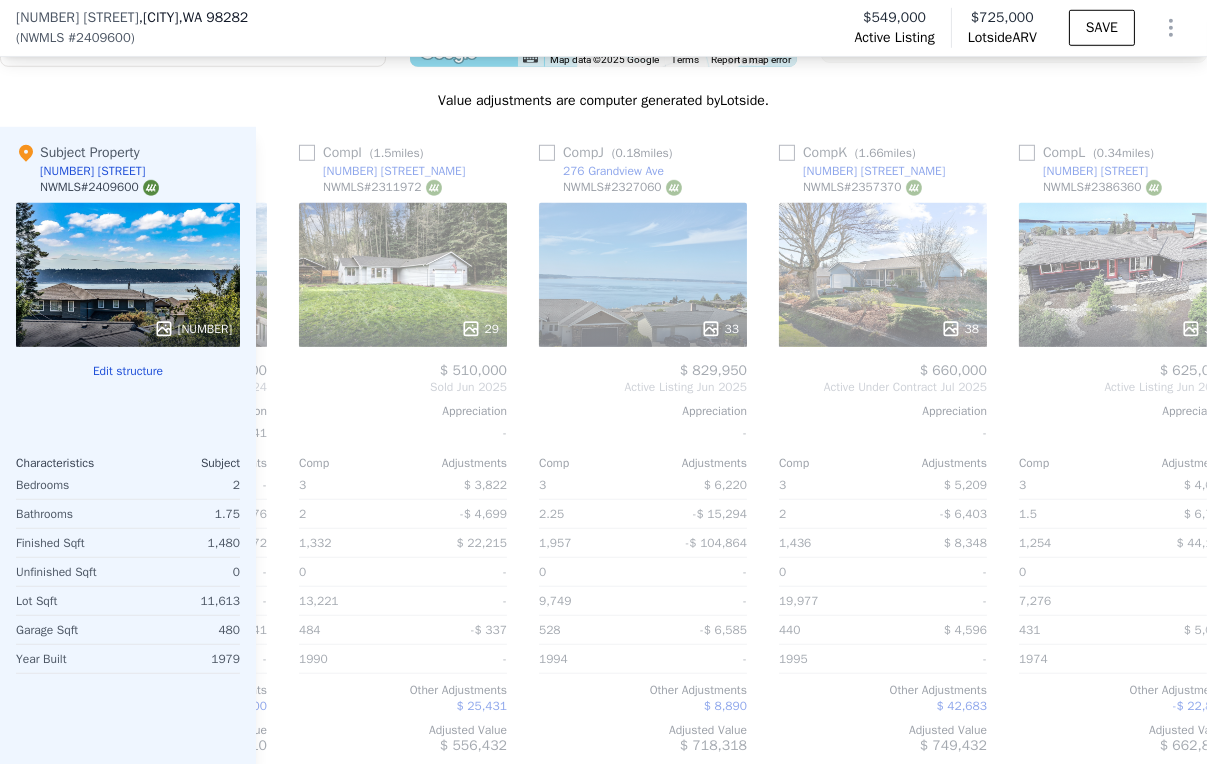 scroll, scrollTop: 0, scrollLeft: 1920, axis: horizontal 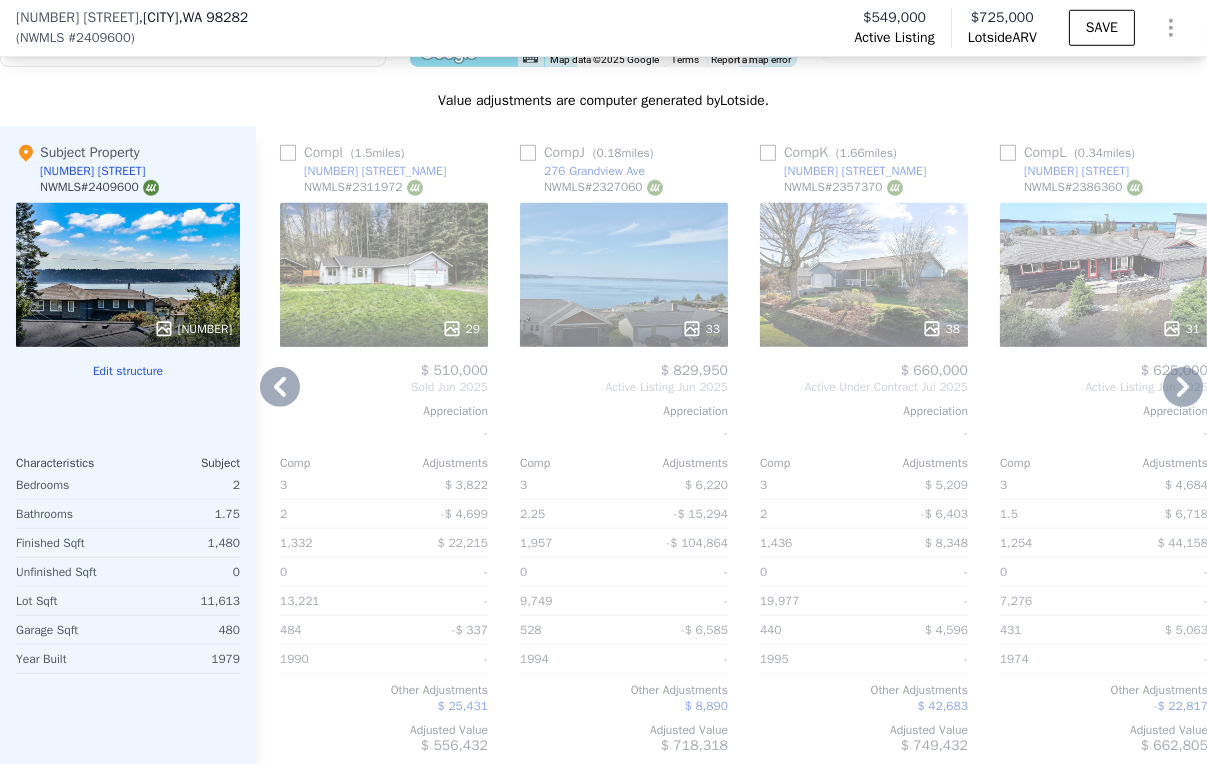 click 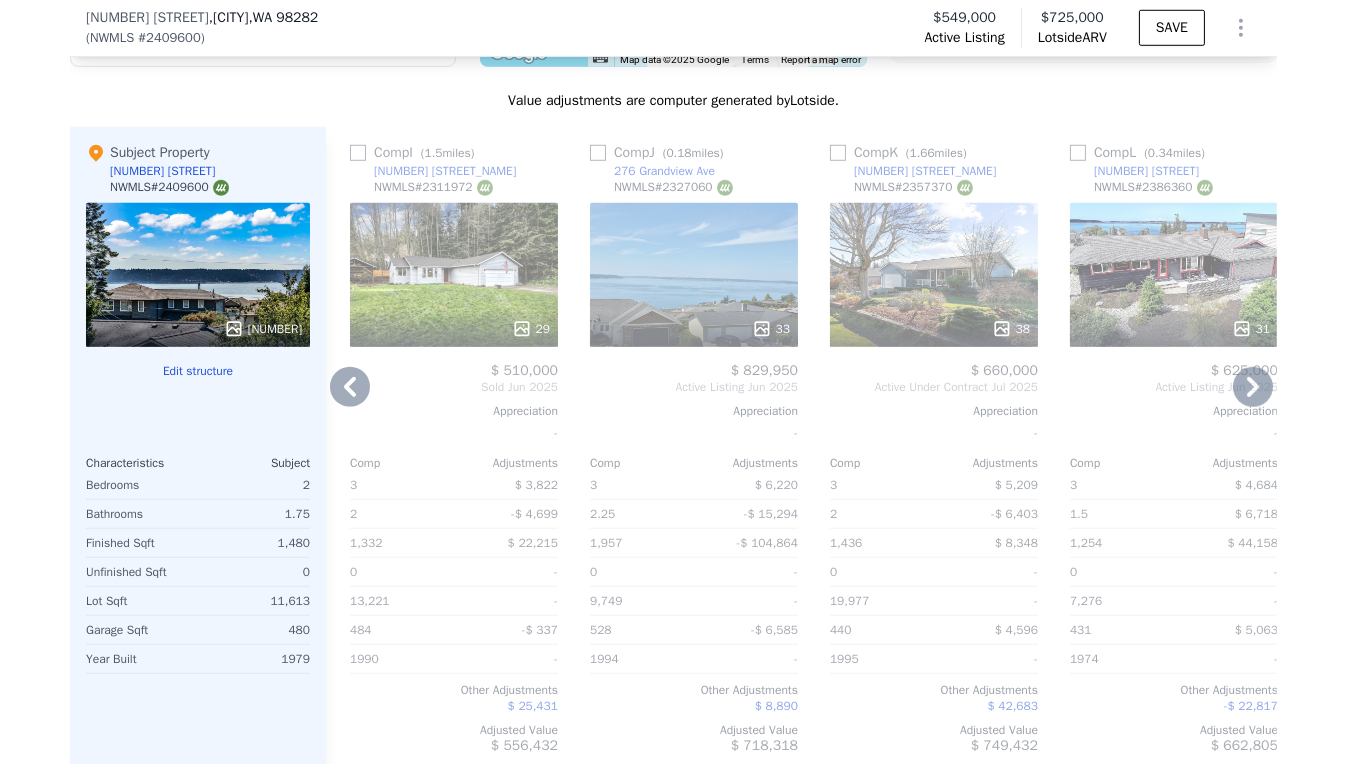 scroll, scrollTop: 0, scrollLeft: 1993, axis: horizontal 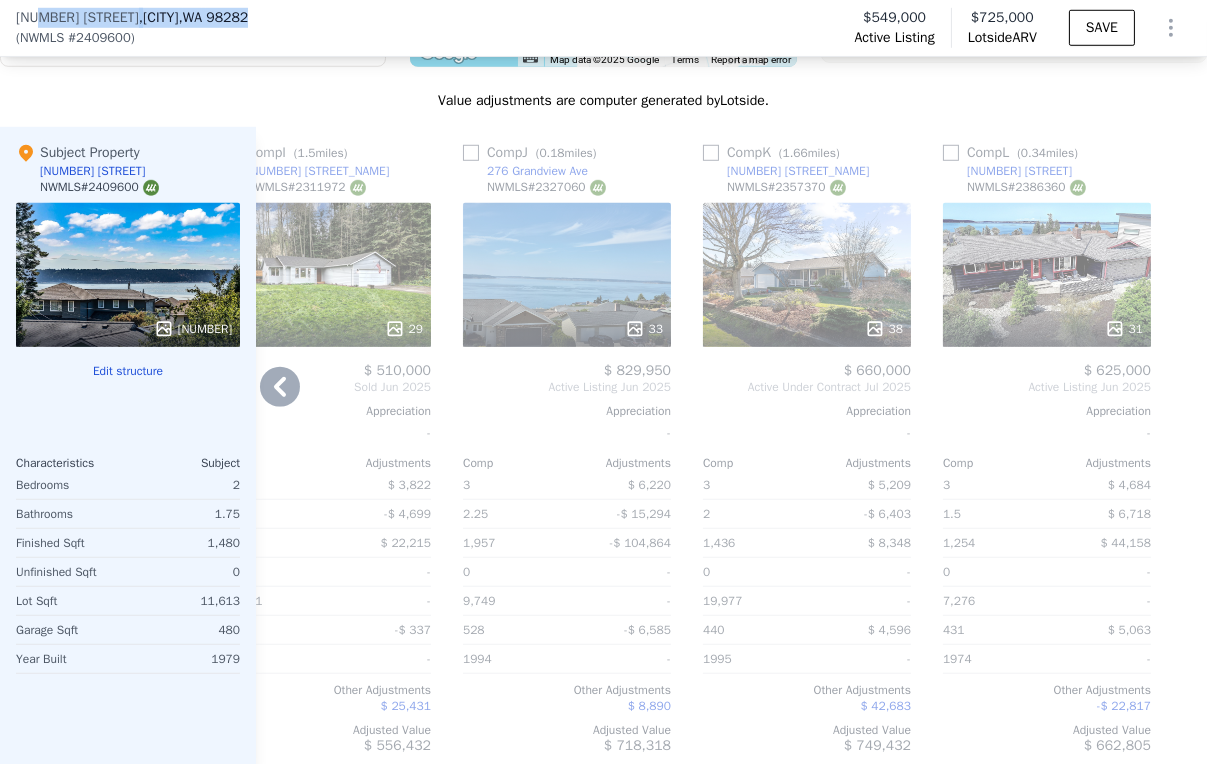 drag, startPoint x: 43, startPoint y: 22, endPoint x: 356, endPoint y: 24, distance: 313.00638 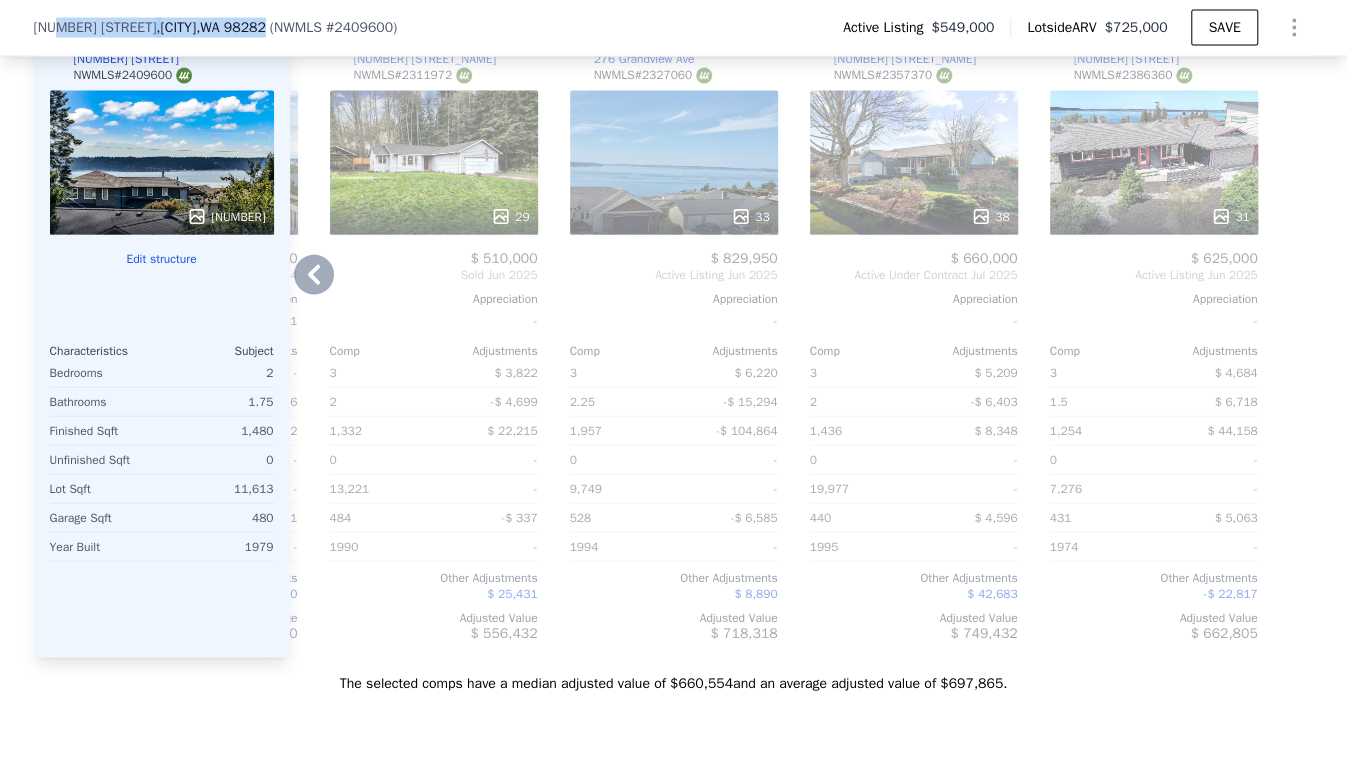 scroll, scrollTop: 0, scrollLeft: 1904, axis: horizontal 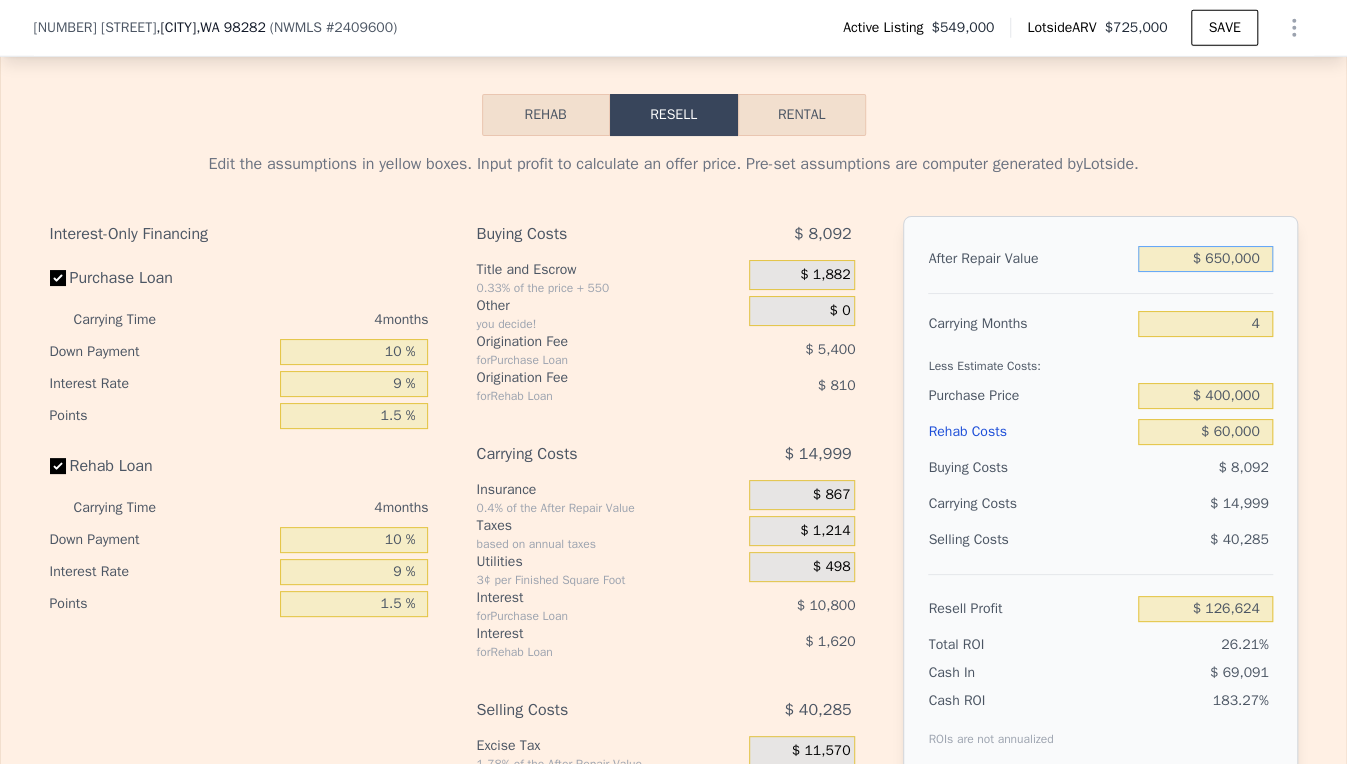 click on "$ 650,000" at bounding box center (1205, 259) 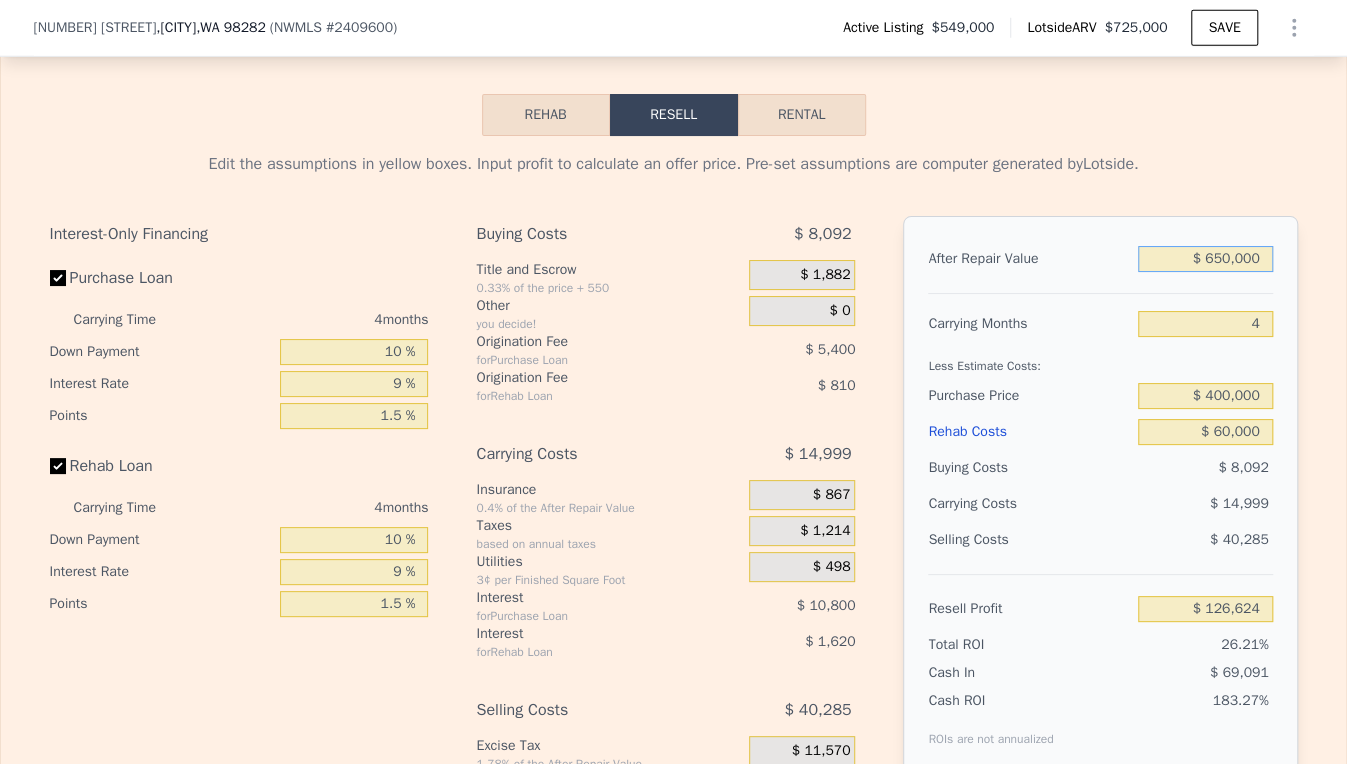 click on "$ 650,000" at bounding box center (1205, 259) 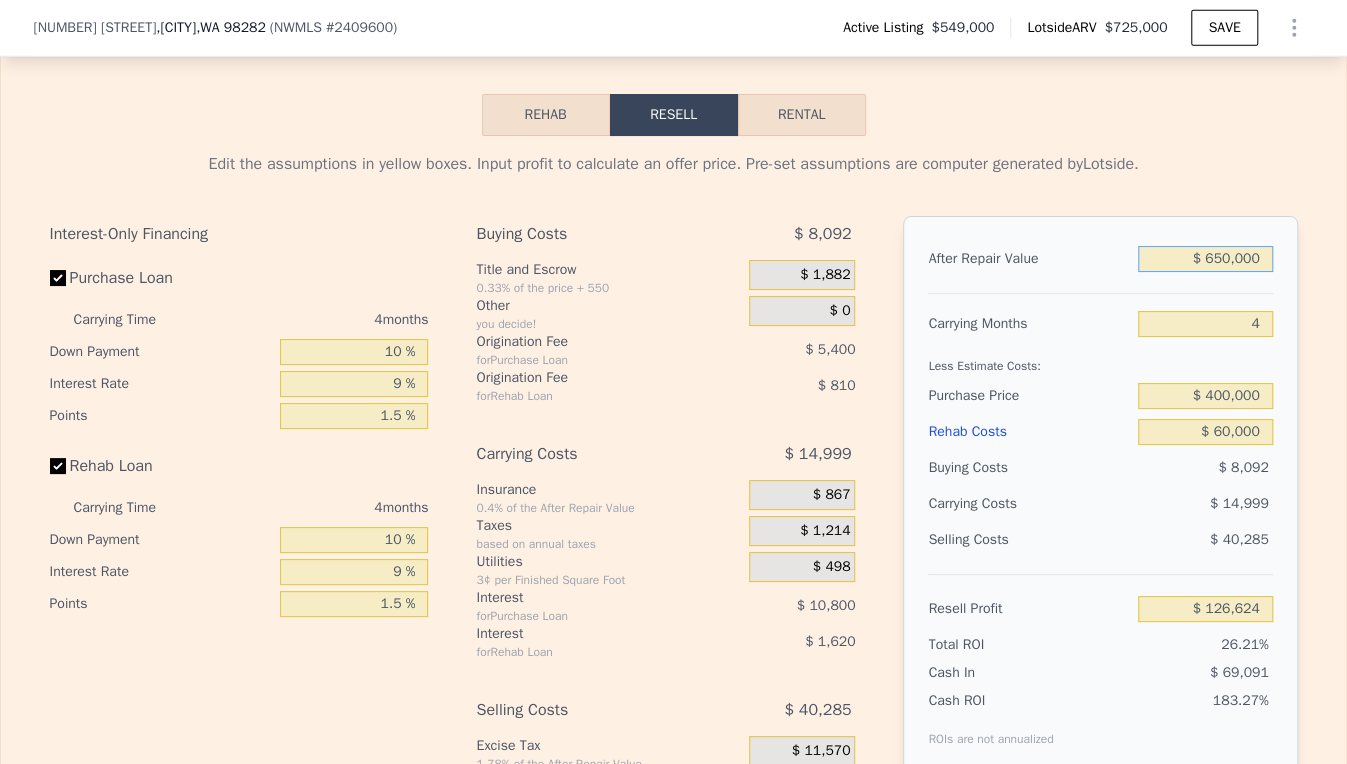 click on "$ 650,000" at bounding box center (1205, 259) 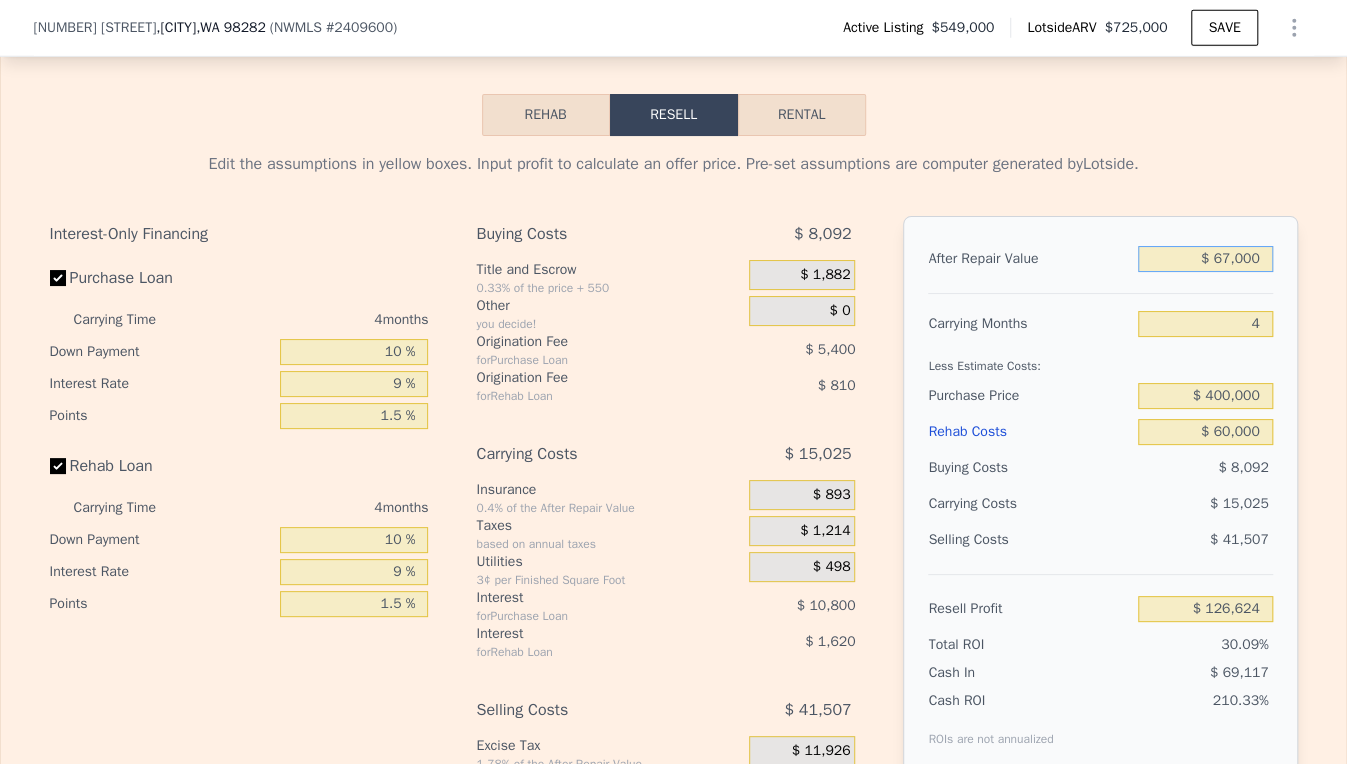 type on "$ 670,000" 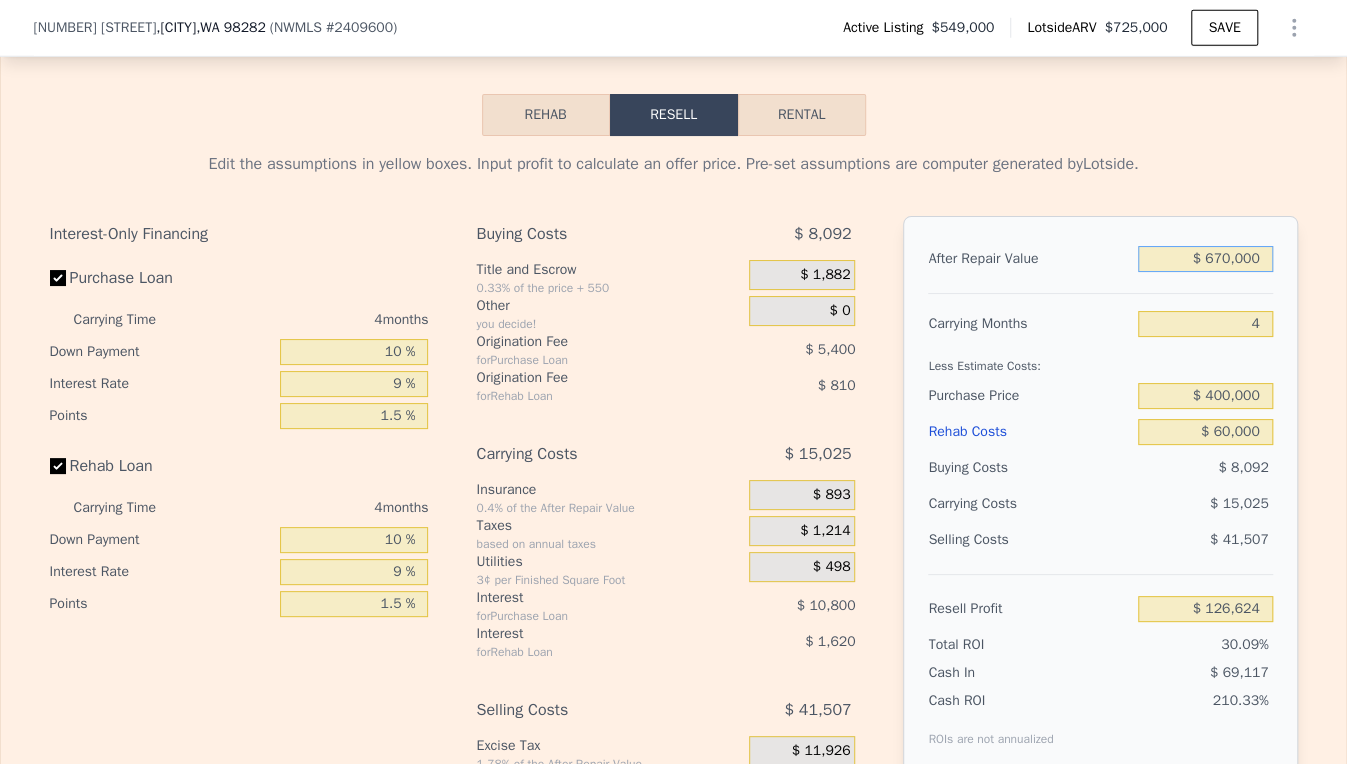 type on "$ 145,376" 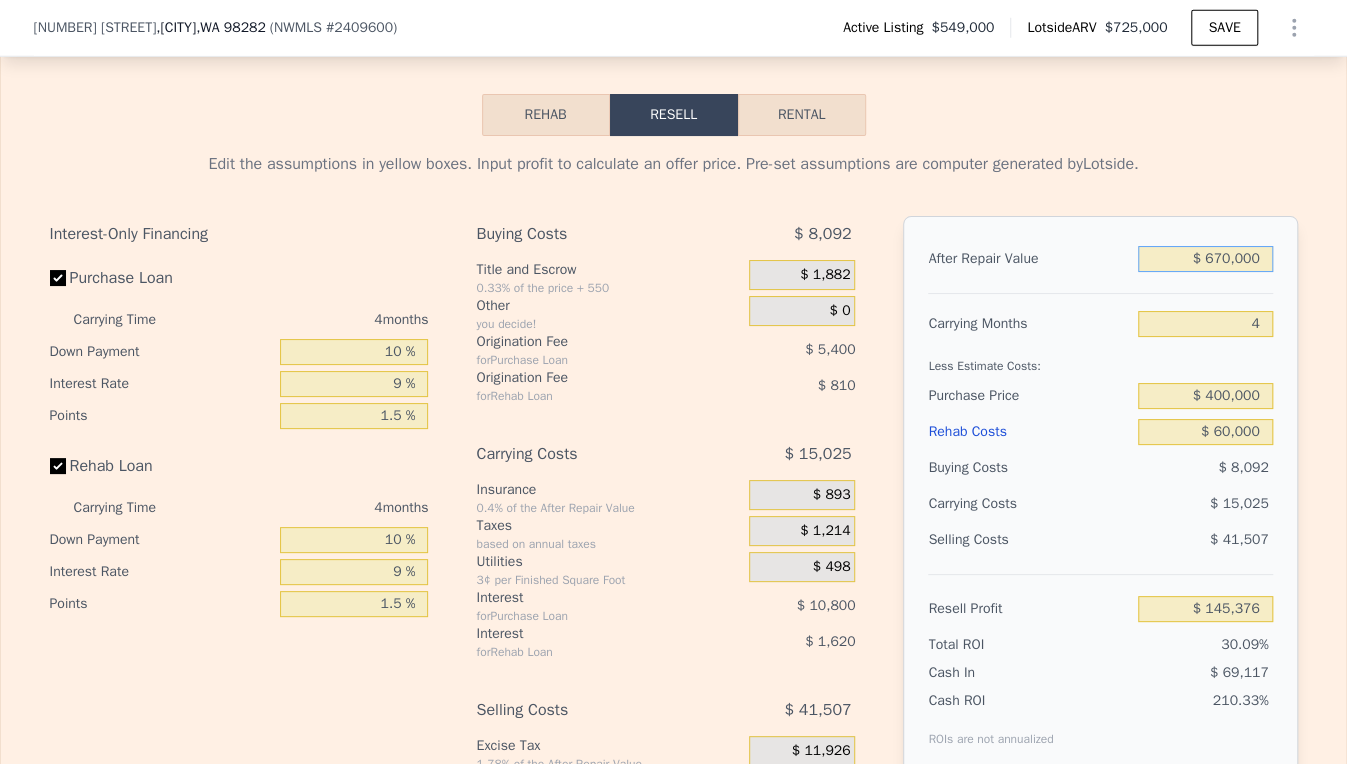 type on "$ 670,000" 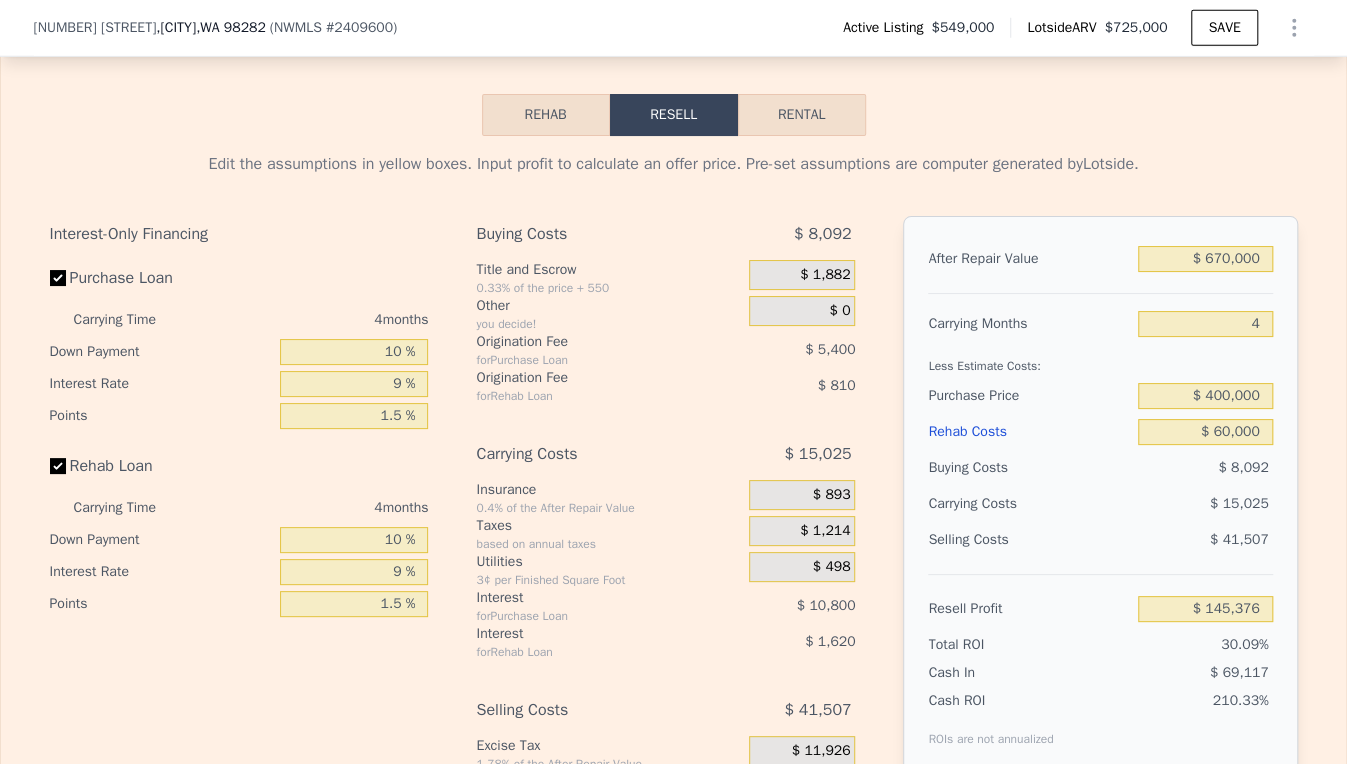 click on "After Repair Value $ 670,000 Carrying Months 4 Less Estimate Costs: Purchase Price $ 400,000 Rehab Costs $ 60,000 Buying Costs $ 8,092 Carrying Costs $ 15,025 Selling Costs $ 41,507 Resell Profit $ 145,376 Total ROI 30.09% Cash In $ 69,117 Cash ROI ROIs are not annualized 210.33%" at bounding box center [1100, 494] 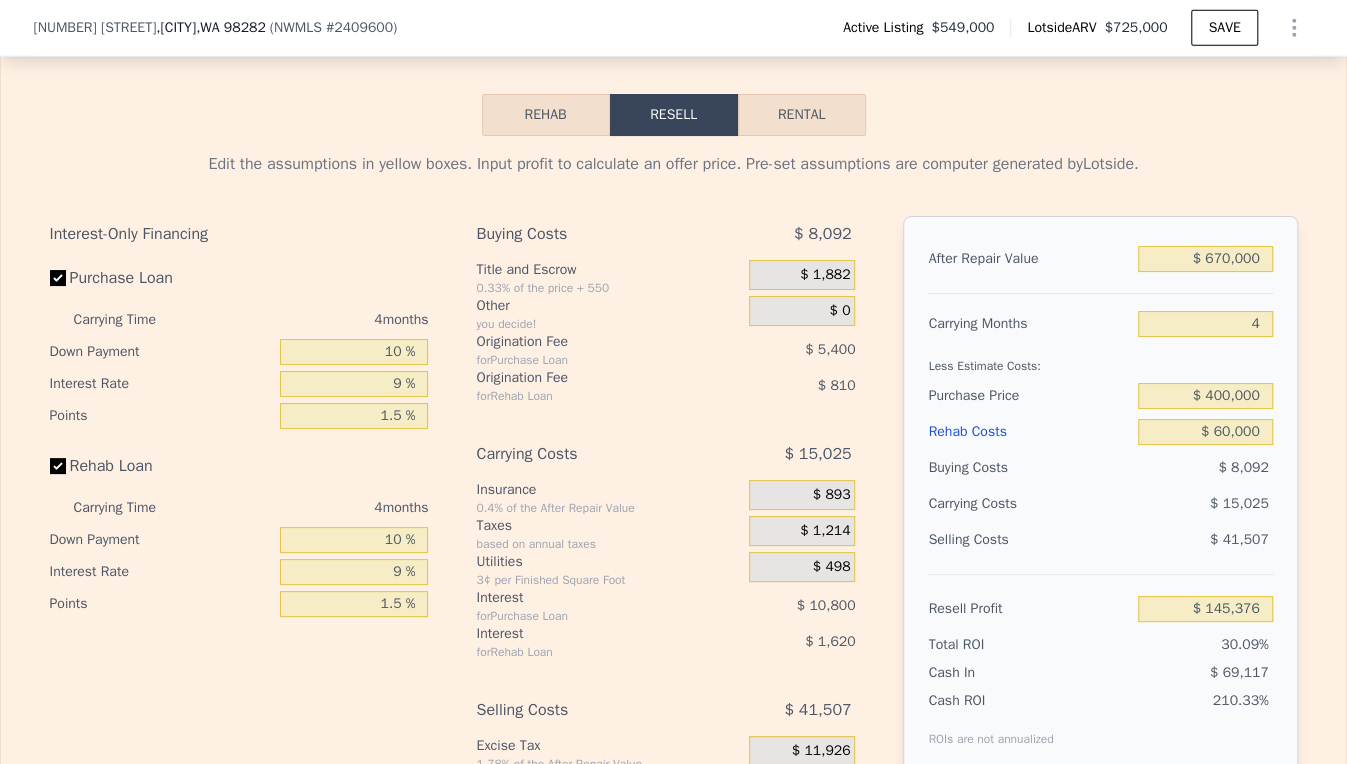 scroll, scrollTop: 3215, scrollLeft: 0, axis: vertical 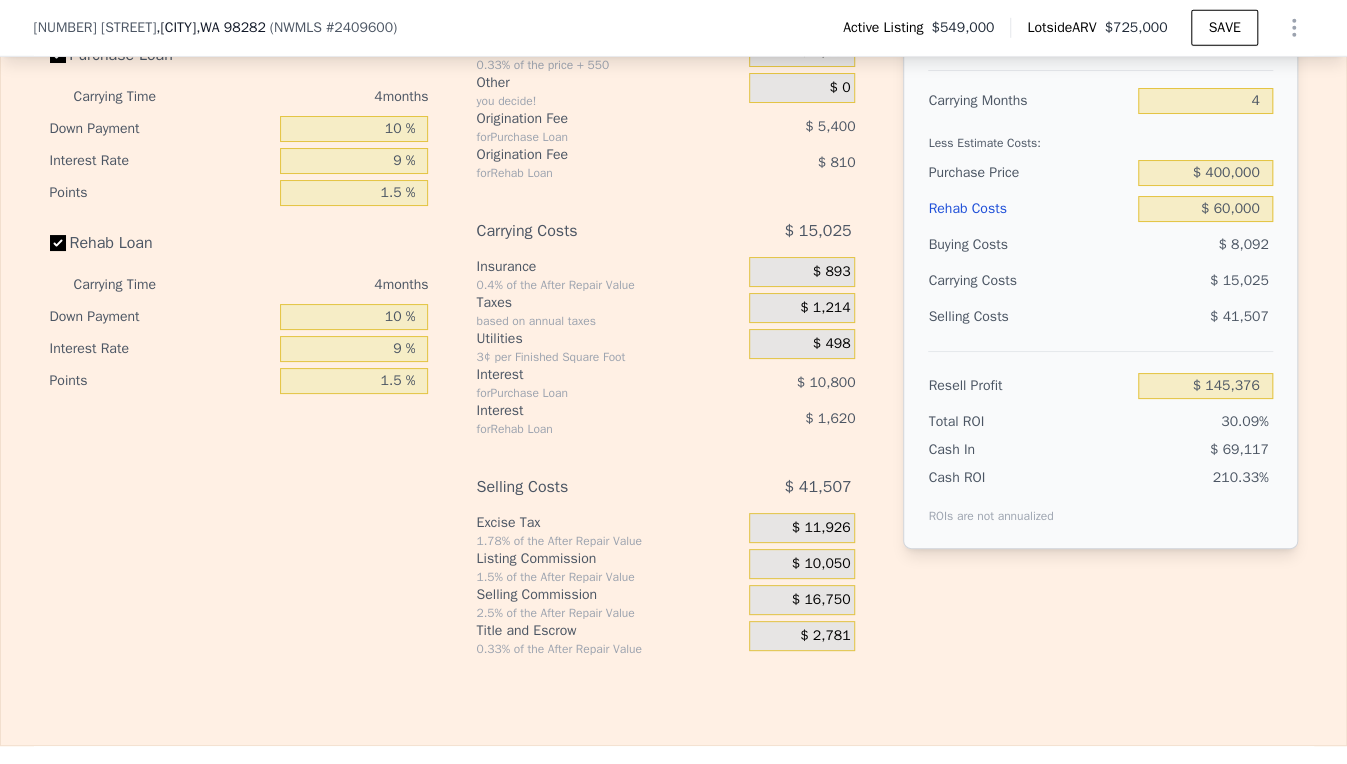 click on "$ 10,050" at bounding box center (821, 564) 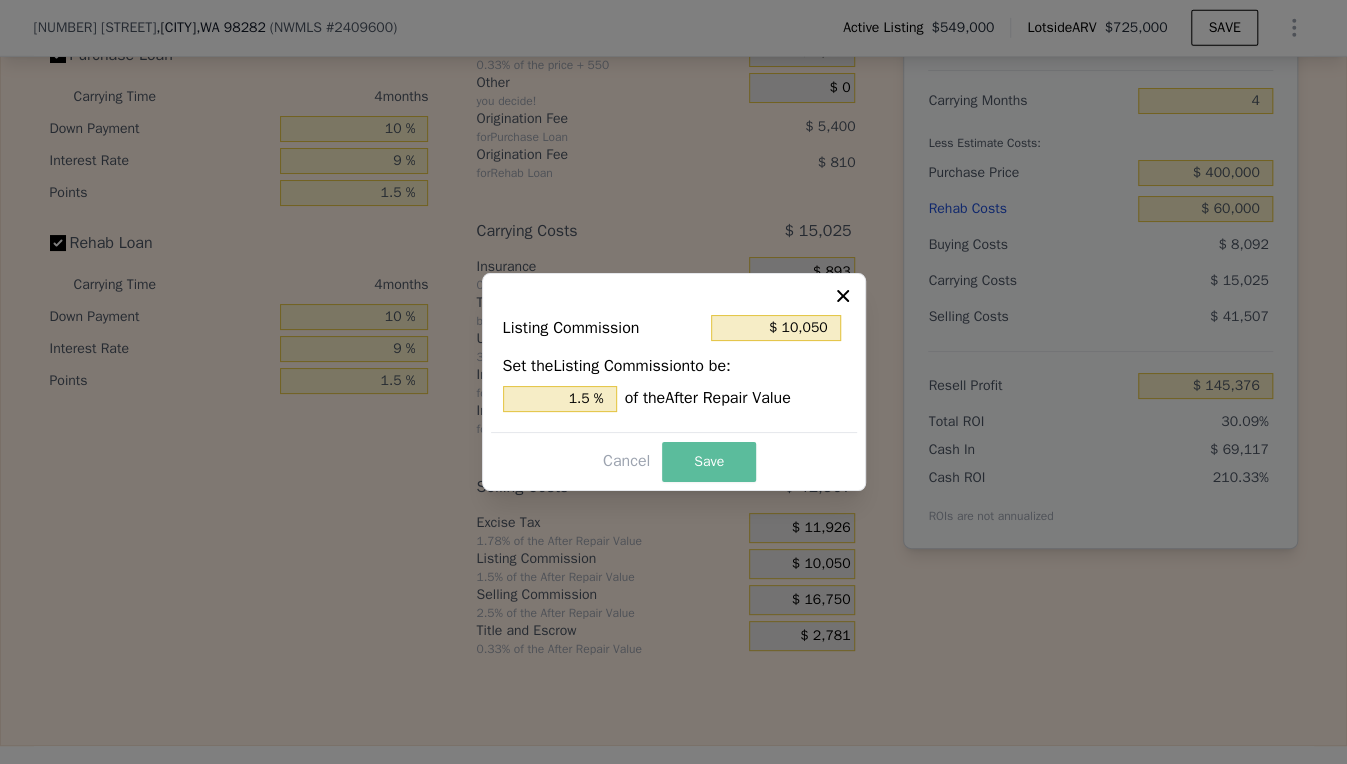 click on "Save" at bounding box center (709, 462) 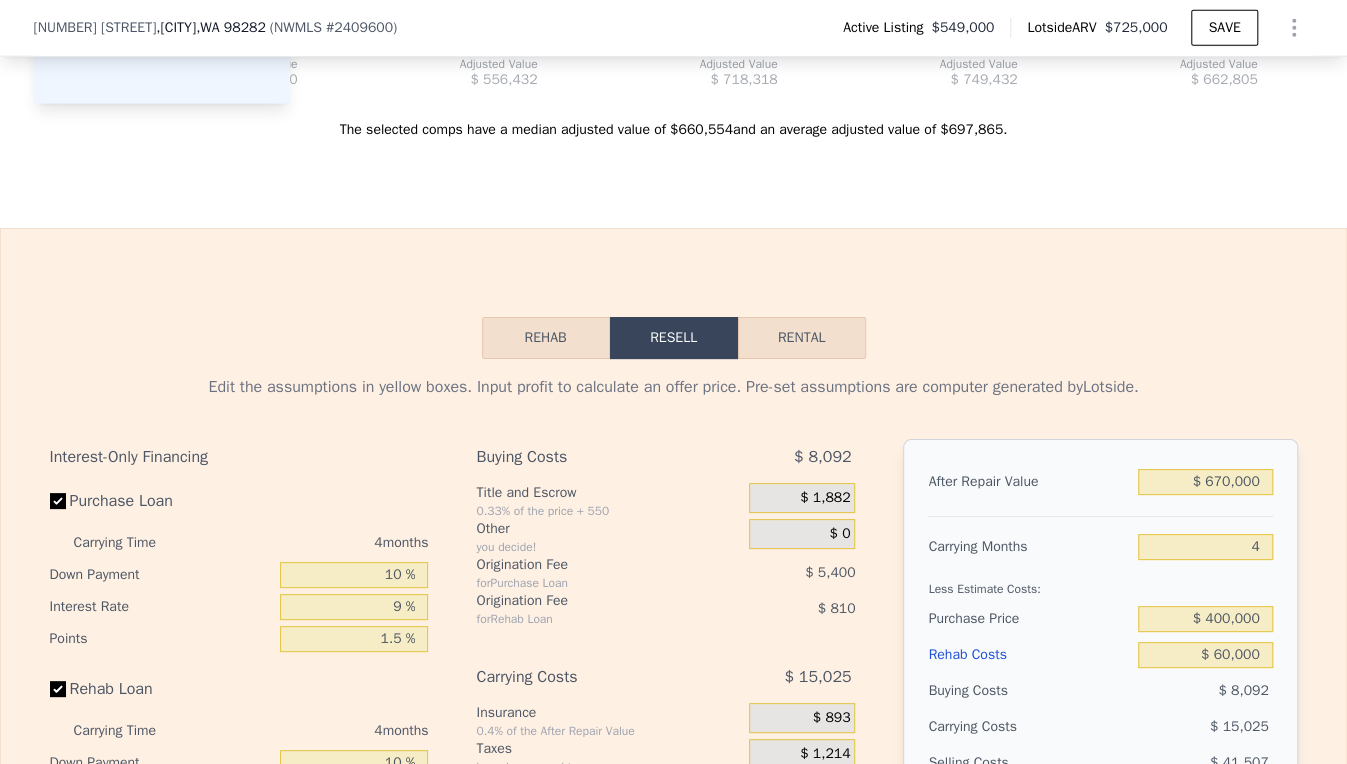 scroll, scrollTop: 2770, scrollLeft: 0, axis: vertical 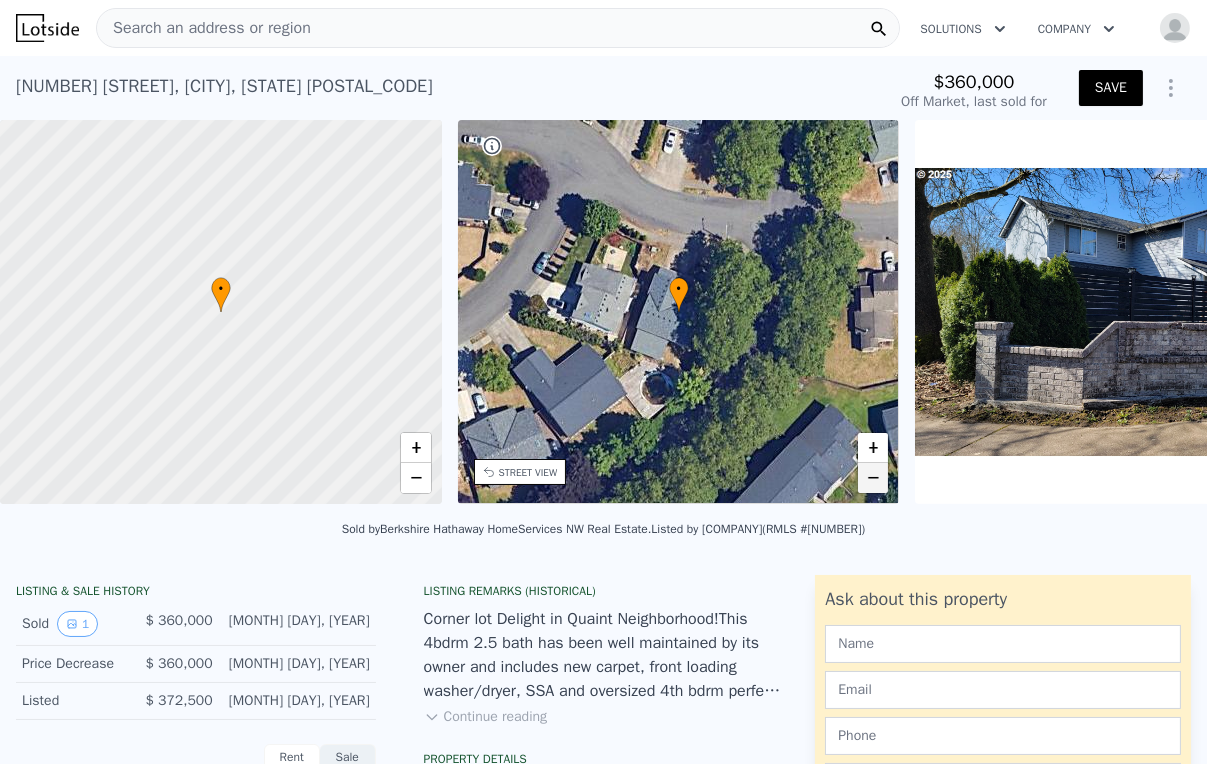click on "−" at bounding box center [873, 478] 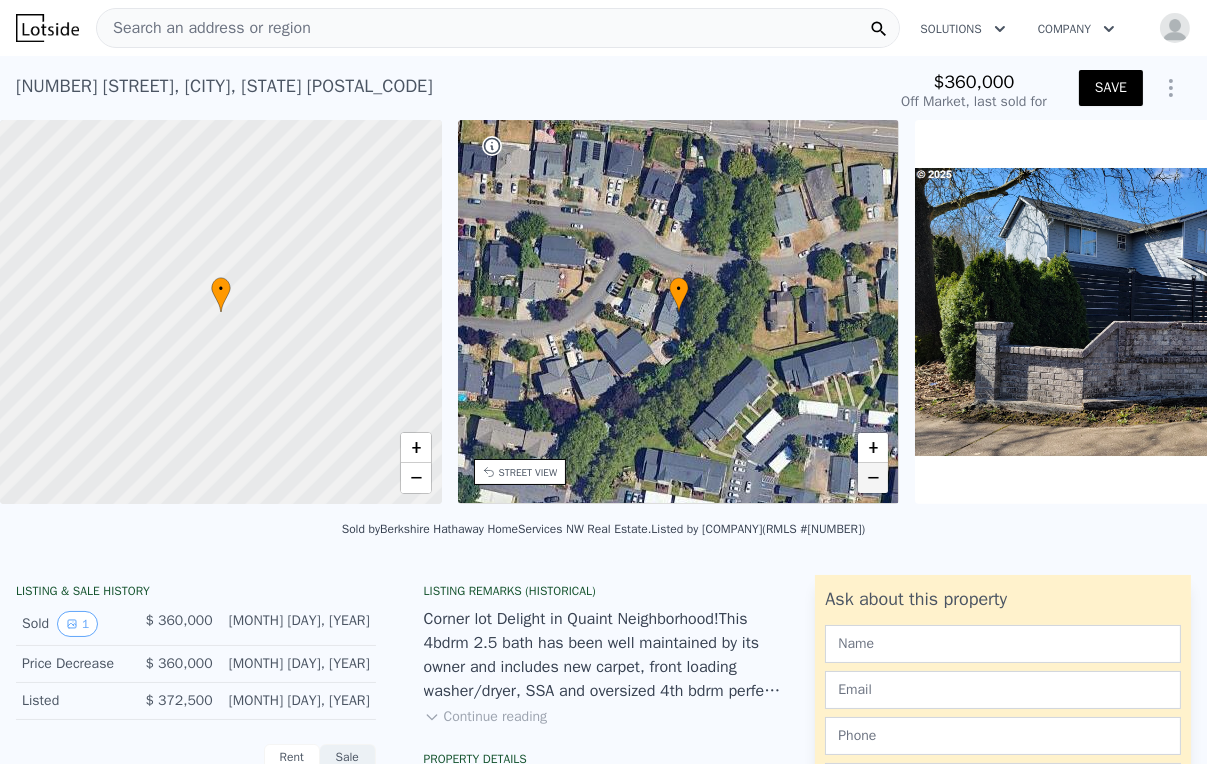 click on "−" at bounding box center [873, 478] 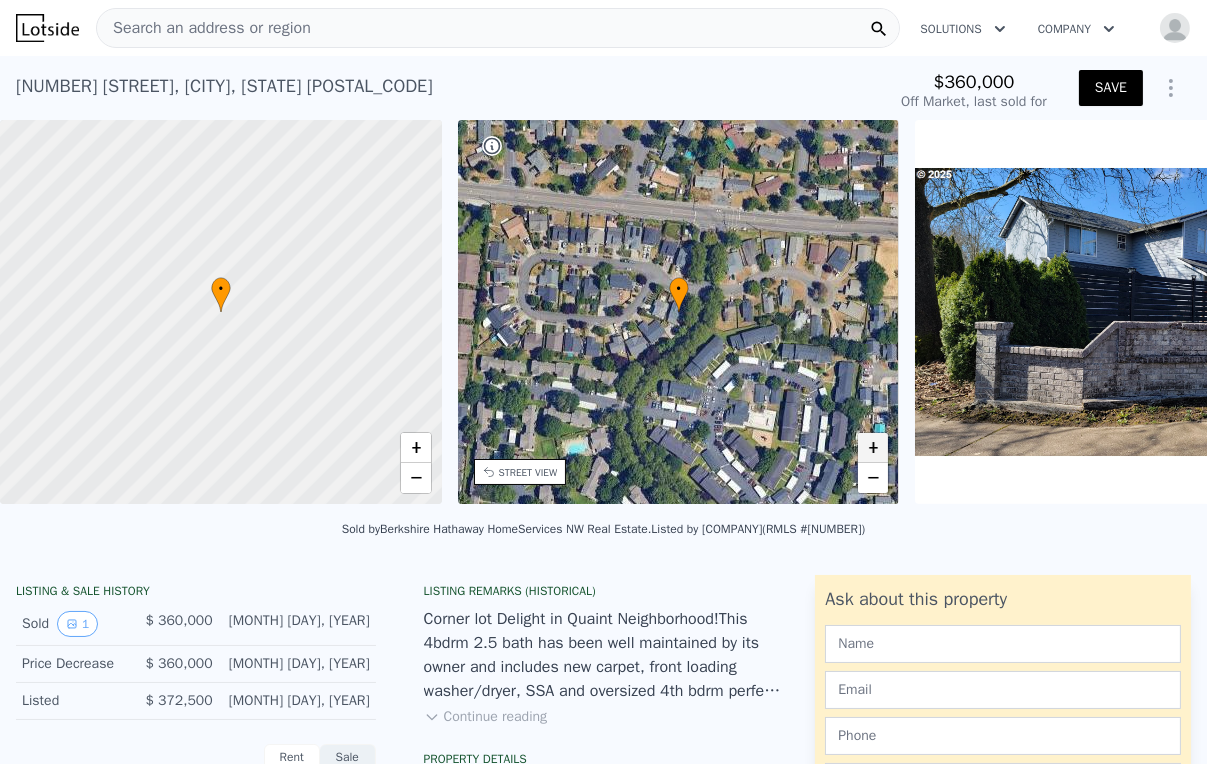 click on "+" at bounding box center [873, 448] 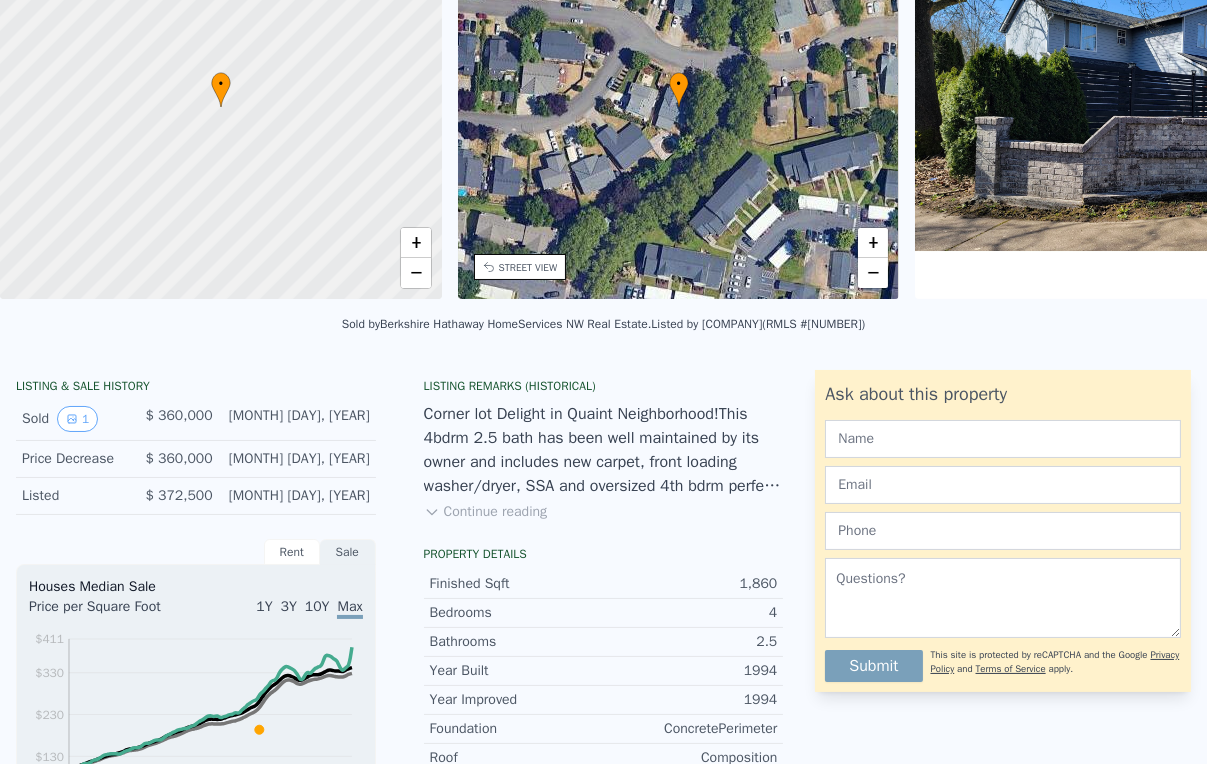 scroll, scrollTop: 7, scrollLeft: 0, axis: vertical 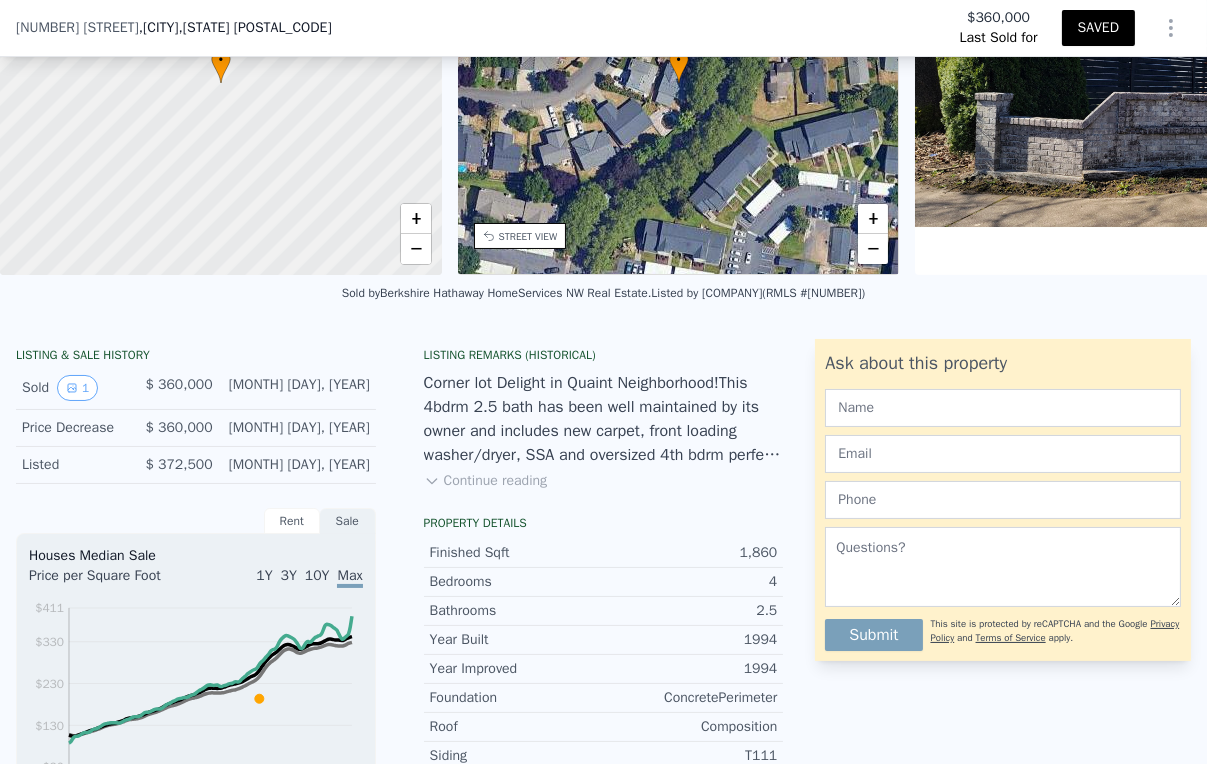 type on "$ 522,000" 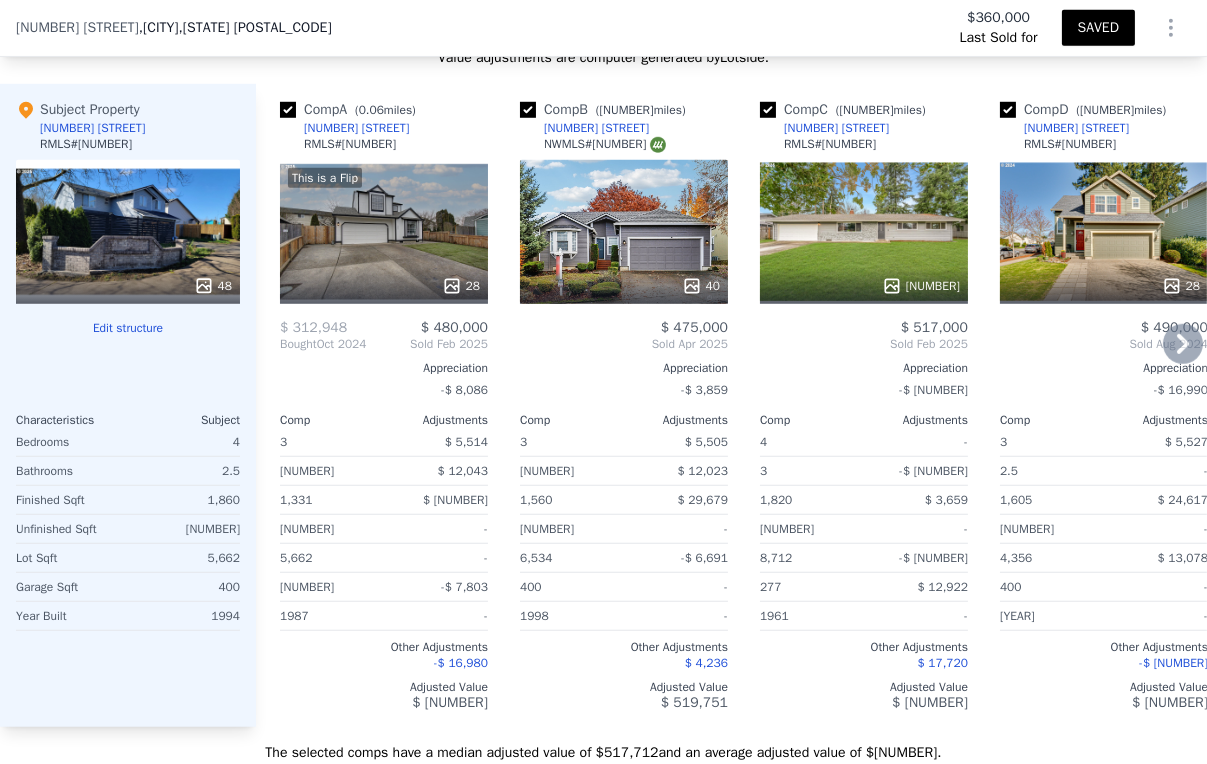 scroll, scrollTop: 2222, scrollLeft: 0, axis: vertical 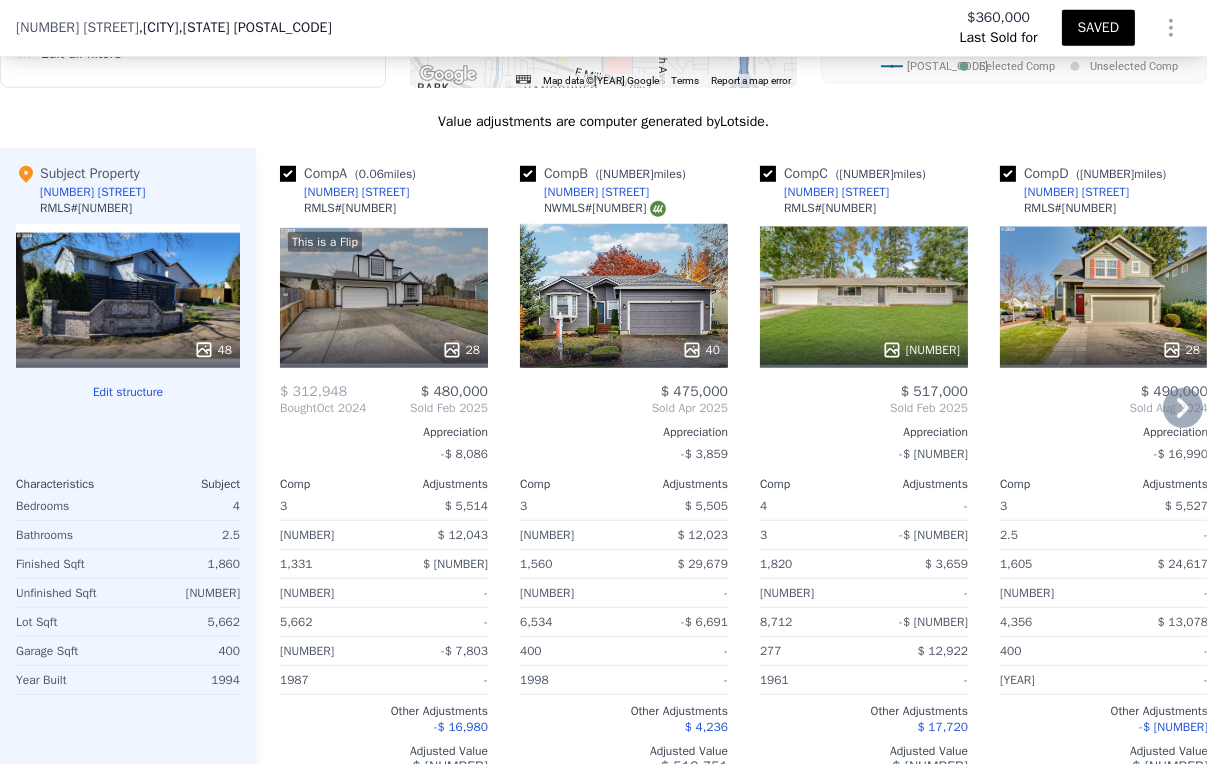 click 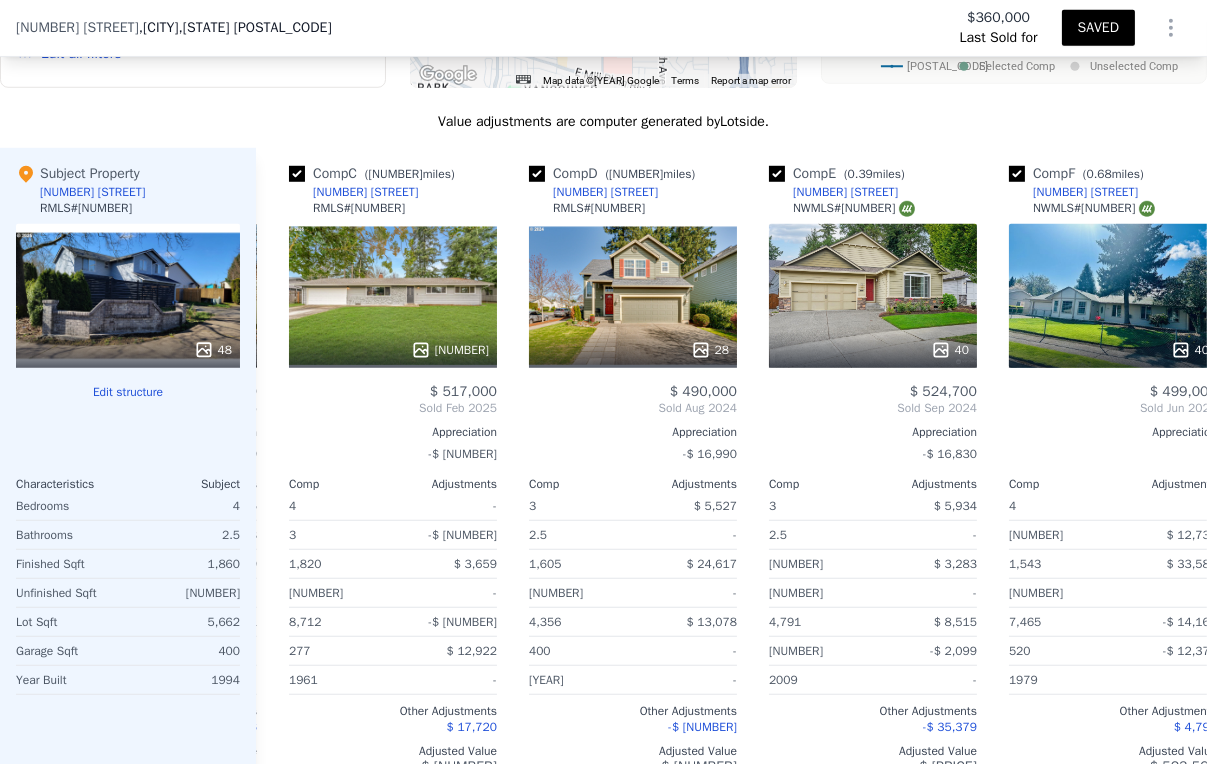 scroll, scrollTop: 0, scrollLeft: 480, axis: horizontal 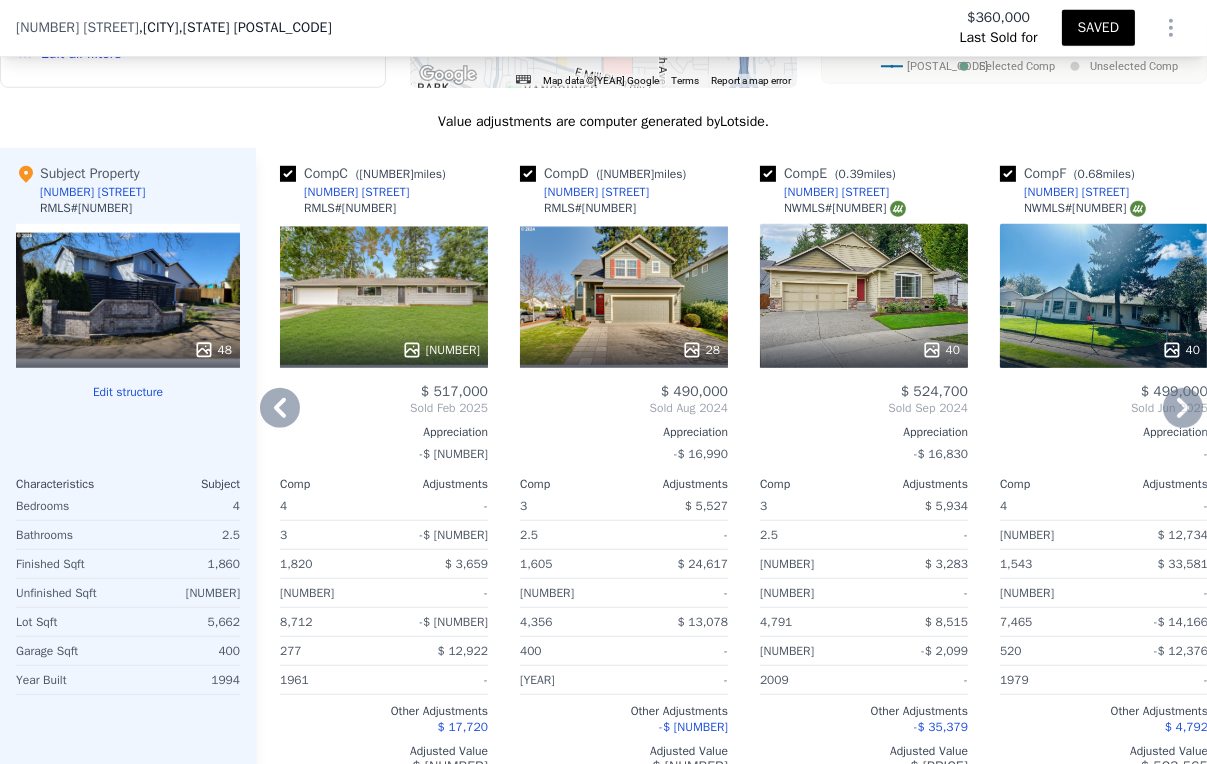 click 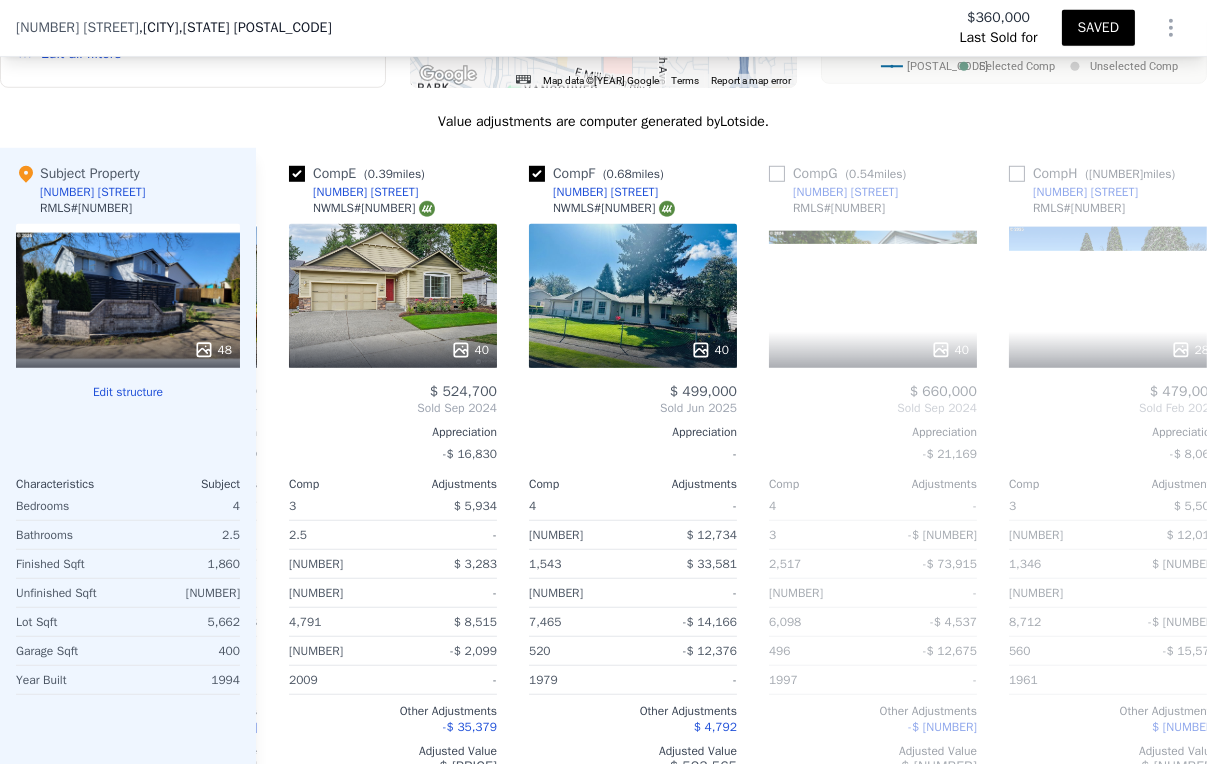 scroll, scrollTop: 0, scrollLeft: 960, axis: horizontal 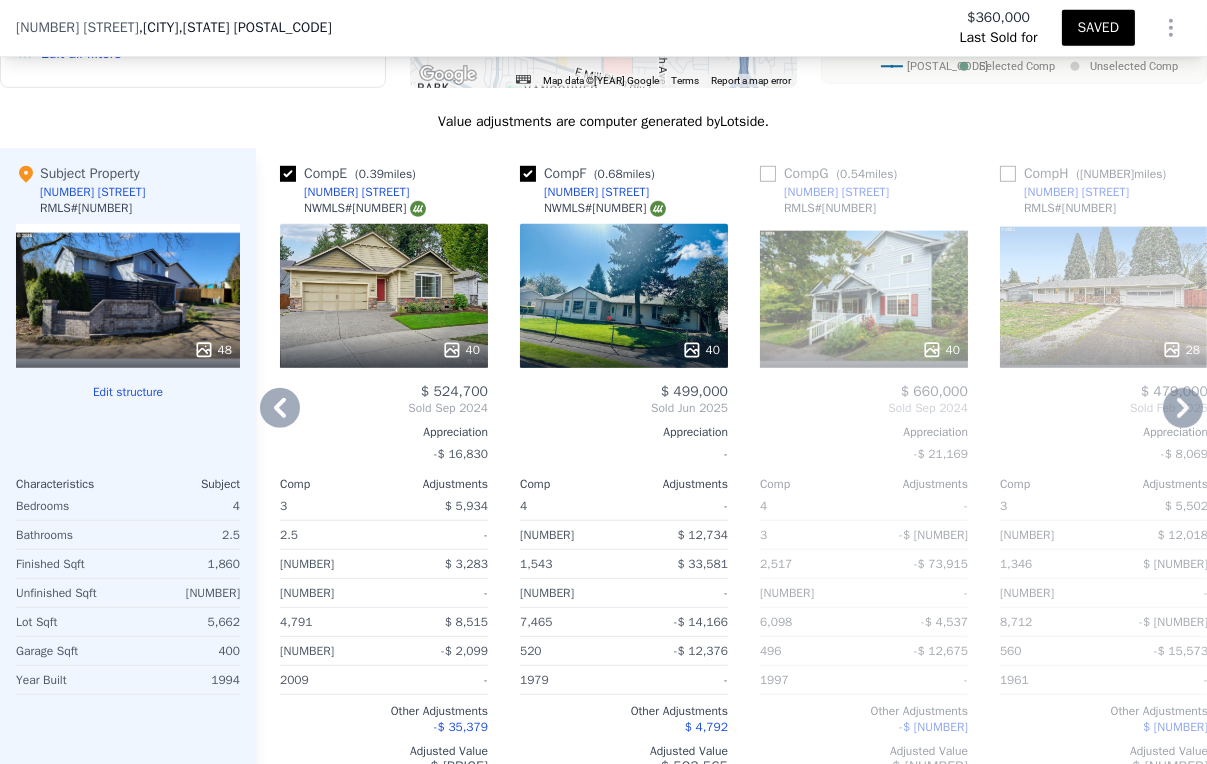 click 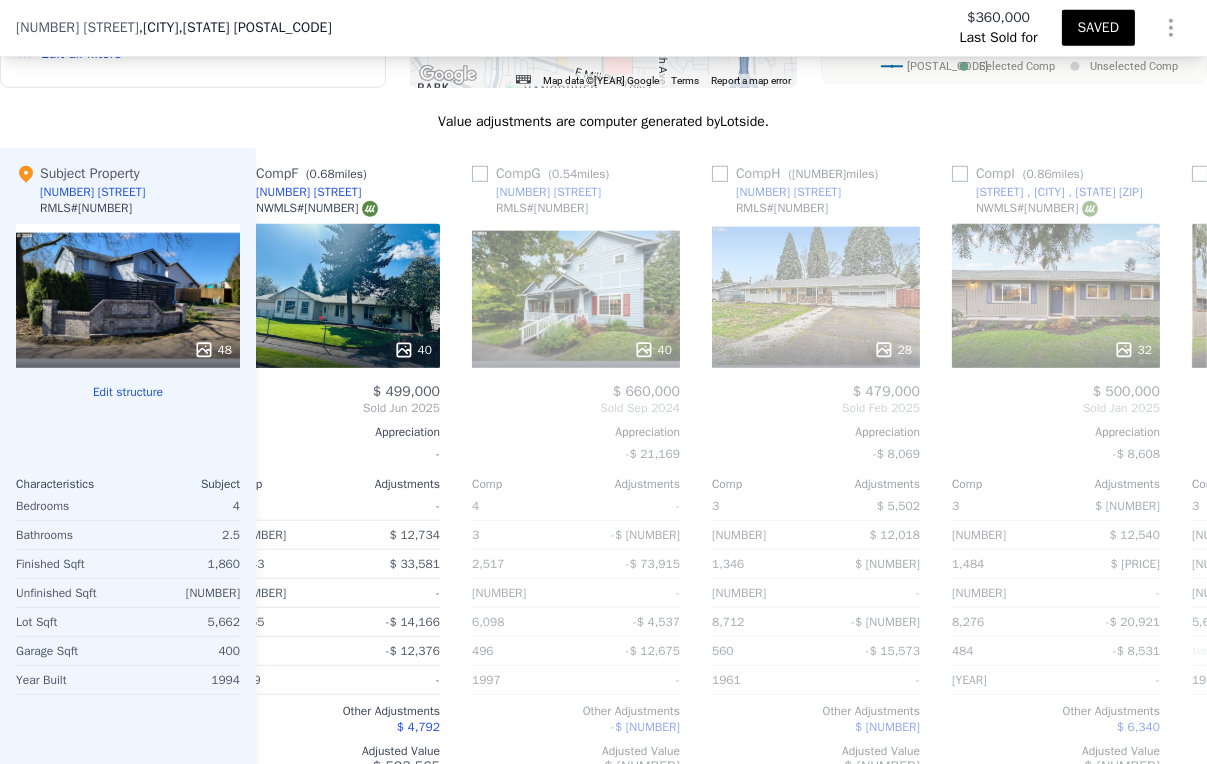 scroll, scrollTop: 0, scrollLeft: 1440, axis: horizontal 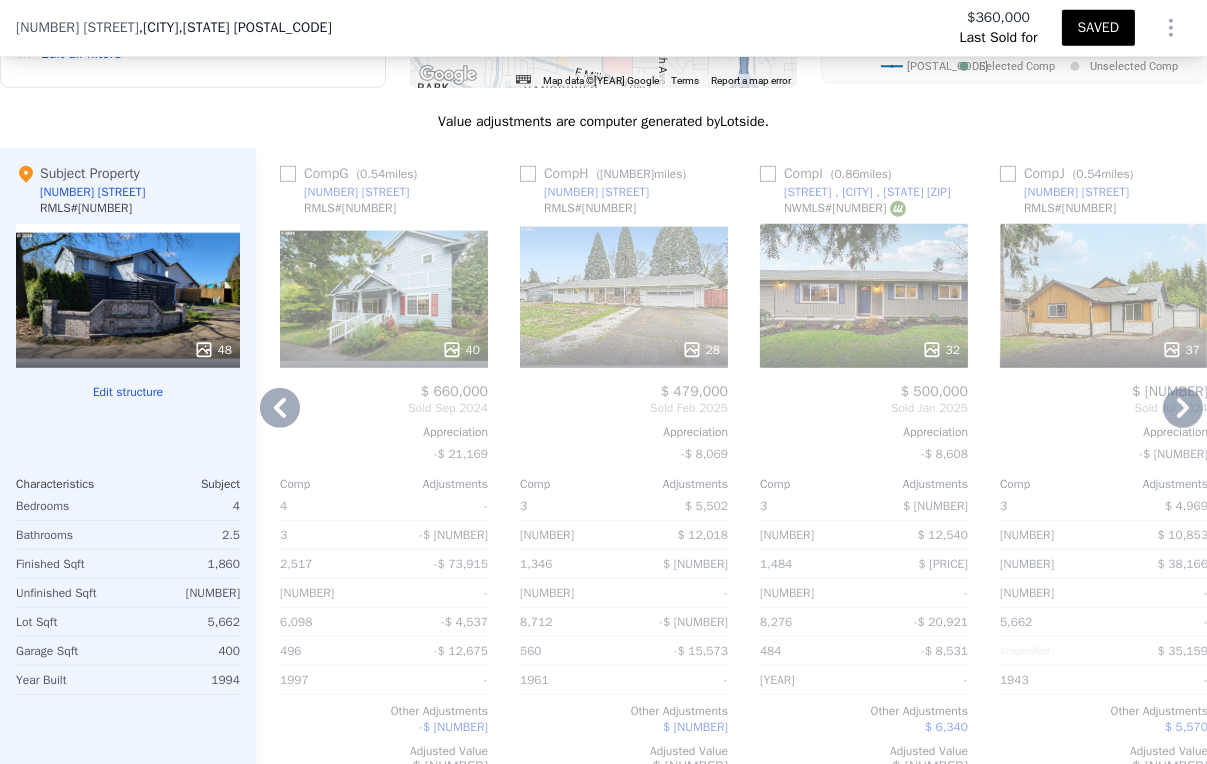 click 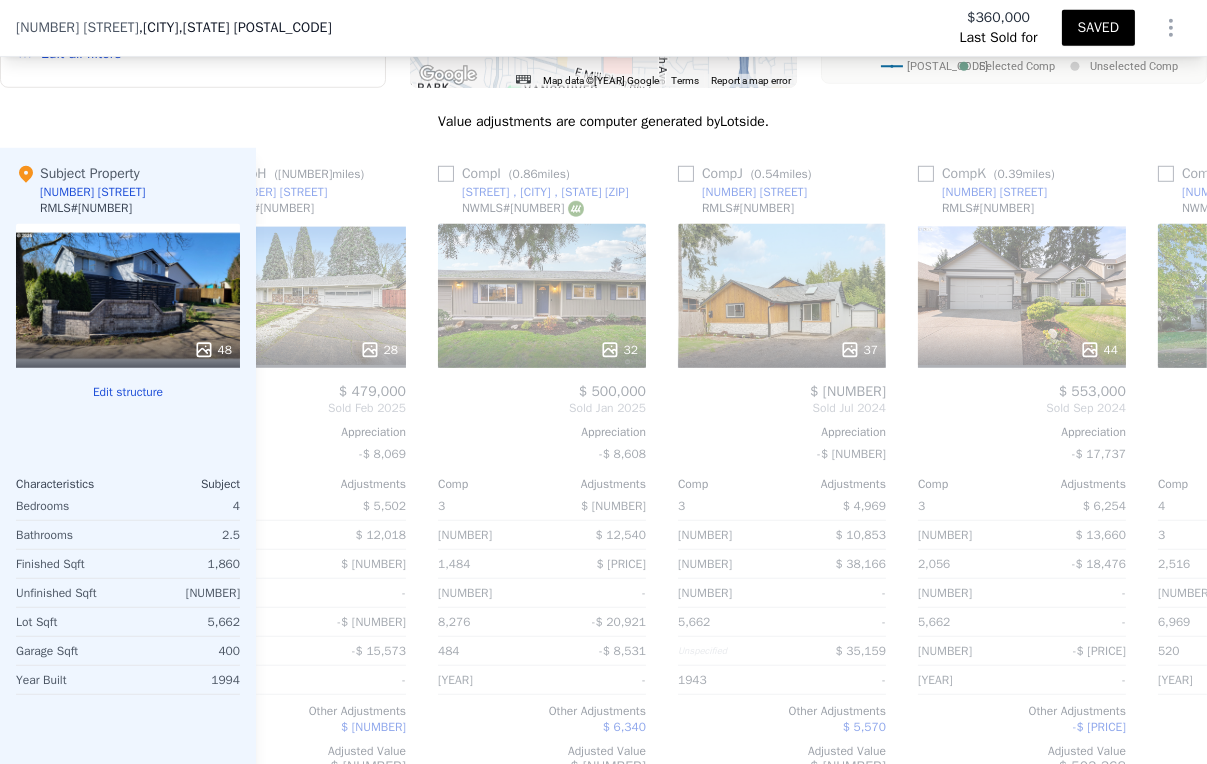 scroll, scrollTop: 0, scrollLeft: 1920, axis: horizontal 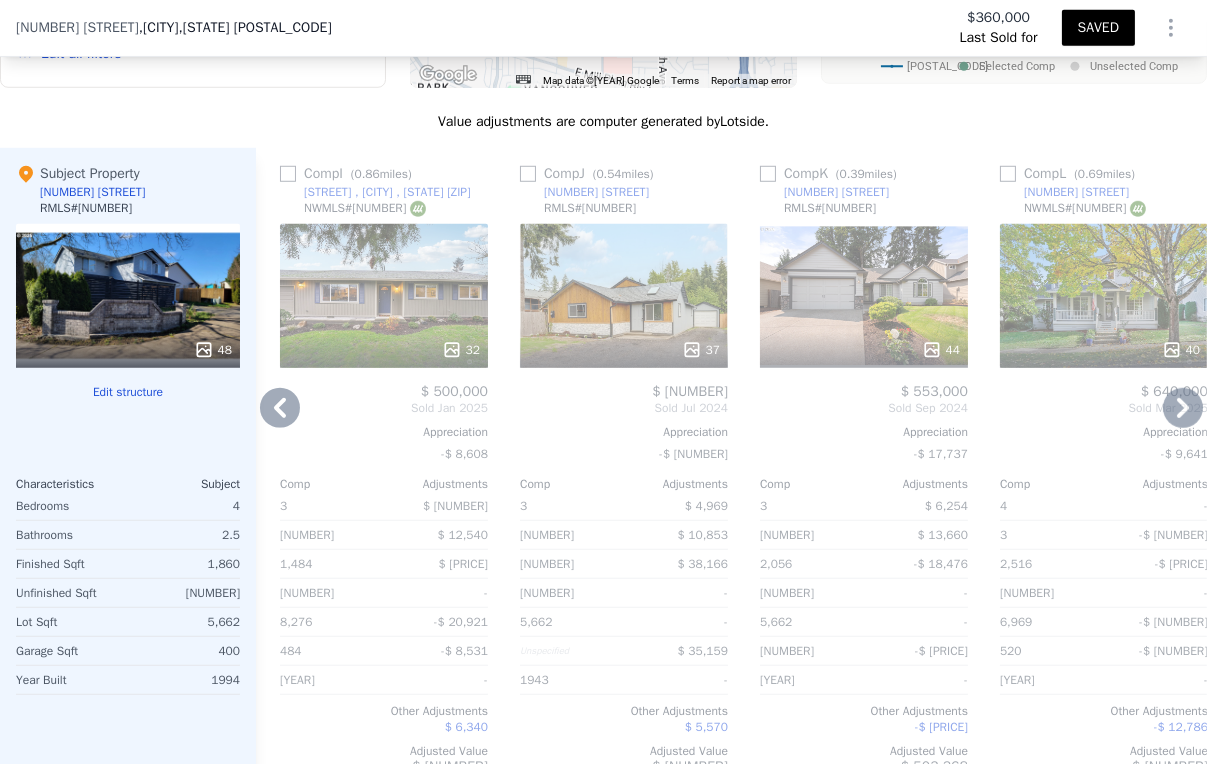 click 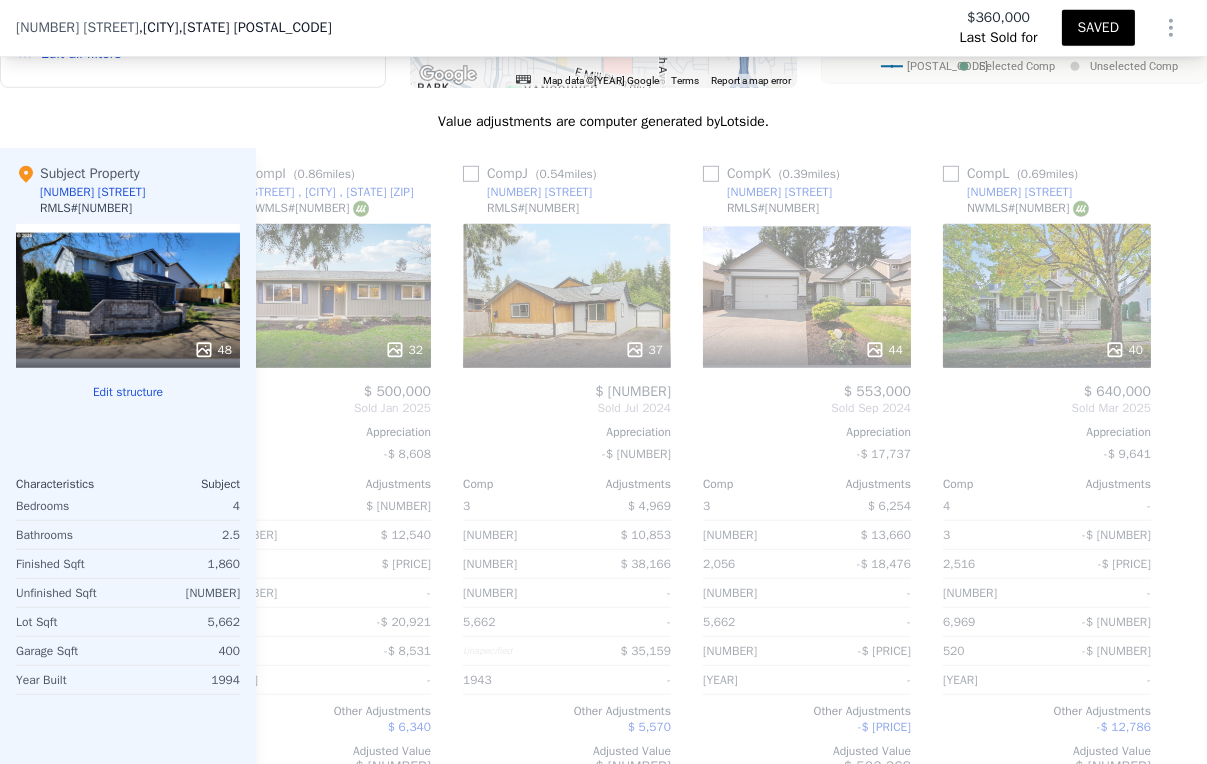 scroll, scrollTop: 0, scrollLeft: 1993, axis: horizontal 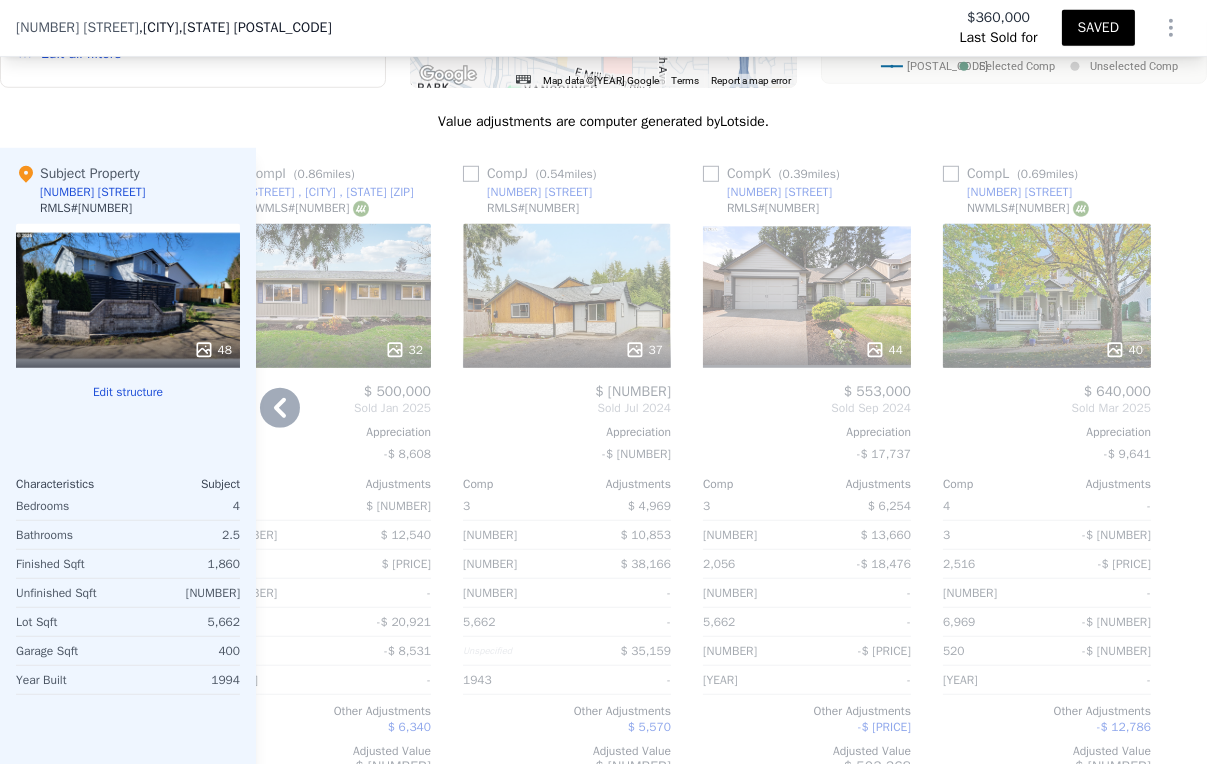 click 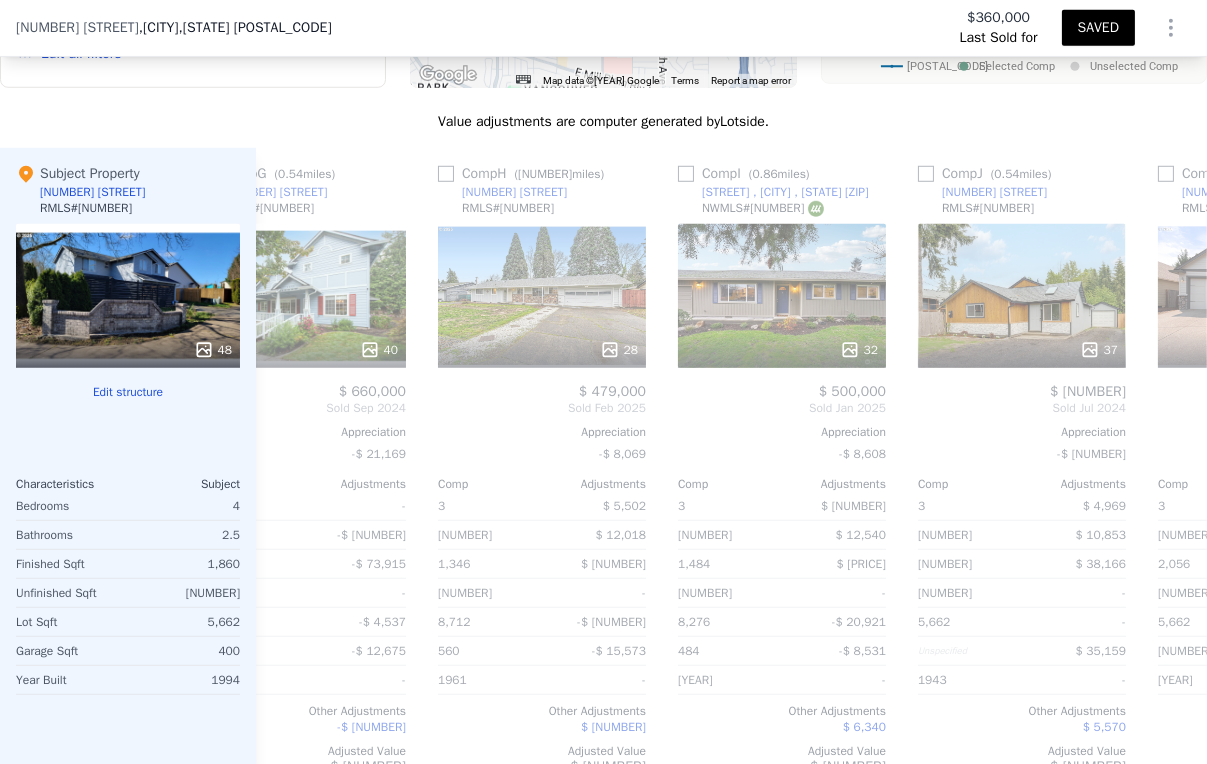 scroll, scrollTop: 0, scrollLeft: 1513, axis: horizontal 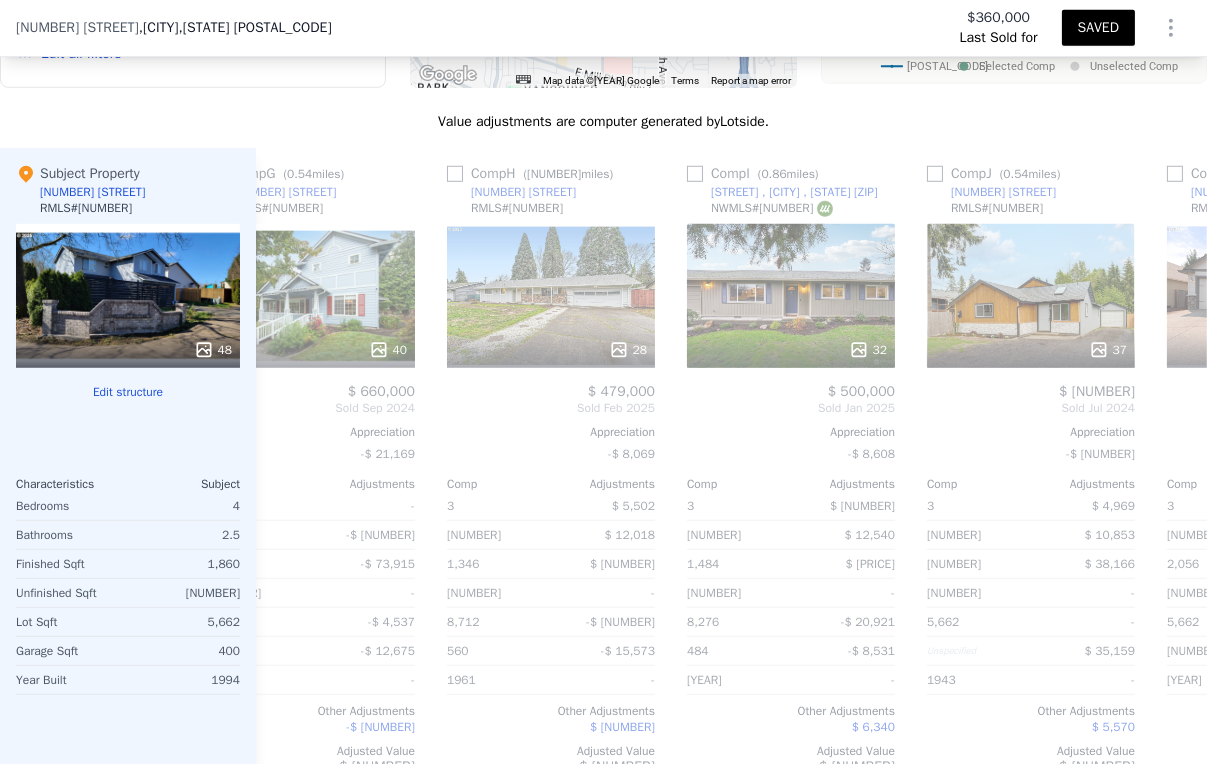 click on "Sold   [MONTH] [YEAR]" at bounding box center (311, 408) 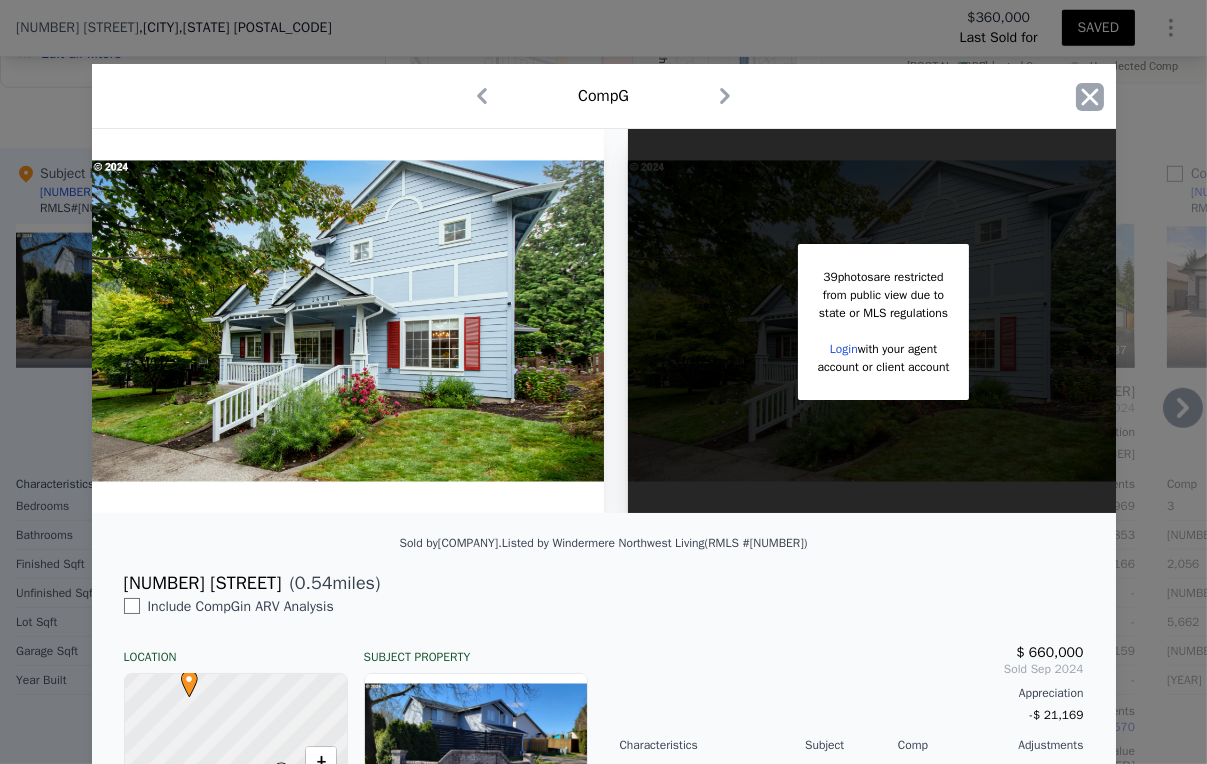 click 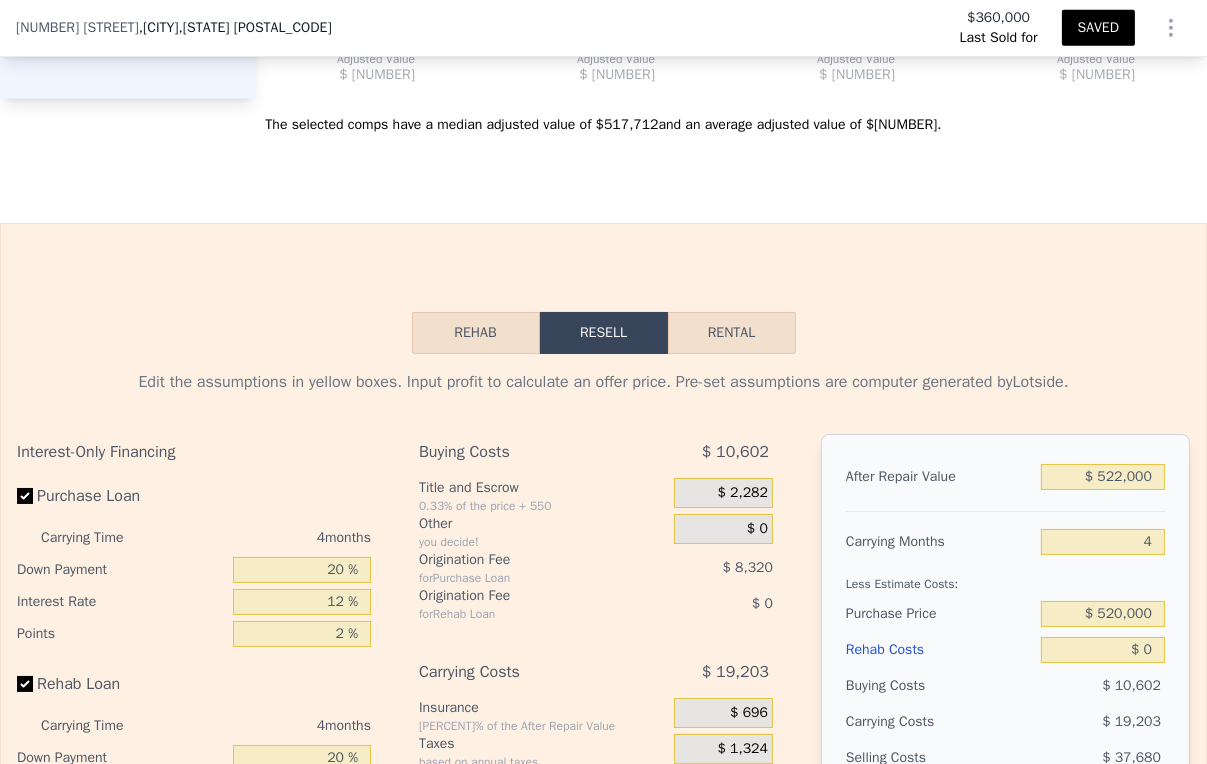 scroll, scrollTop: 3111, scrollLeft: 0, axis: vertical 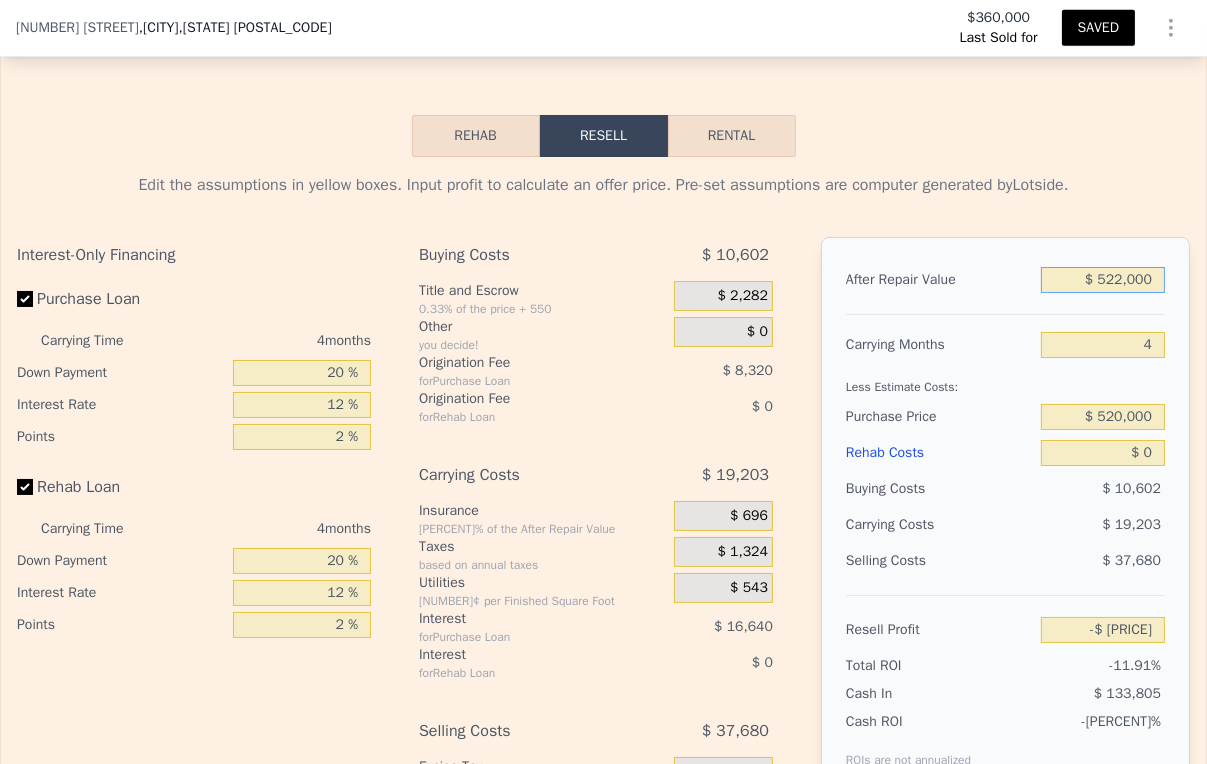 click on "$ 522,000" at bounding box center (1103, 280) 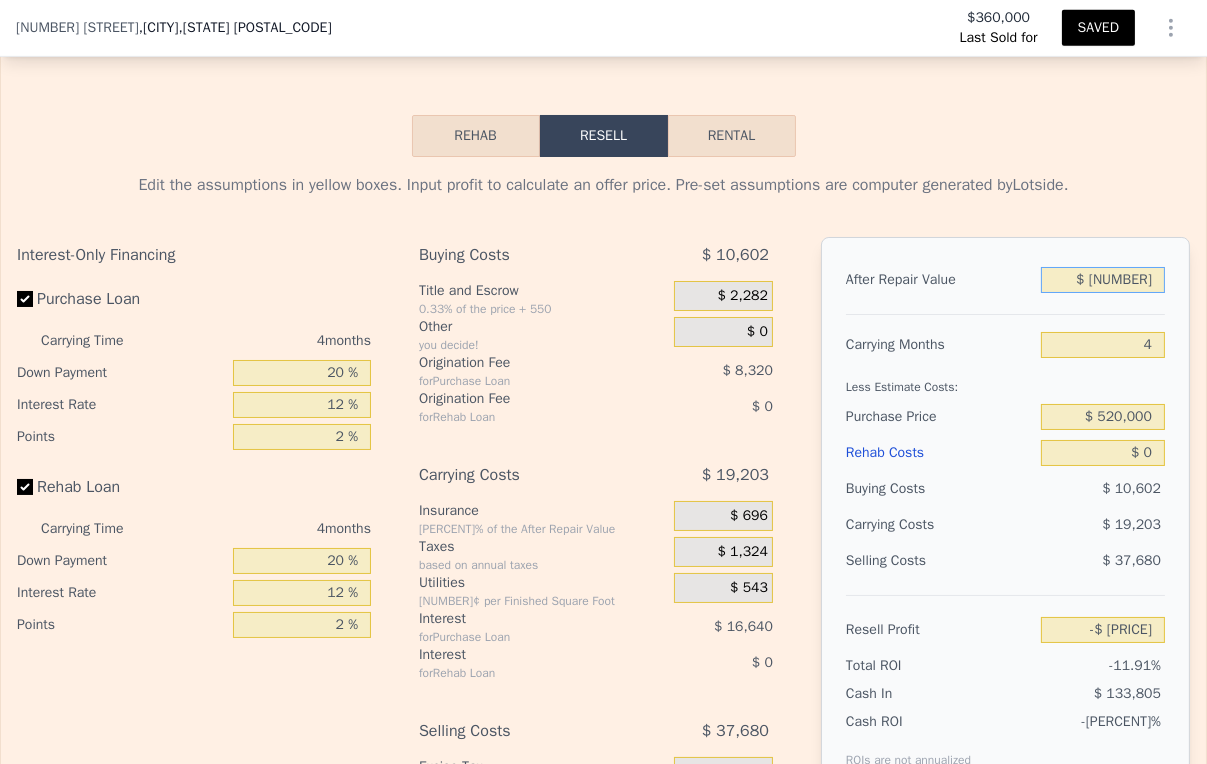 type on "$ 520,000" 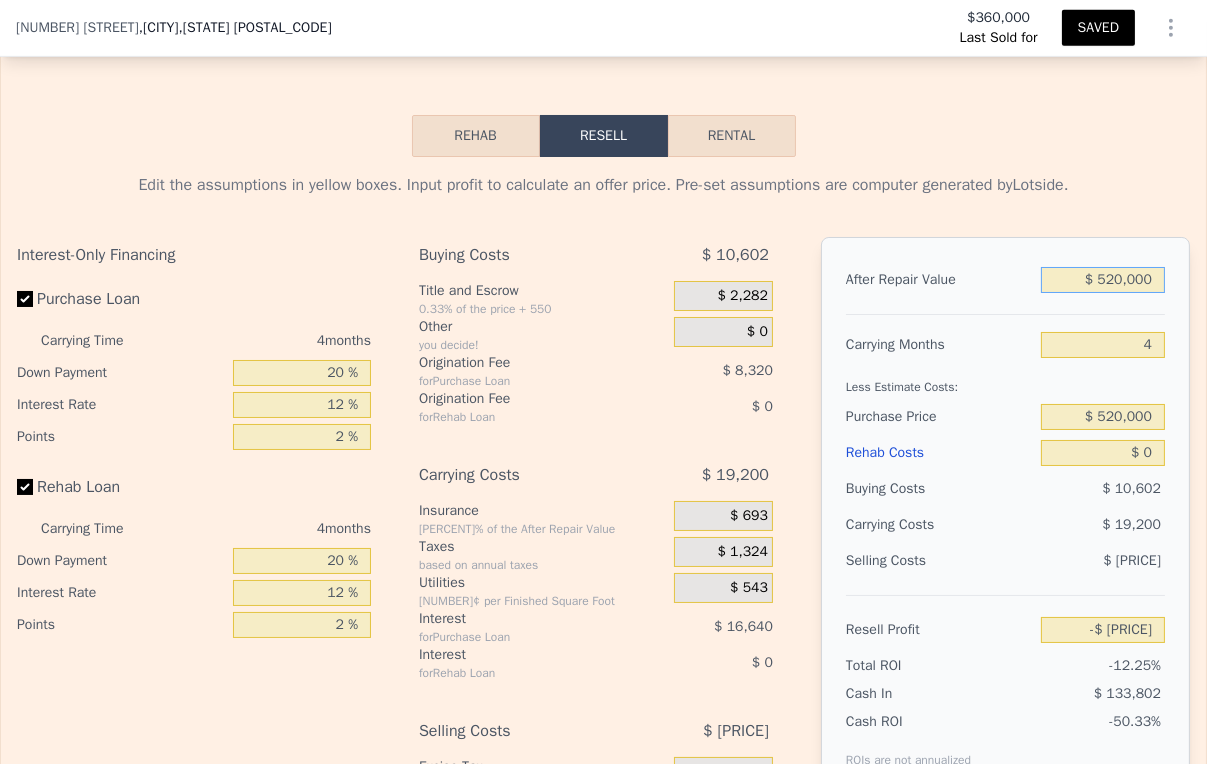 type on "-$ [PRICE]" 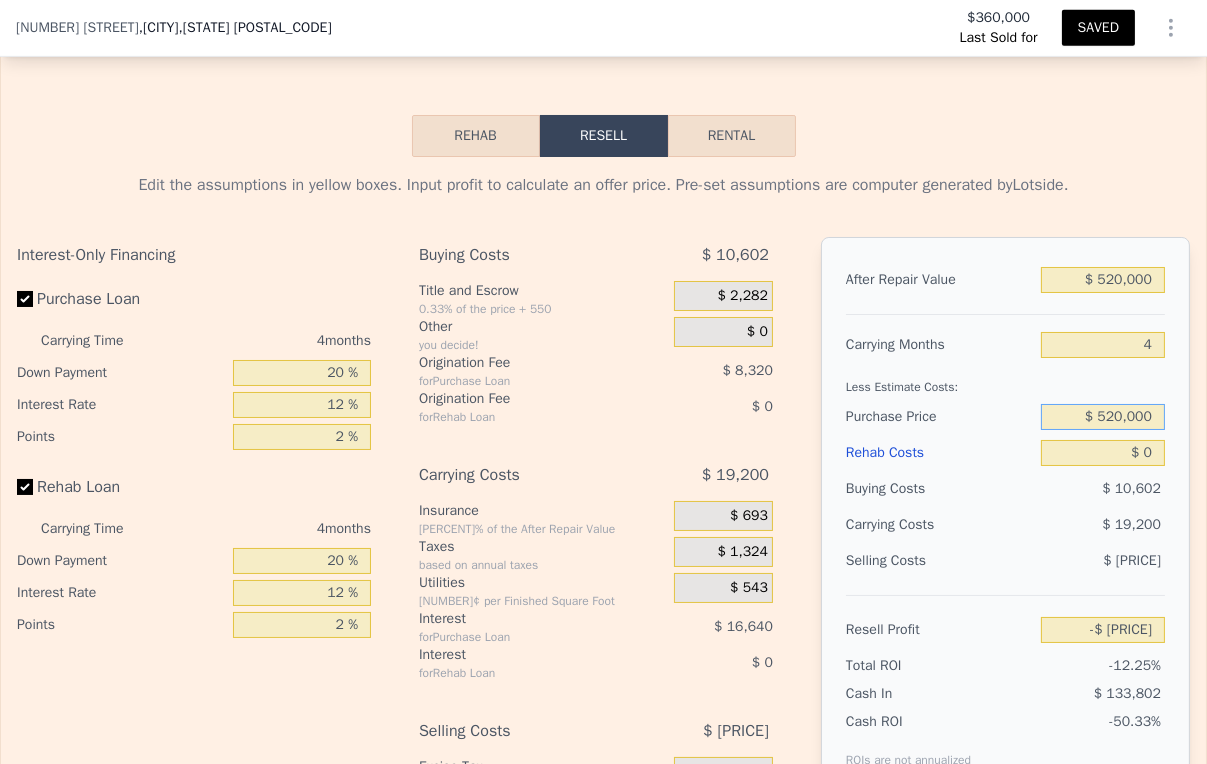 click on "$ 520,000" at bounding box center [1103, 417] 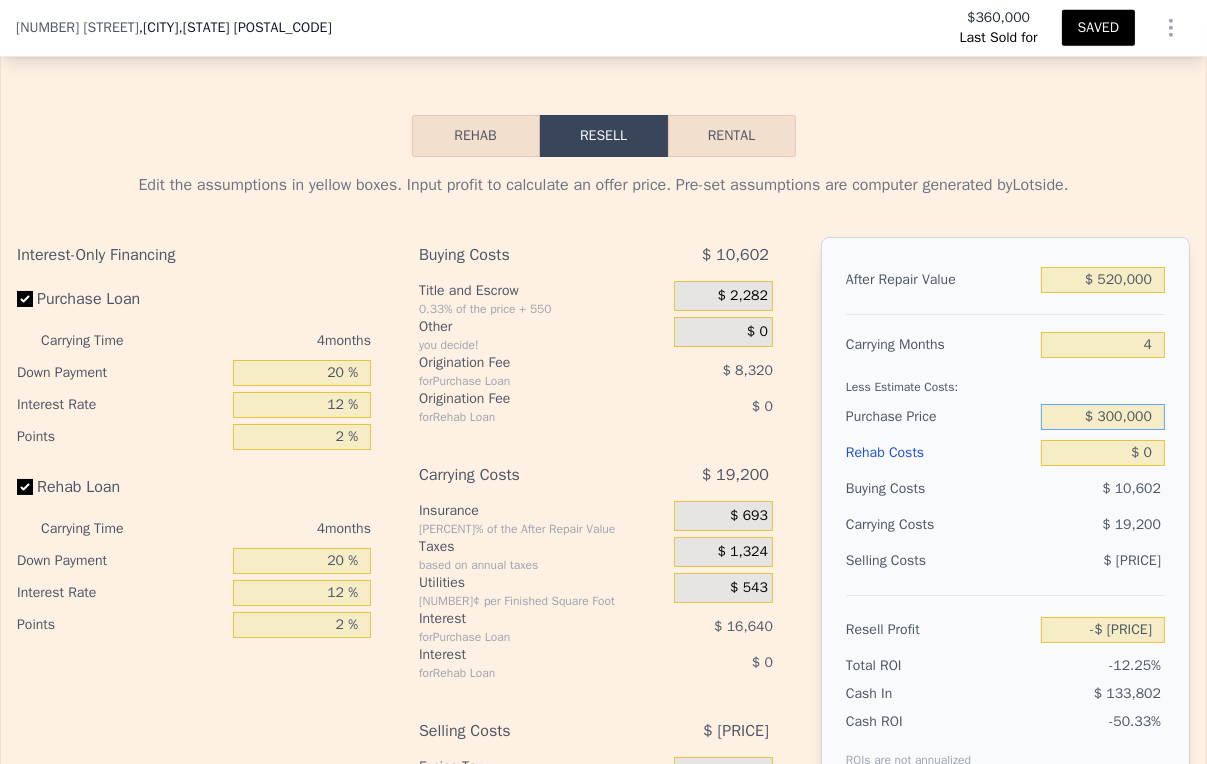 type on "$ 300,000" 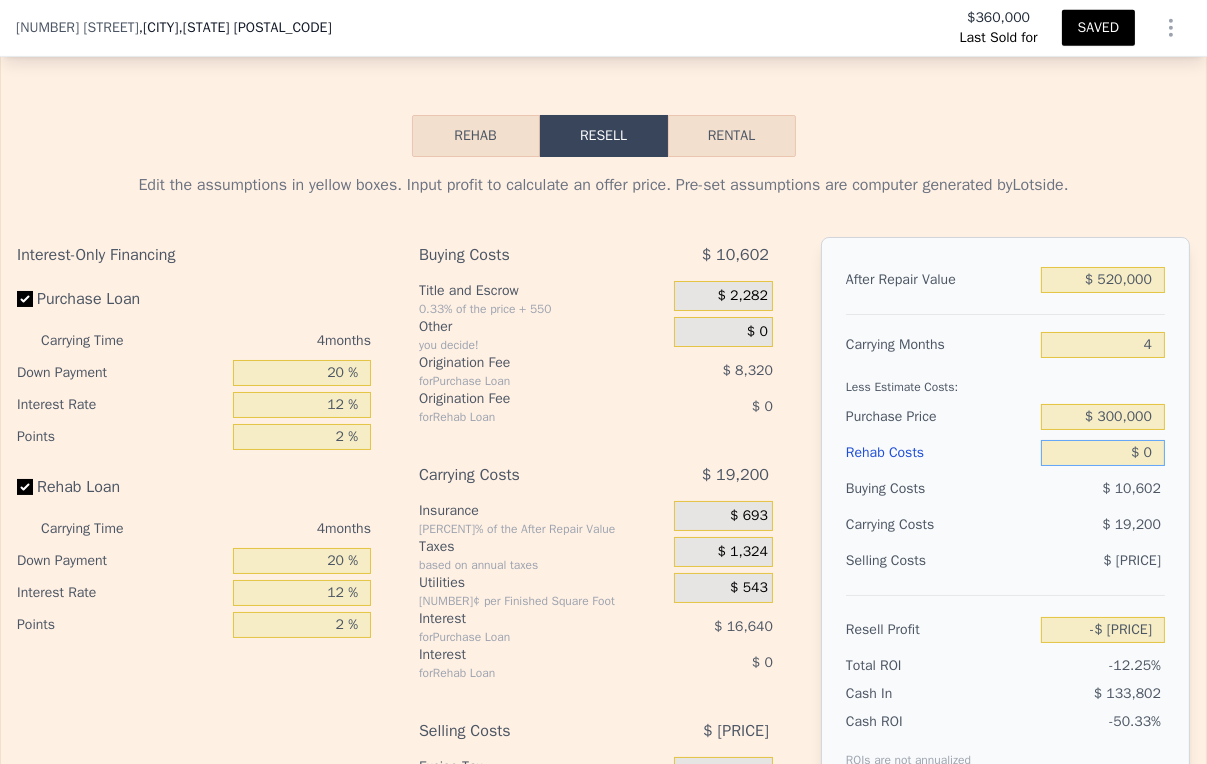 click on "$ 0" at bounding box center [1103, 453] 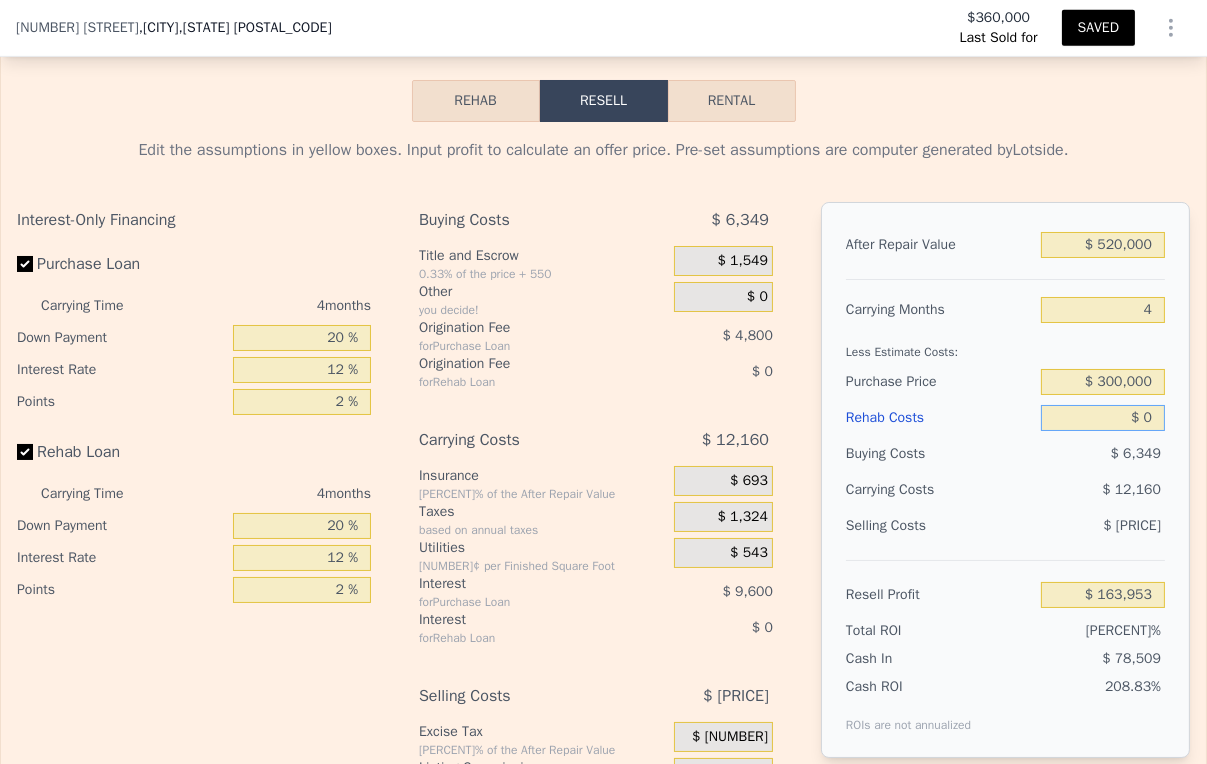 scroll, scrollTop: 3111, scrollLeft: 0, axis: vertical 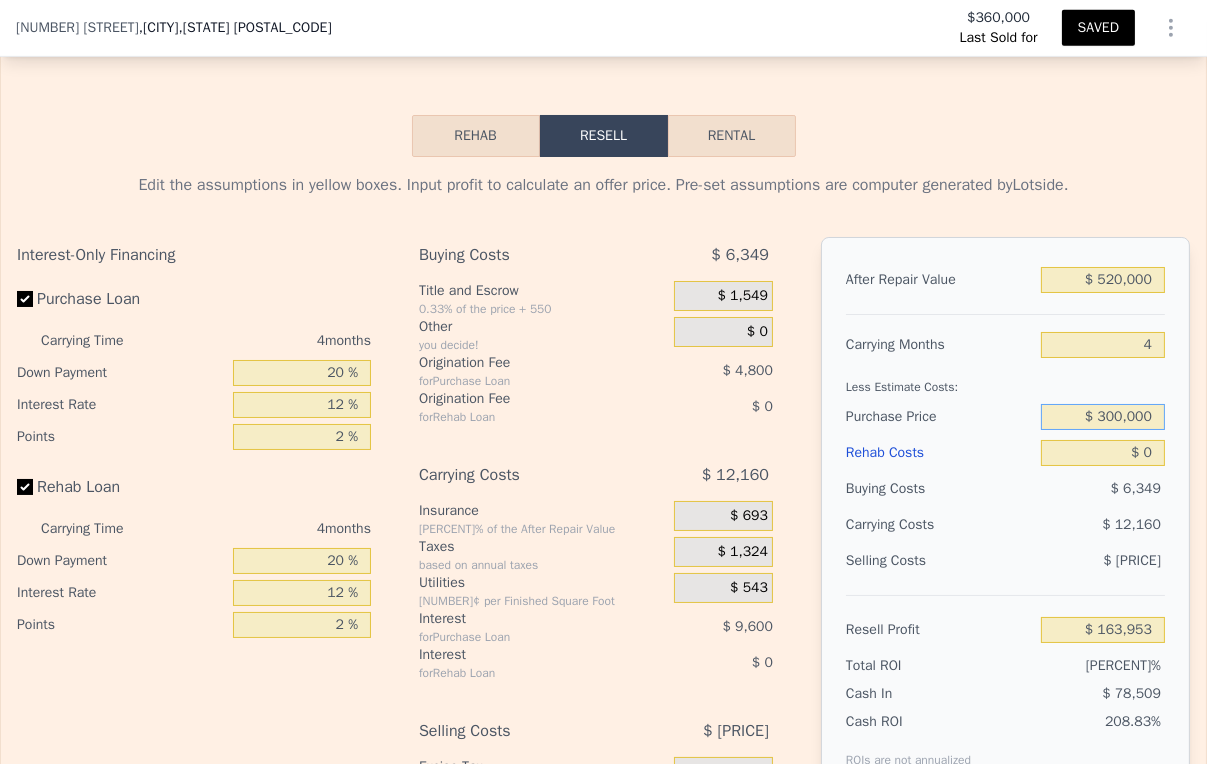 drag, startPoint x: 1136, startPoint y: 447, endPoint x: 1073, endPoint y: 446, distance: 63.007935 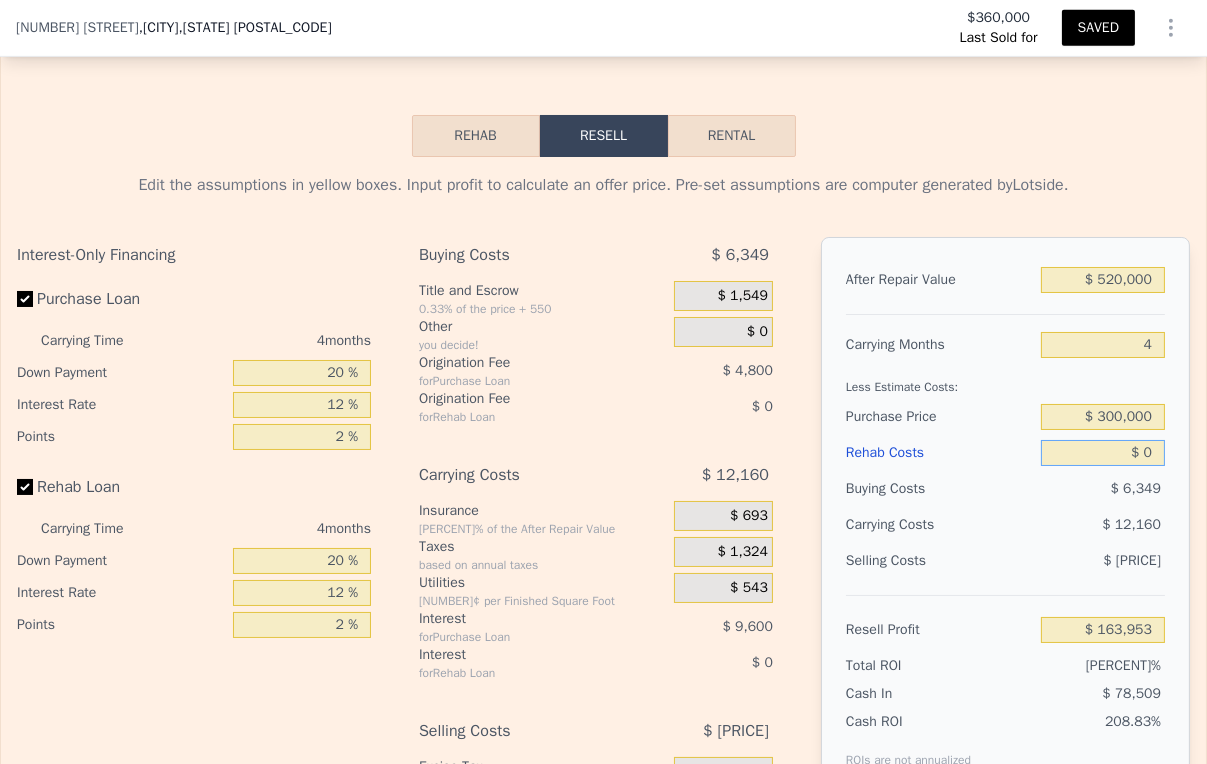 click on "$ 0" at bounding box center [1103, 453] 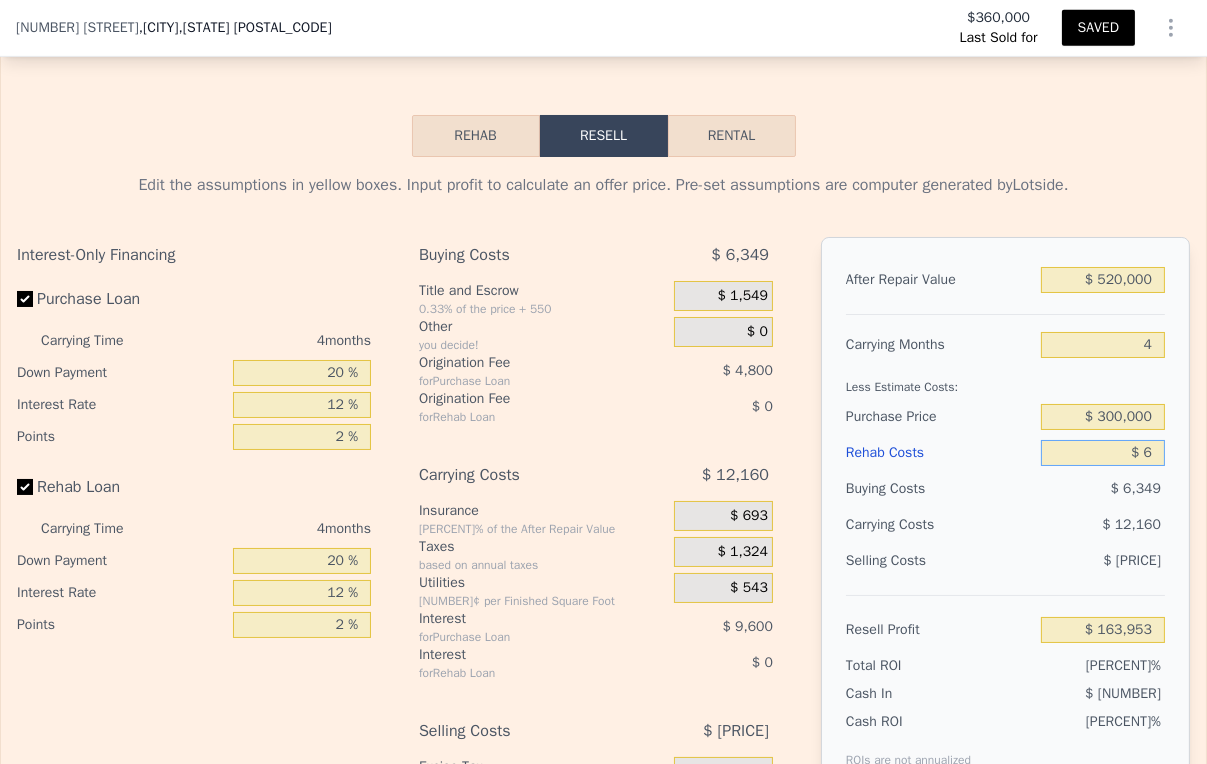 type on "$ [NUMBER]" 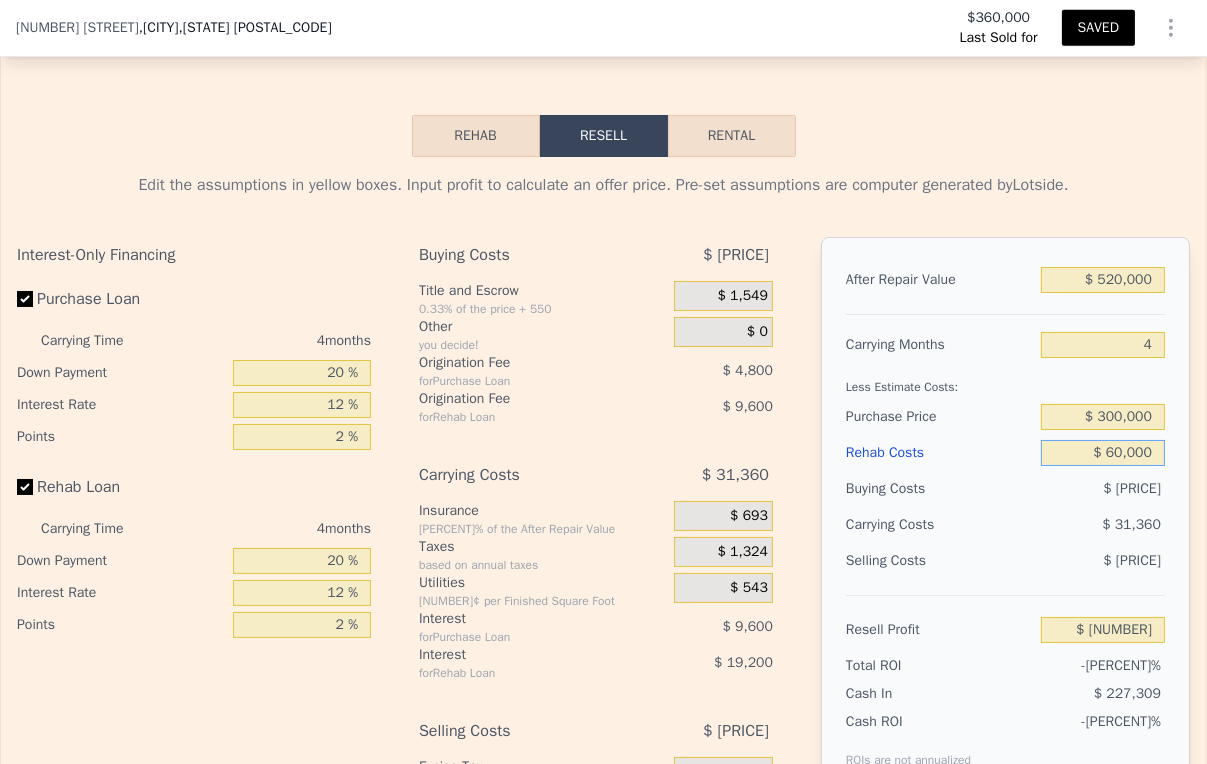 type on "$ 600,000" 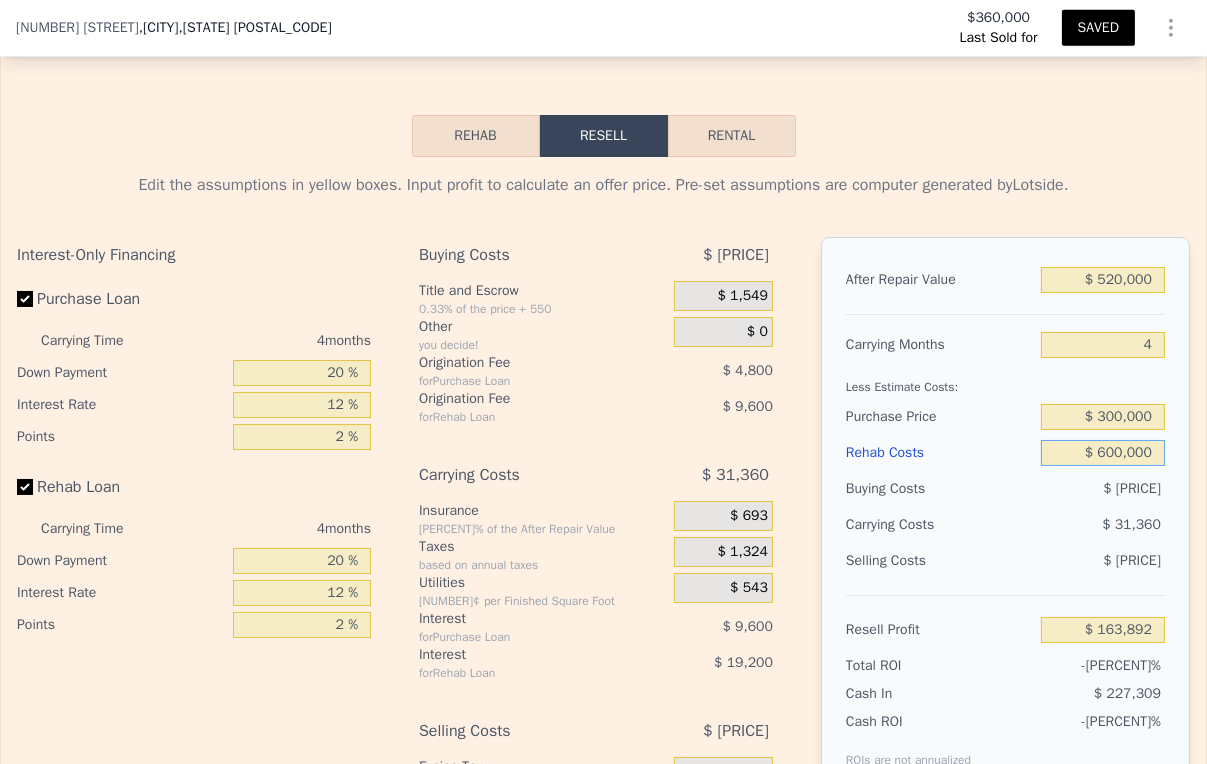type on "-$ [NUMBER]" 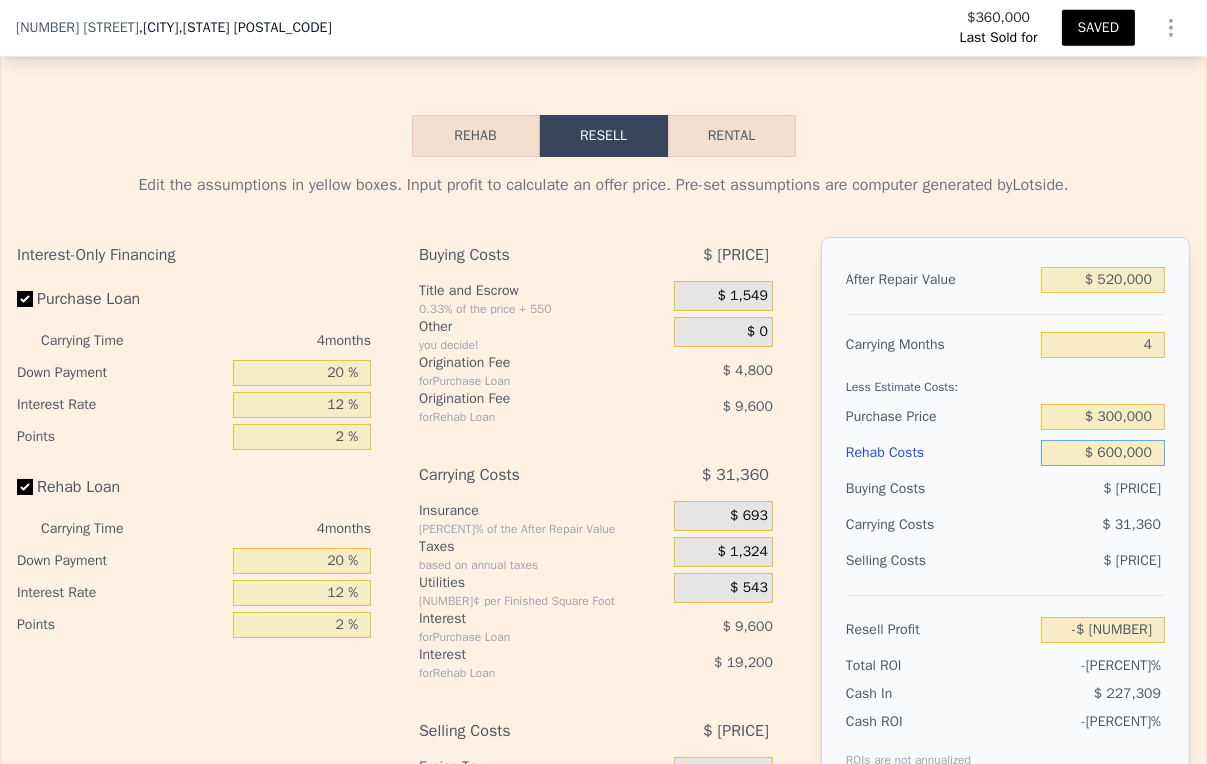 type on "$ 60,000" 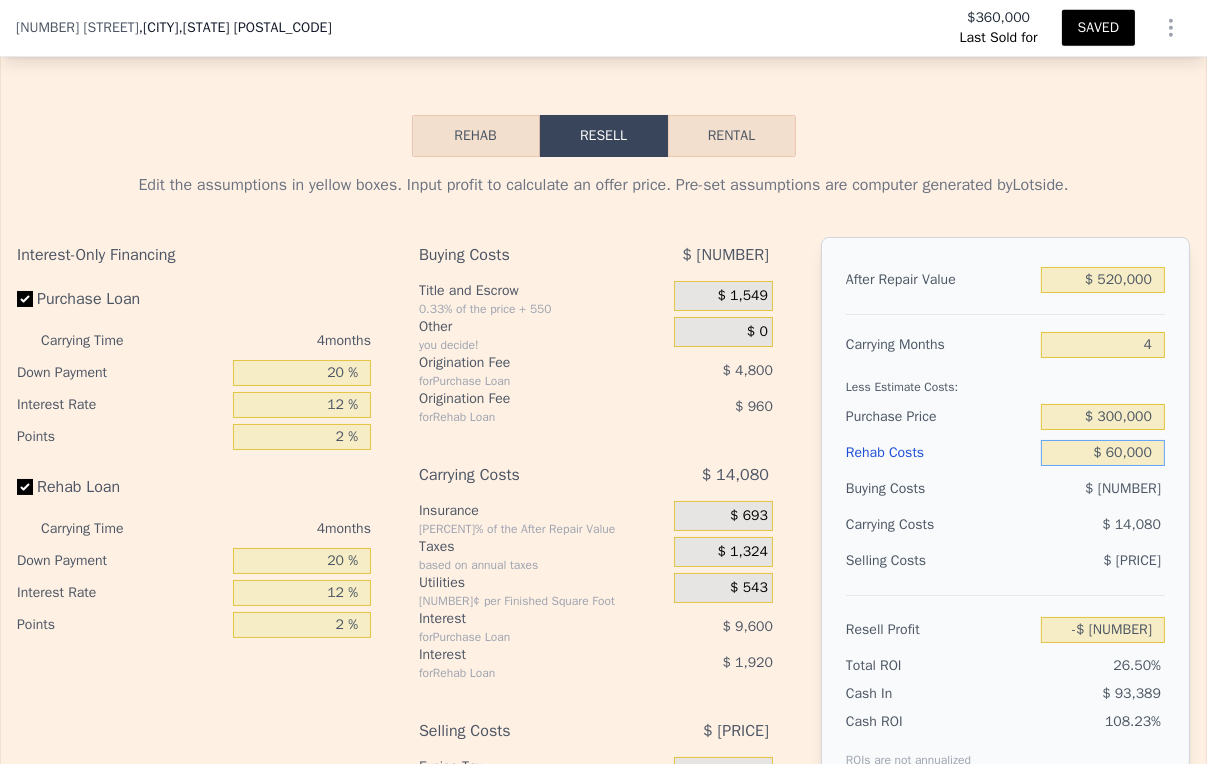 type on "$ [PRICE]" 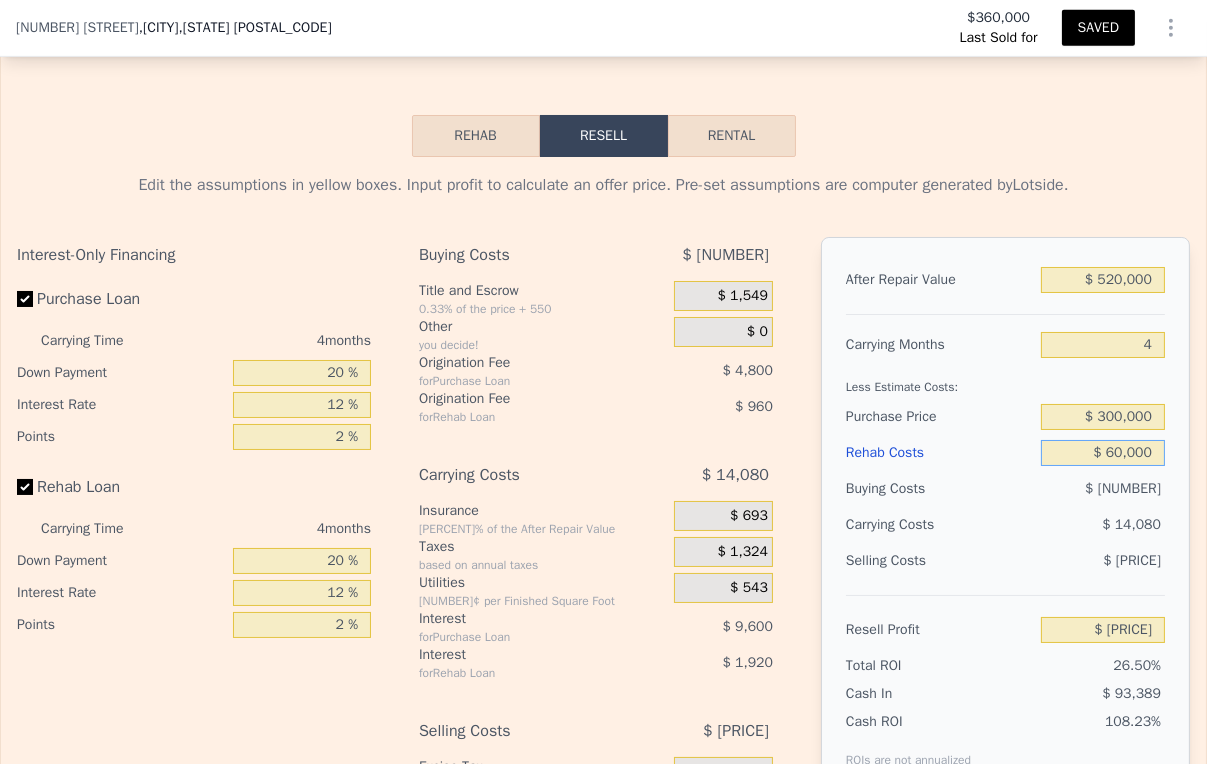 type on "$ 60,000" 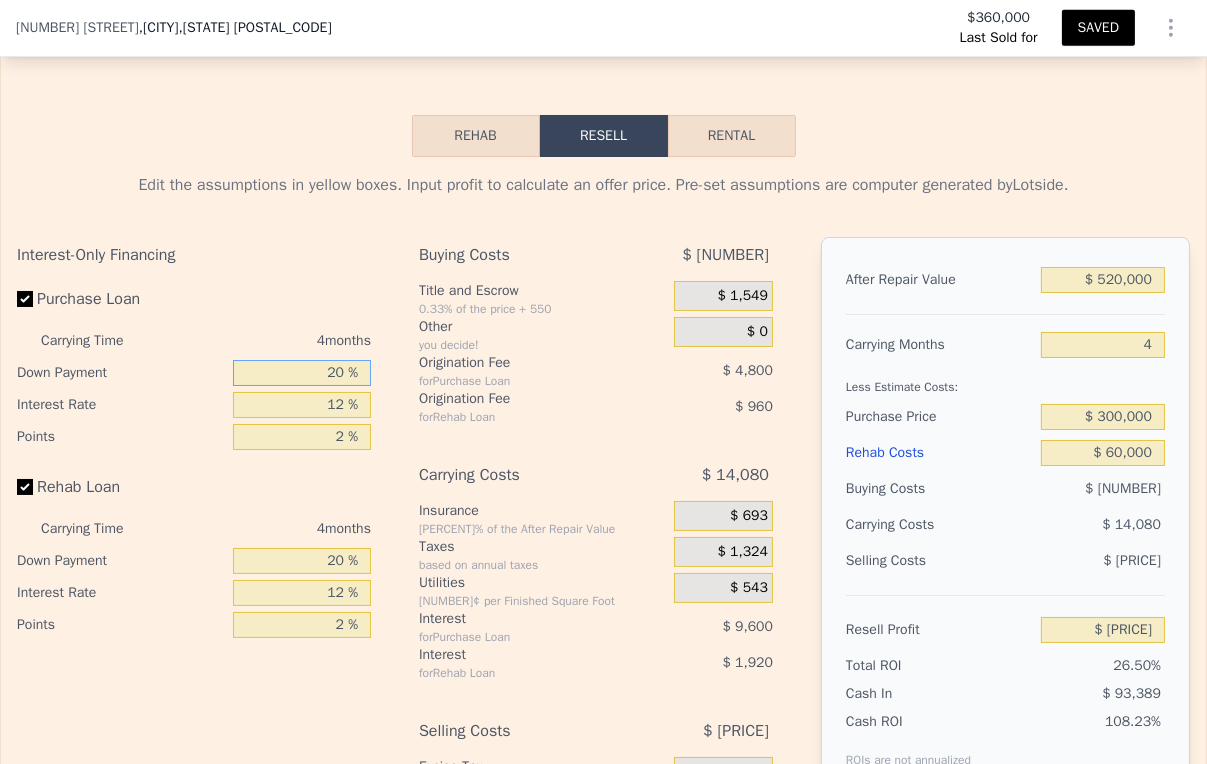 click on "20 %" at bounding box center (302, 373) 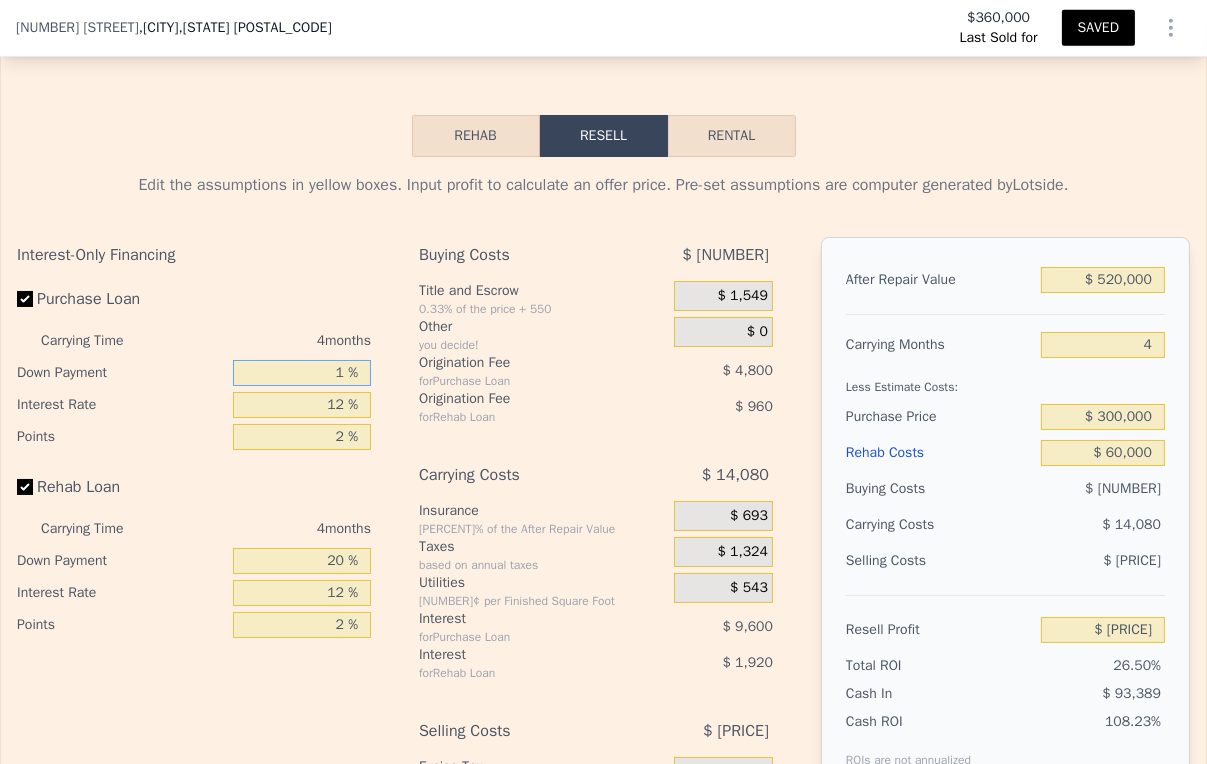 type on "10 %" 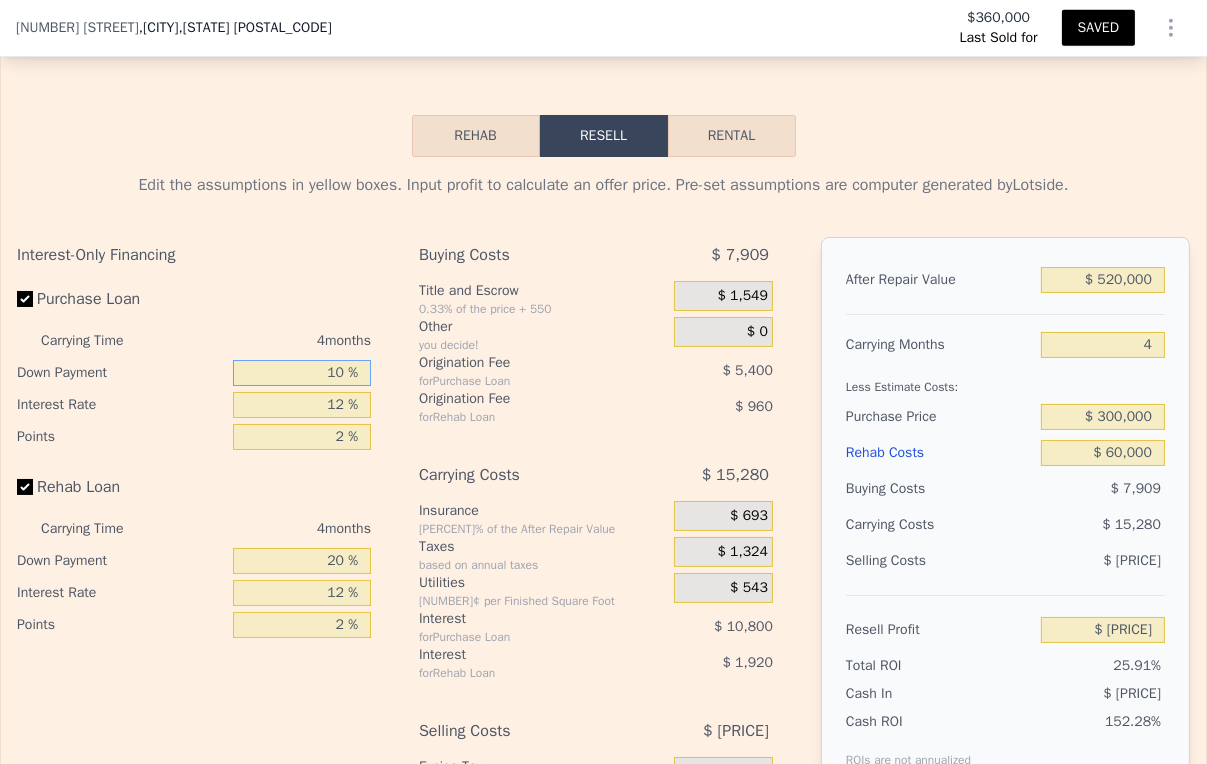 type on "$ 99,273" 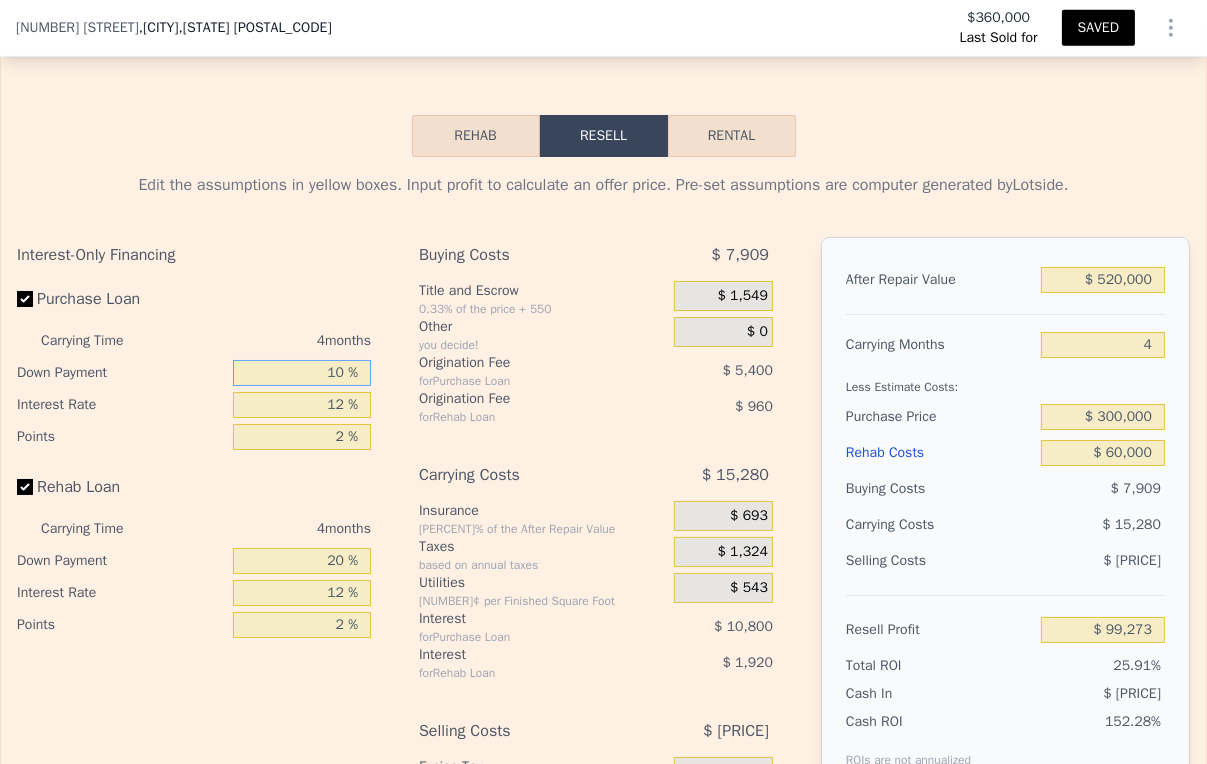 type on "10 %" 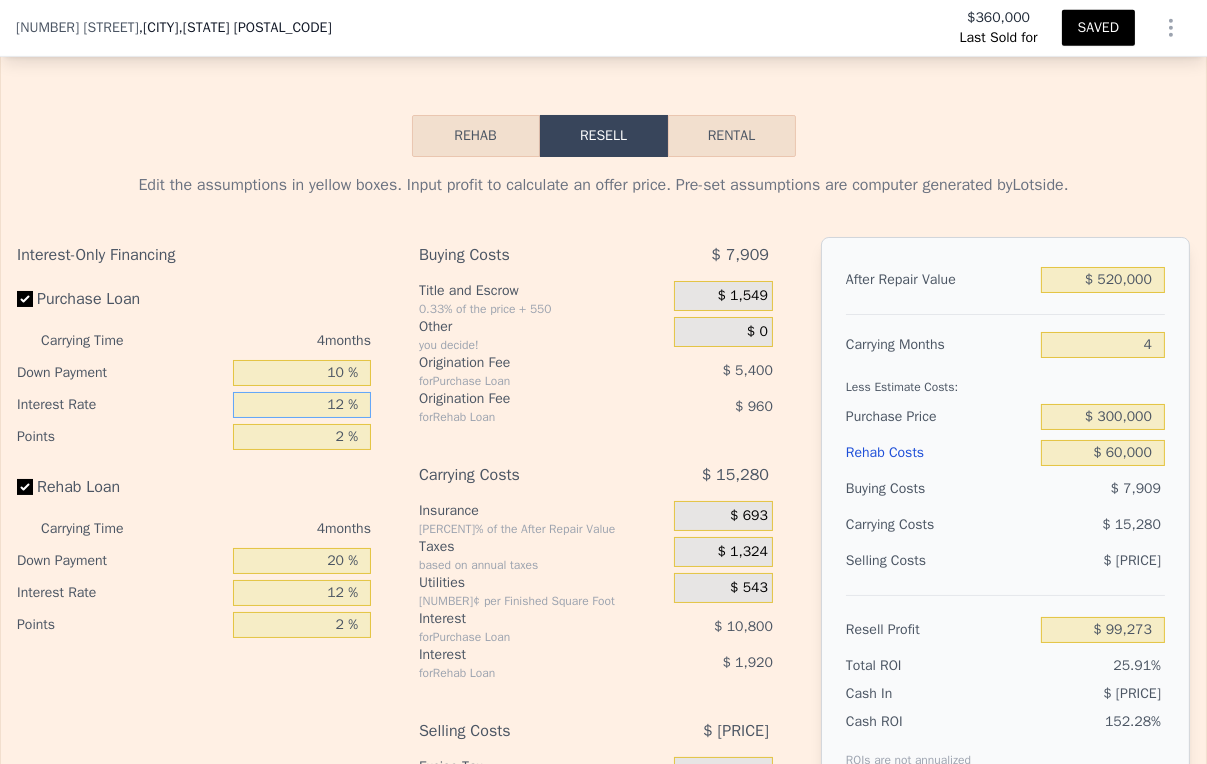 click on "12 %" at bounding box center (302, 405) 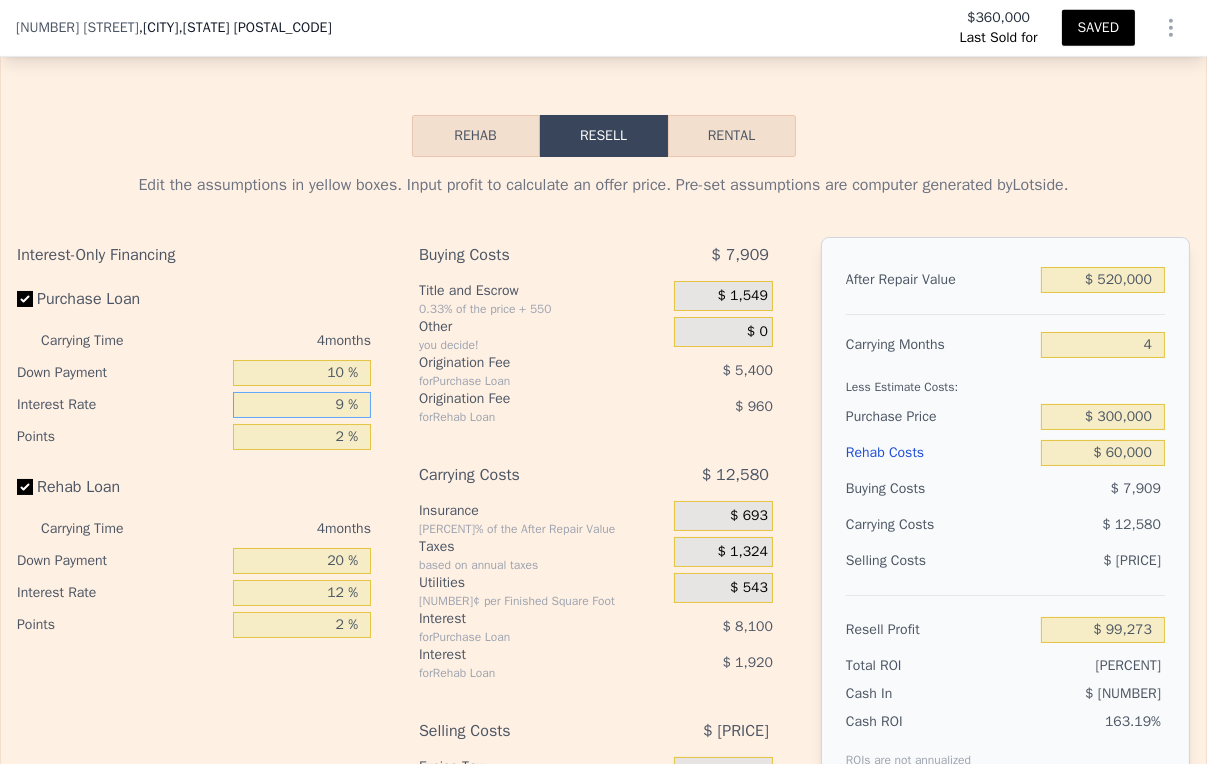 type on "$ 101,973" 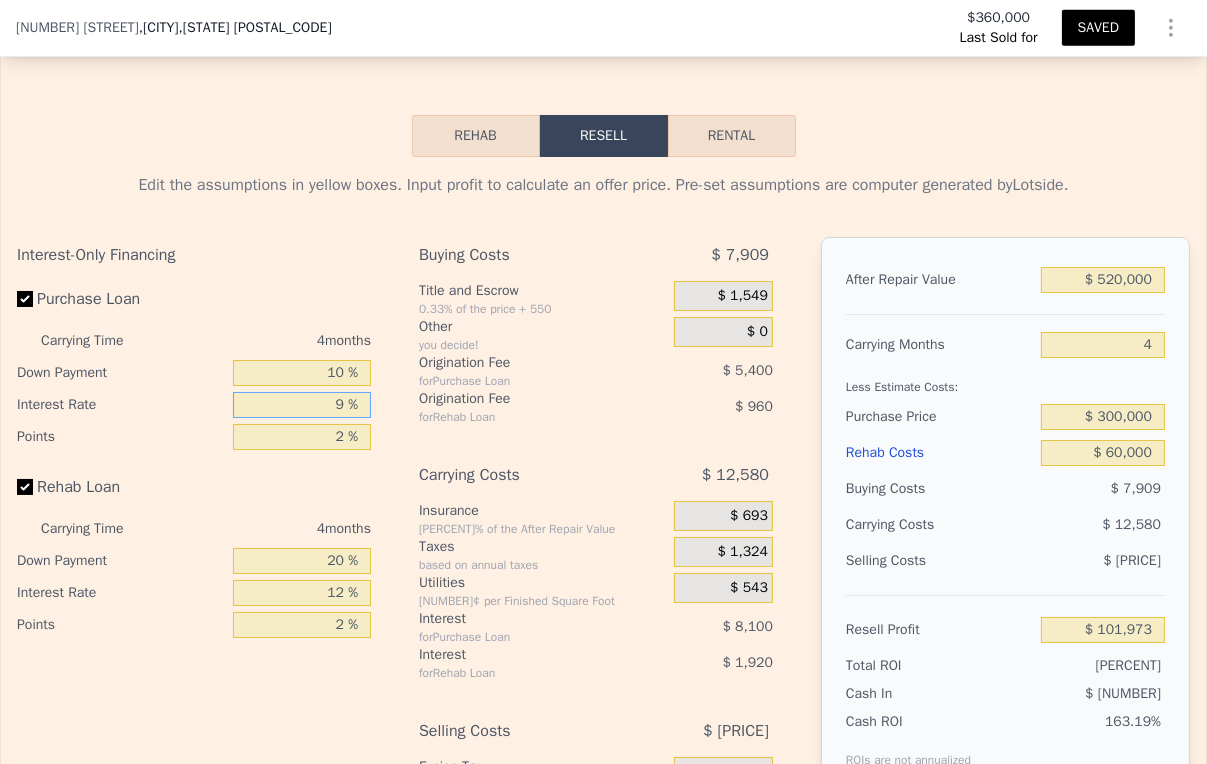 type on "9 %" 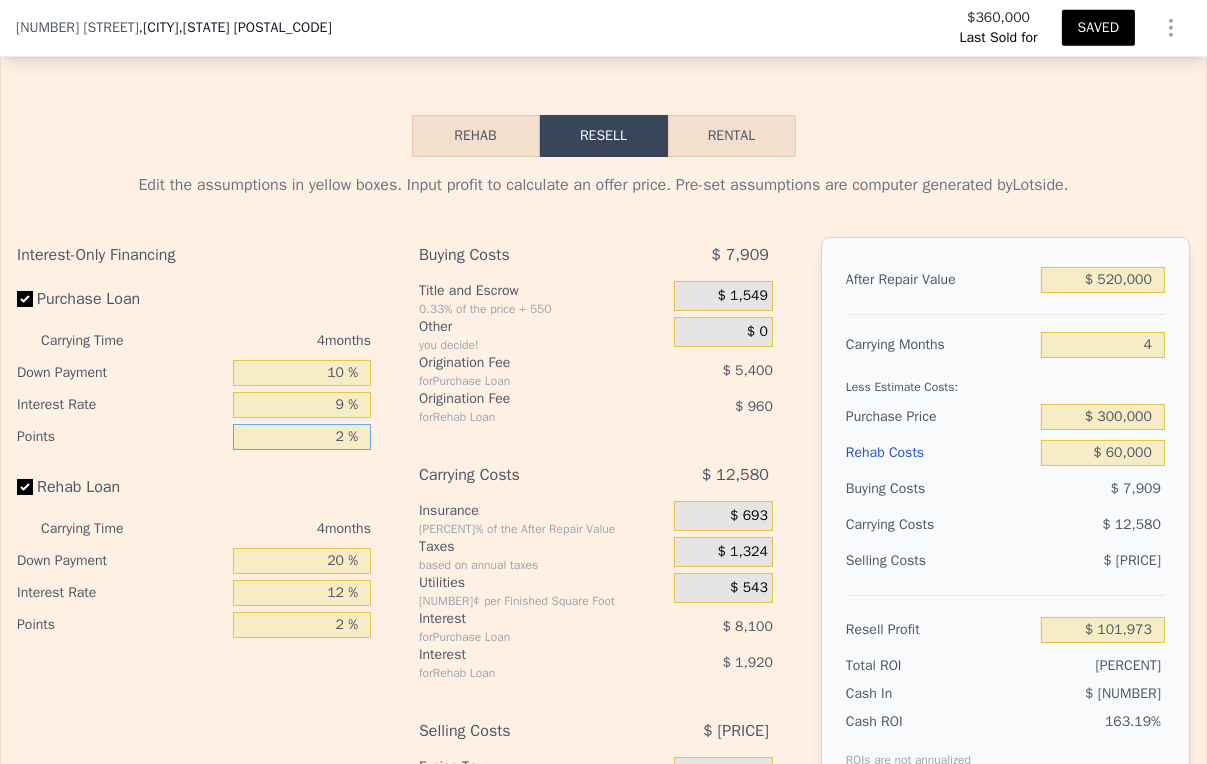 click on "2 %" at bounding box center (302, 437) 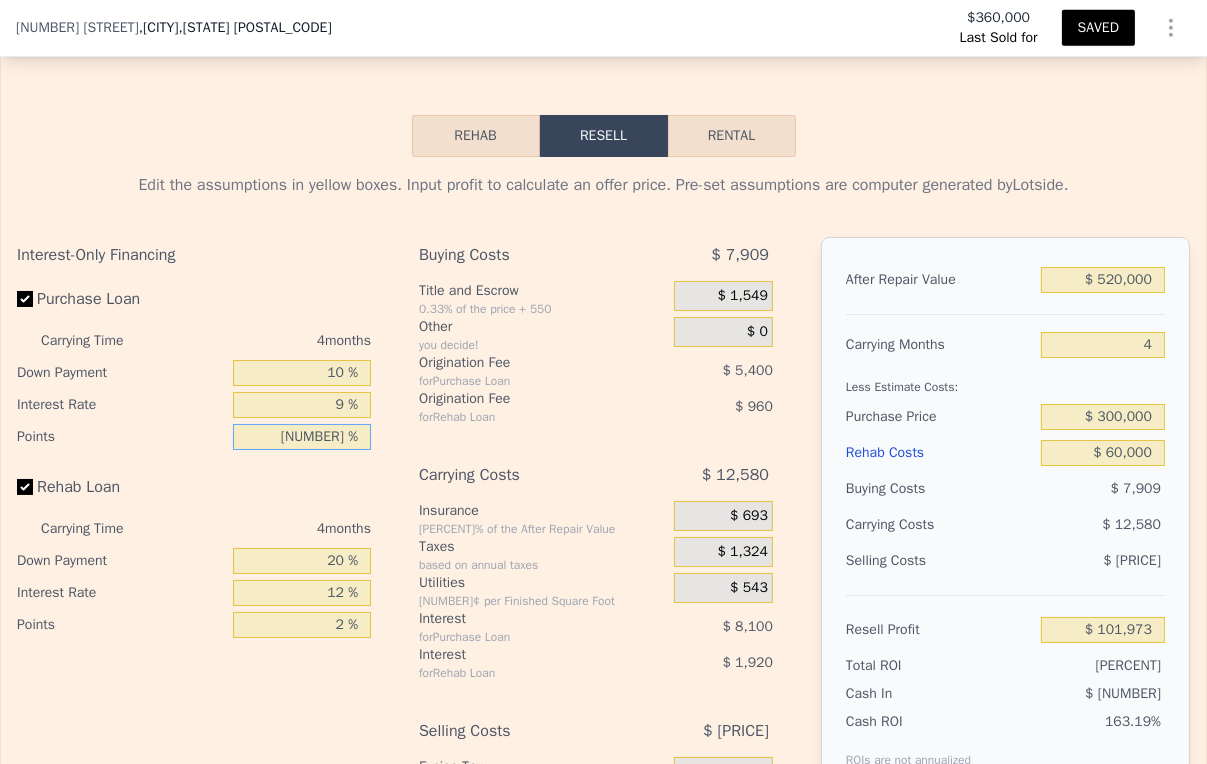 type on "1.5 %" 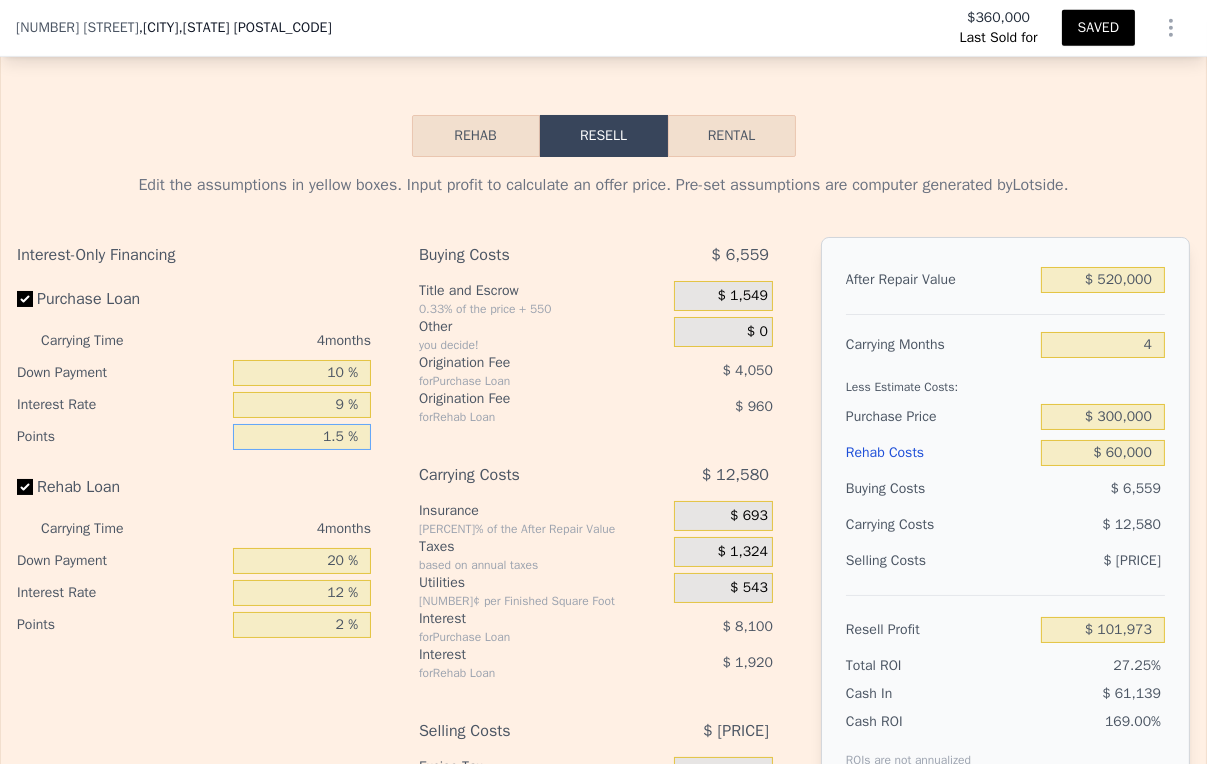 type on "$ [PRICE]" 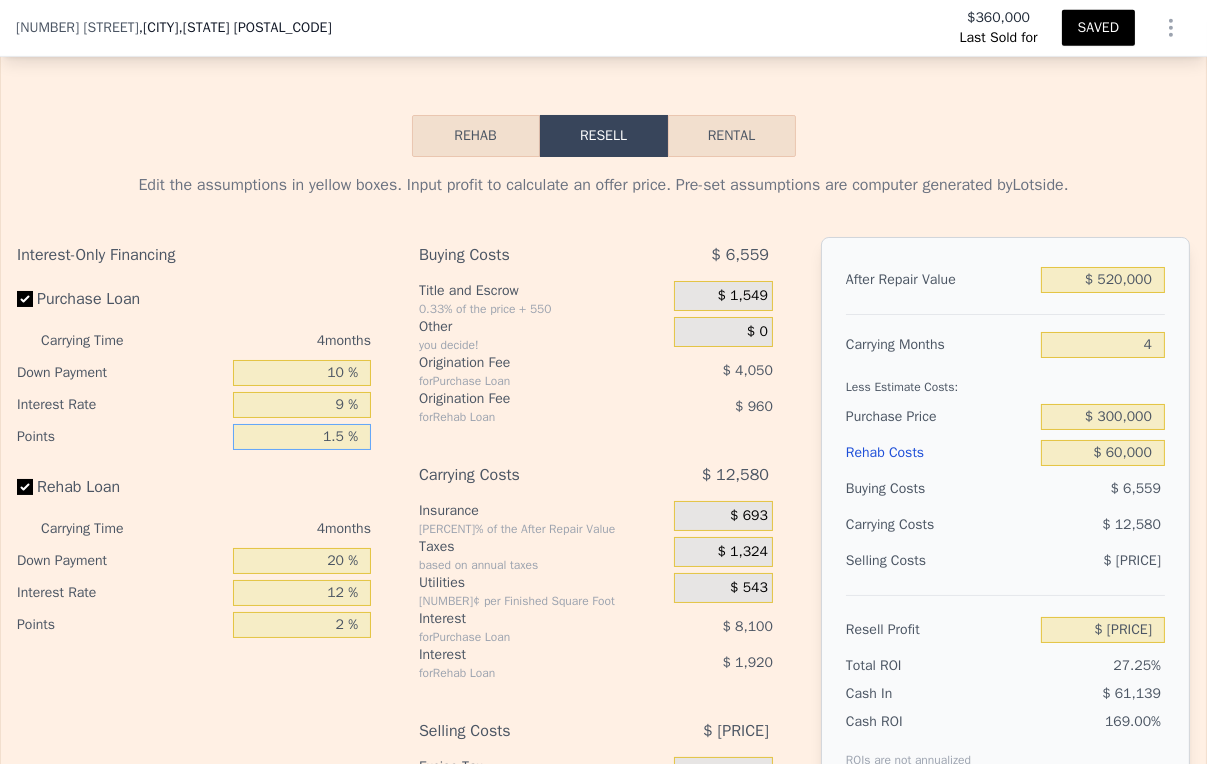 type on "1.5 %" 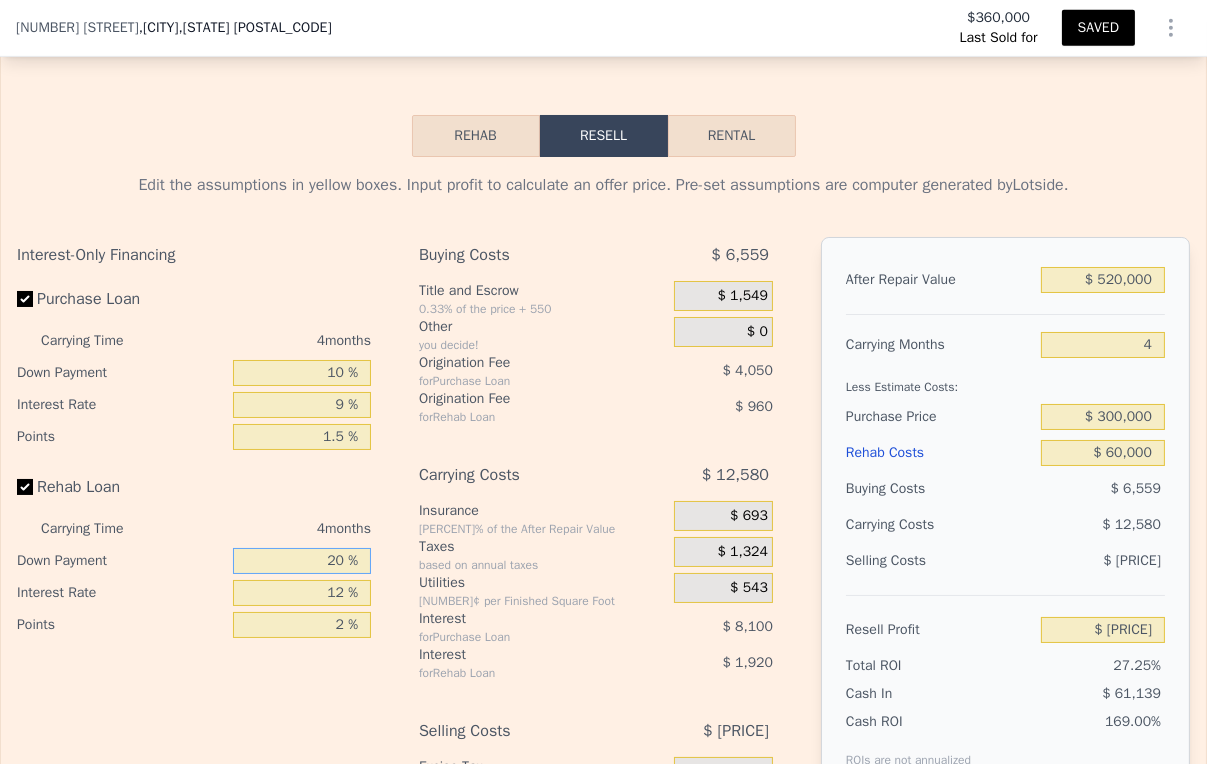 click on "20 %" at bounding box center (302, 561) 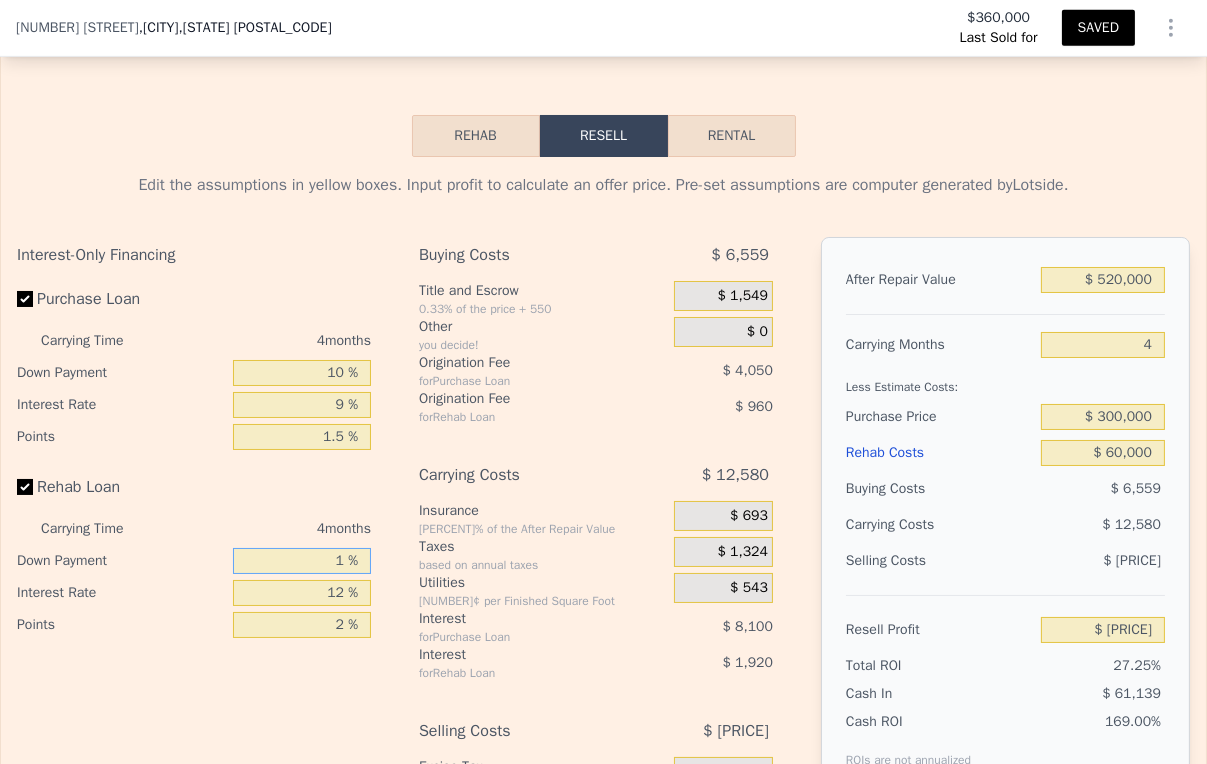 type on "10 %" 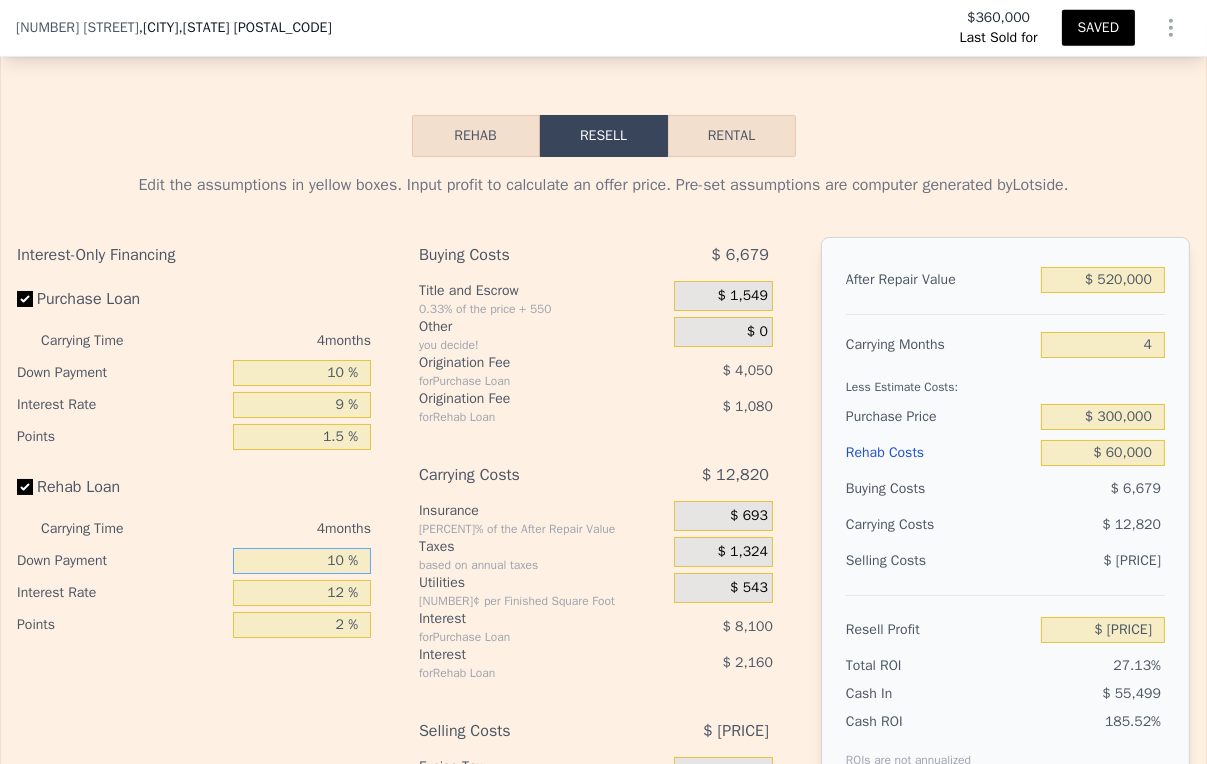 type on "$ [NUMBER]" 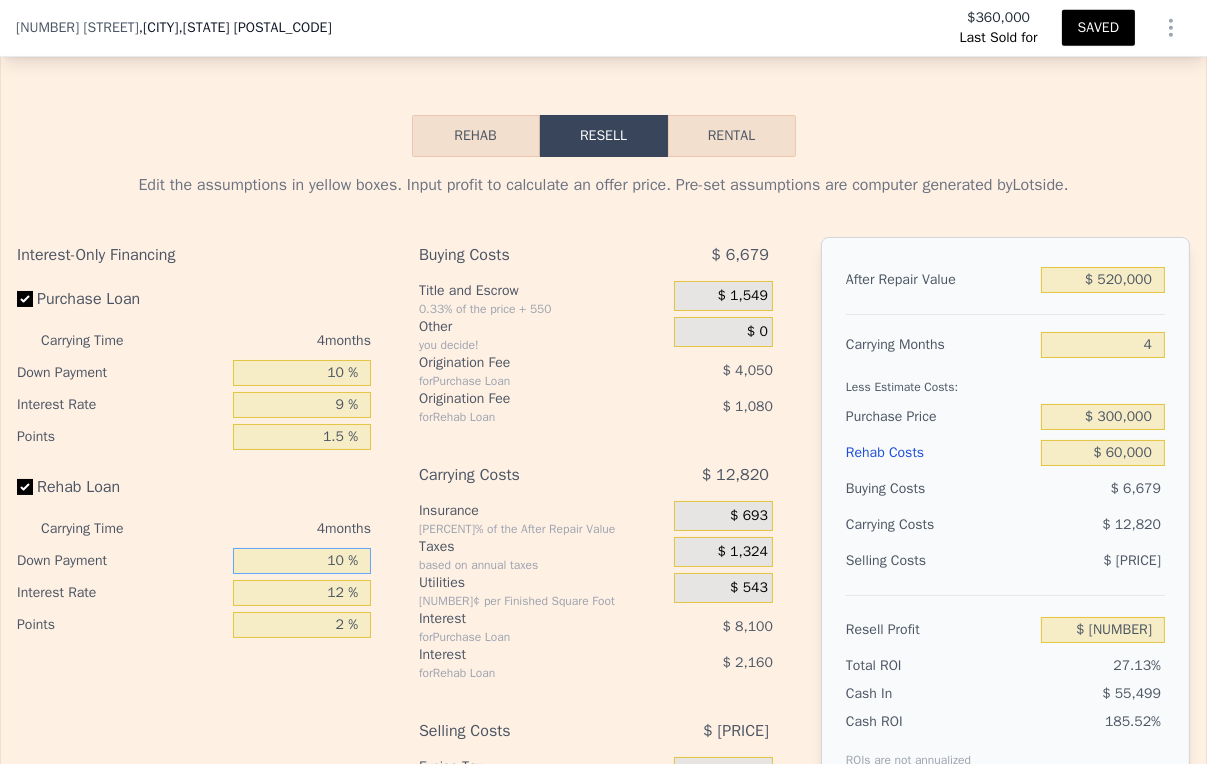 type on "10 %" 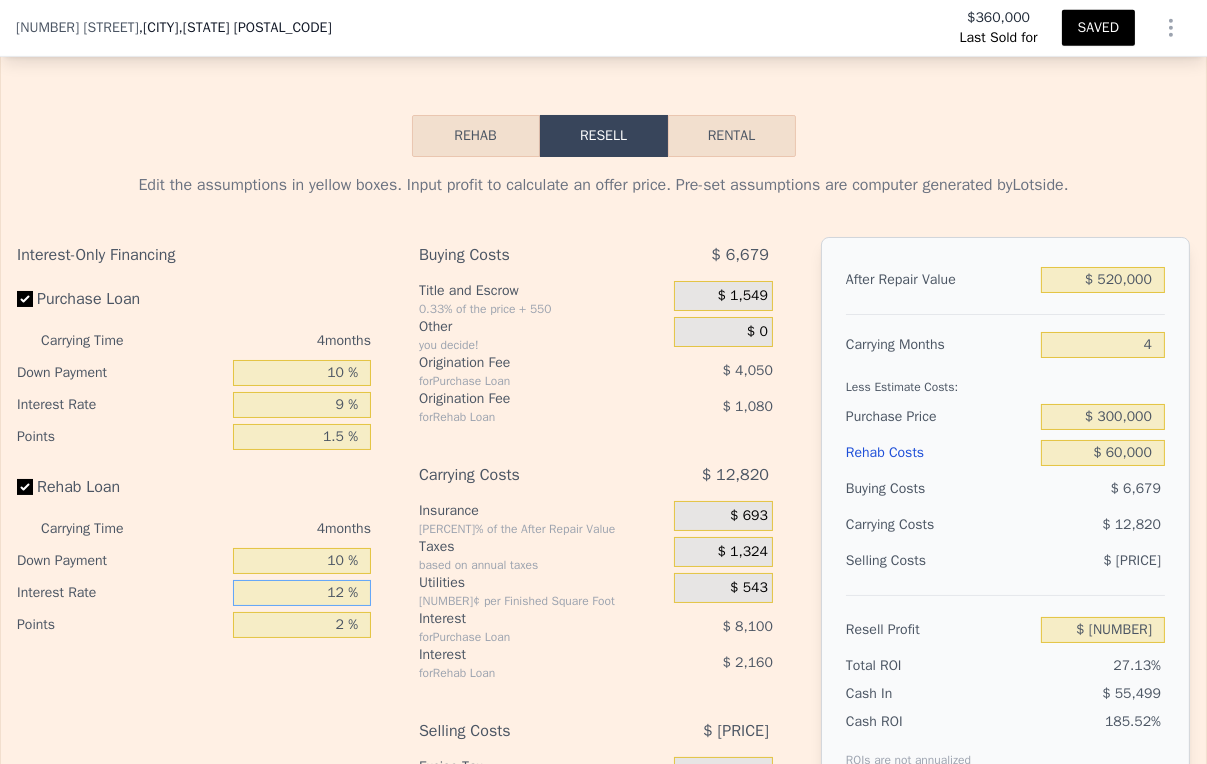 click on "12 %" at bounding box center [302, 593] 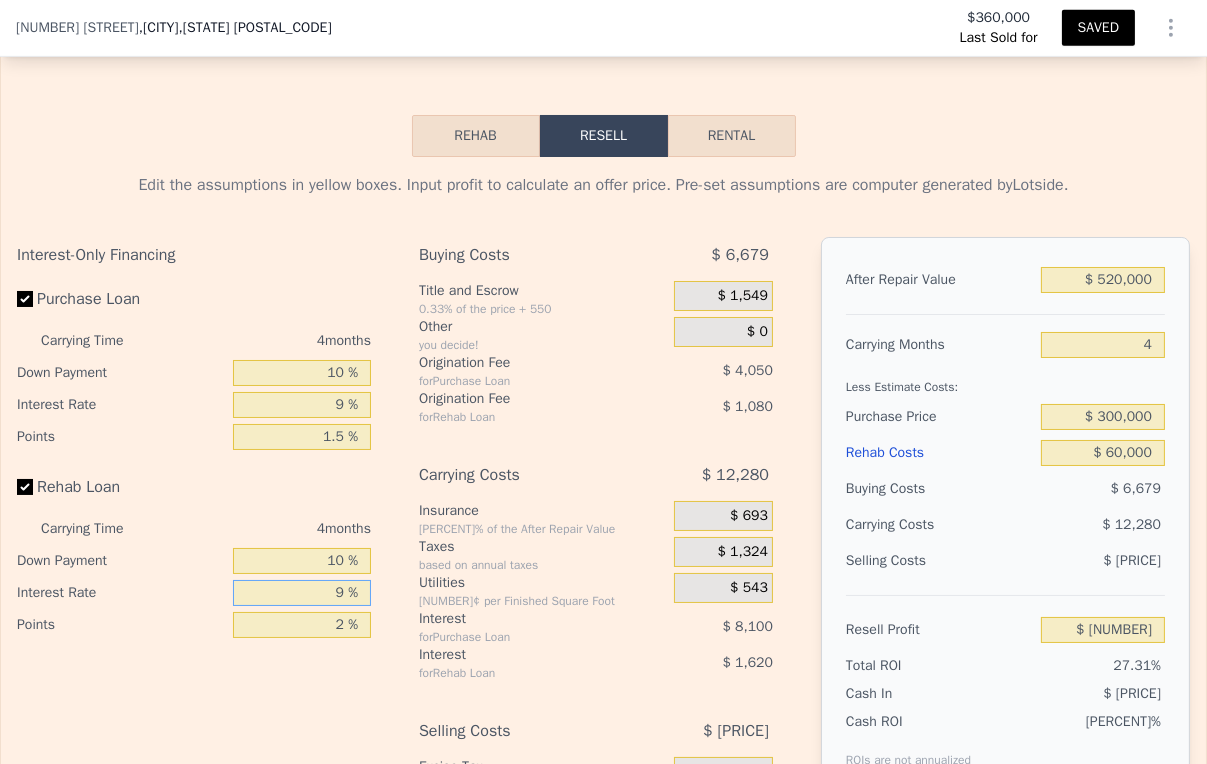 type on "$ [PRICE]" 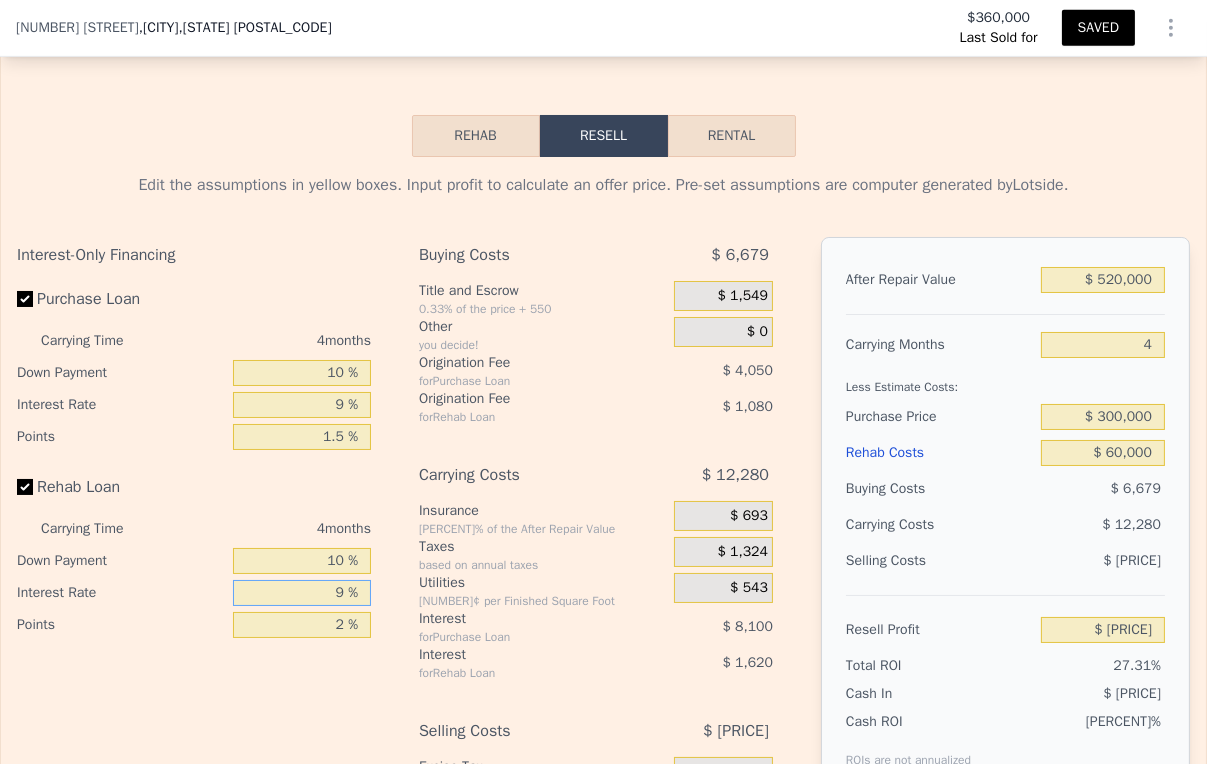 type on "9 %" 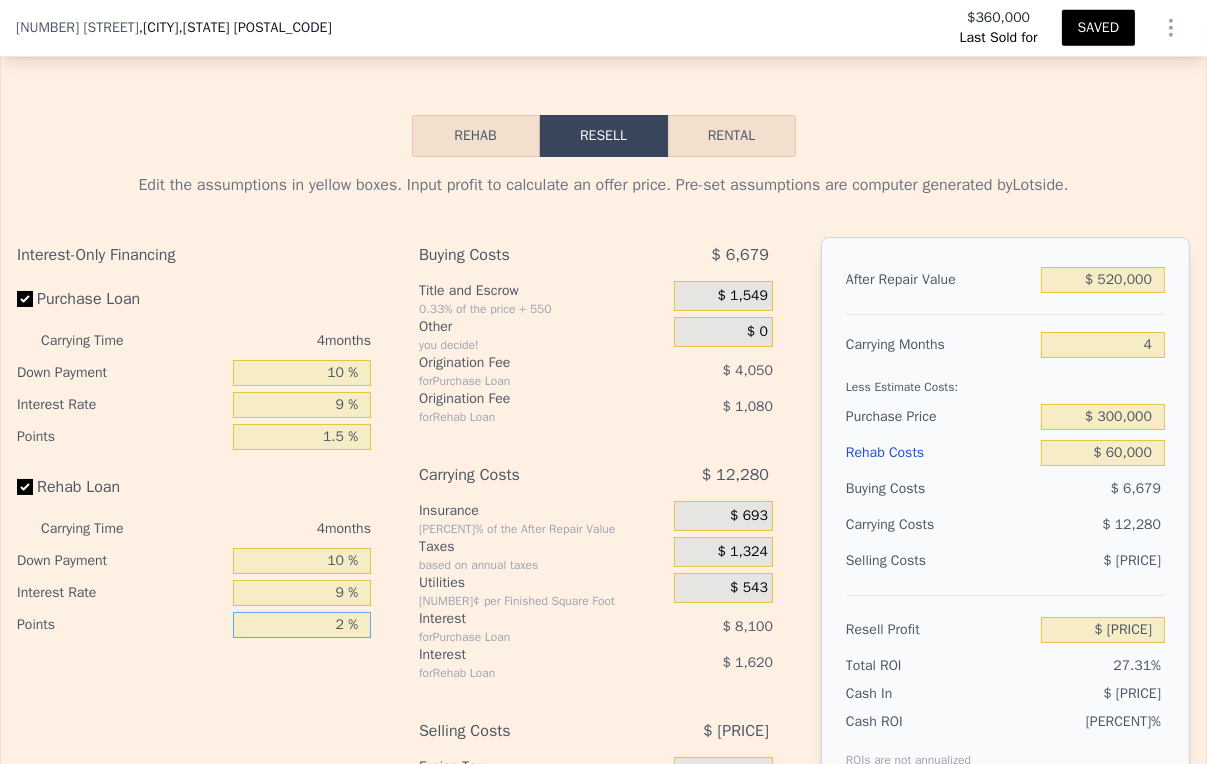 click on "2 %" at bounding box center [302, 625] 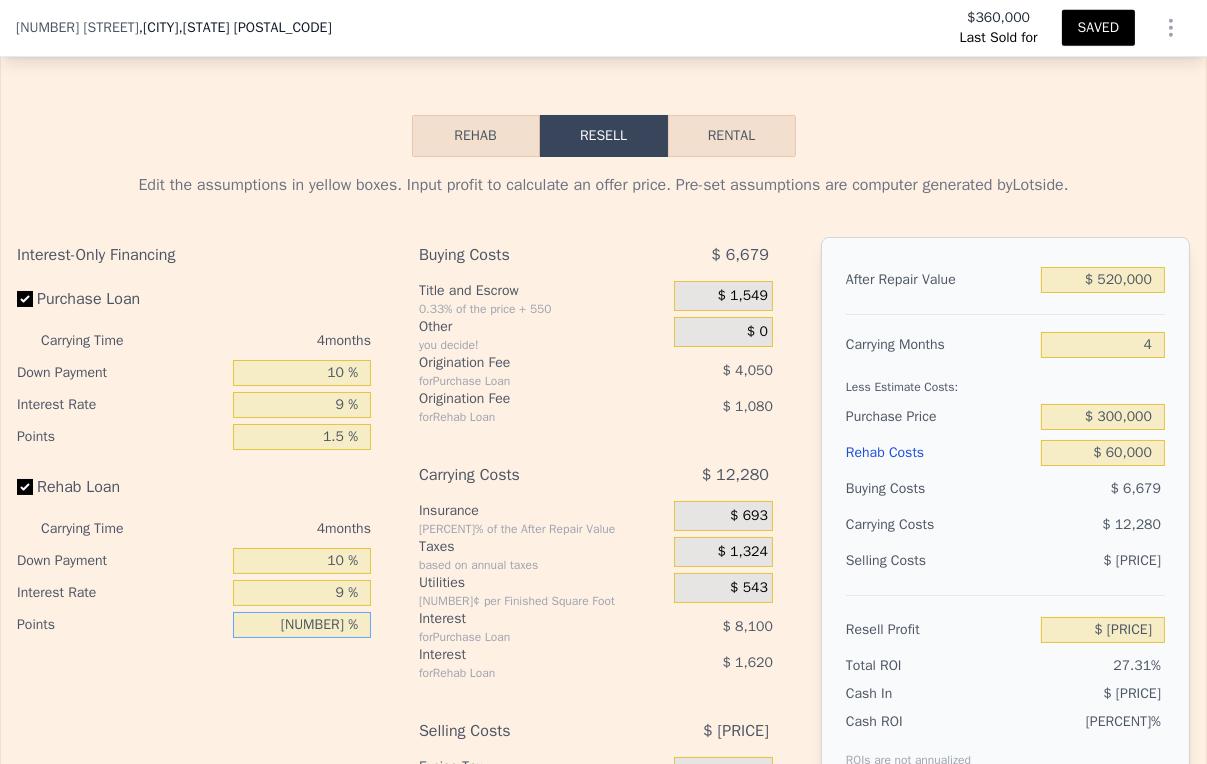 type on "1.5 %" 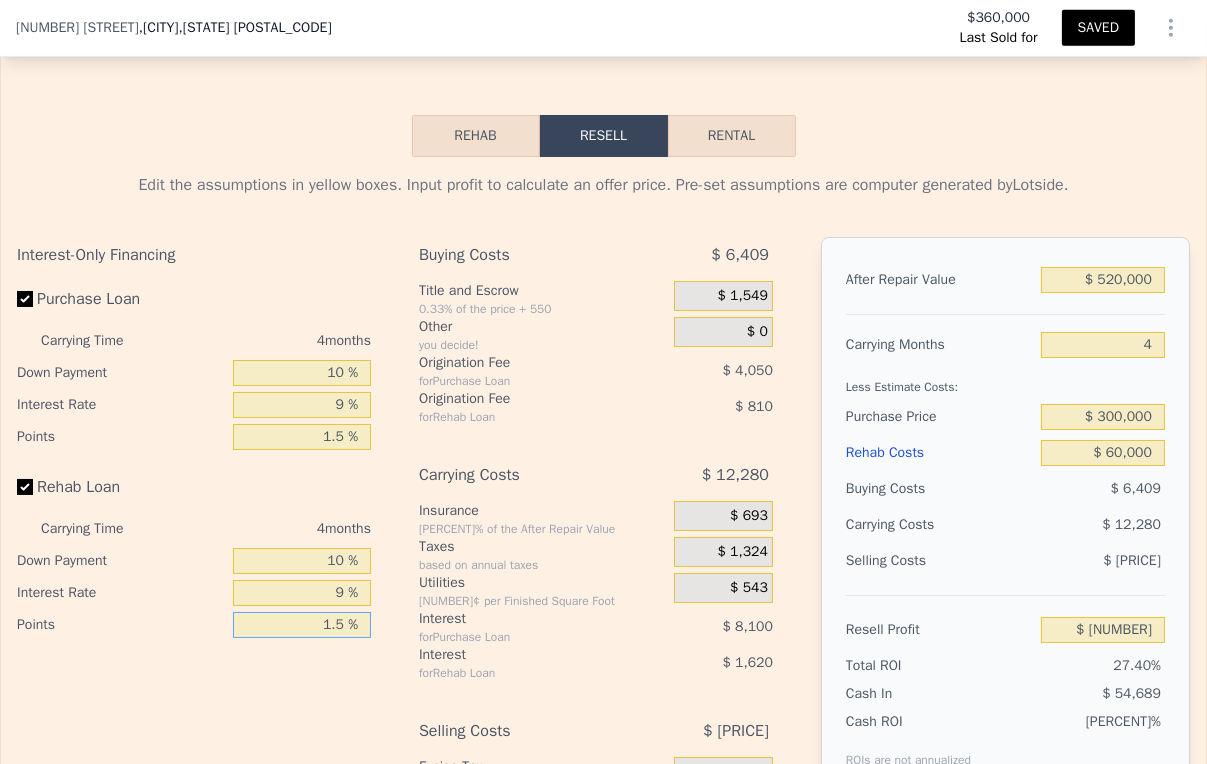 type on "$ 103,773" 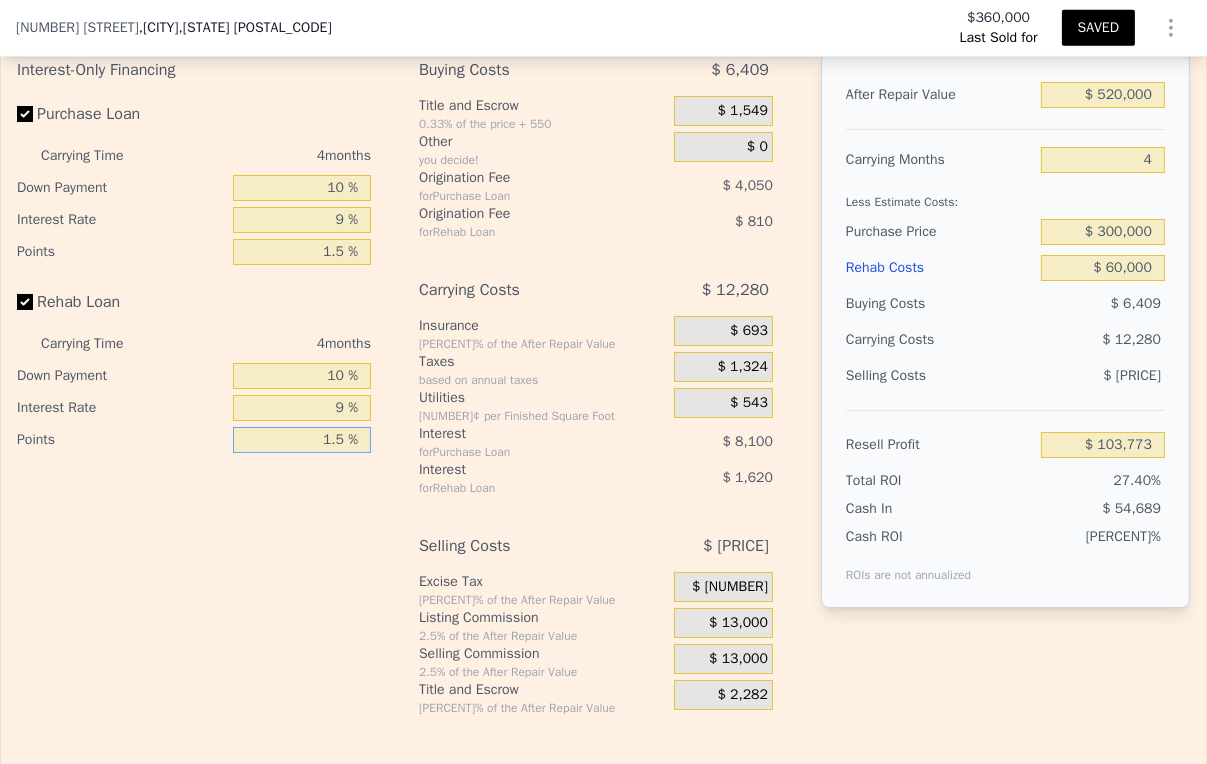 scroll, scrollTop: 3333, scrollLeft: 0, axis: vertical 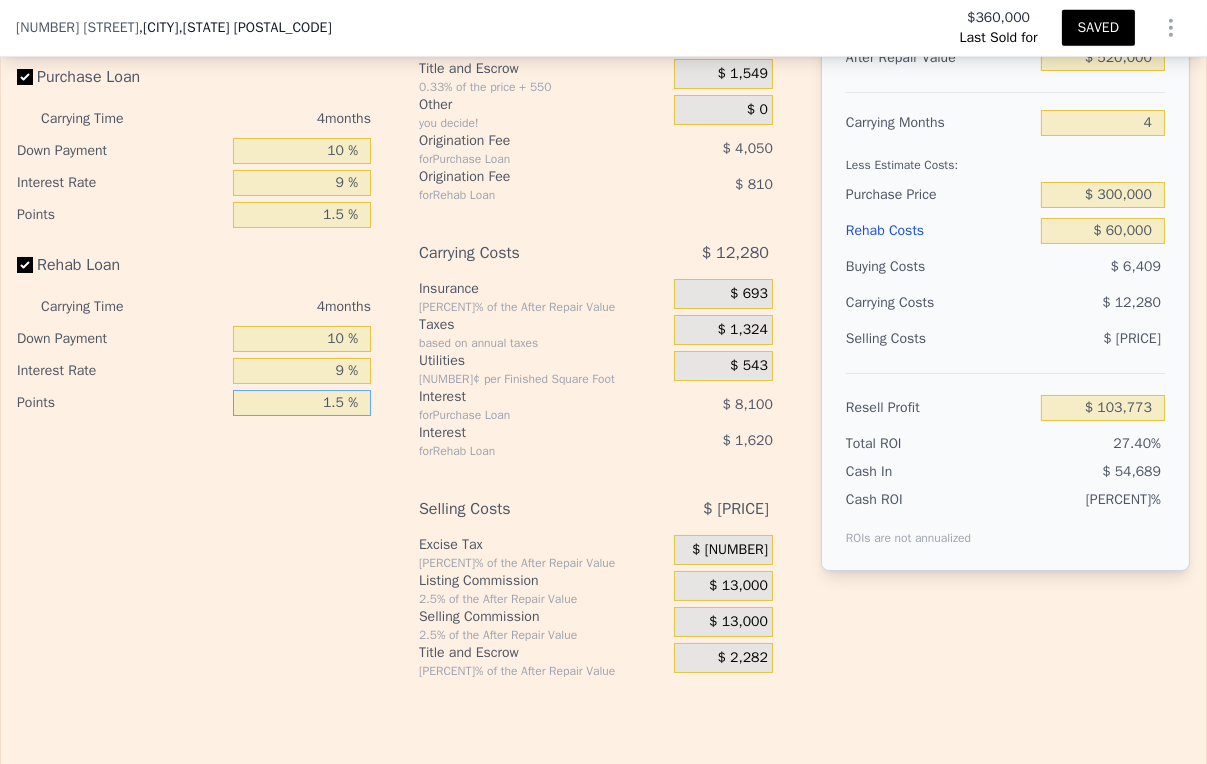 type on "1.5 %" 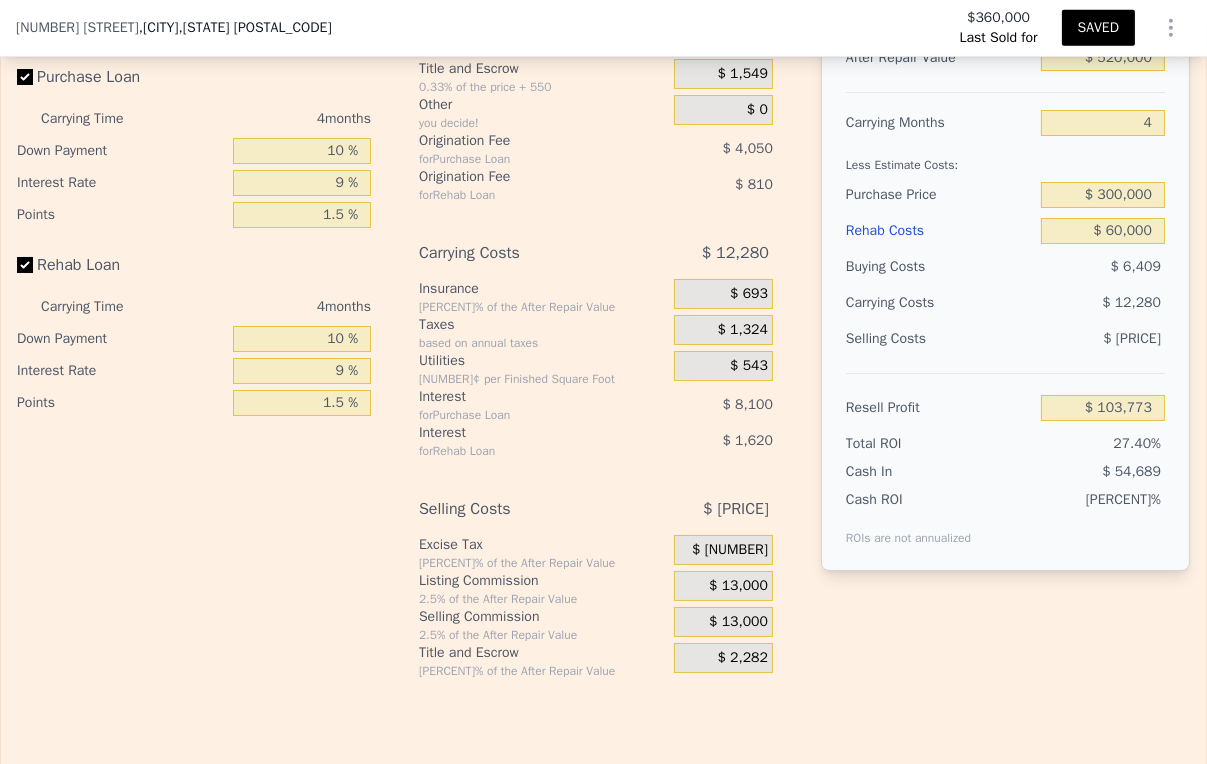 click on "$ 13,000" at bounding box center (738, 586) 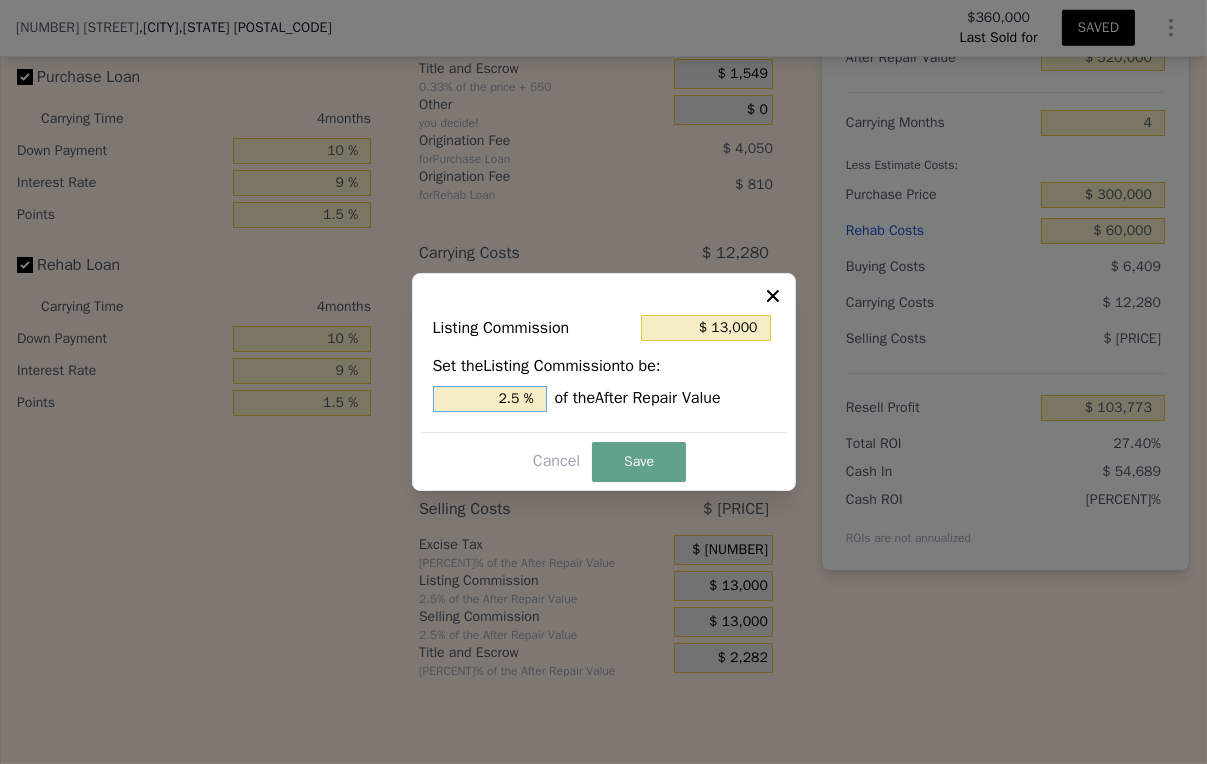 type on "$ 7,800" 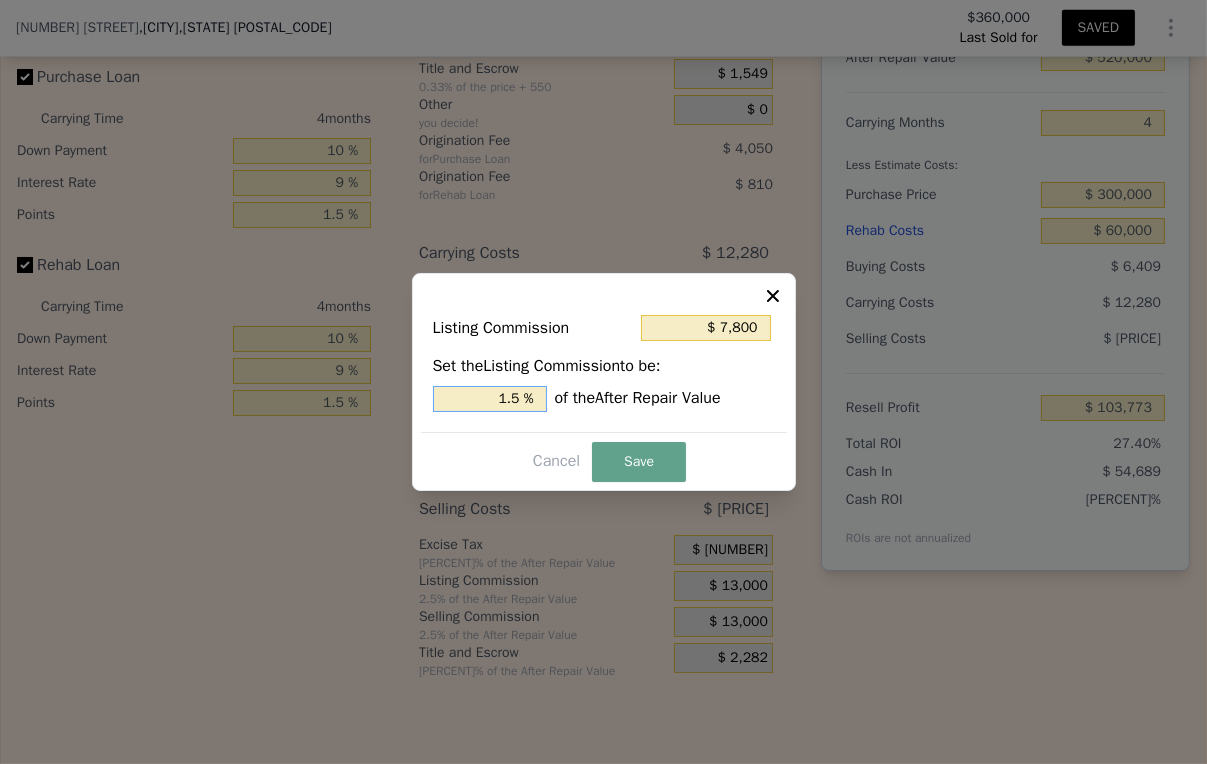 drag, startPoint x: 507, startPoint y: 405, endPoint x: 496, endPoint y: 405, distance: 11 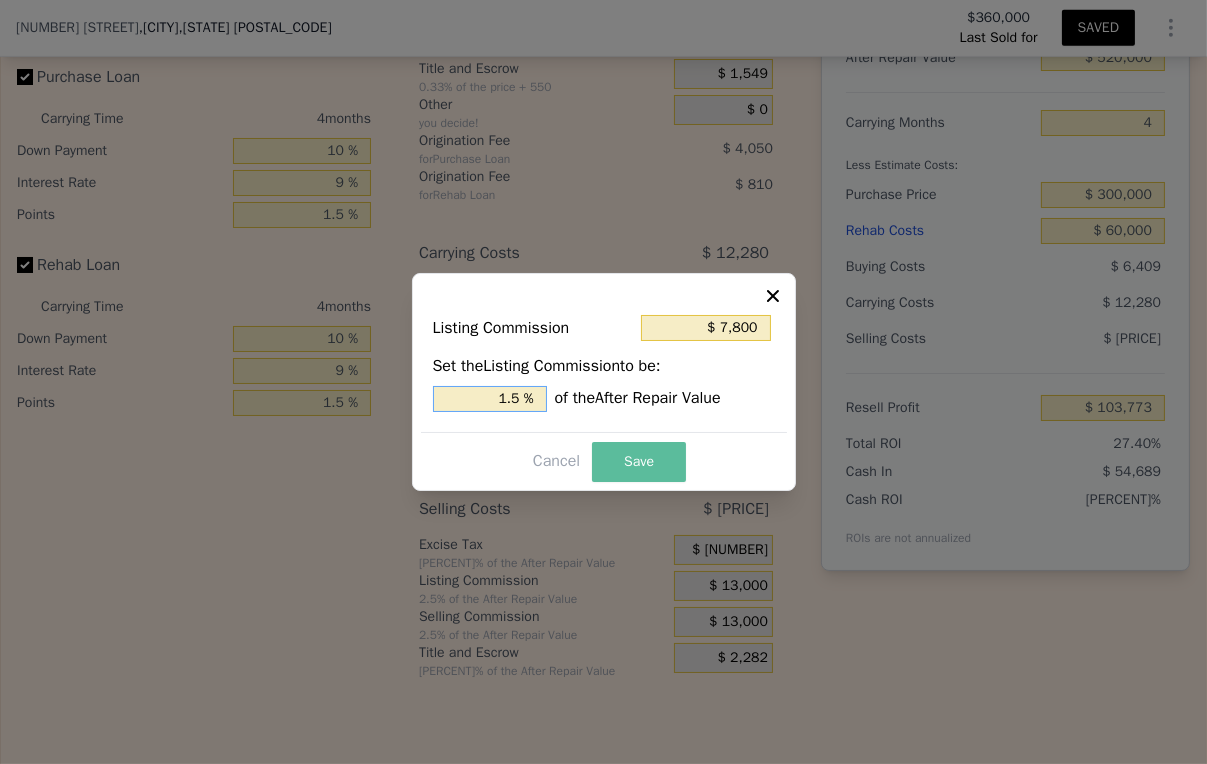 type on "1.5 %" 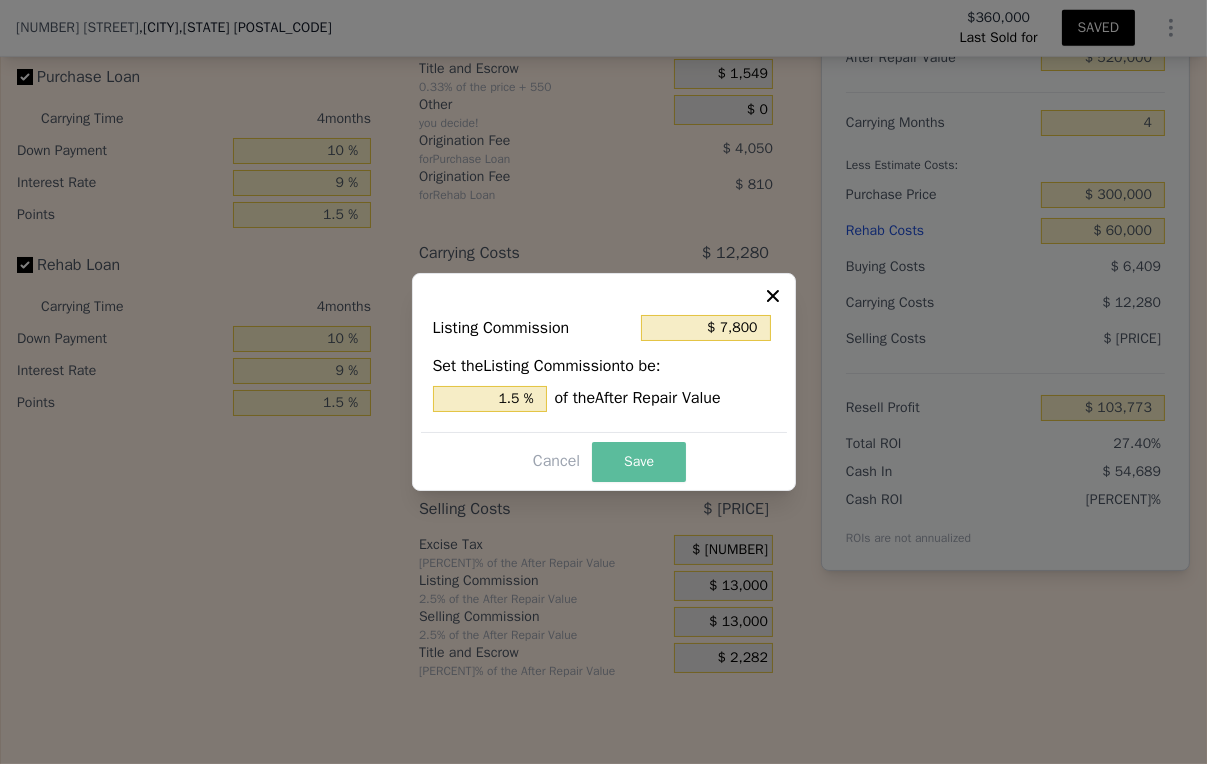 click on "Save" at bounding box center (639, 462) 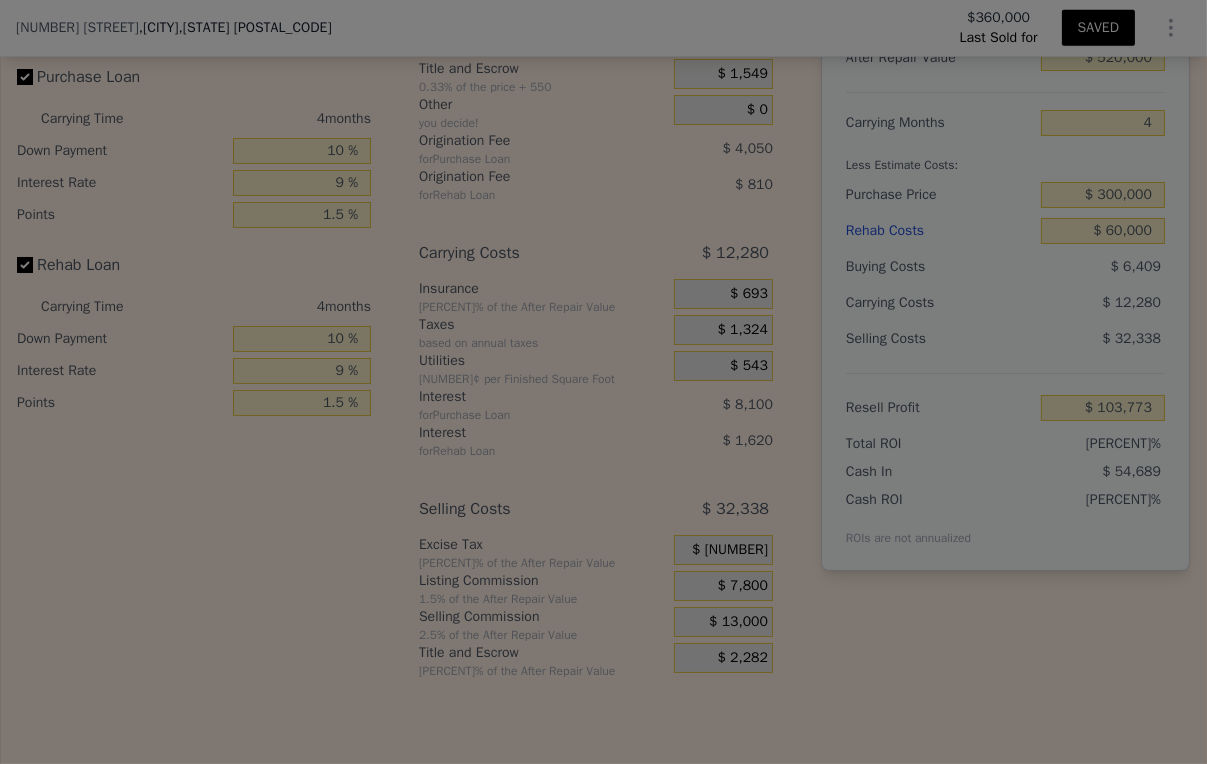 type on "$ 108,973" 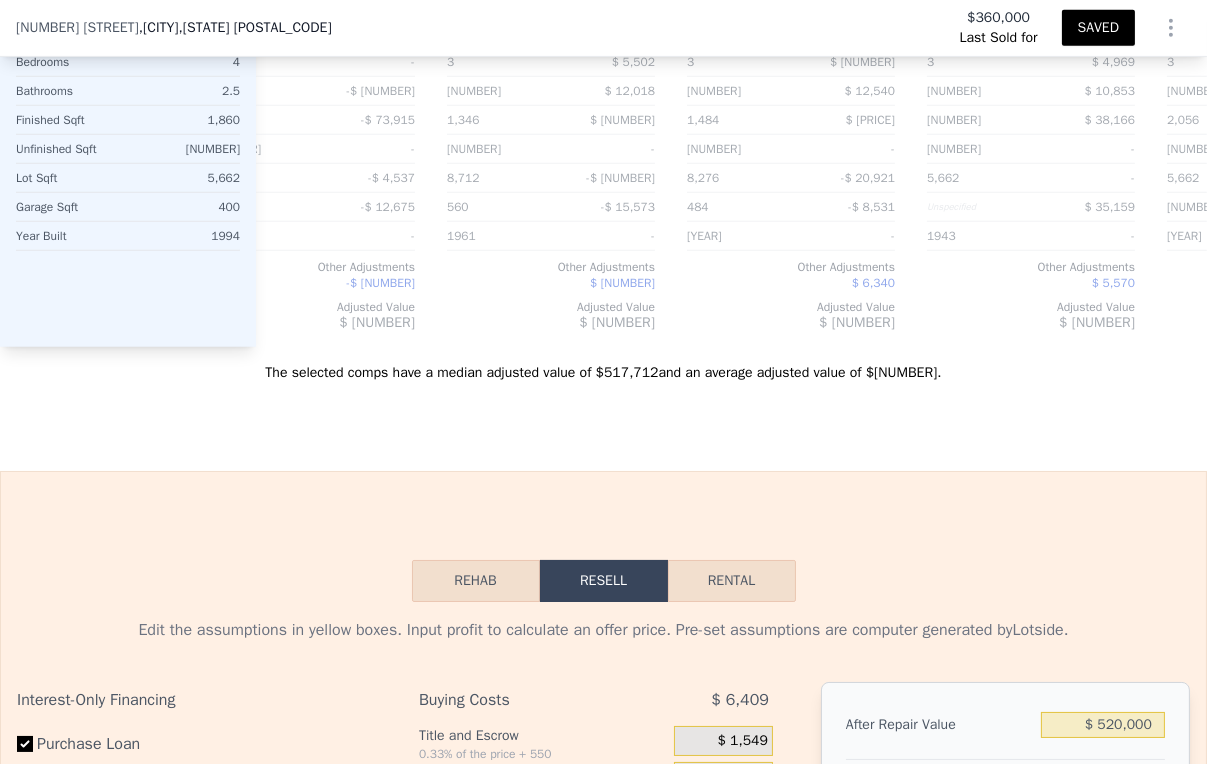 scroll, scrollTop: 2222, scrollLeft: 0, axis: vertical 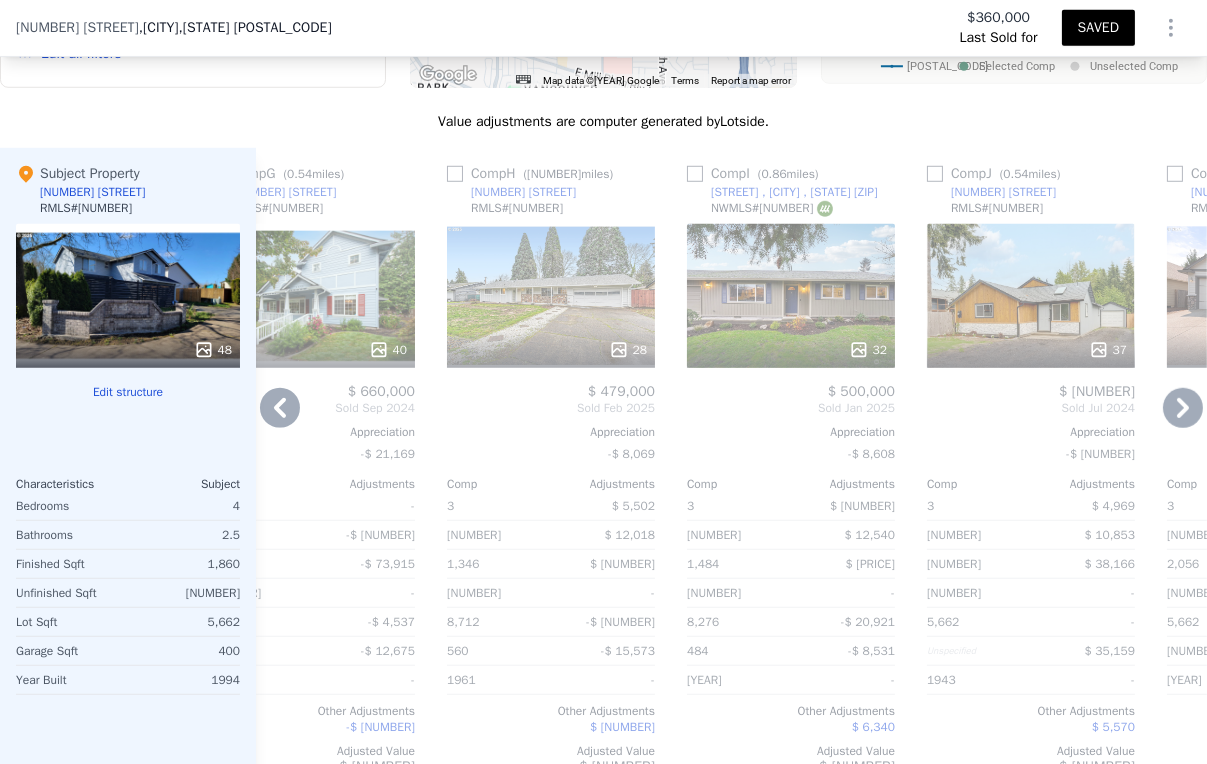 click 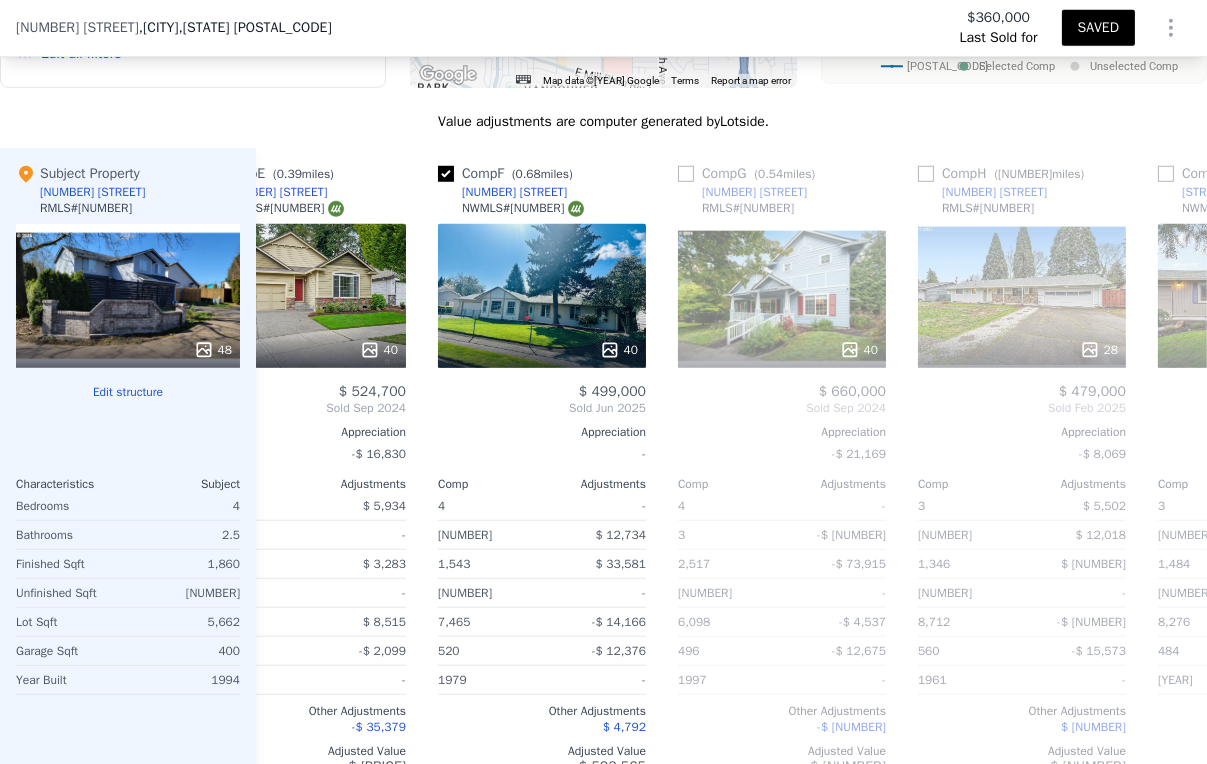 scroll, scrollTop: 0, scrollLeft: 1033, axis: horizontal 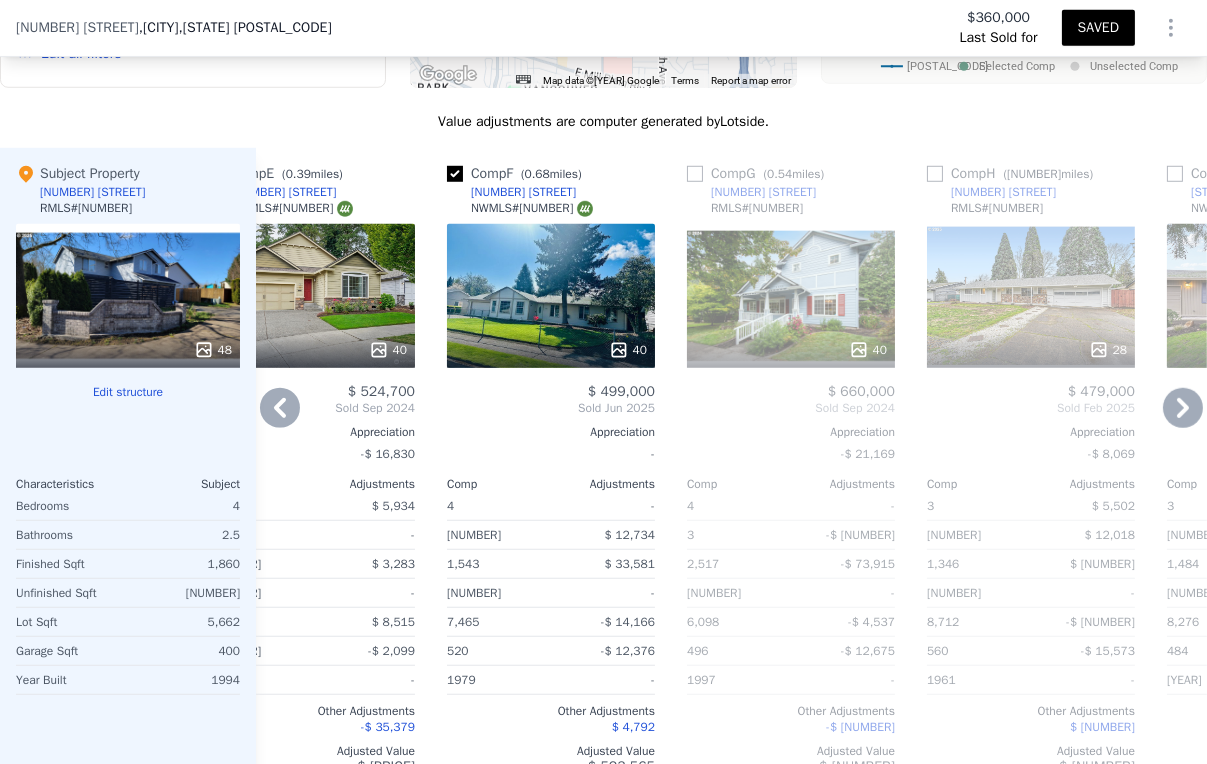 click 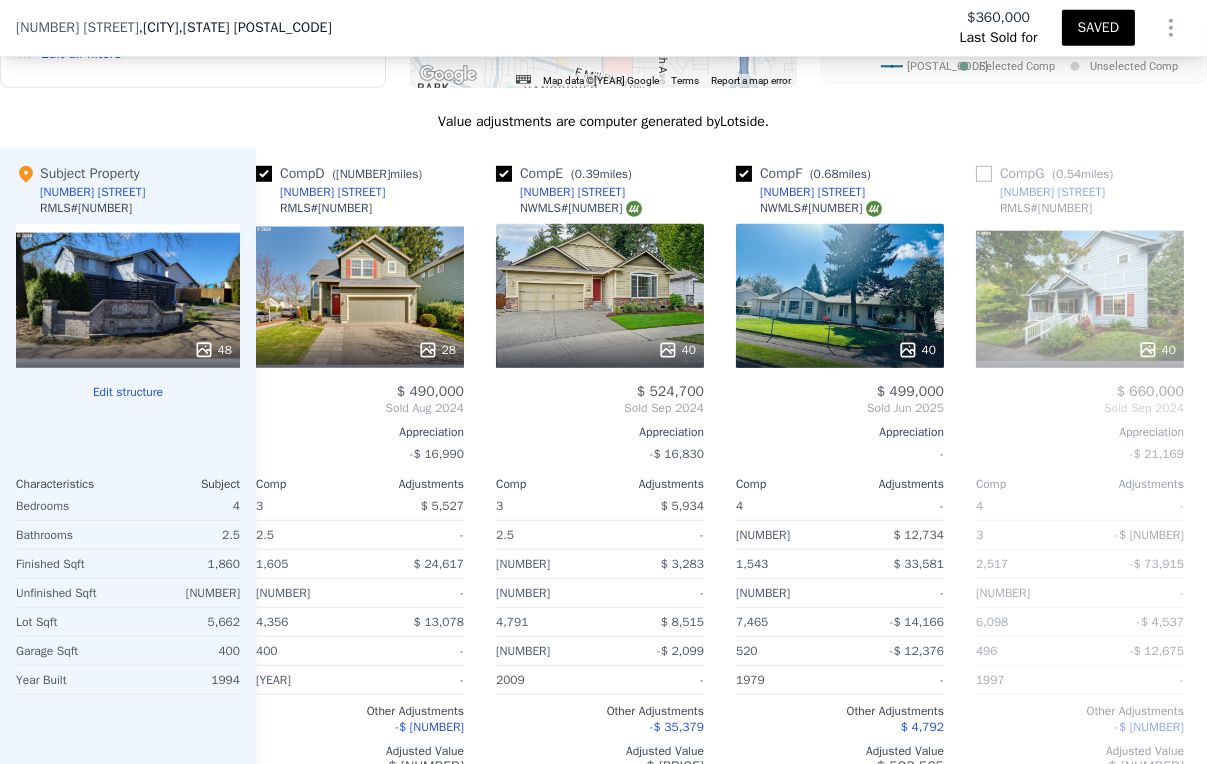 scroll, scrollTop: 0, scrollLeft: 553, axis: horizontal 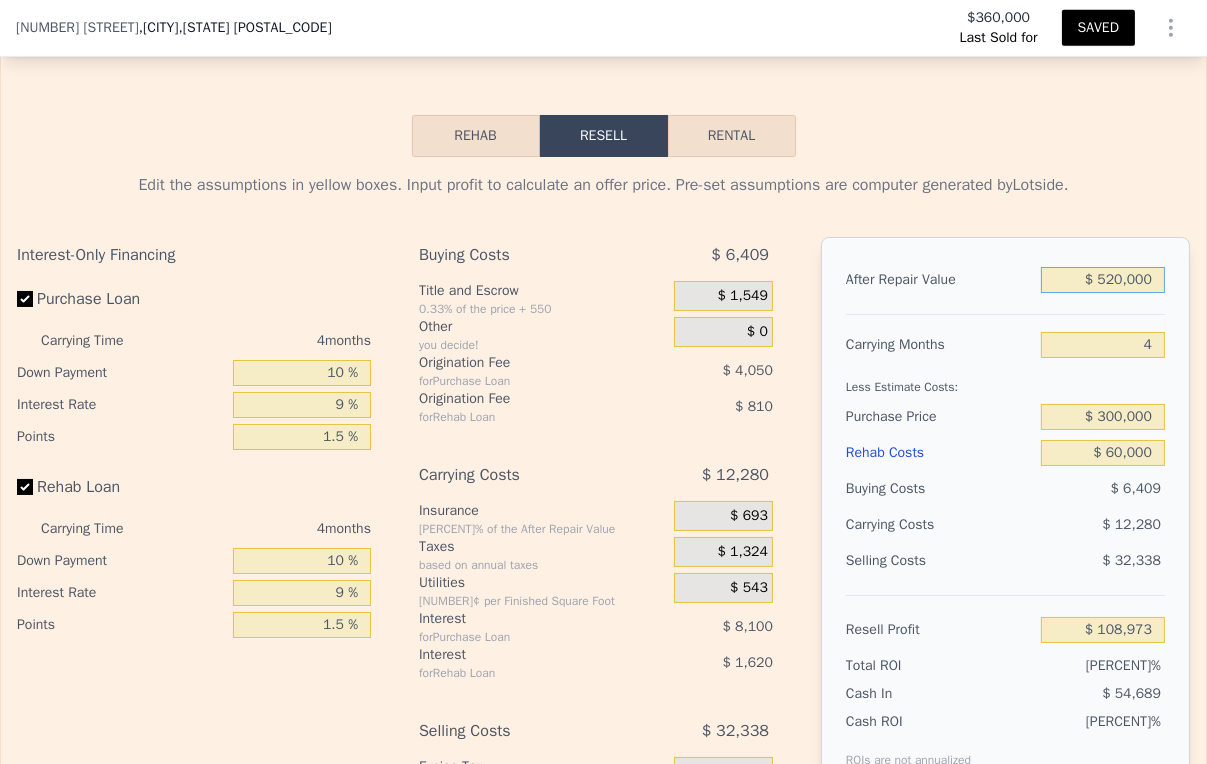 drag, startPoint x: 1107, startPoint y: 314, endPoint x: 1097, endPoint y: 316, distance: 10.198039 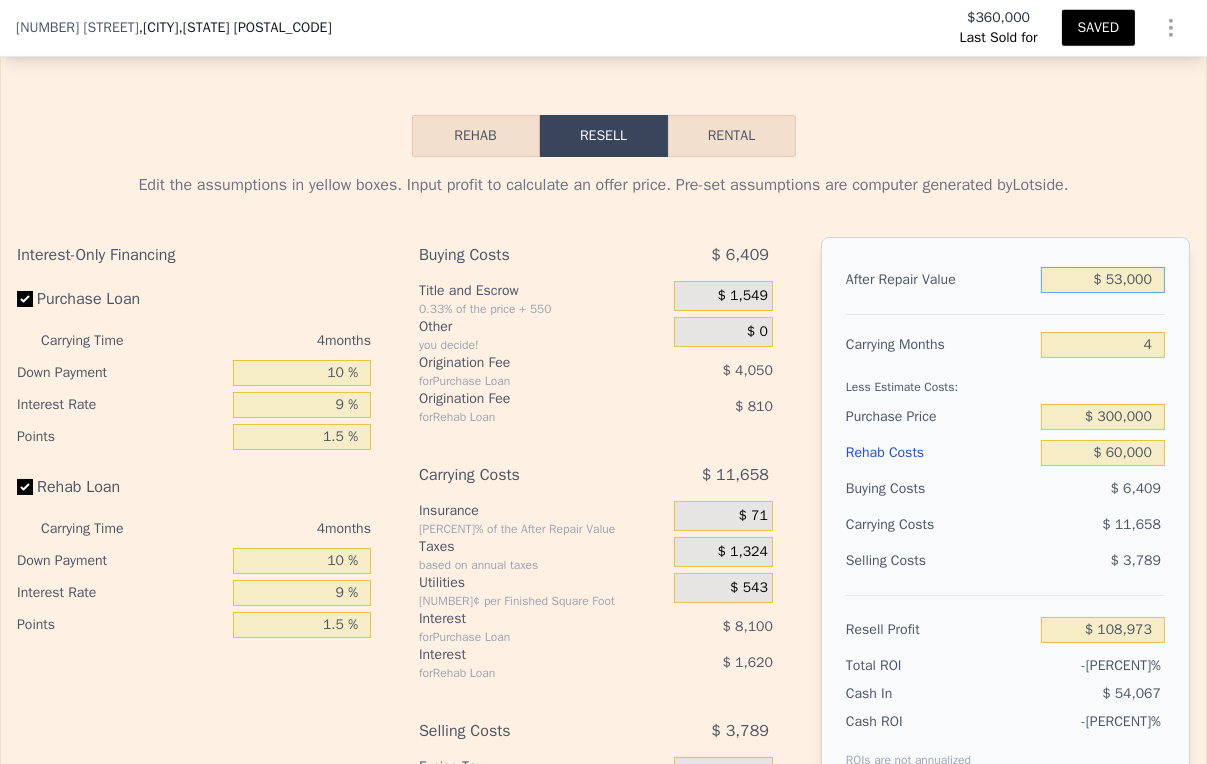type on "$ 530,000" 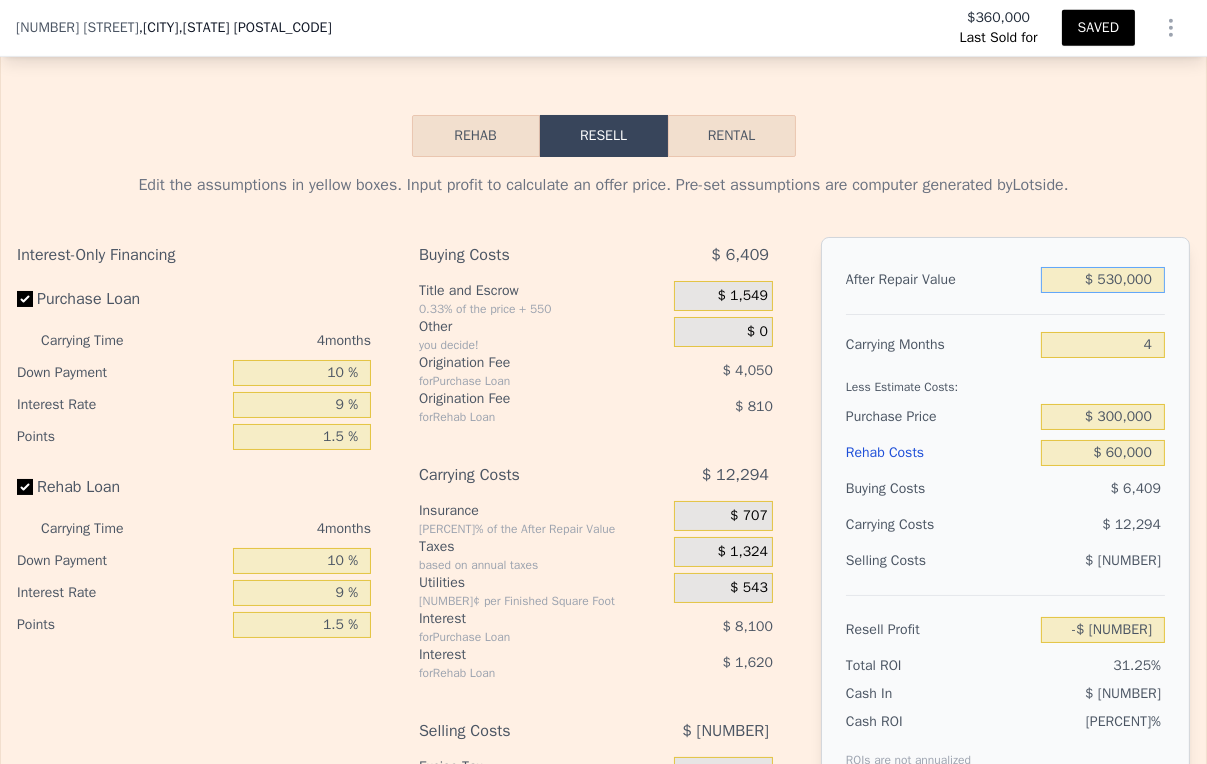 type on "$ 118,348" 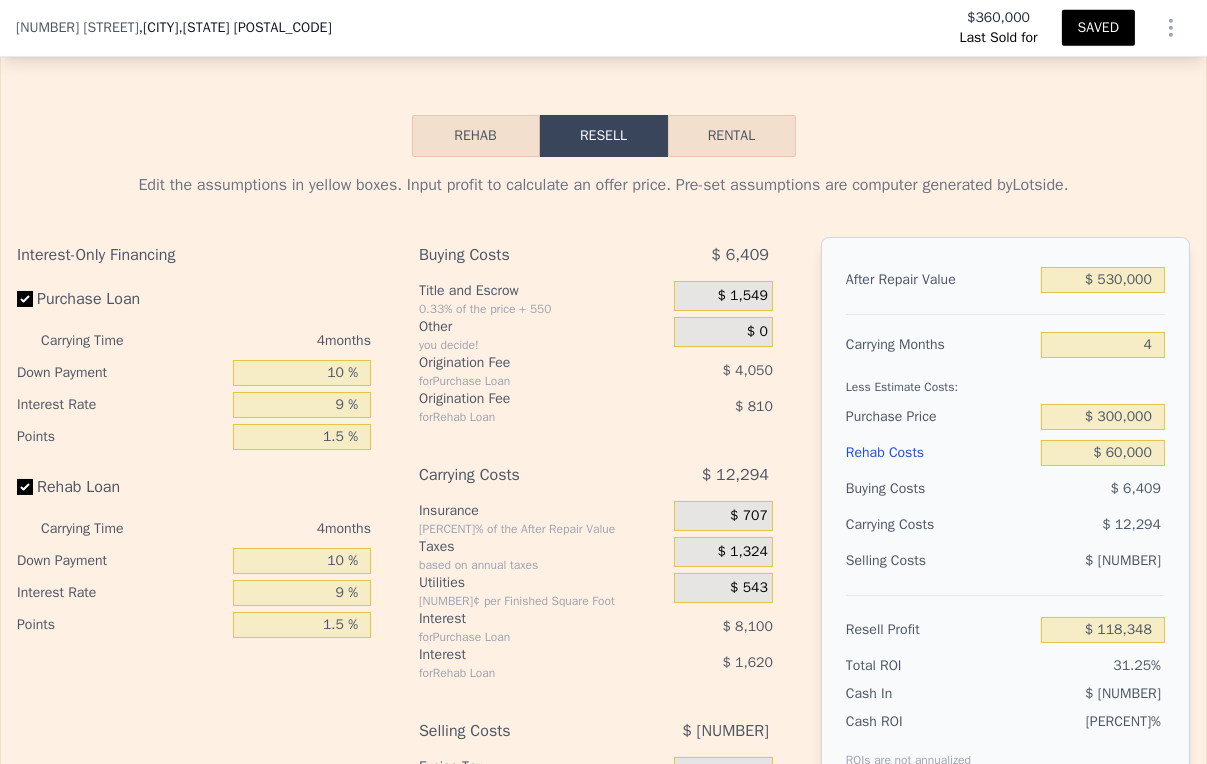 click on "Less Estimate Costs:" at bounding box center (1005, 381) 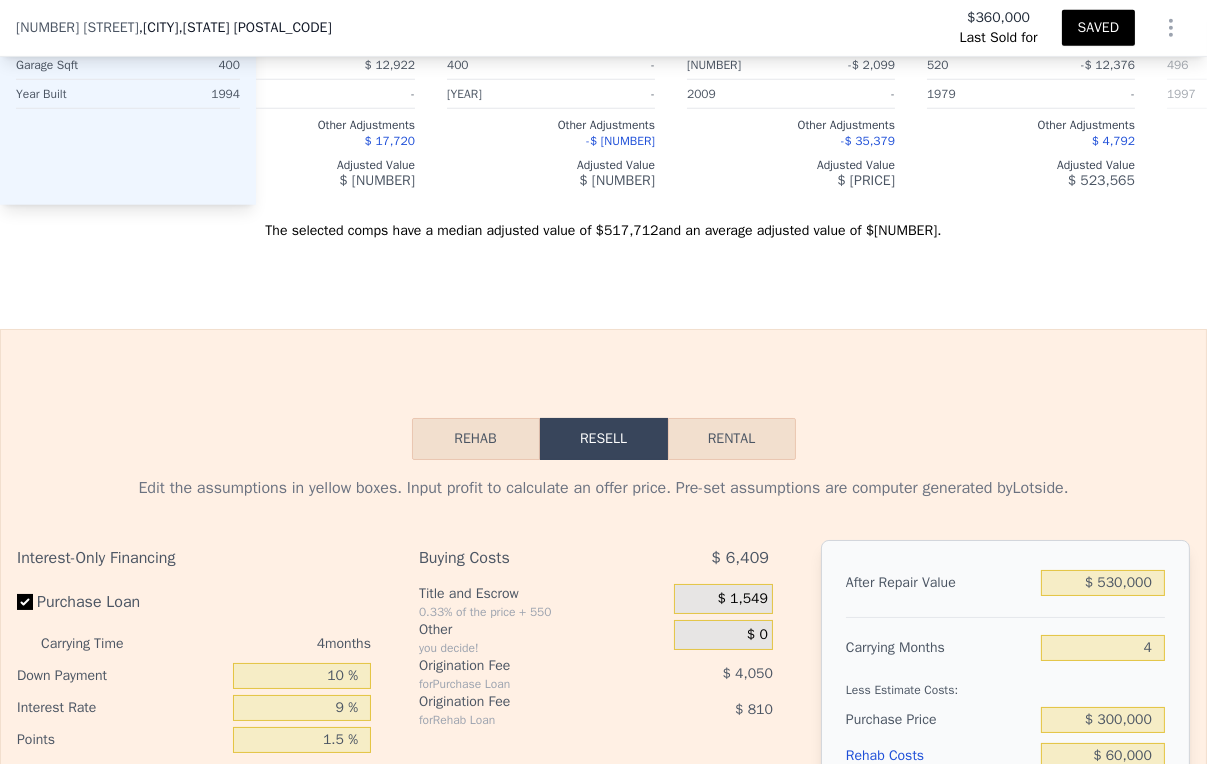 scroll, scrollTop: 2666, scrollLeft: 0, axis: vertical 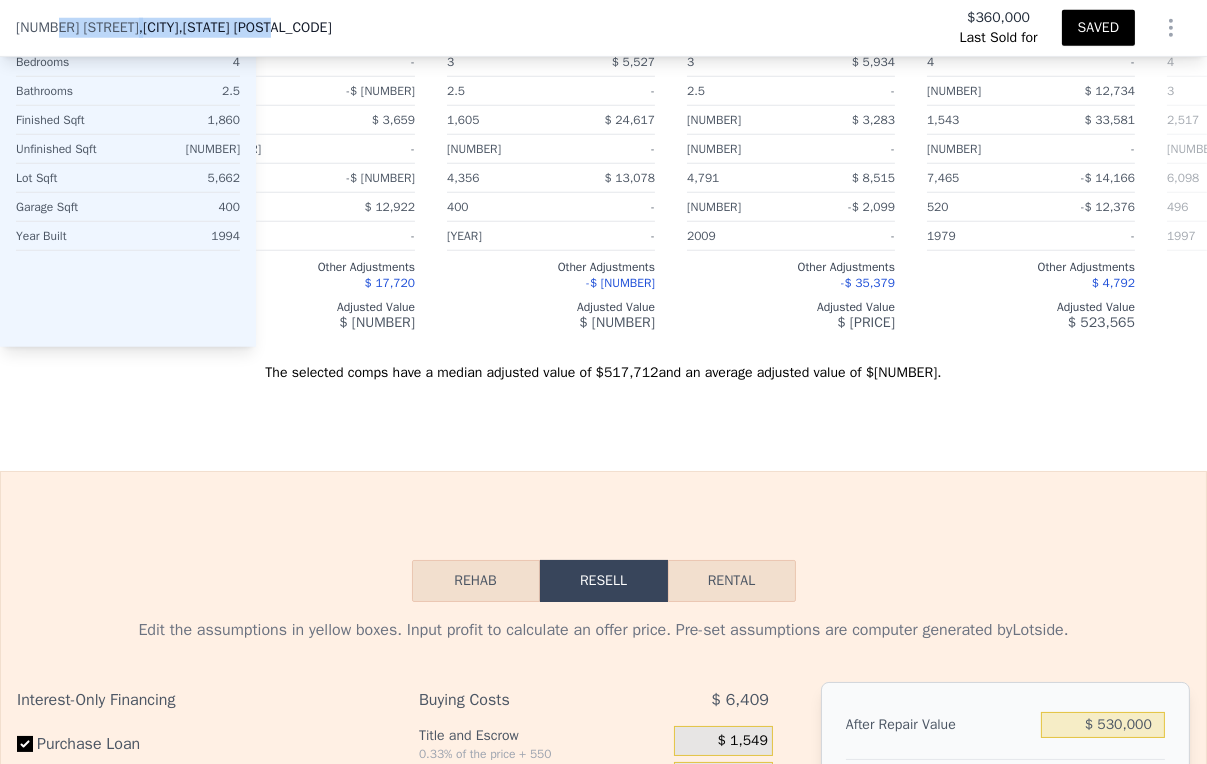 drag, startPoint x: 66, startPoint y: 27, endPoint x: 432, endPoint y: 23, distance: 366.02185 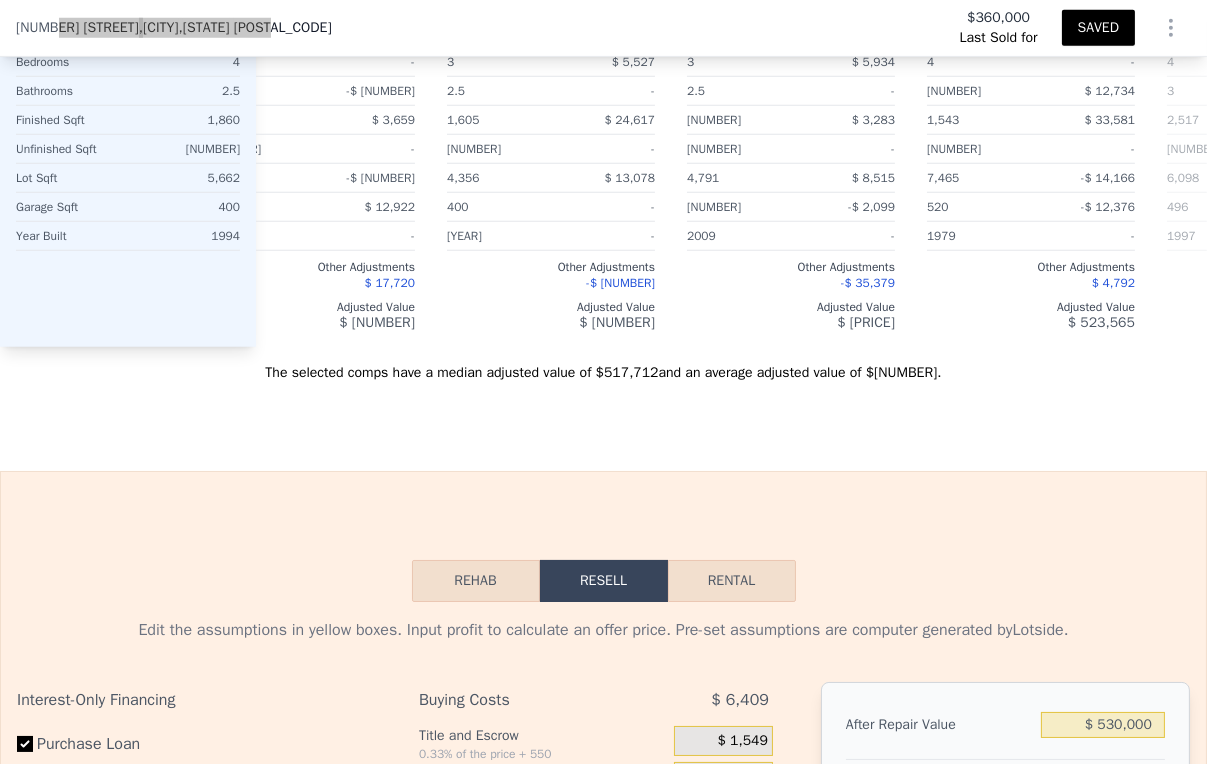 type on "$ 522,000" 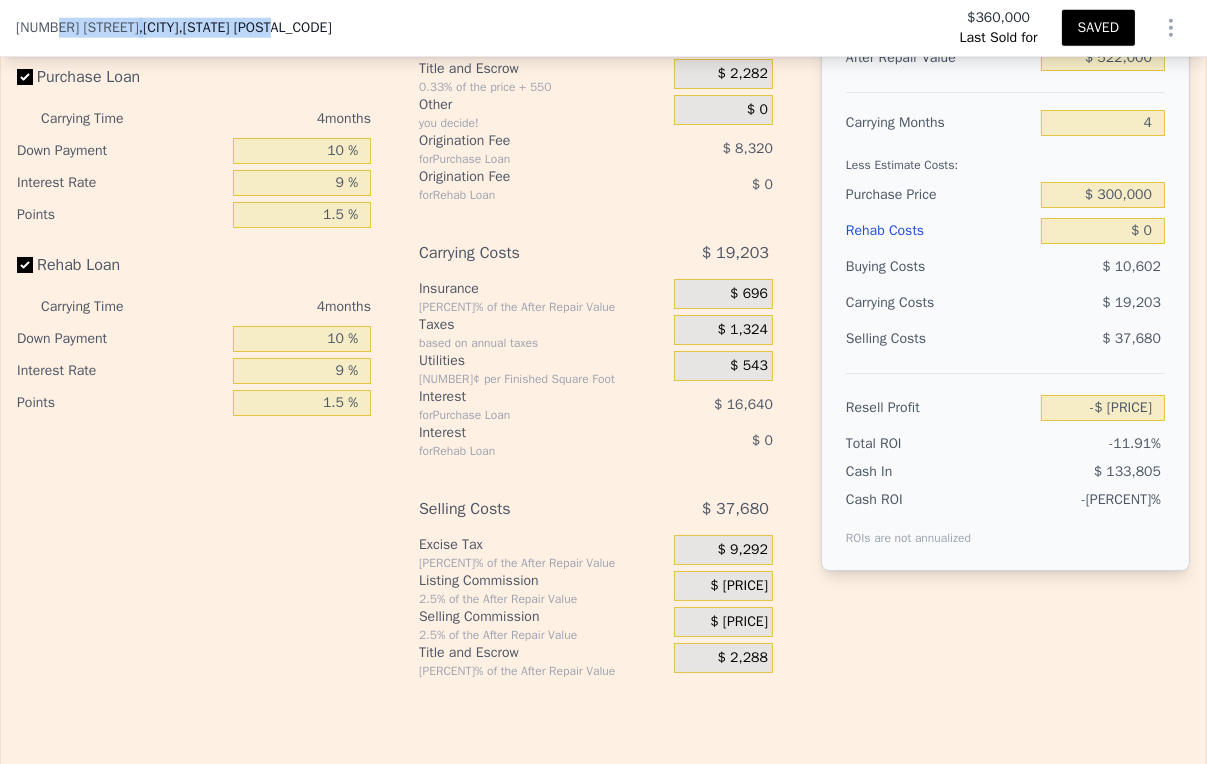 scroll, scrollTop: 3111, scrollLeft: 0, axis: vertical 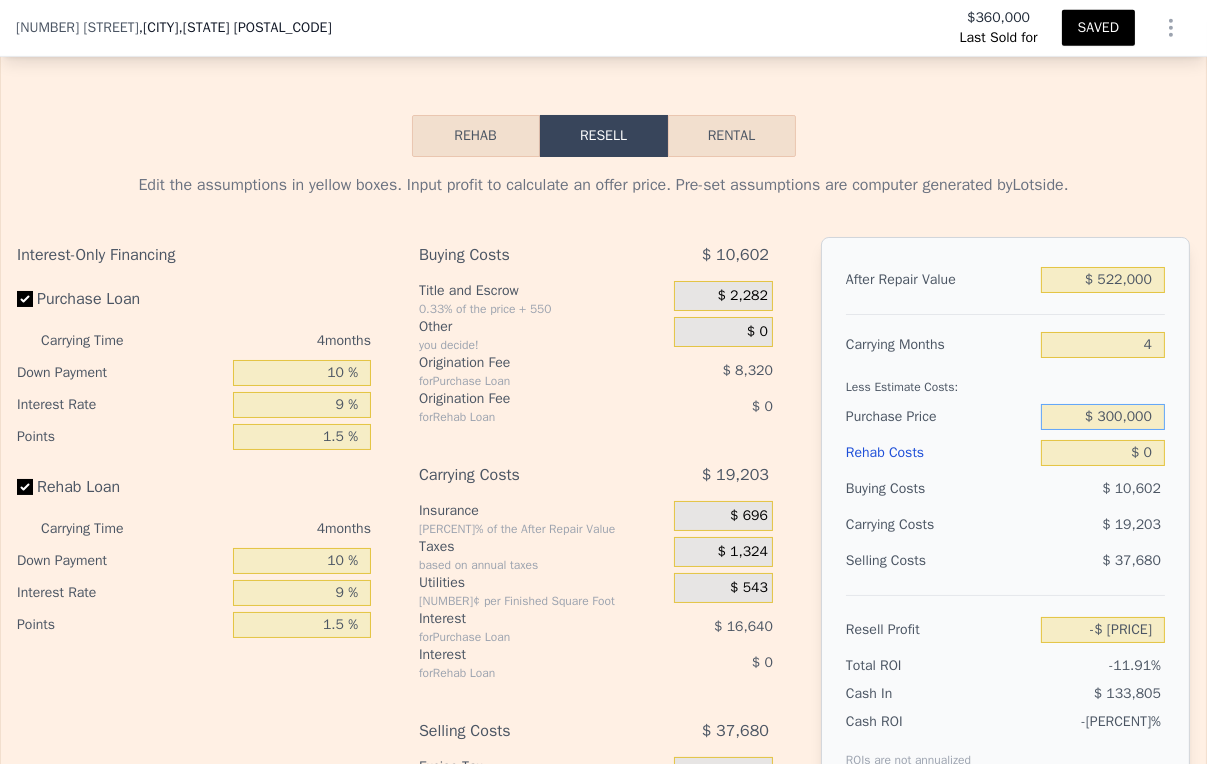 click on "$ 300,000" at bounding box center [1103, 417] 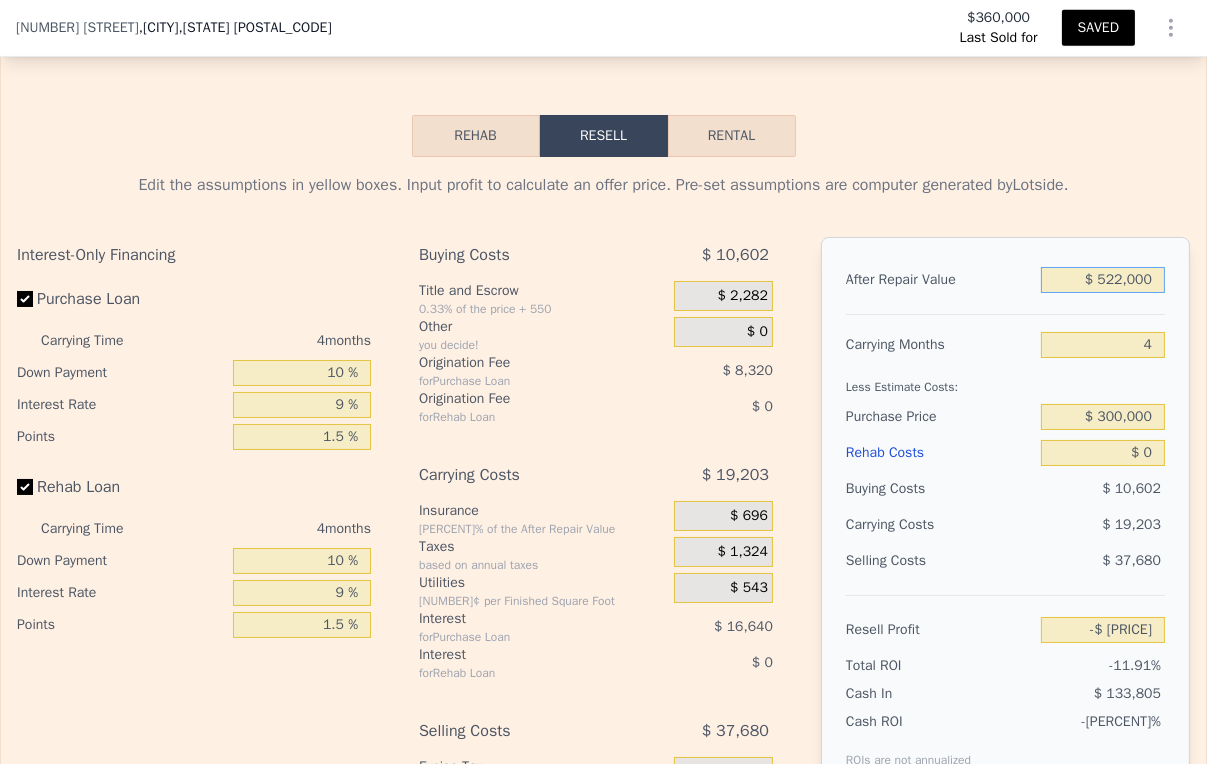 click on "$ 522,000" at bounding box center [1103, 280] 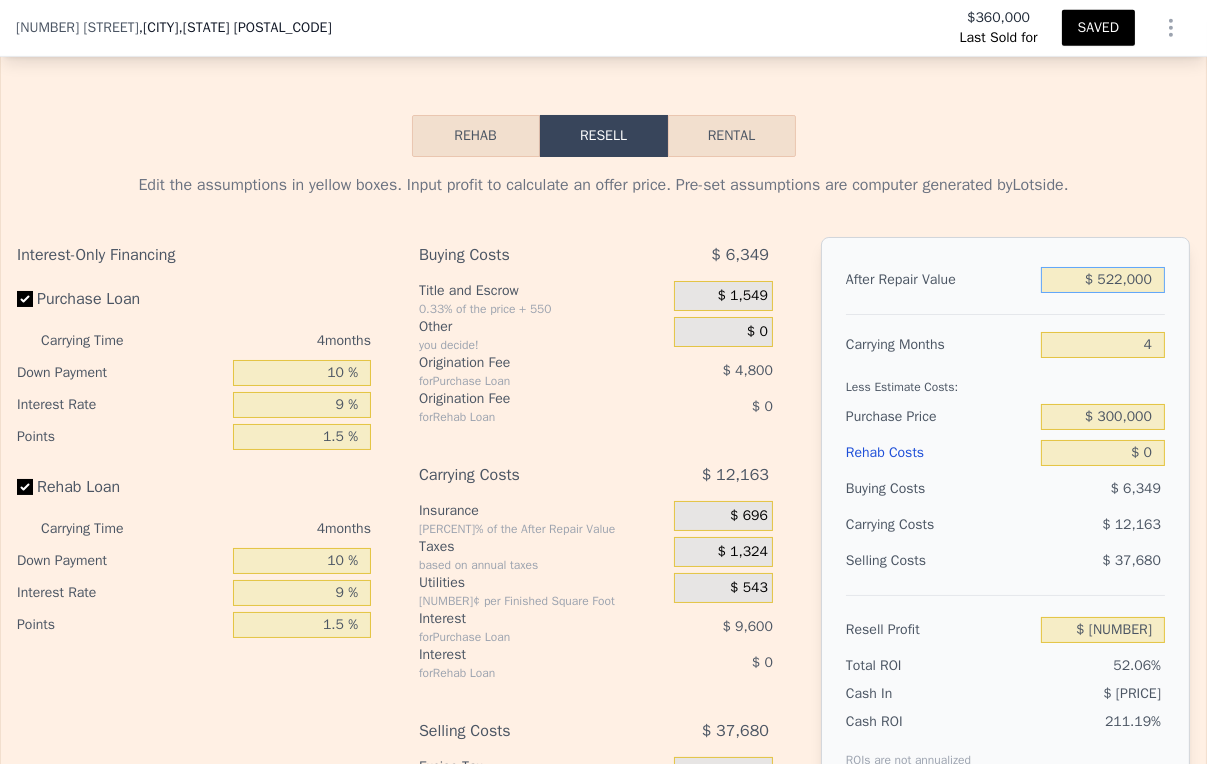 drag, startPoint x: 1146, startPoint y: 310, endPoint x: 1084, endPoint y: 310, distance: 62 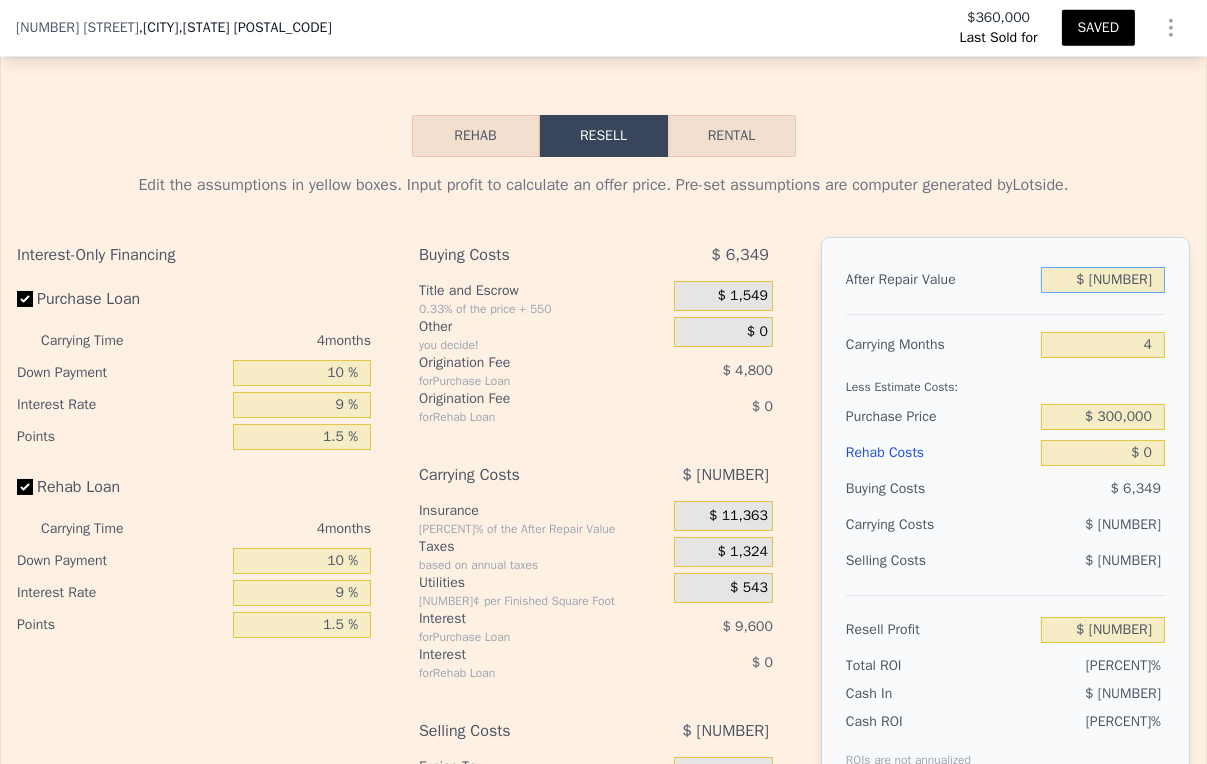 type on "$ [PRICE]" 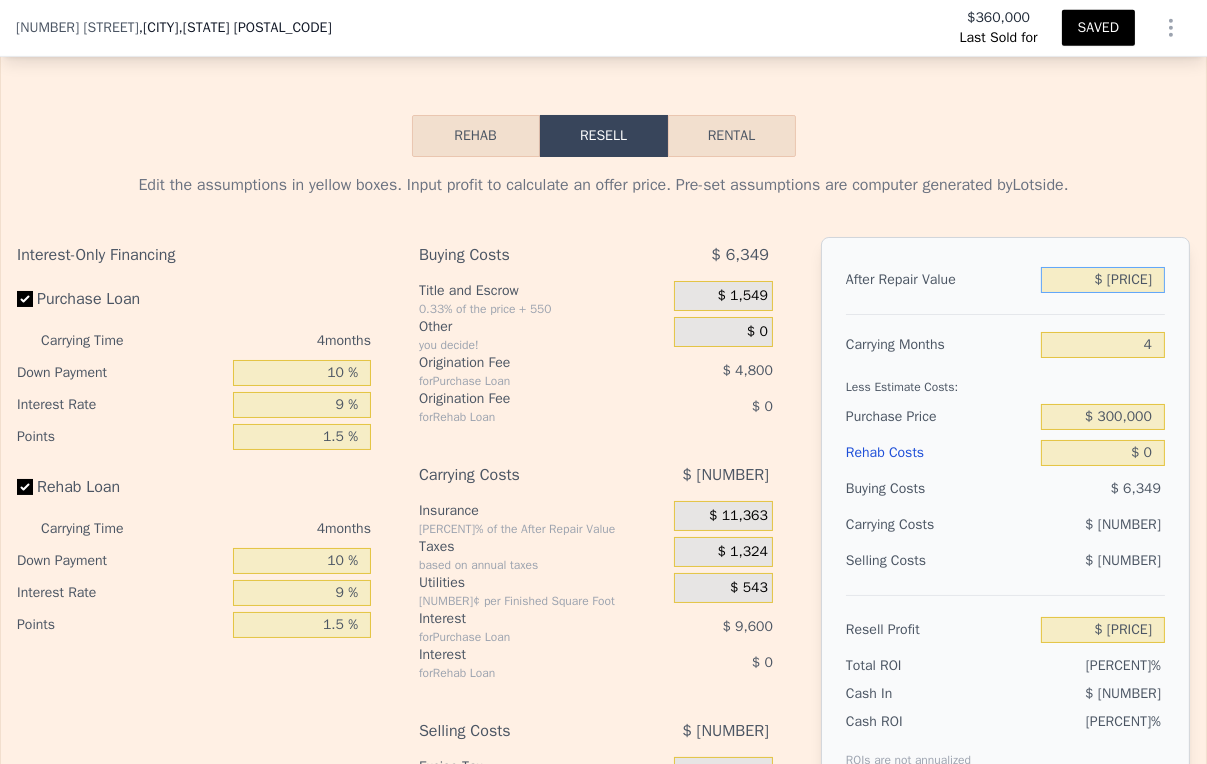type on "$ [PRICE]" 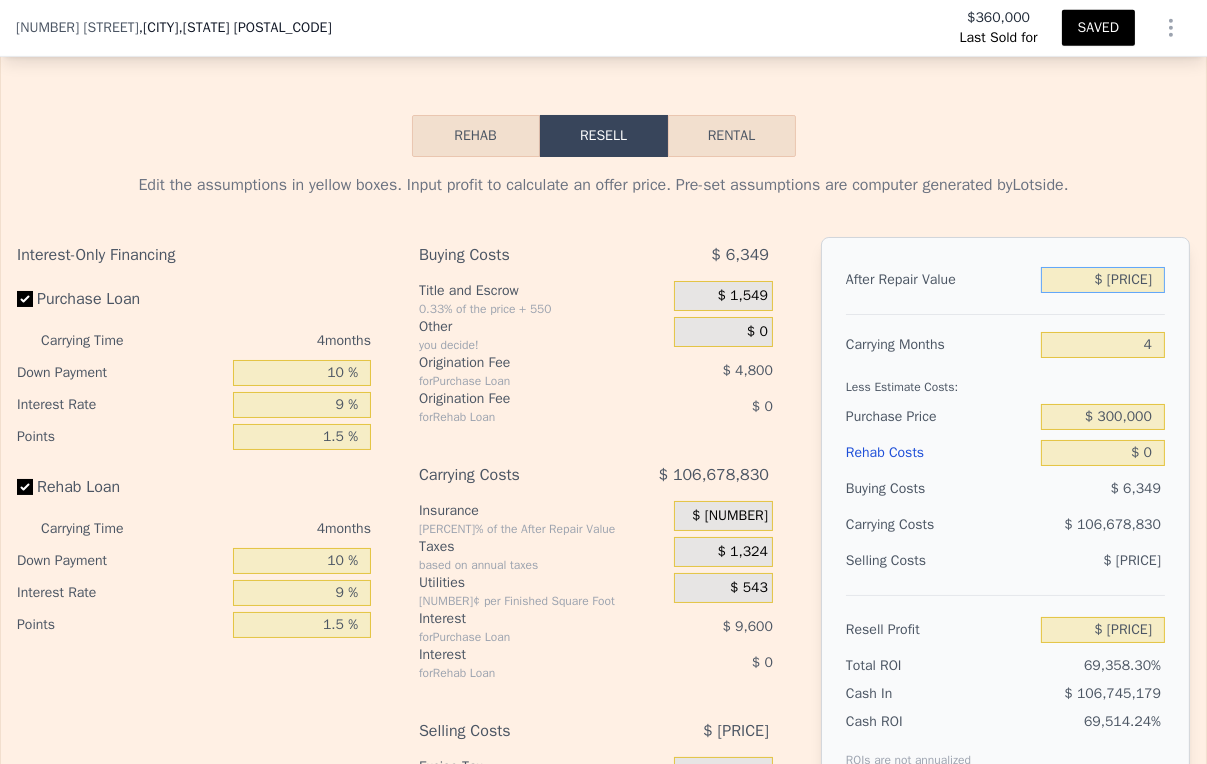 type on "$ [NUMBER]" 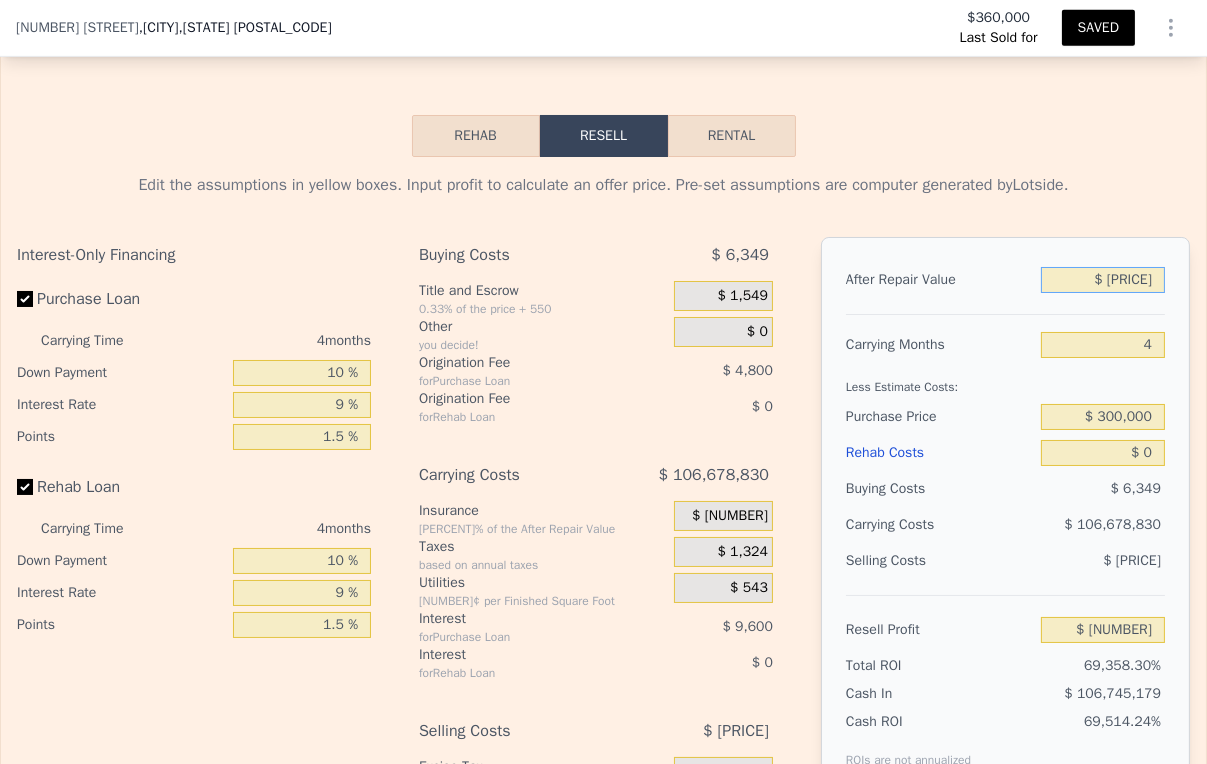 click on "$ [PRICE]" at bounding box center [1103, 280] 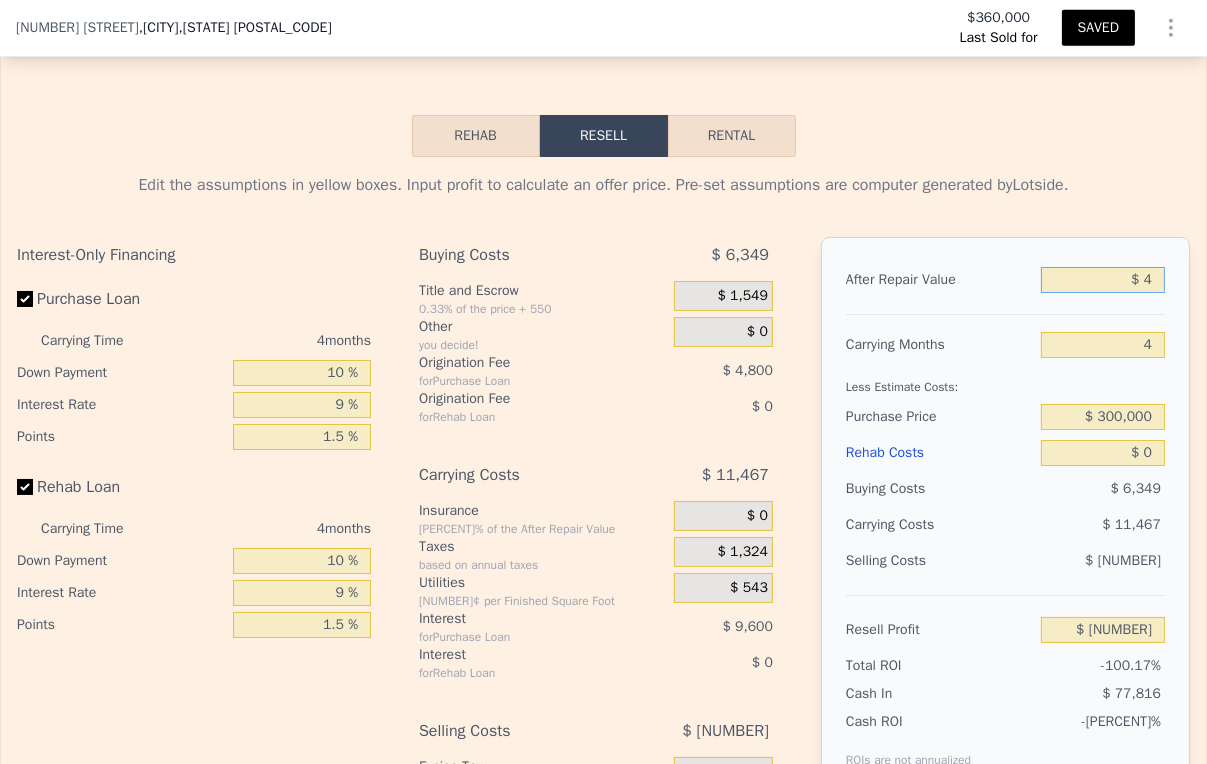 type on "-$ 318,362" 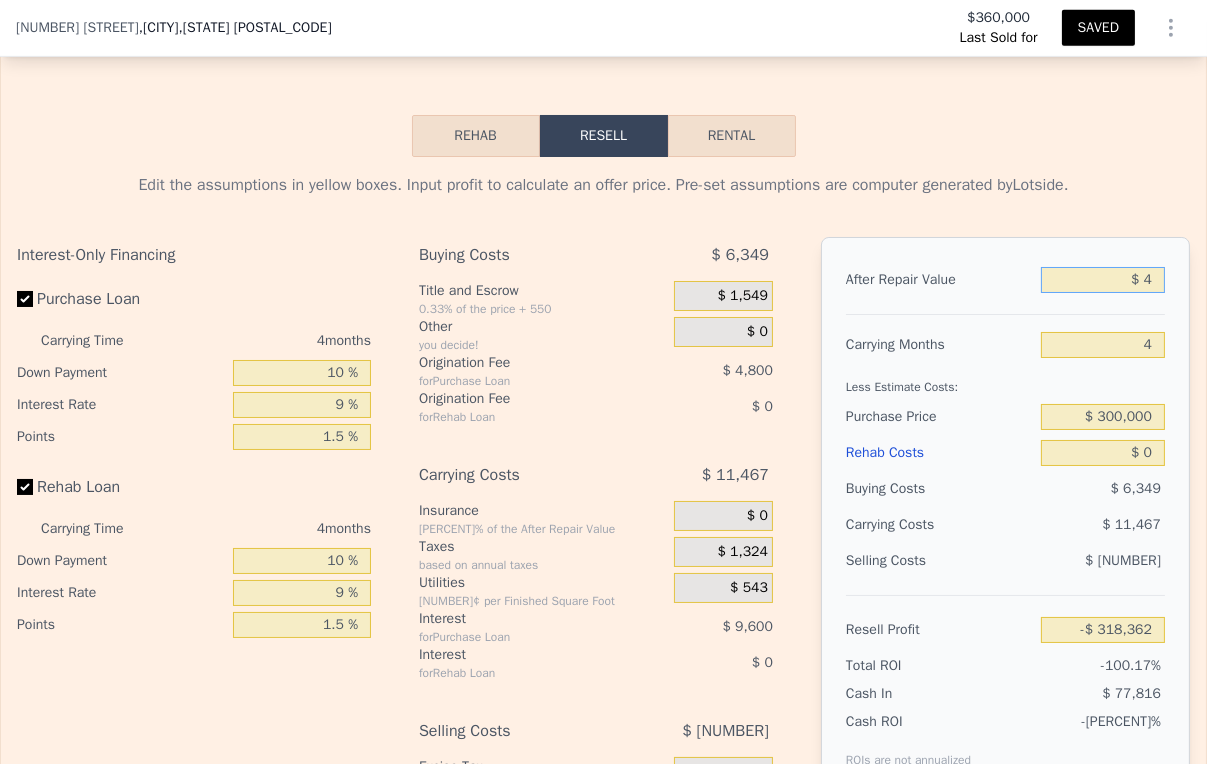 type on "$ 48" 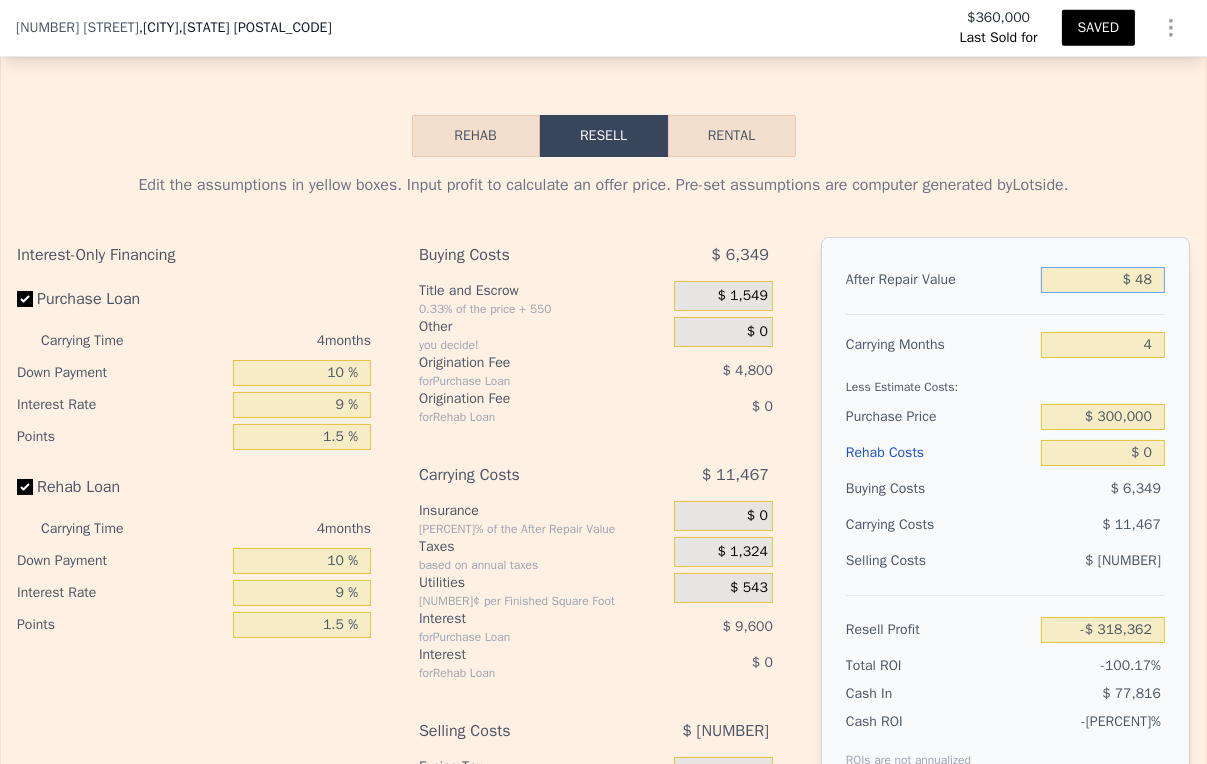 type on "-$ [NUMBER]" 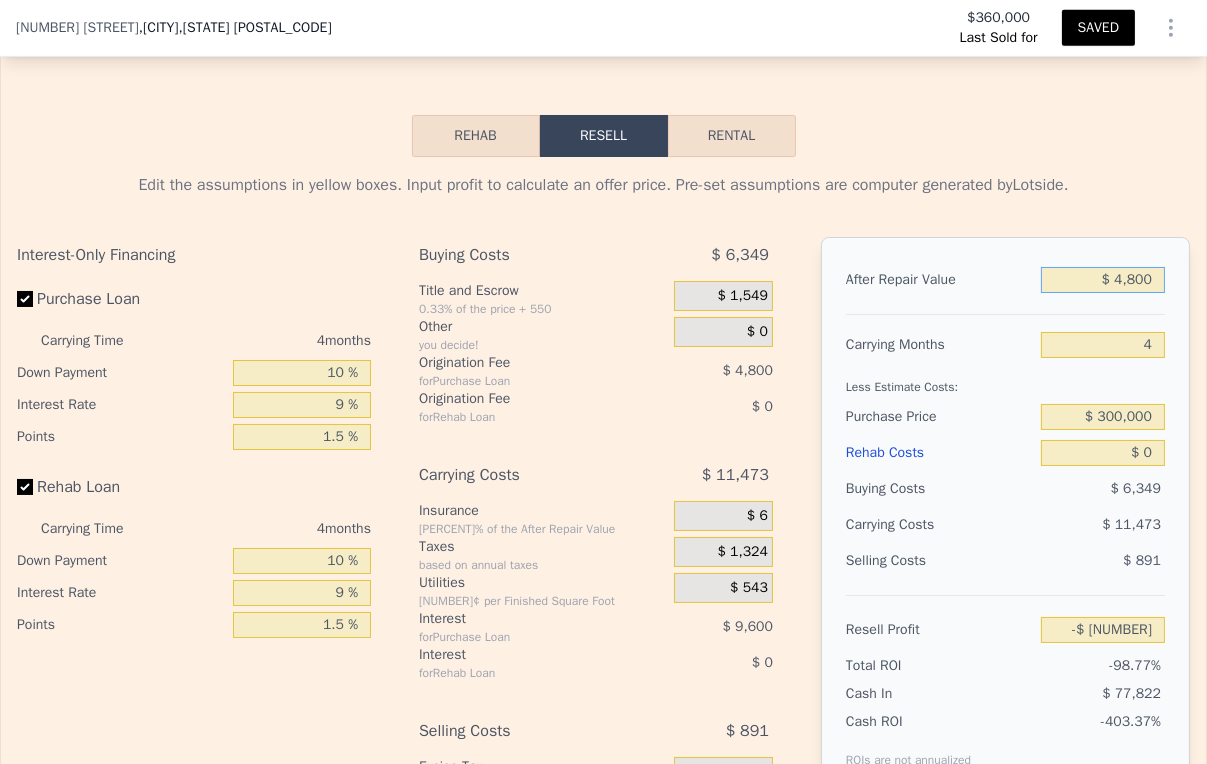 type on "$ 48,000" 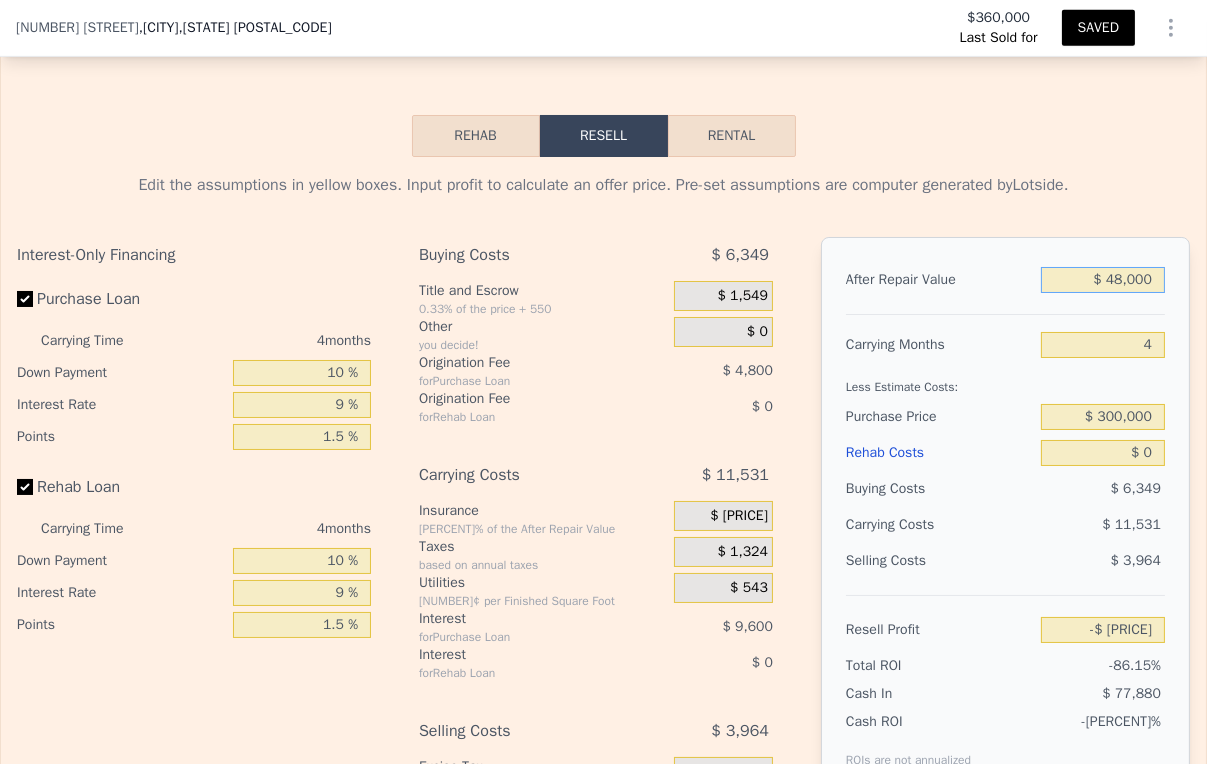 type on "-$ [NUMBER]" 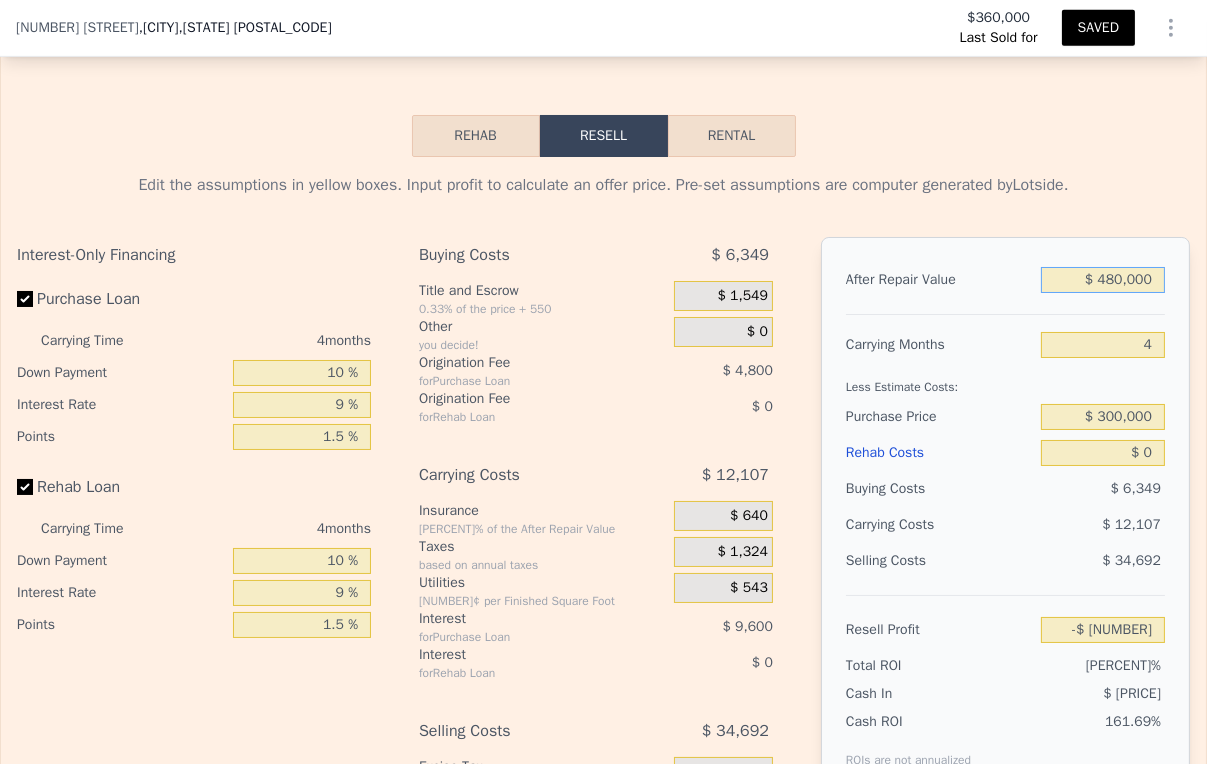 type on "$ 4,800,000" 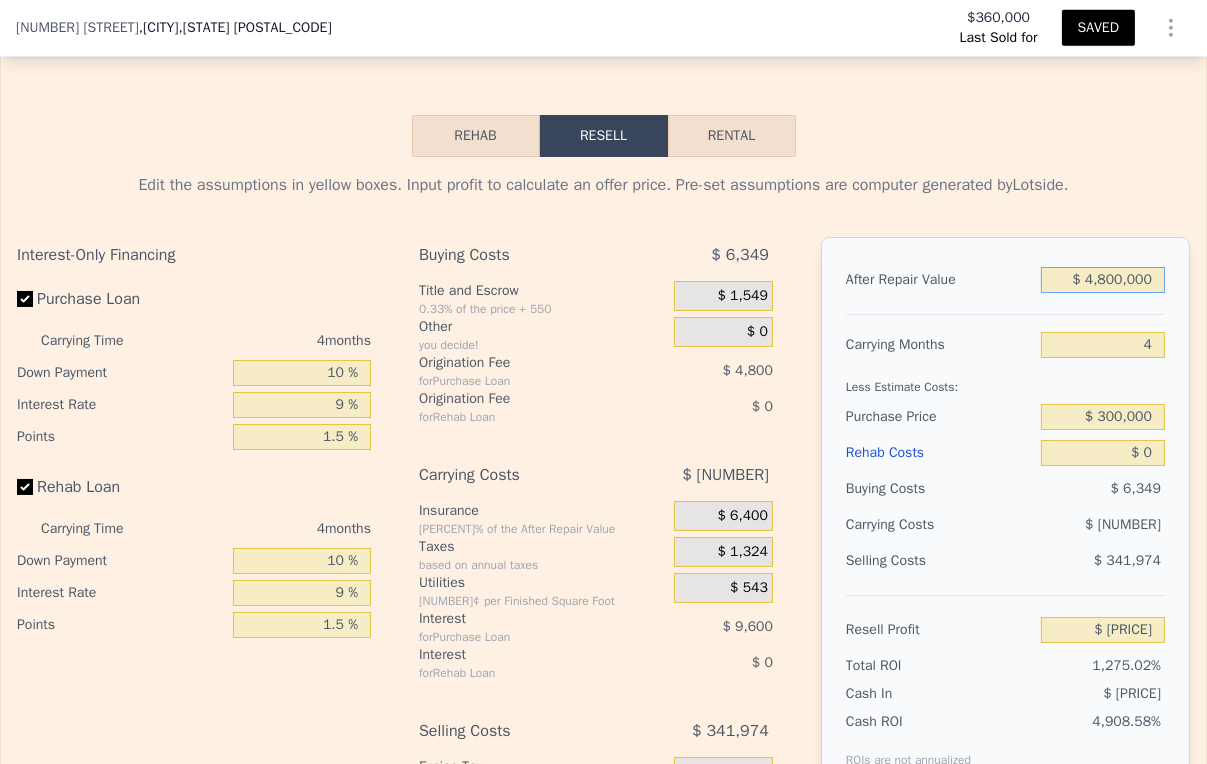 type on "$ 4,133,810" 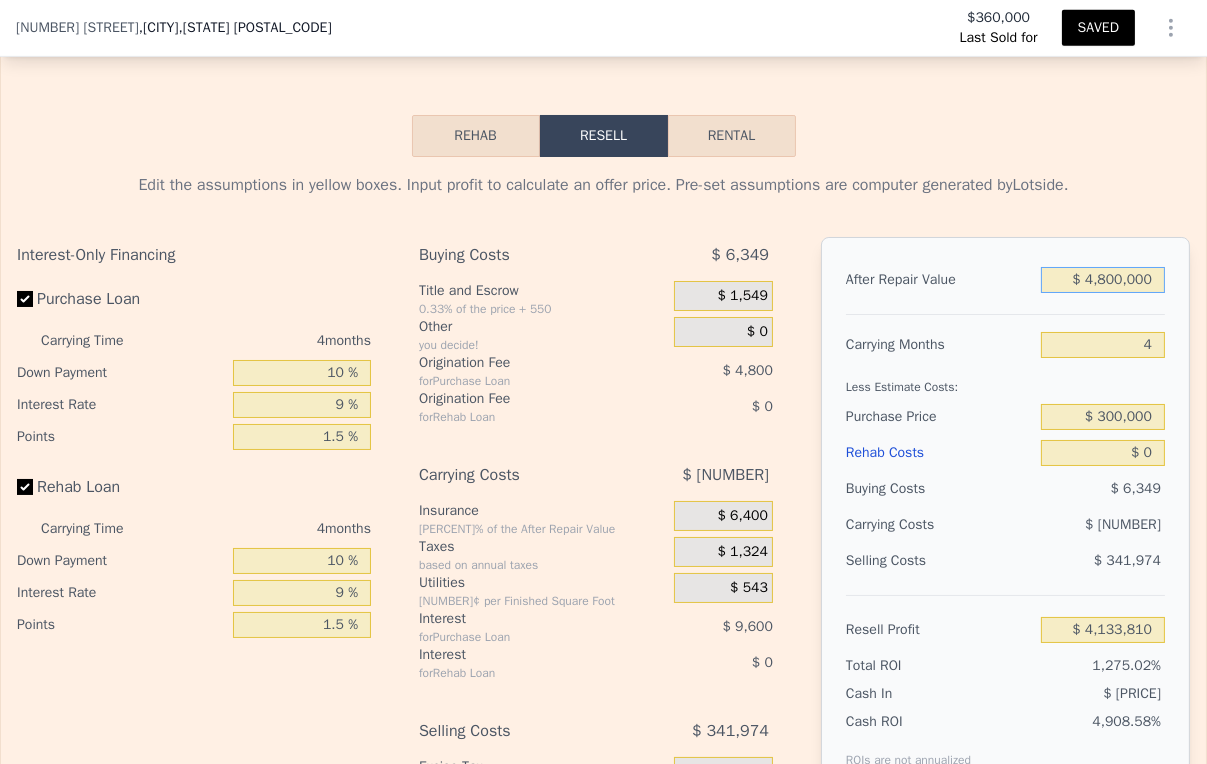 type on "$ 480,000" 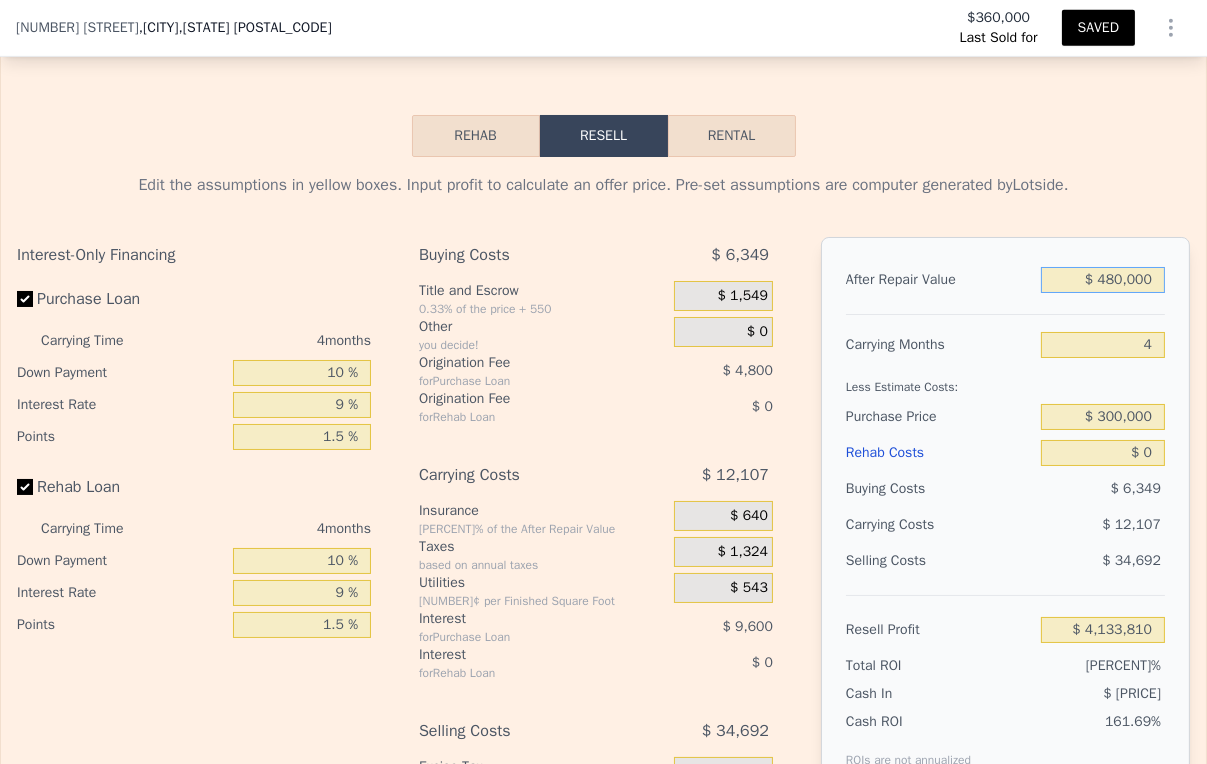type on "$ [PRICE]" 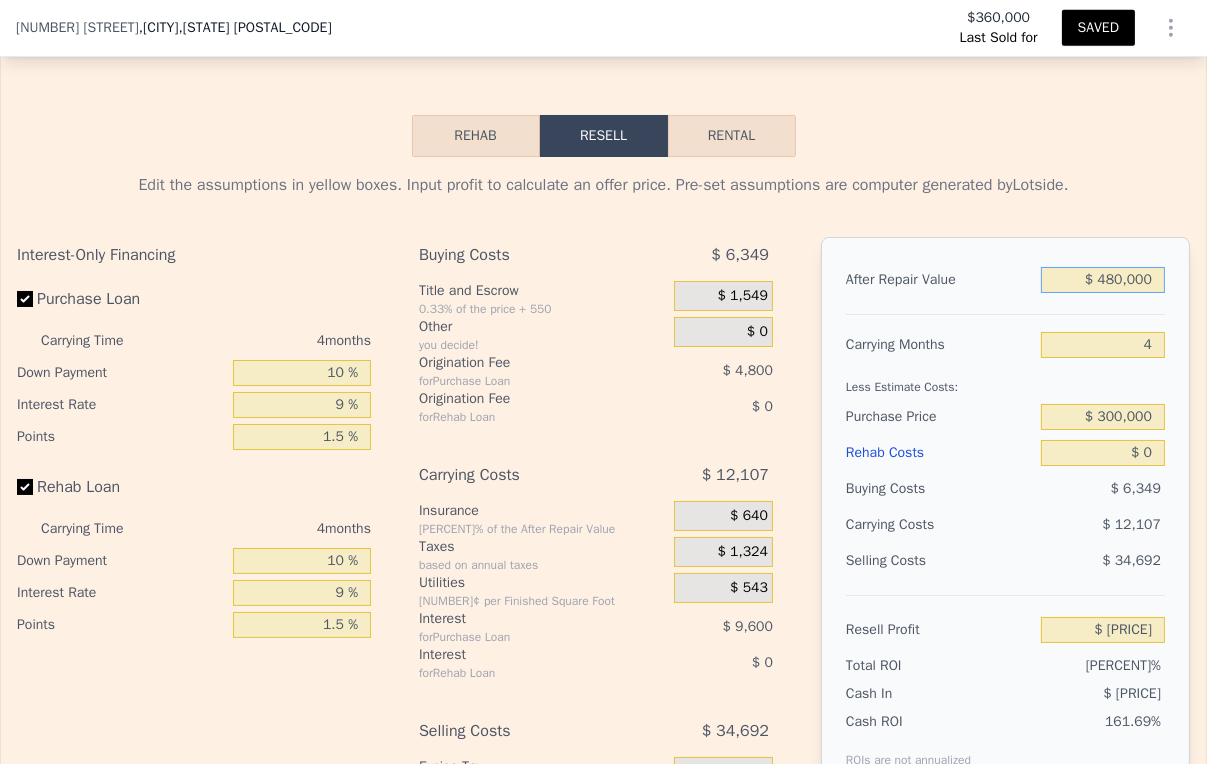 type on "$ 480,000" 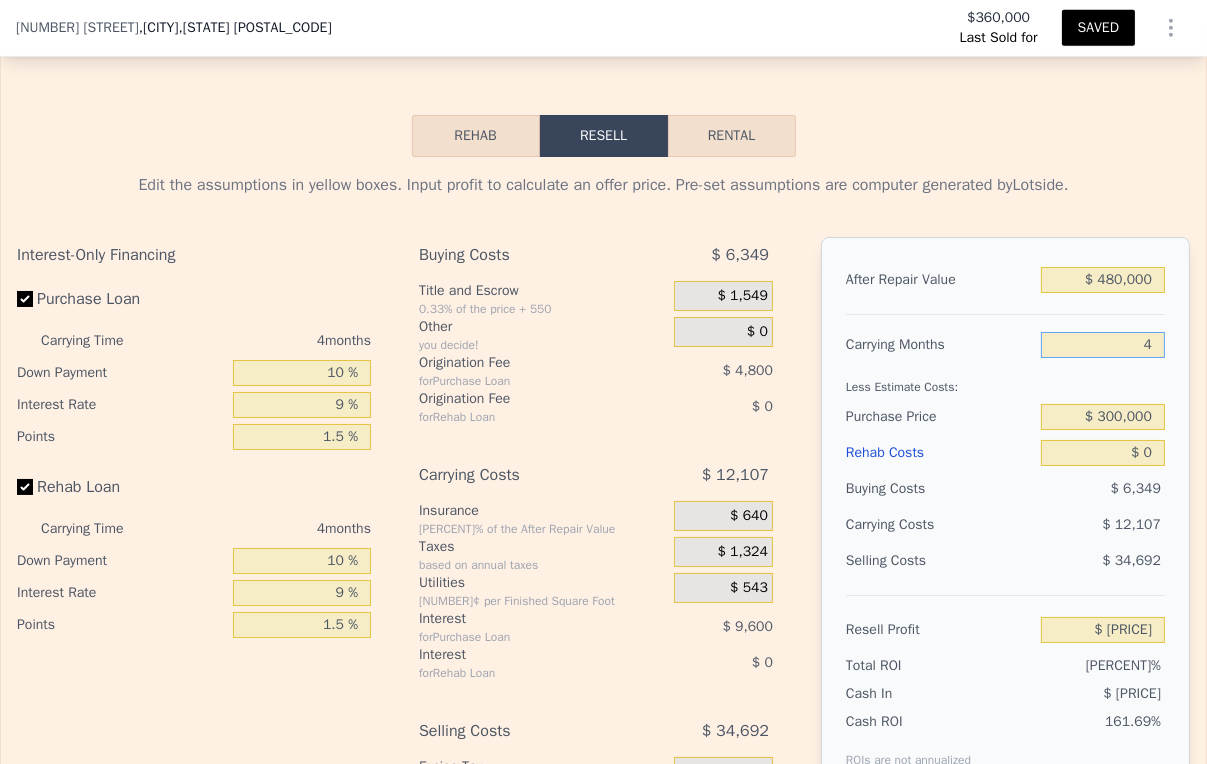 click on "4" at bounding box center (1103, 345) 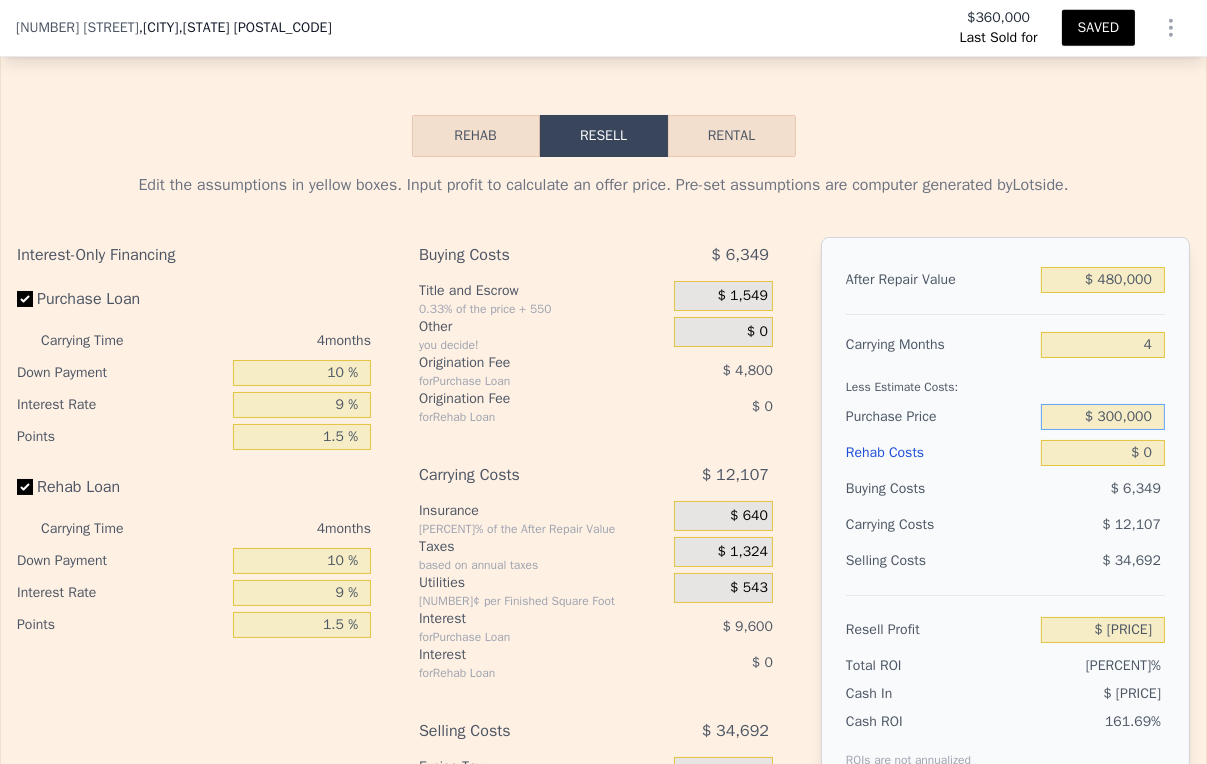 click on "$ 300,000" at bounding box center [1103, 417] 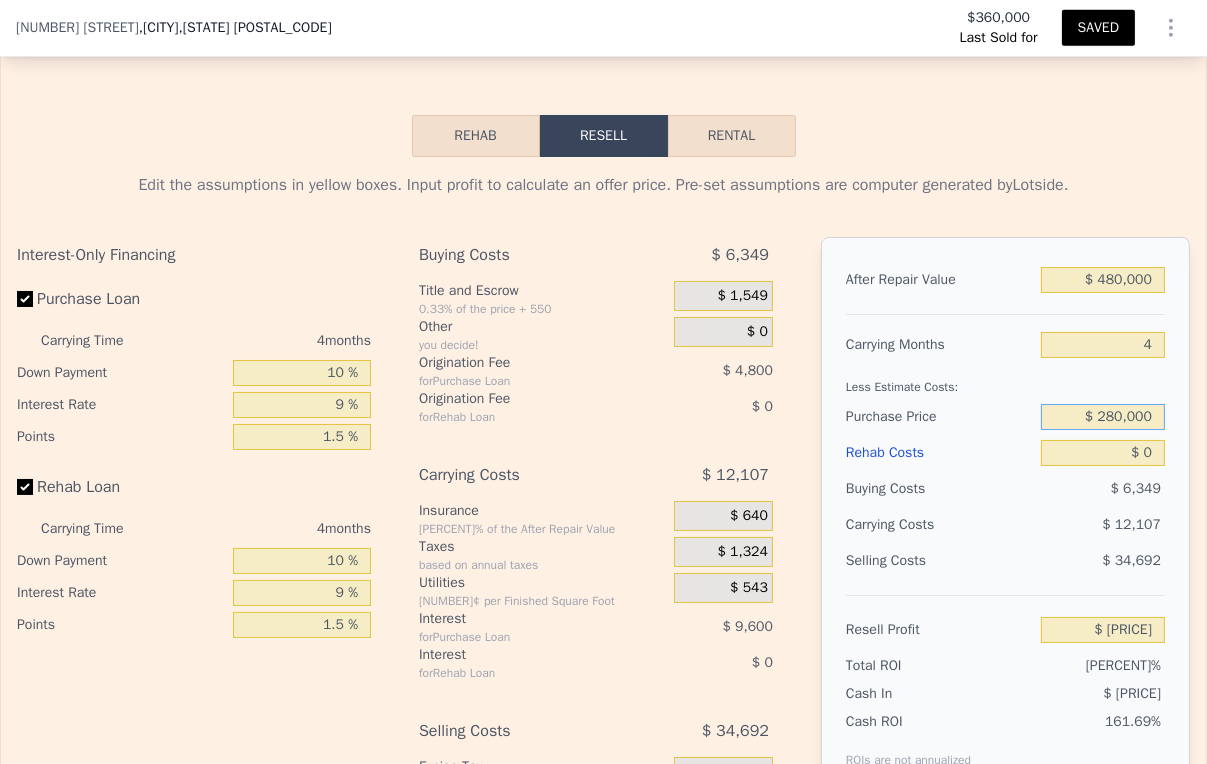 type on "$ 280,000" 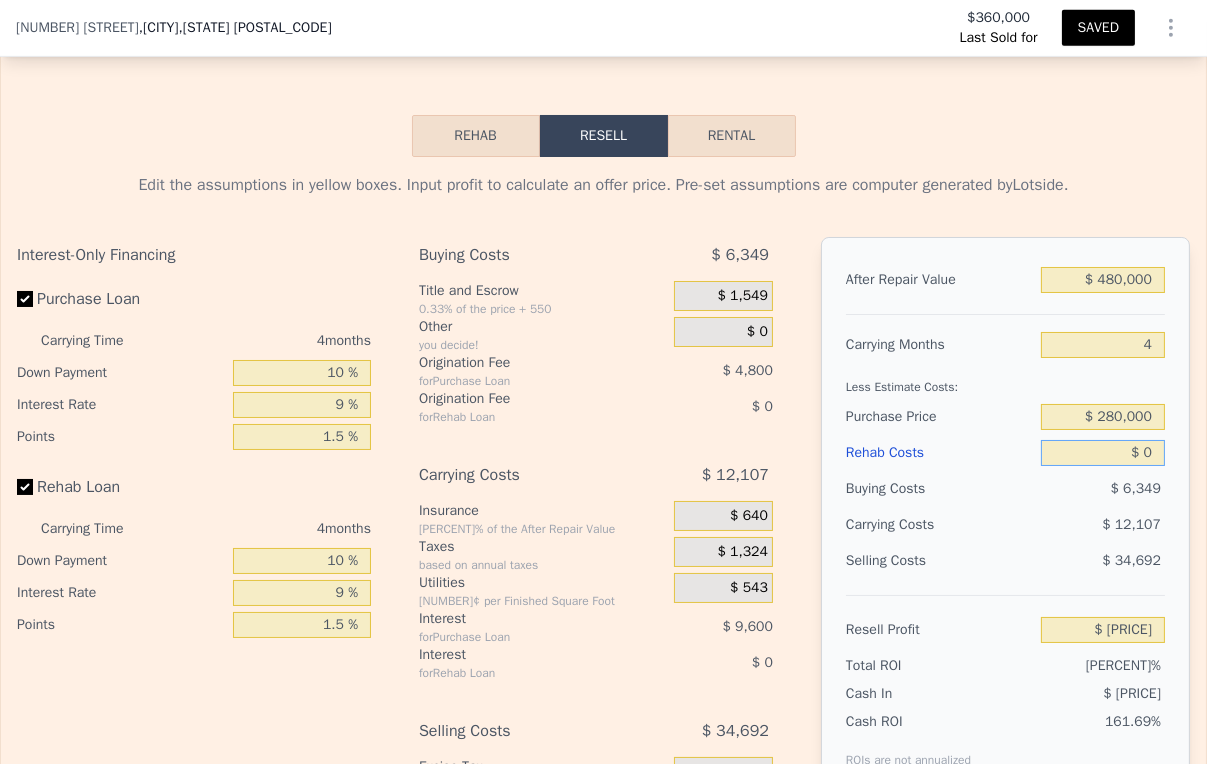 click on "$ 0" at bounding box center (1103, 453) 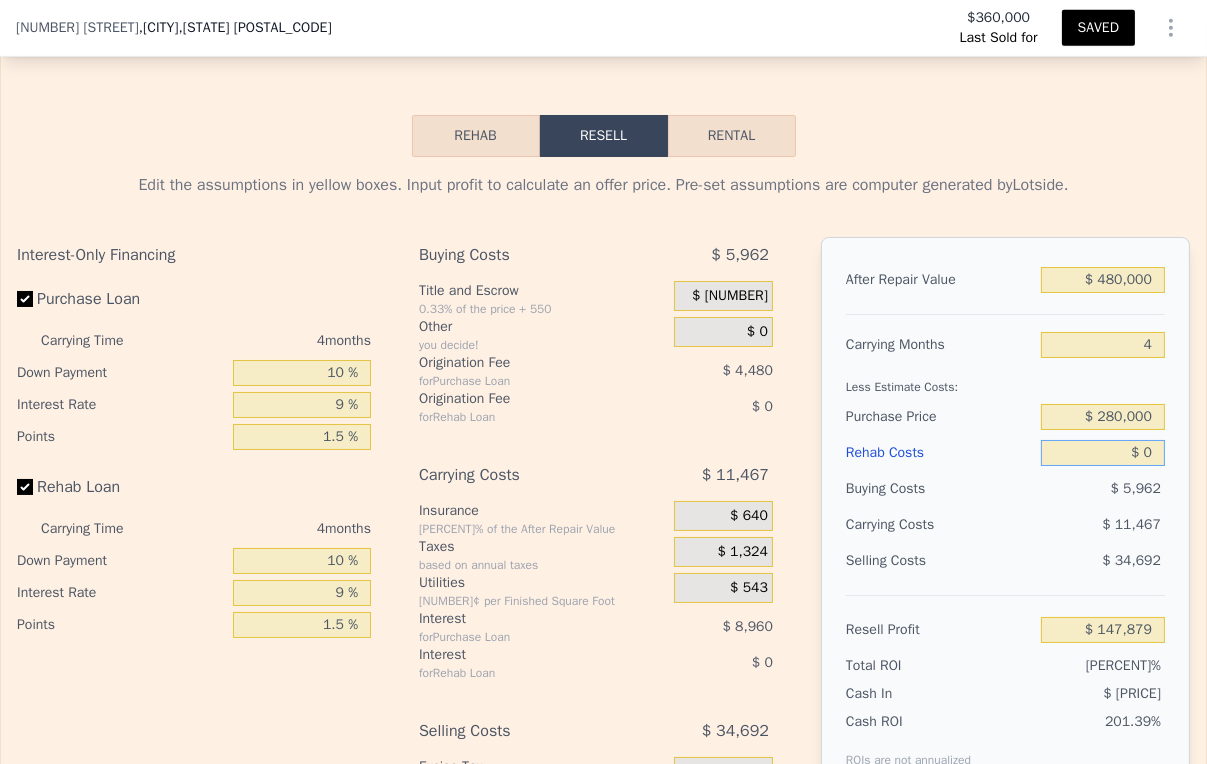 drag, startPoint x: 1140, startPoint y: 485, endPoint x: 1105, endPoint y: 486, distance: 35.014282 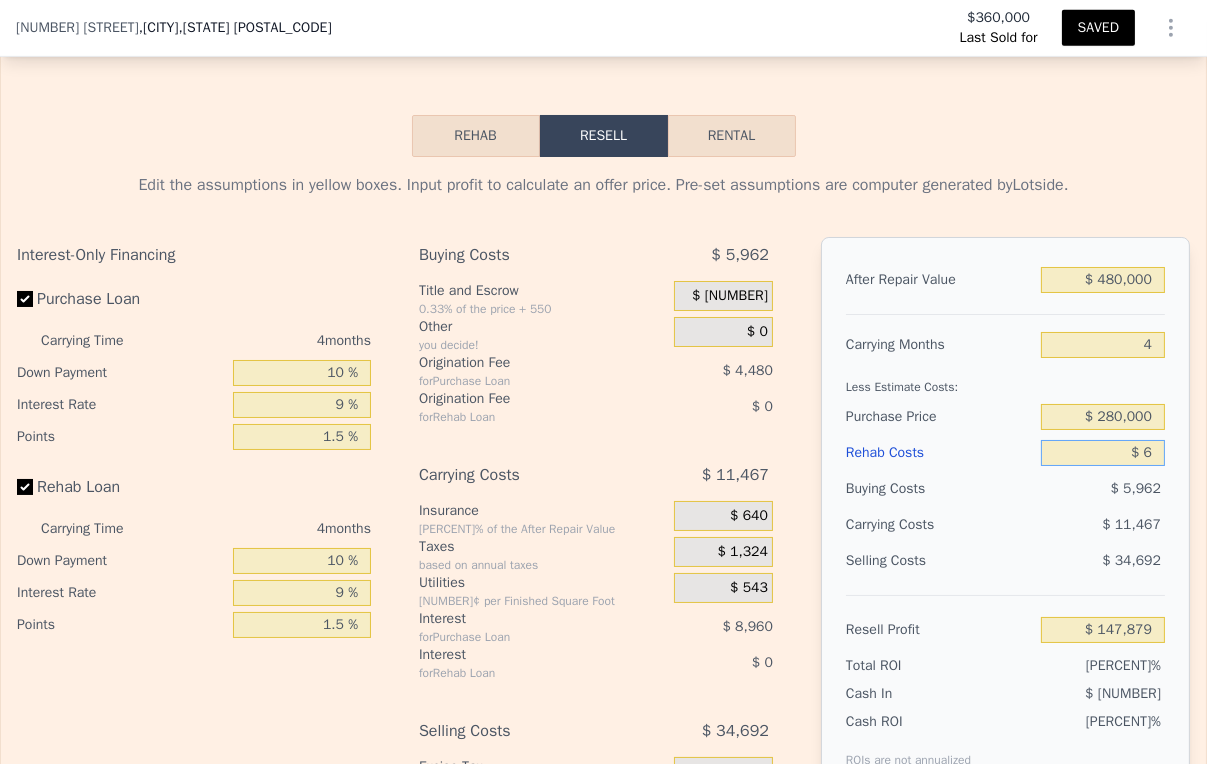 type on "$ [NUMBER]" 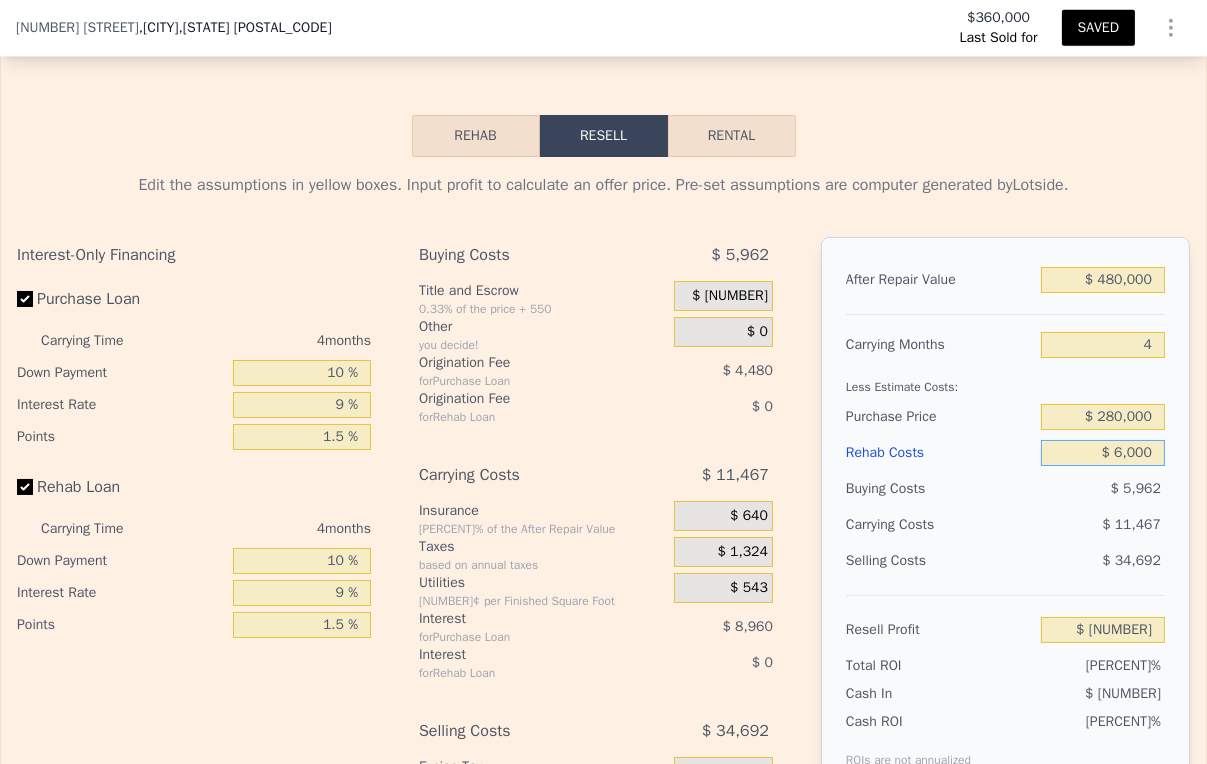 type on "$ 60,000" 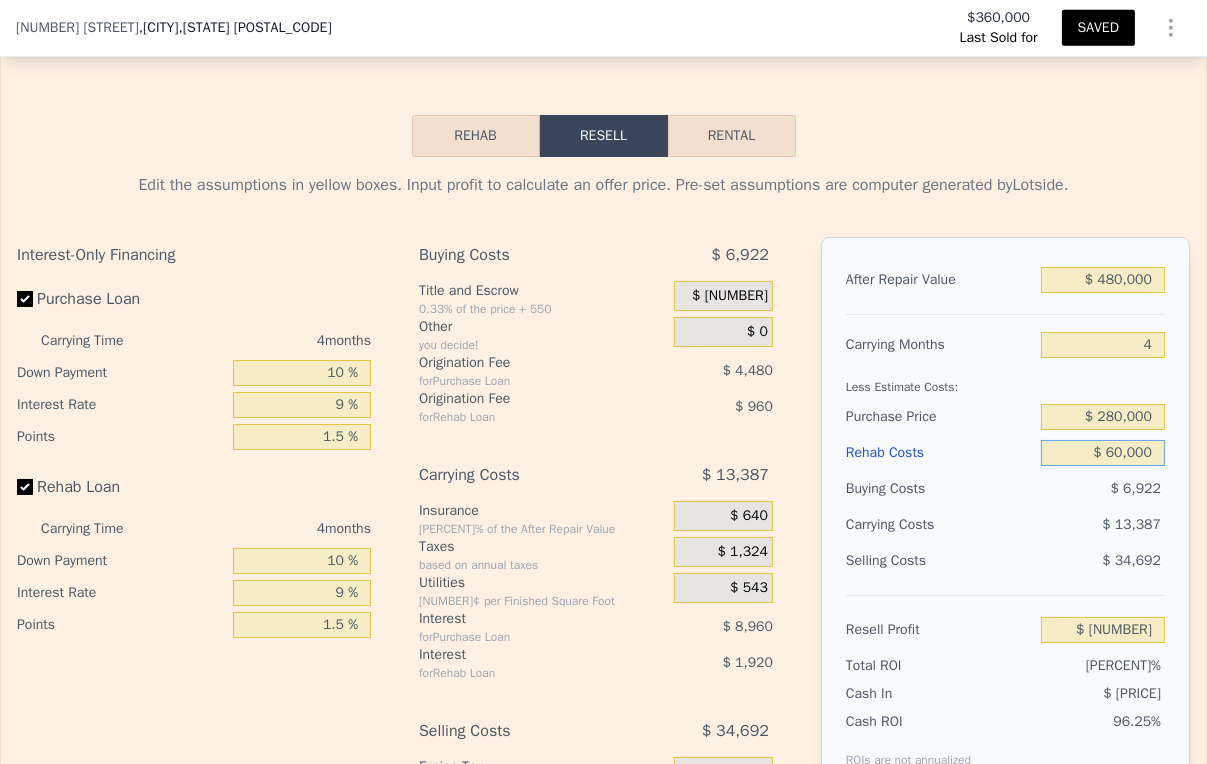 type on "$ 84,999" 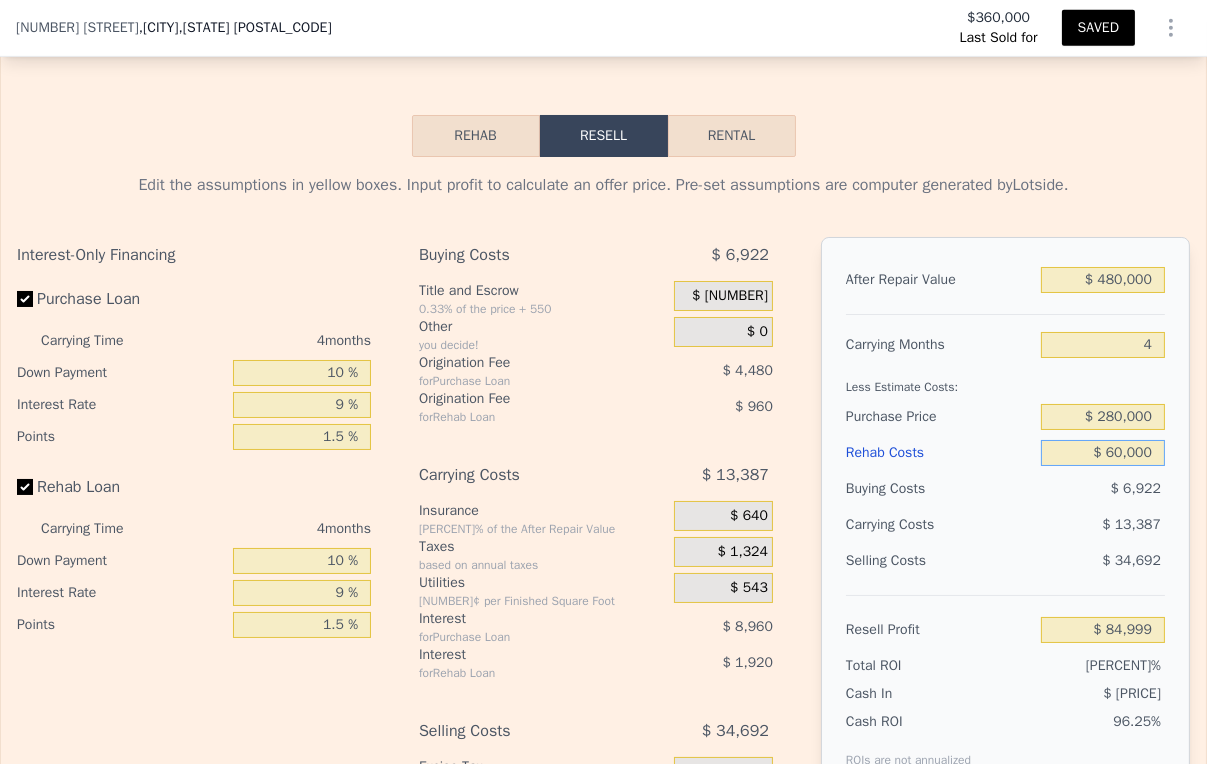 type on "$ 60,000" 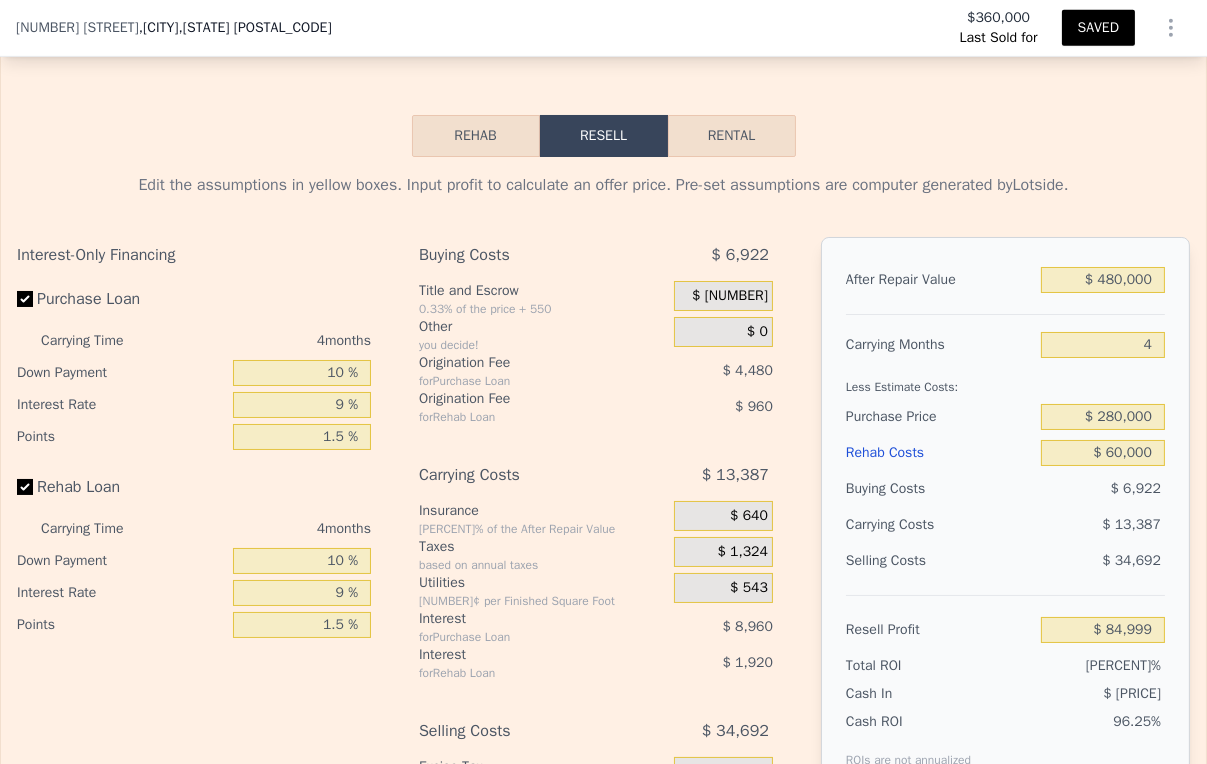 click on "$ 6,922" at bounding box center [1103, 489] 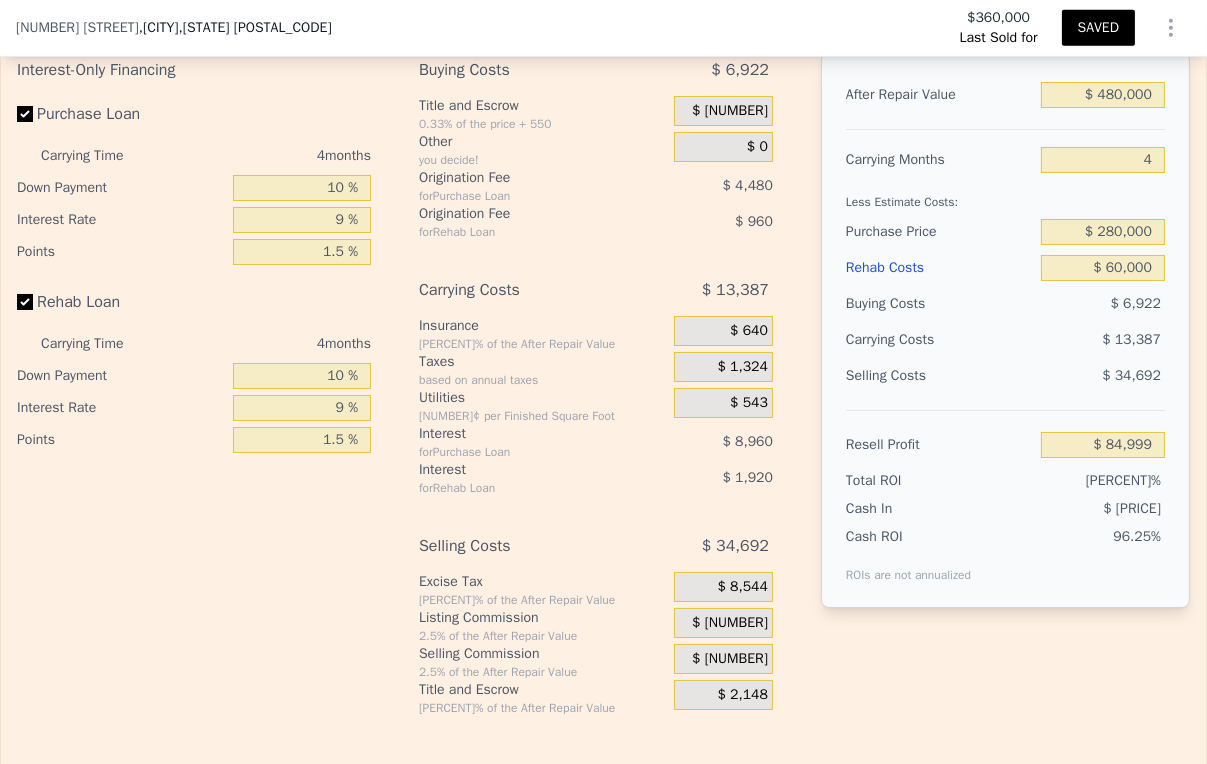 scroll, scrollTop: 3333, scrollLeft: 0, axis: vertical 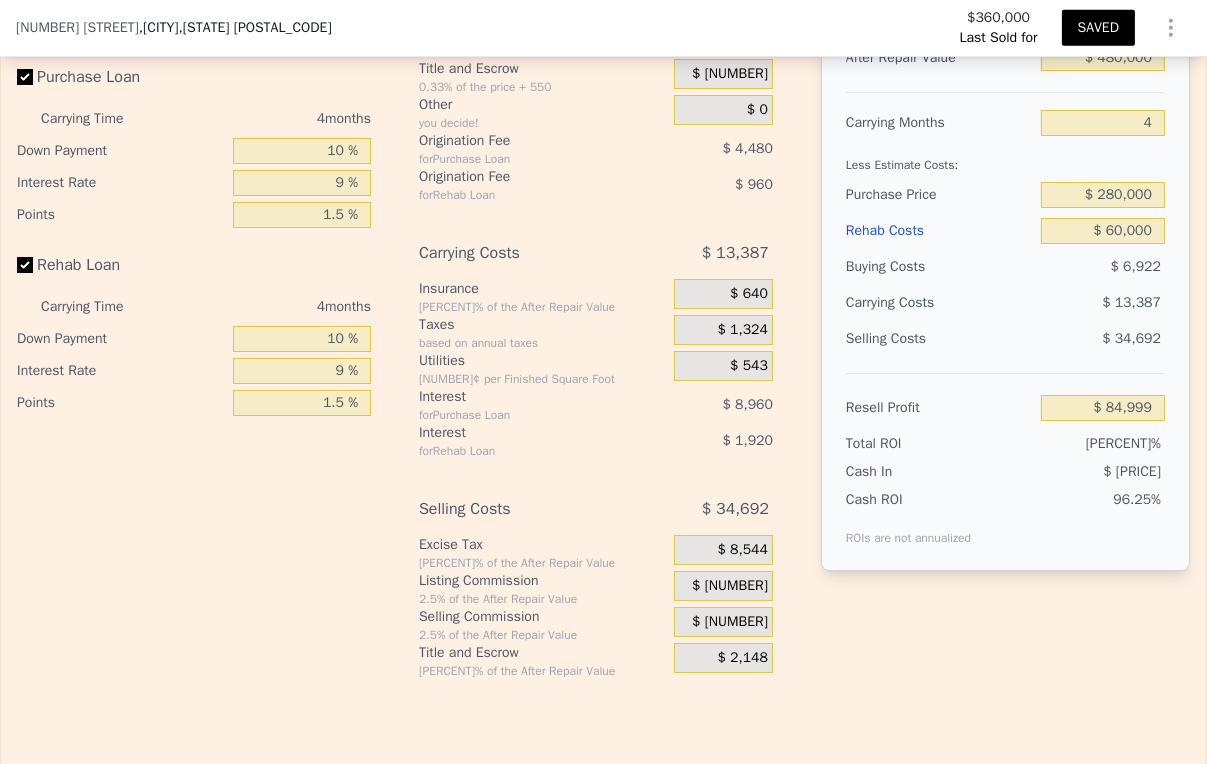 click on "$ [NUMBER]" at bounding box center (730, 586) 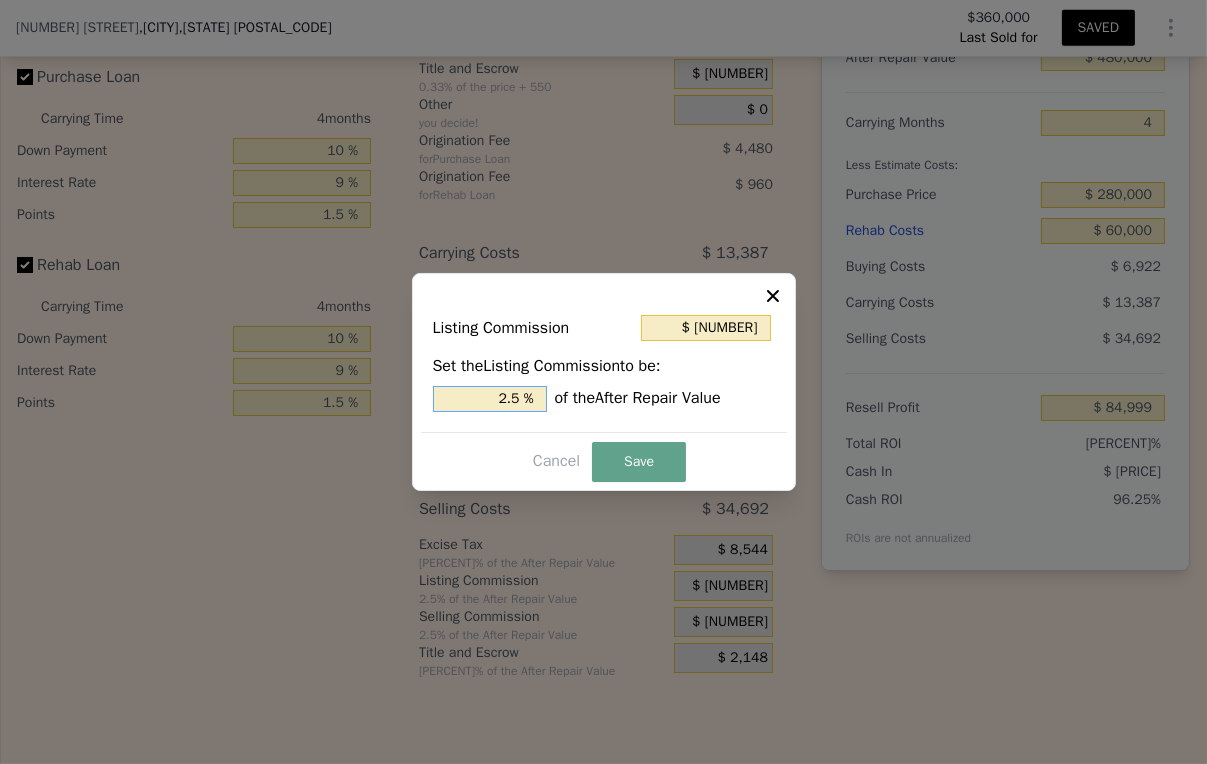 click on "2.5 %" at bounding box center [490, 399] 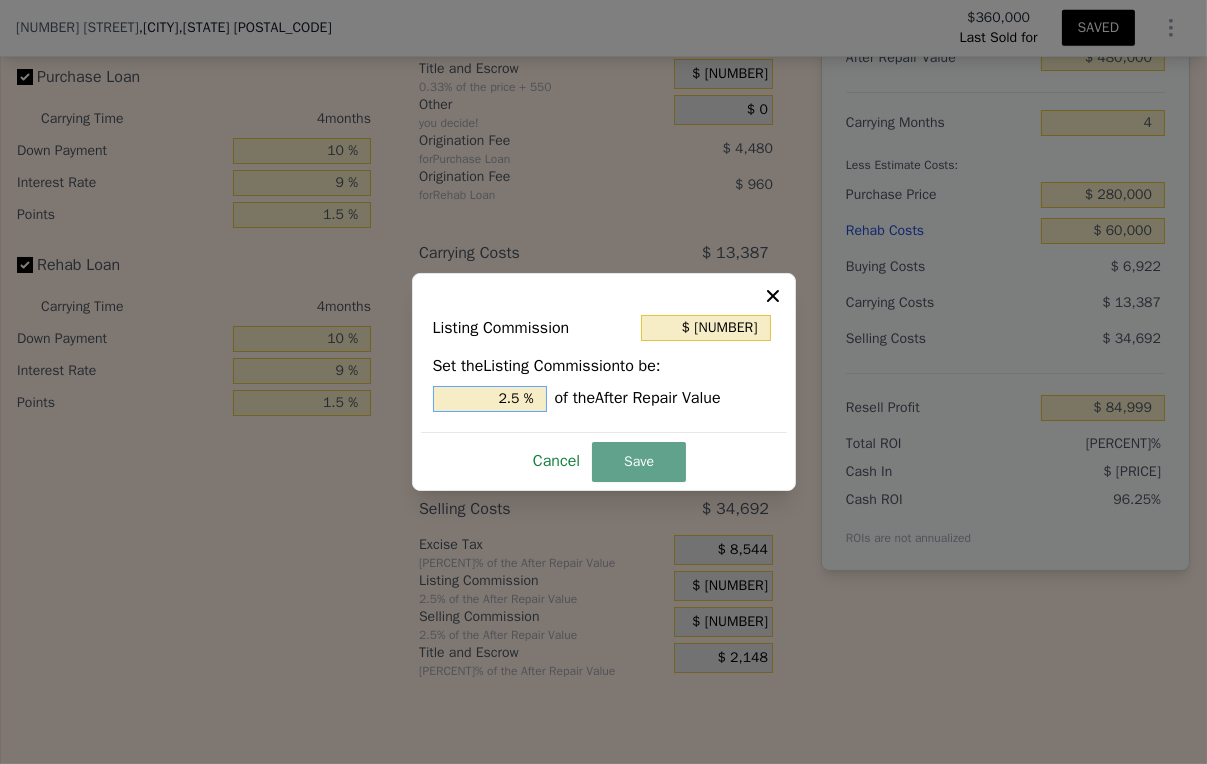 type on "$ 7,200" 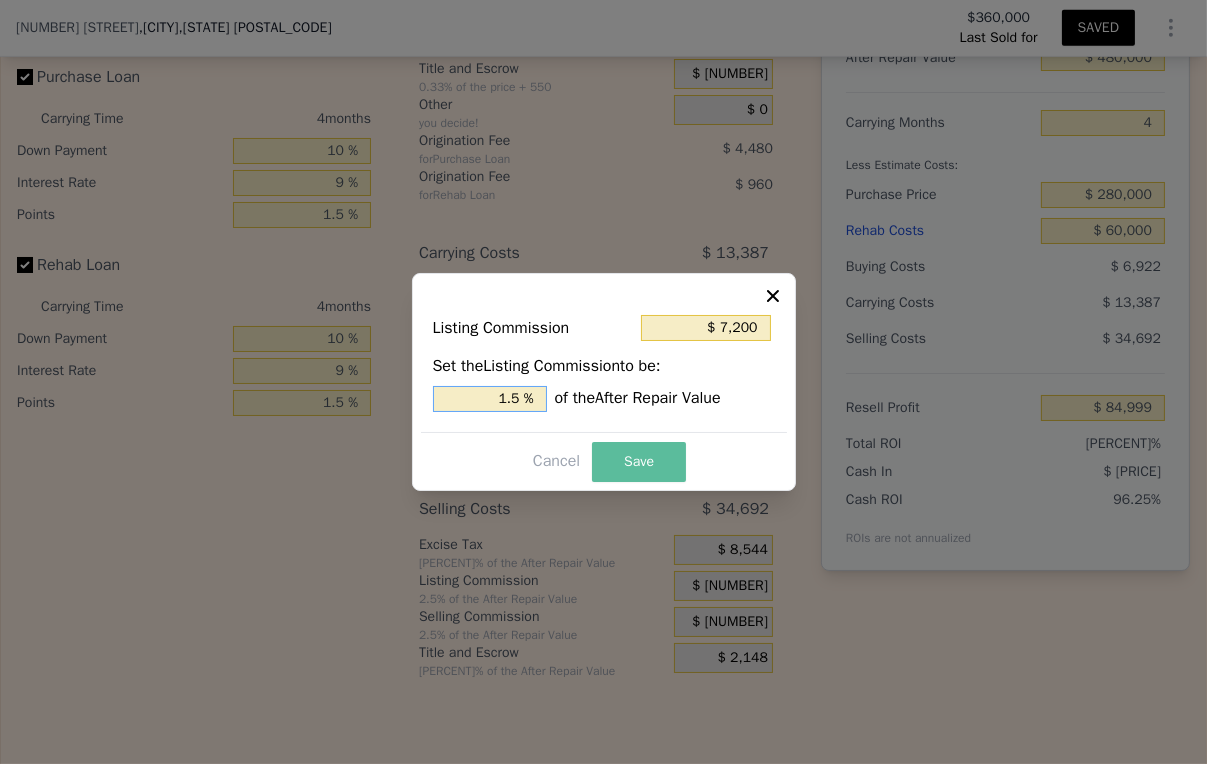 type on "1.5 %" 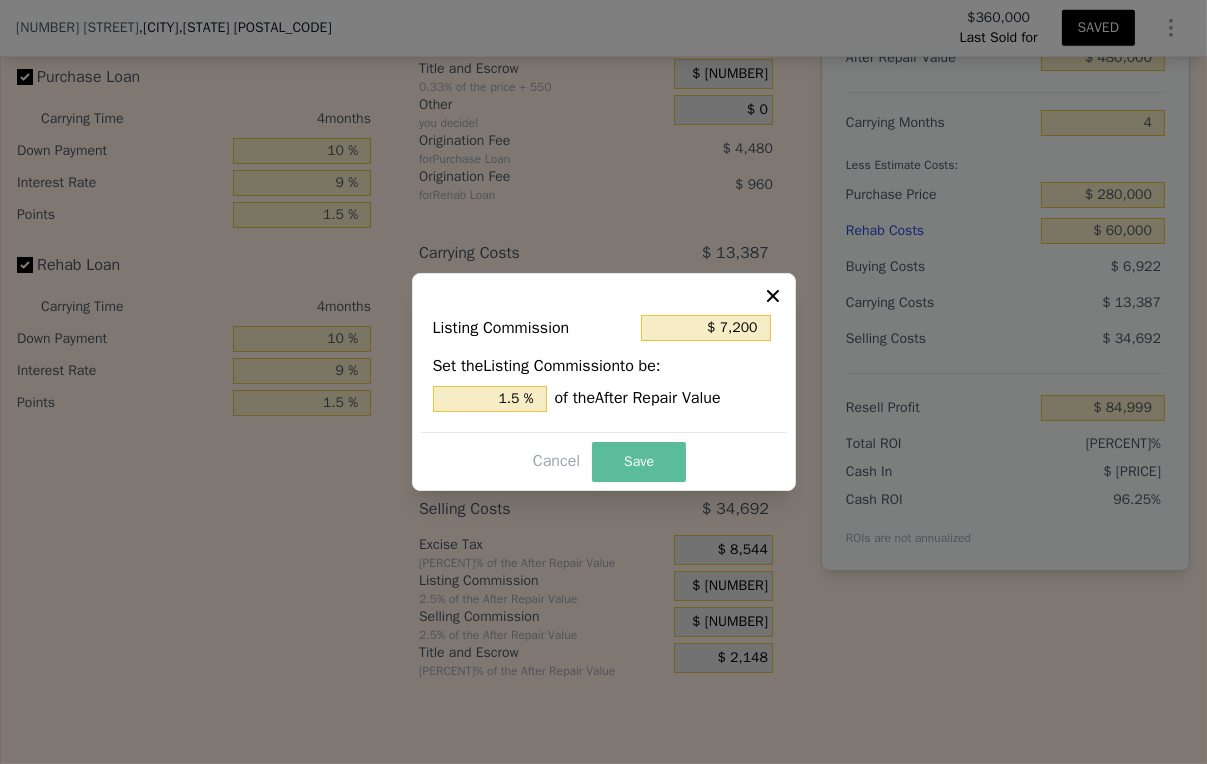 click on "Save" at bounding box center (639, 462) 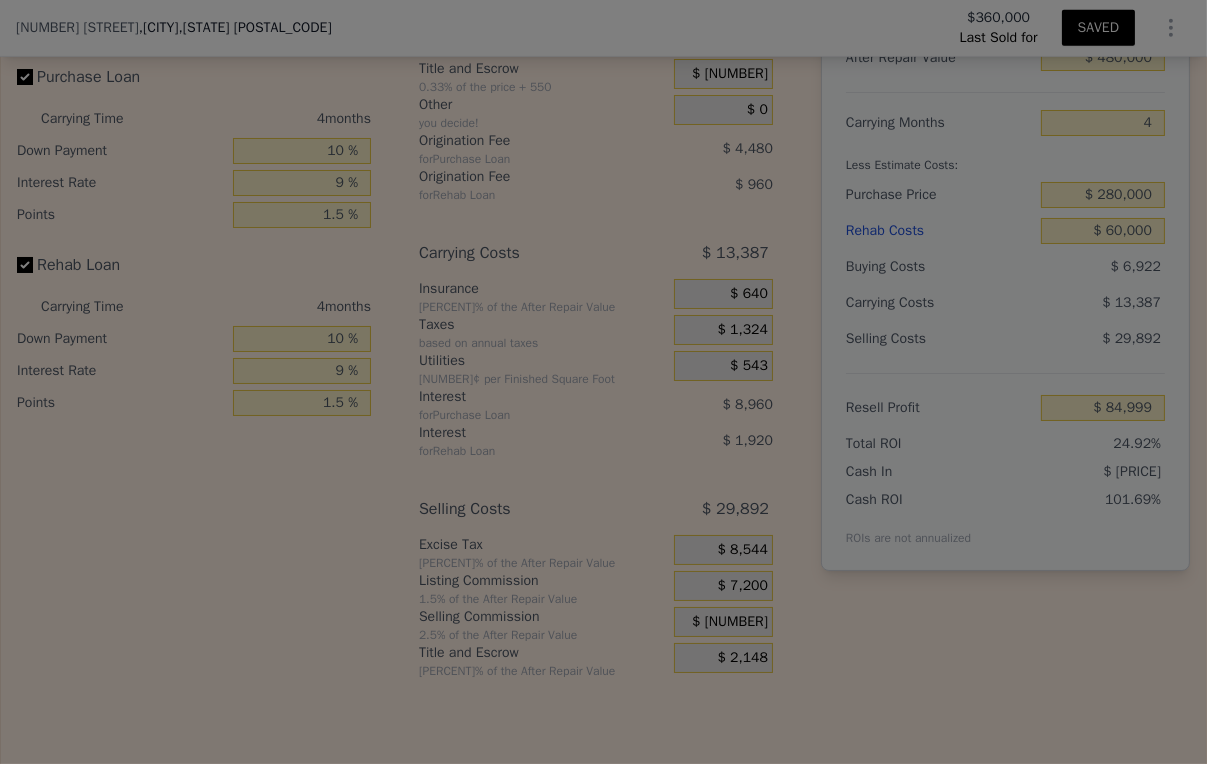 type on "$ [NUMBER]" 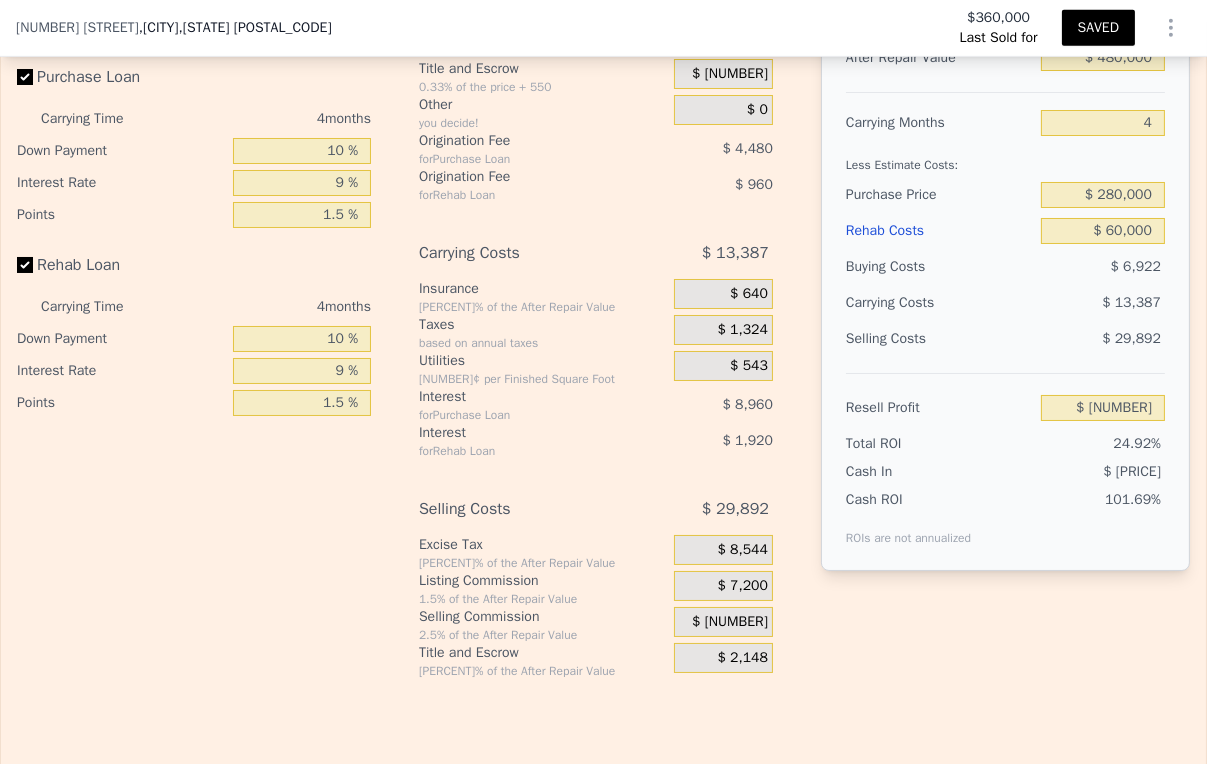 scroll, scrollTop: 3111, scrollLeft: 0, axis: vertical 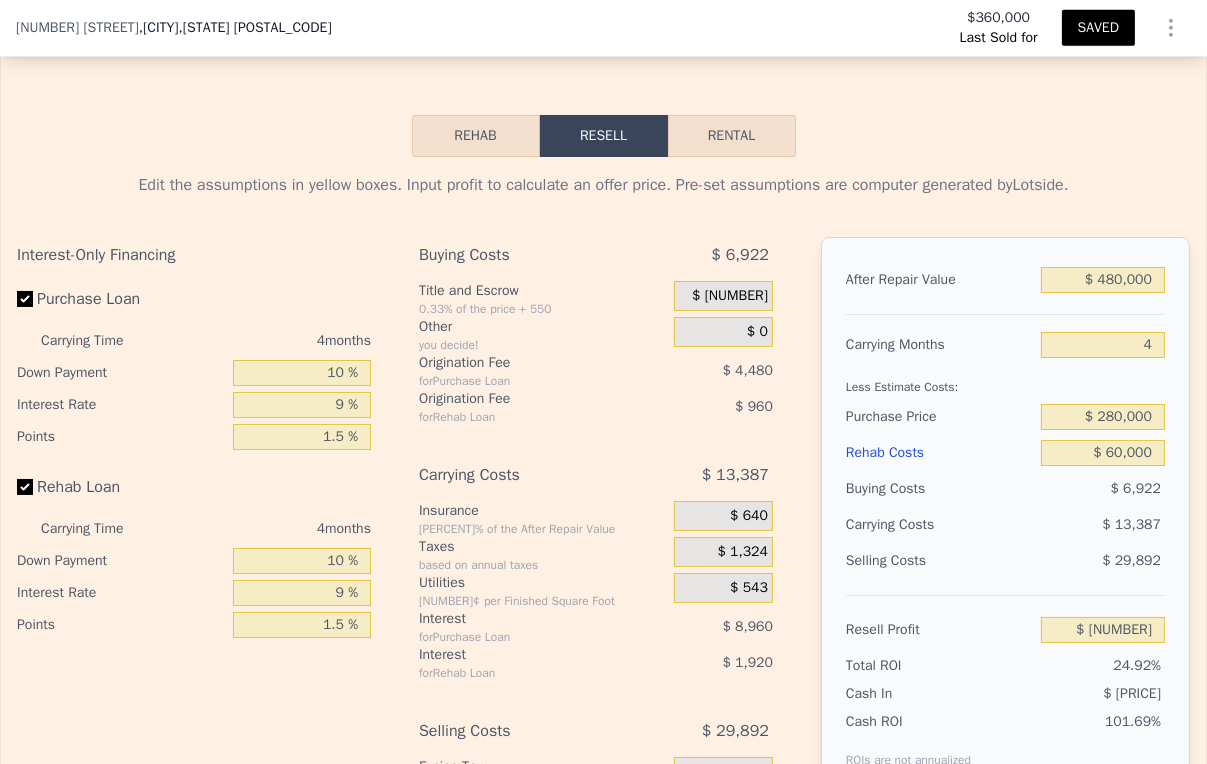 click on "Buying Costs" at bounding box center [939, 489] 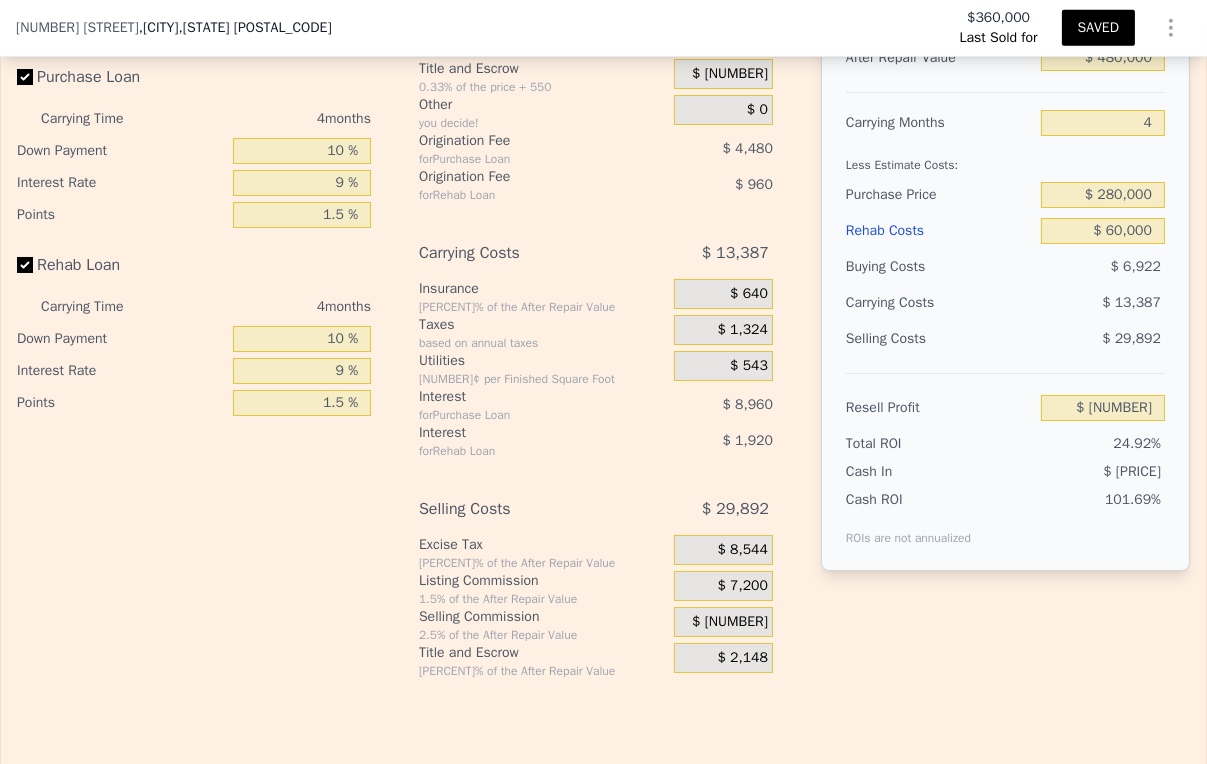 scroll, scrollTop: 3111, scrollLeft: 0, axis: vertical 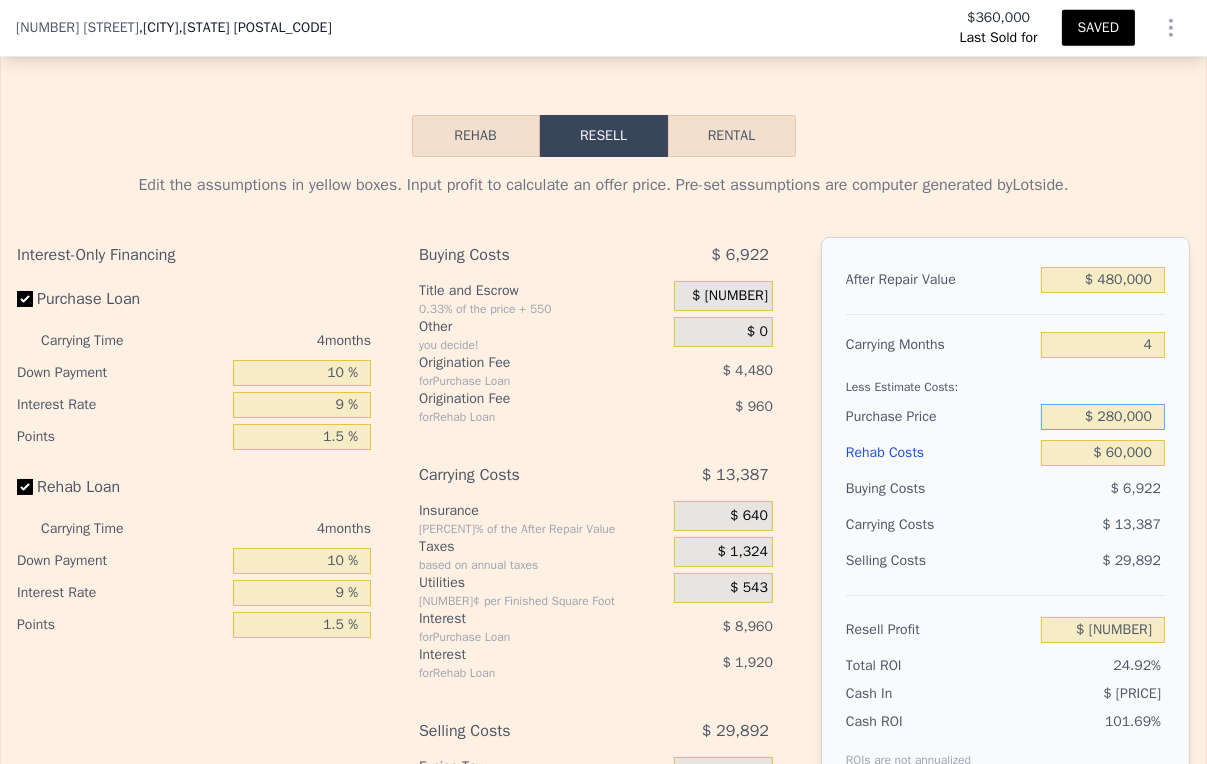 drag, startPoint x: 1146, startPoint y: 451, endPoint x: 1097, endPoint y: 454, distance: 49.09175 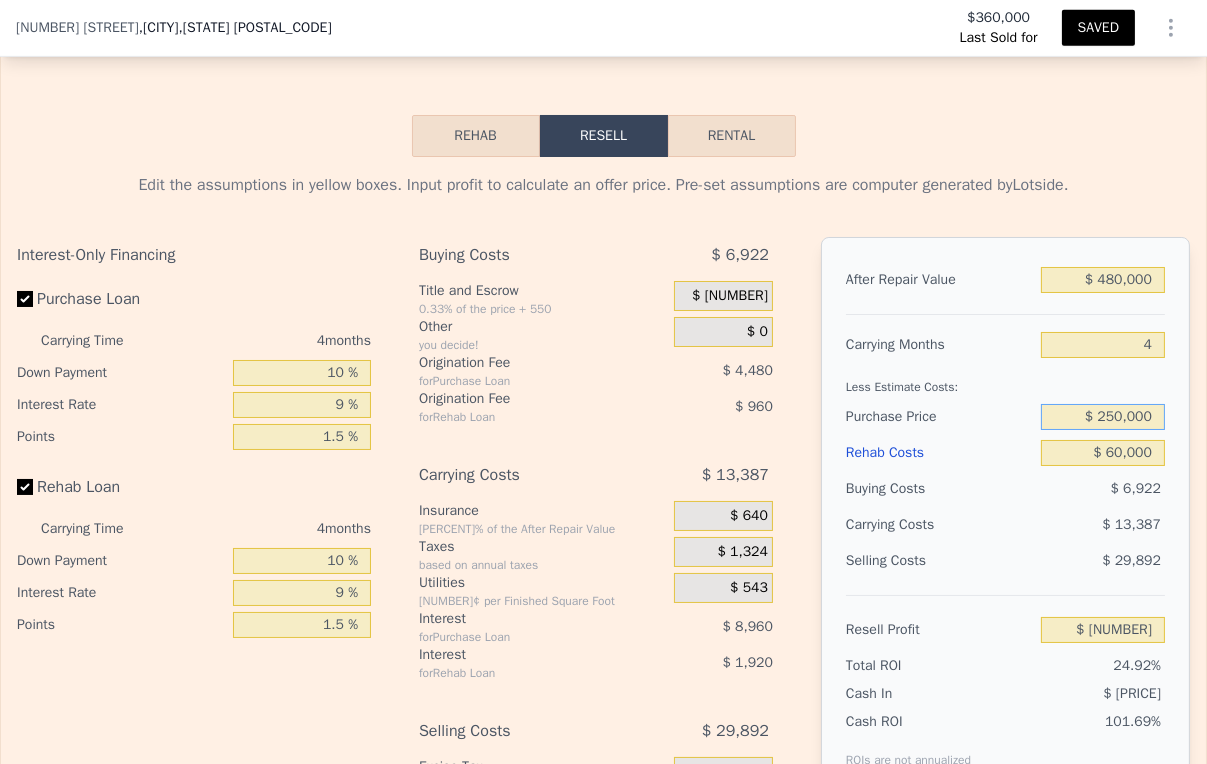 type on "$ 250,000" 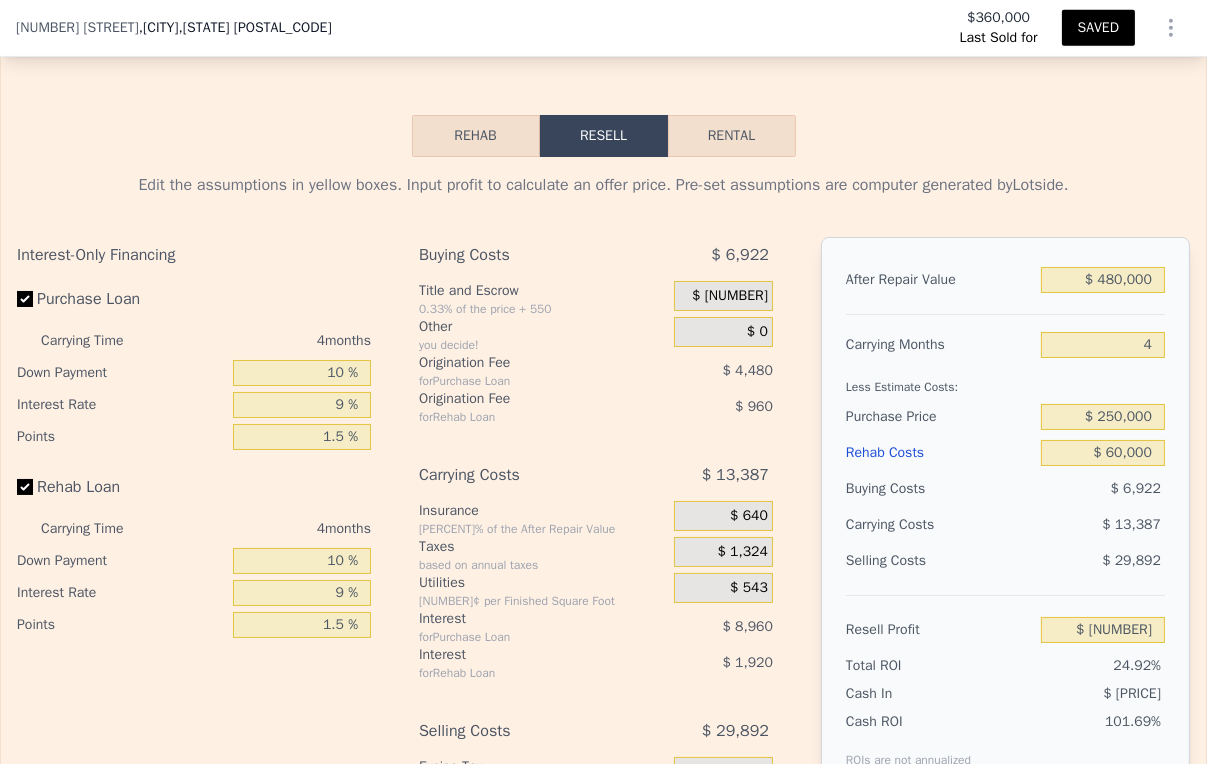 click on "Buying Costs" at bounding box center (939, 489) 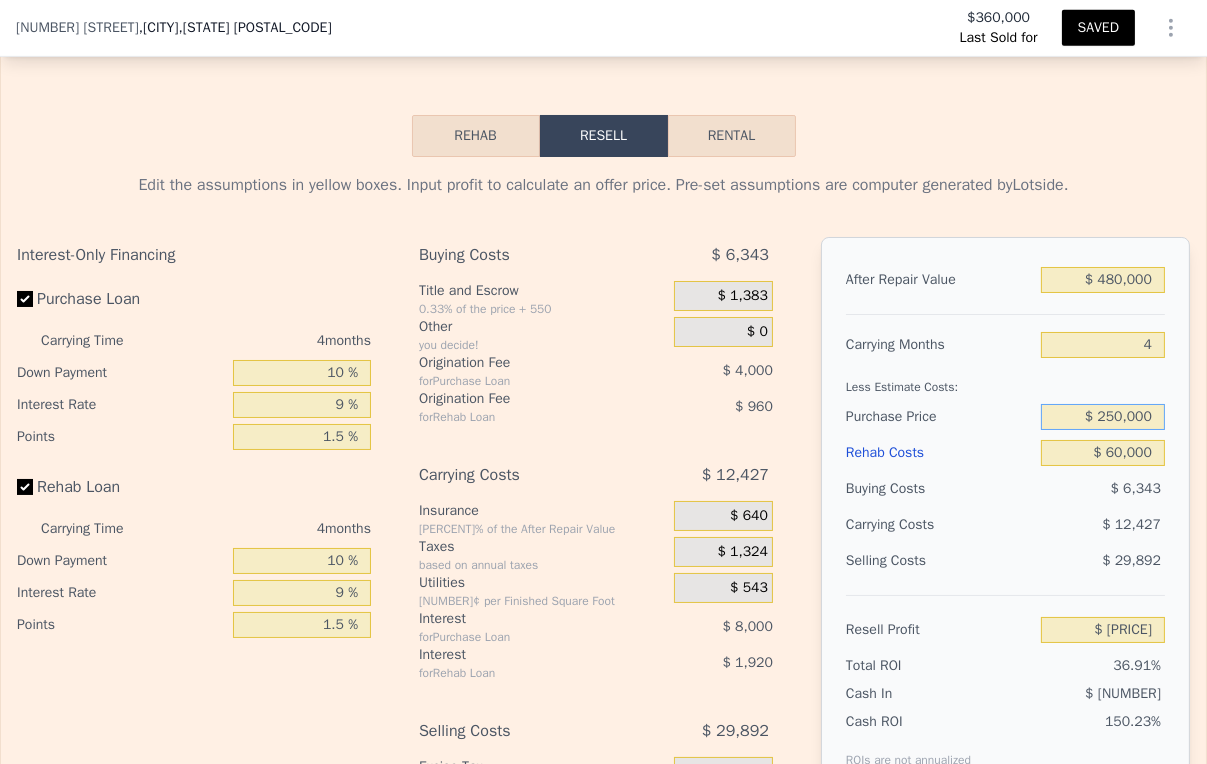 drag, startPoint x: 1140, startPoint y: 447, endPoint x: 1099, endPoint y: 448, distance: 41.01219 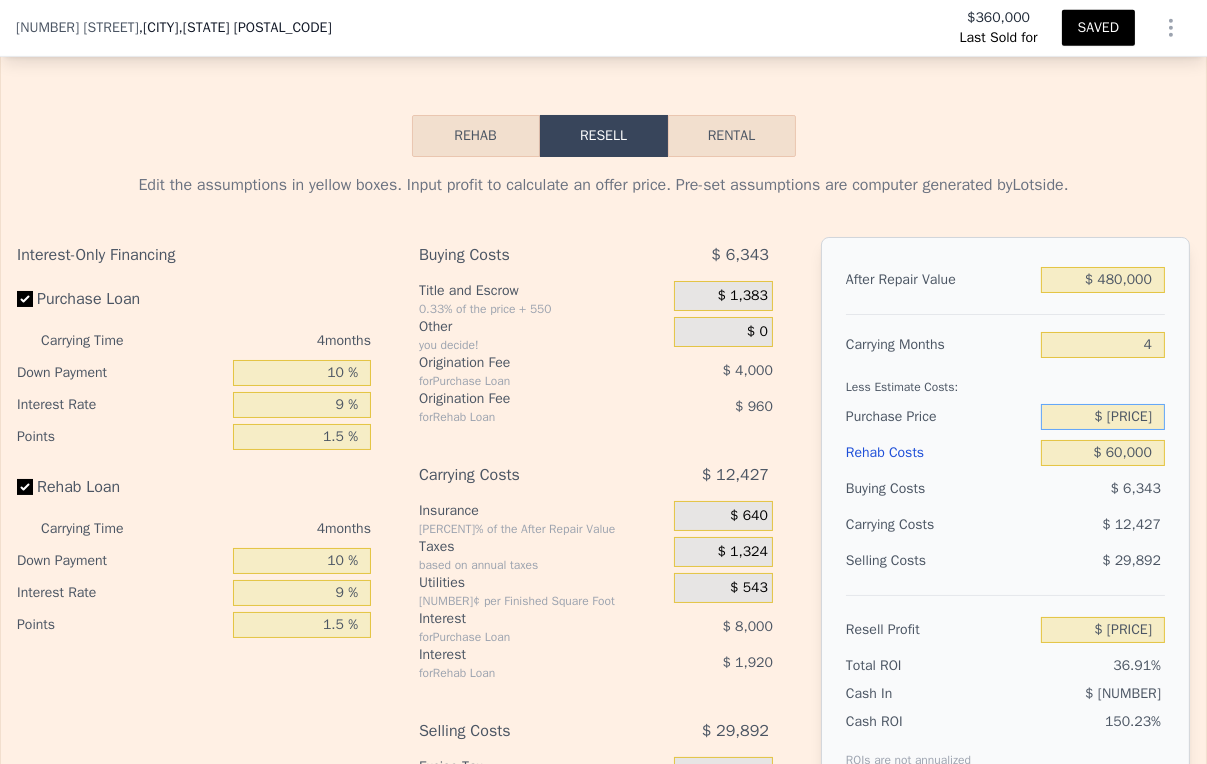 type on "$ [PRICE]" 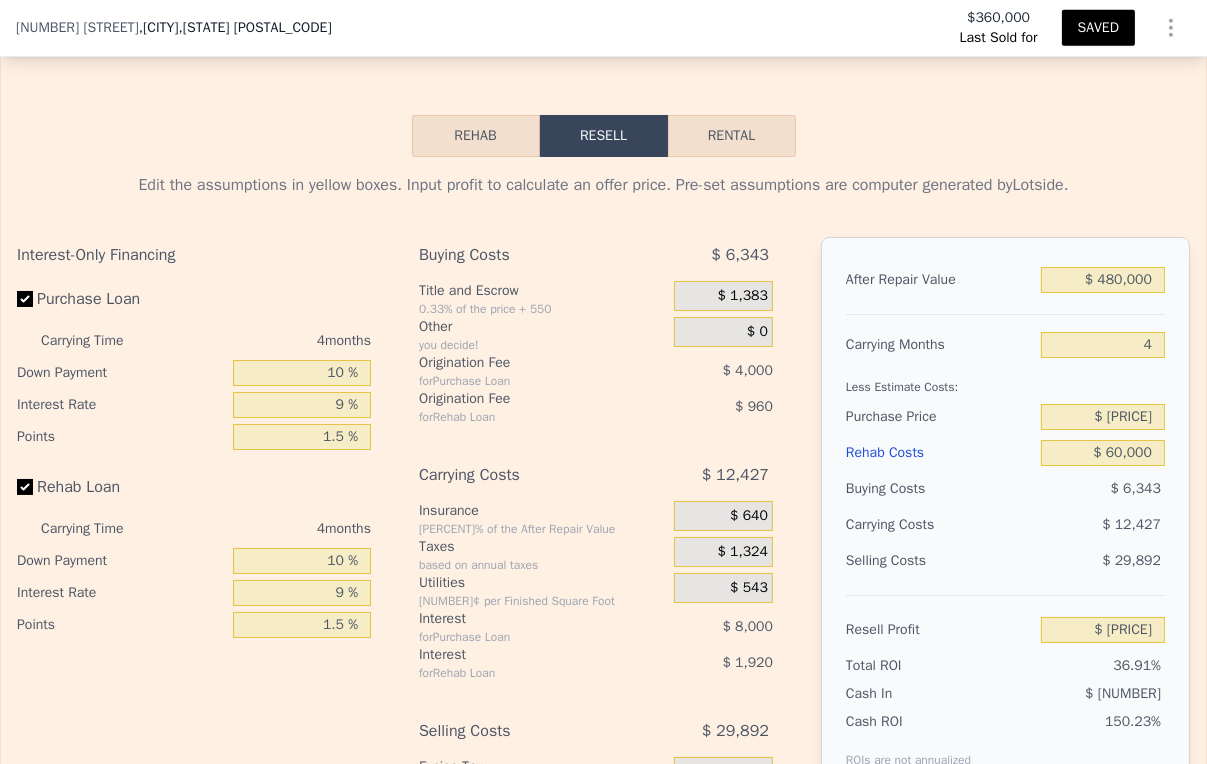 click on "Buying Costs" at bounding box center (939, 489) 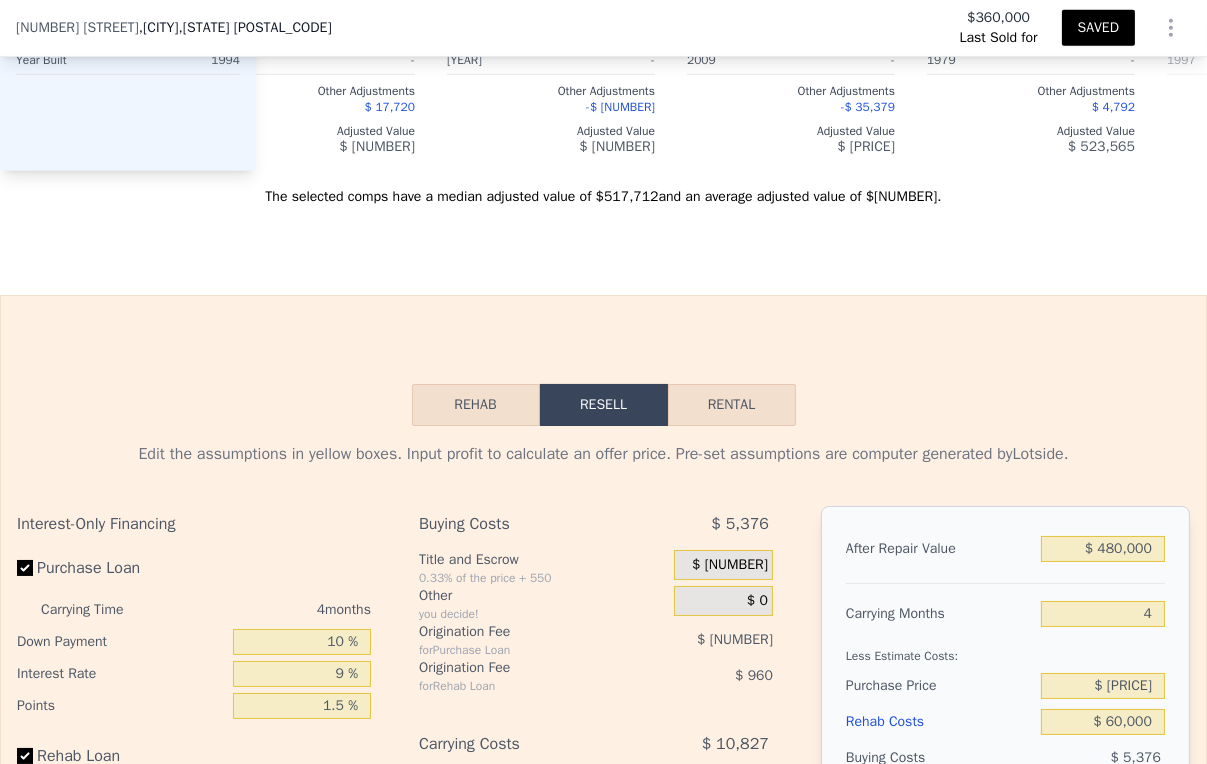 scroll, scrollTop: 2666, scrollLeft: 0, axis: vertical 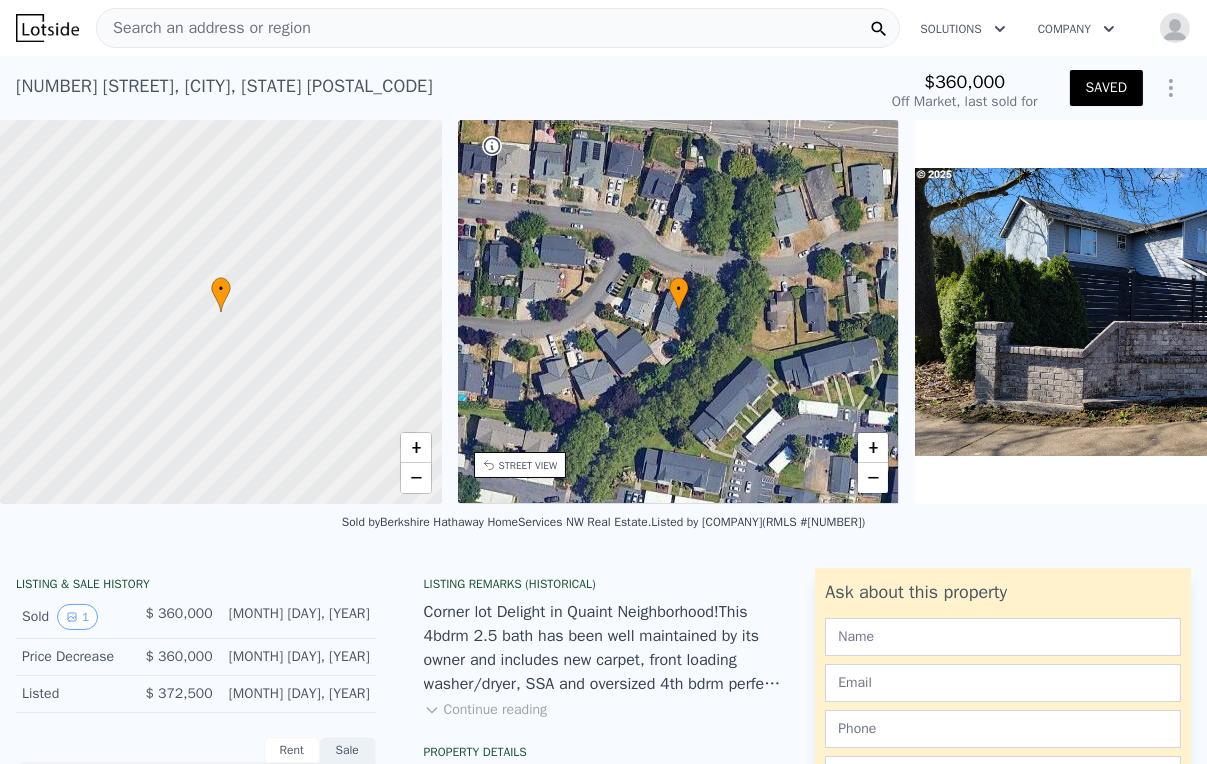 type on "$ 522,000" 